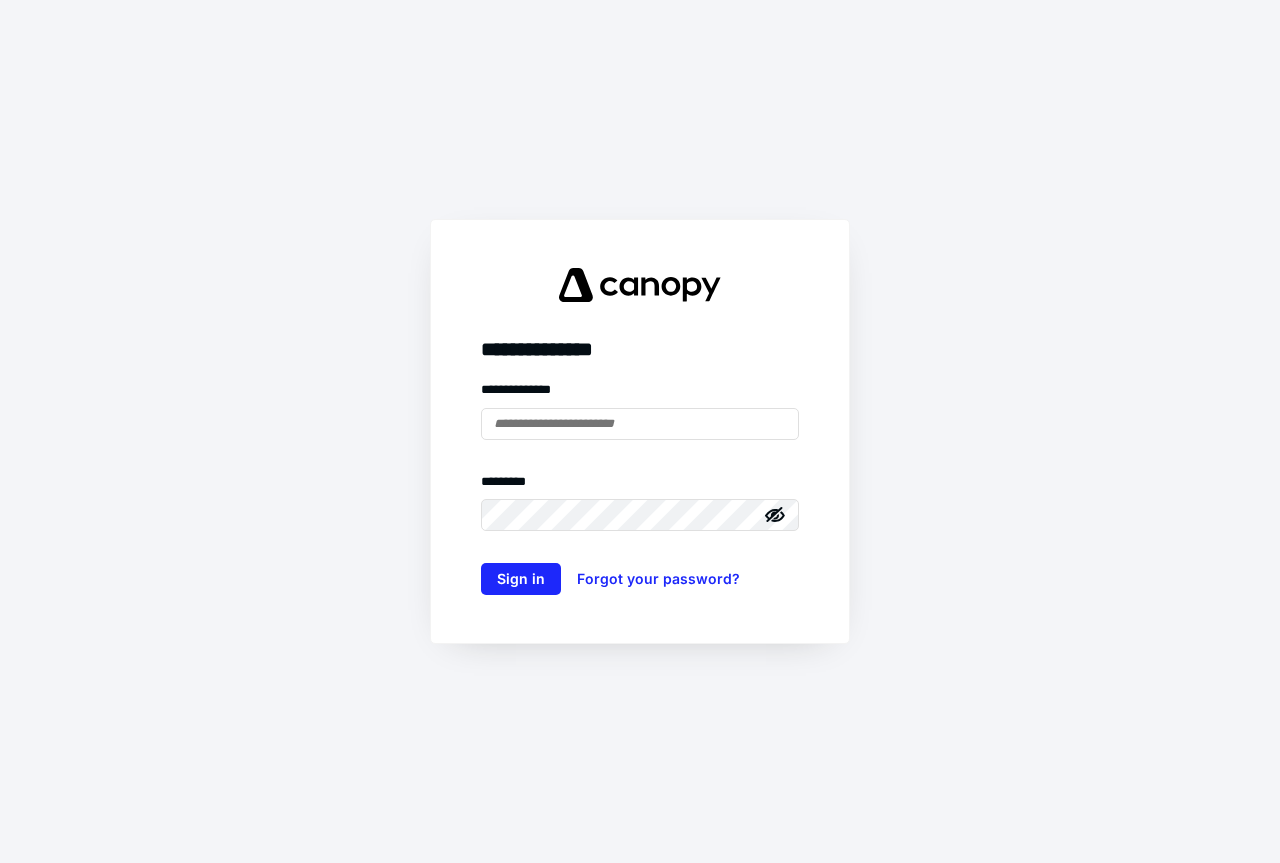 scroll, scrollTop: 0, scrollLeft: 0, axis: both 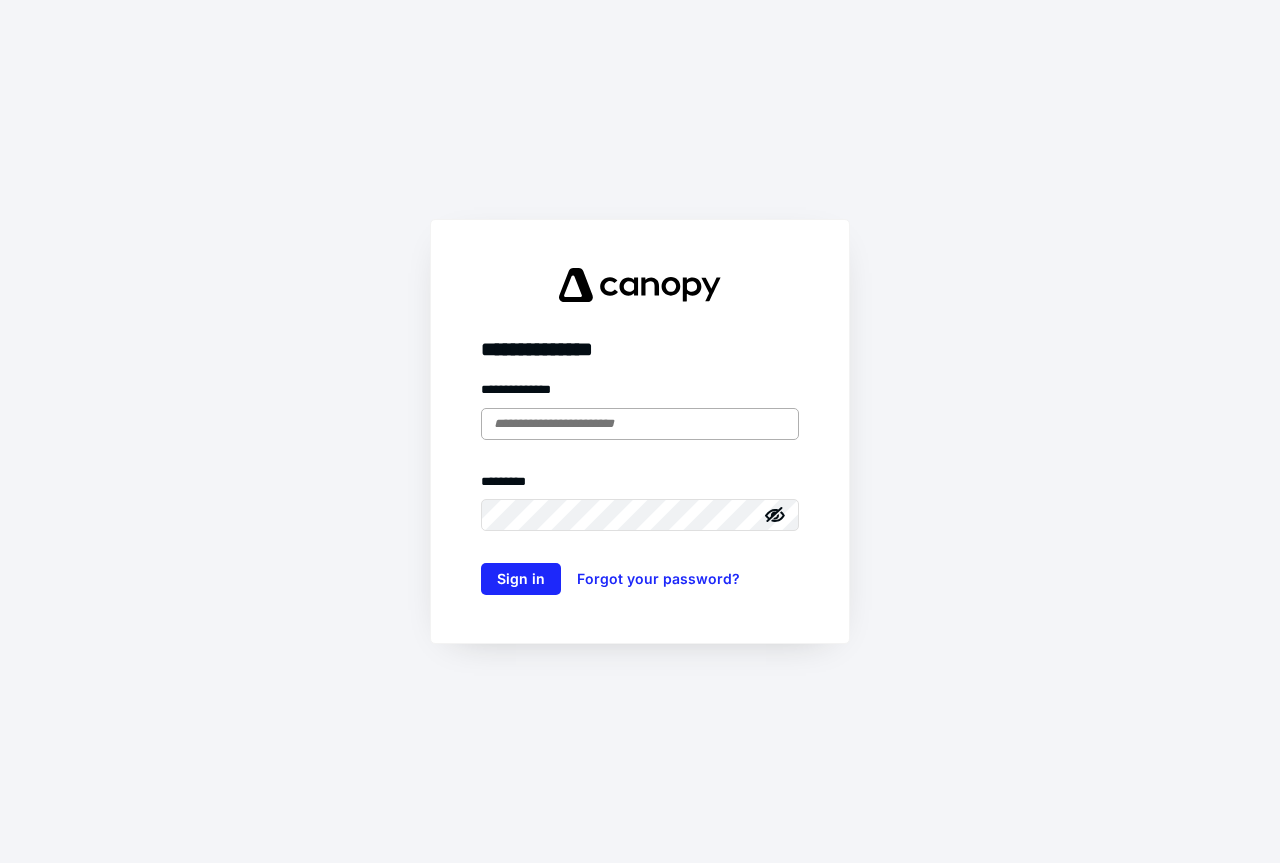 click at bounding box center (640, 424) 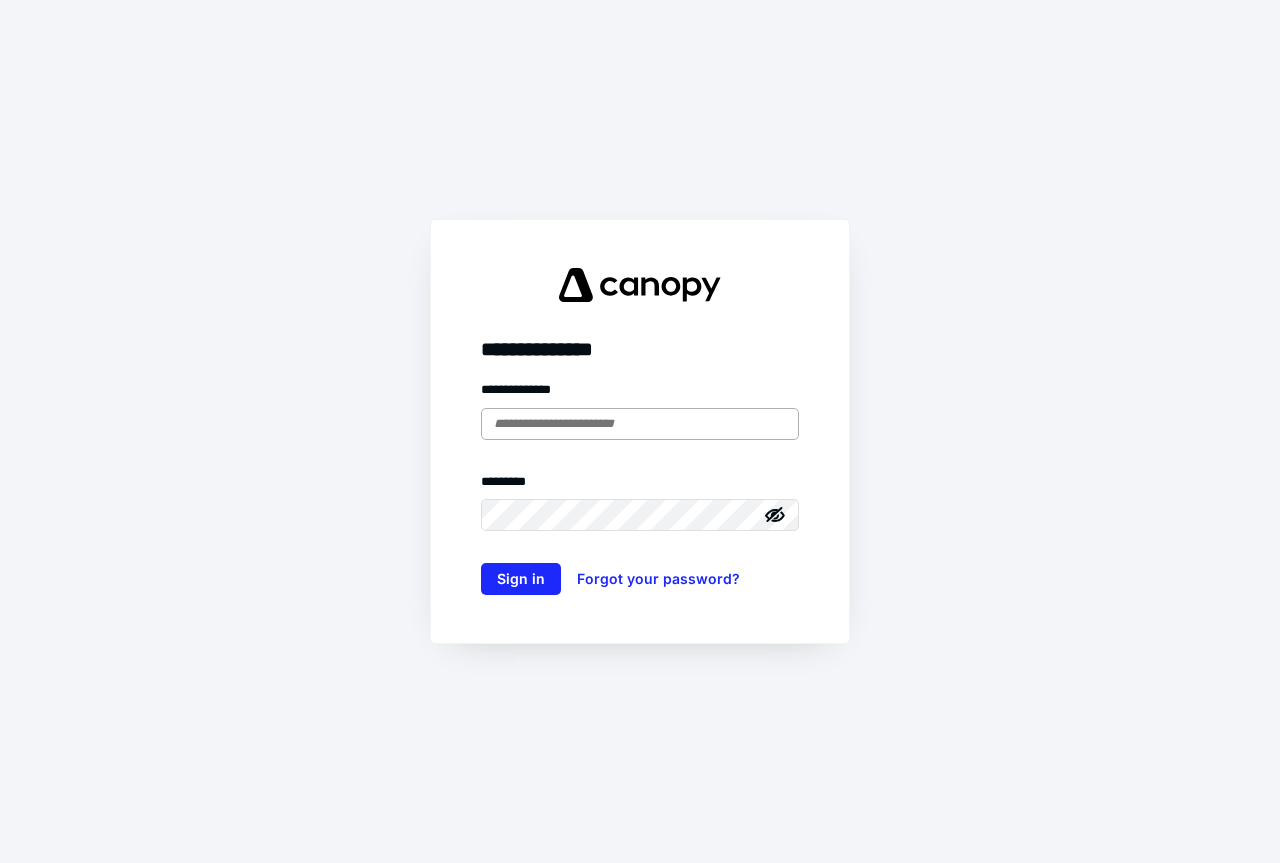 type on "**********" 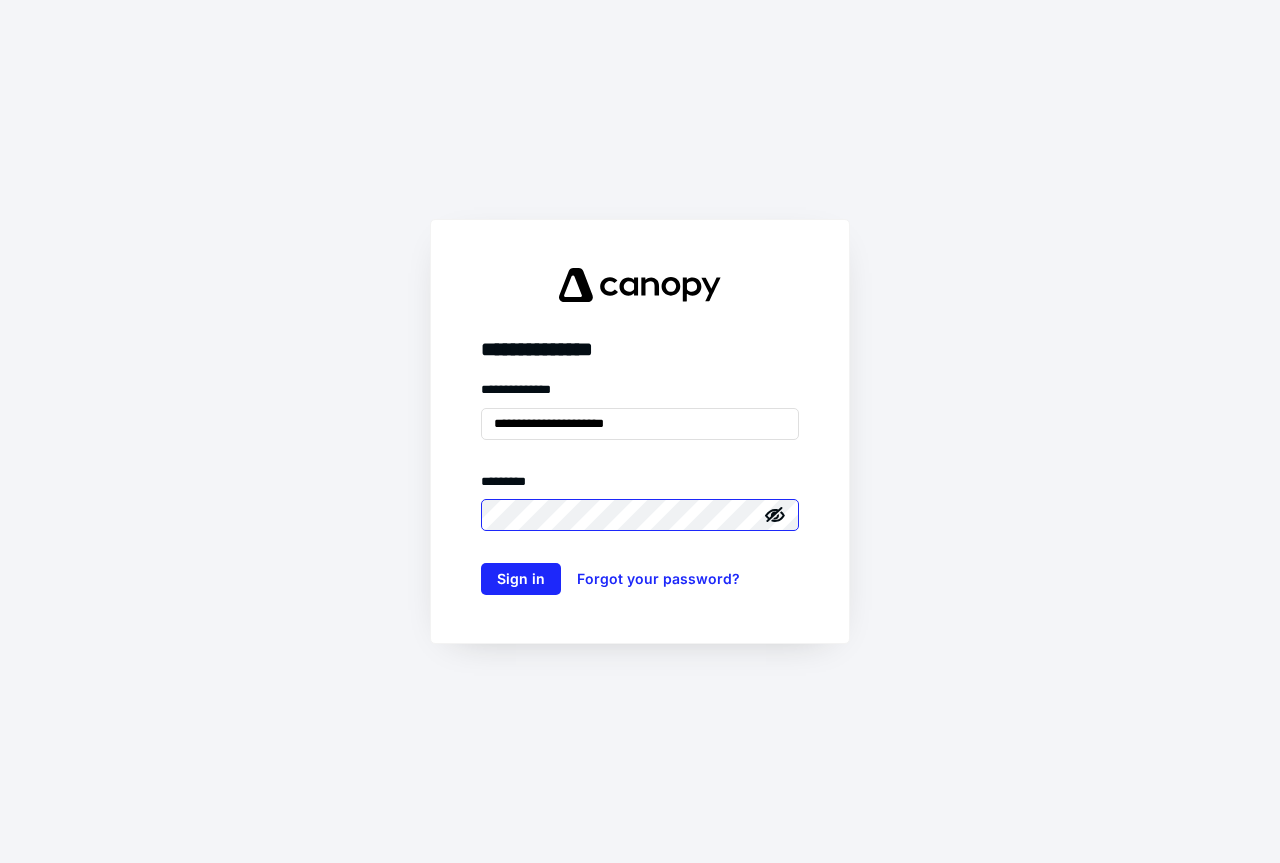 click on "Sign in" at bounding box center [521, 579] 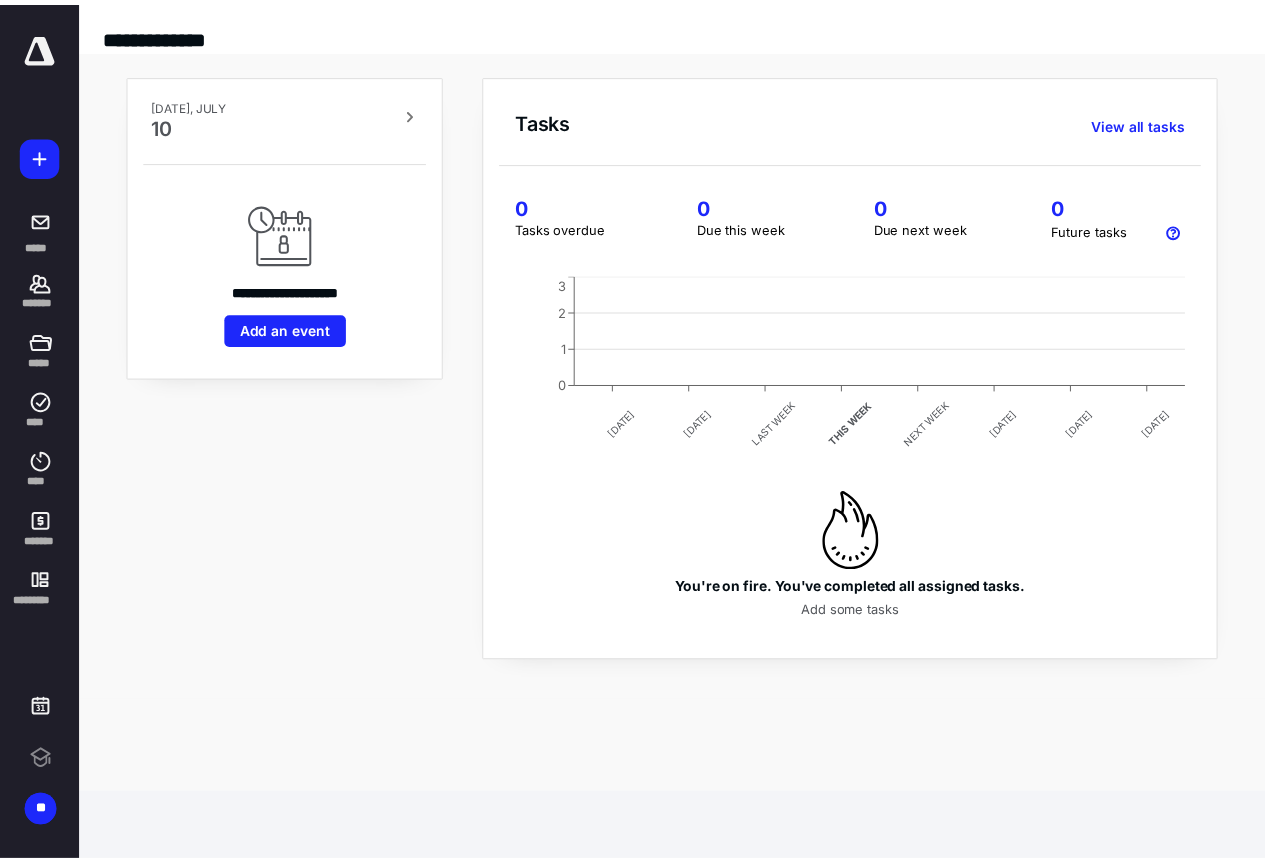 scroll, scrollTop: 0, scrollLeft: 0, axis: both 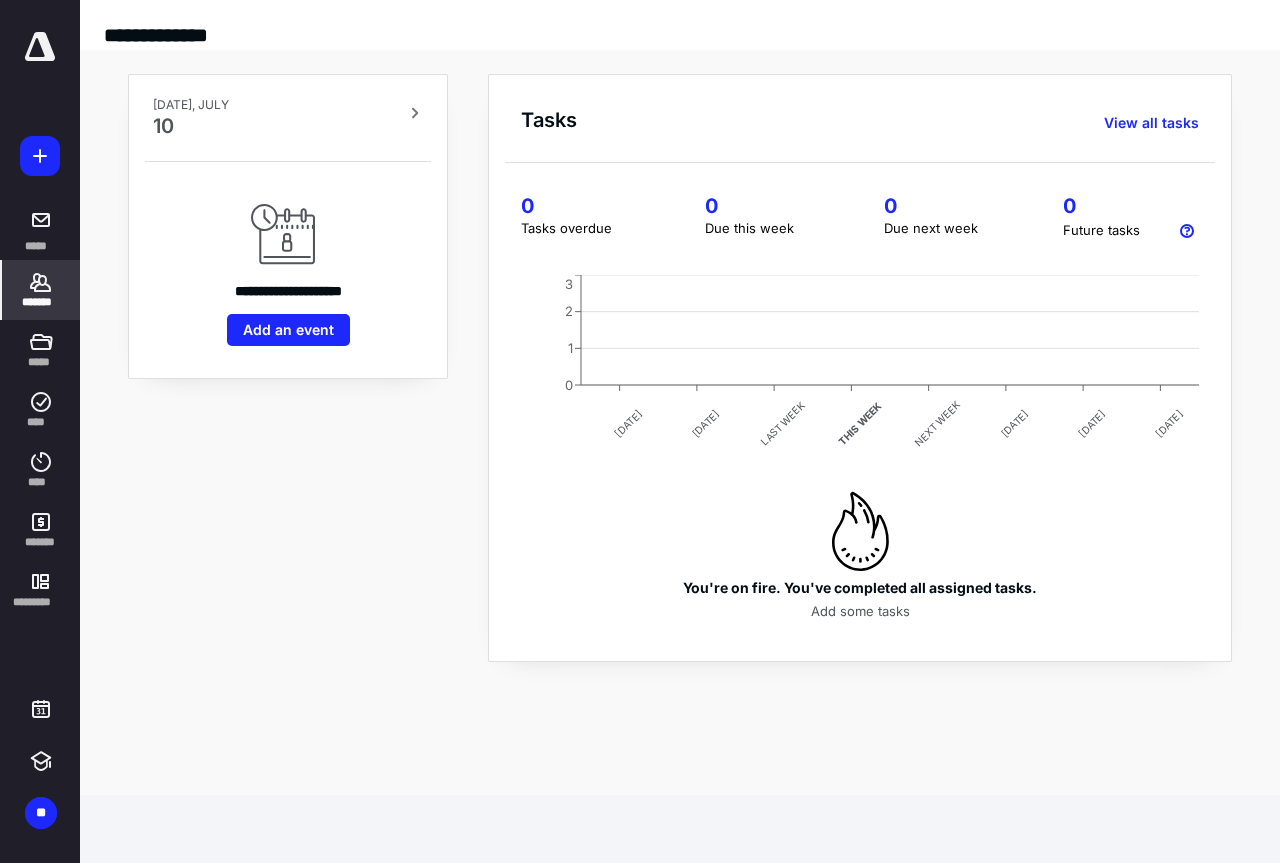 click on "*******" at bounding box center [41, 302] 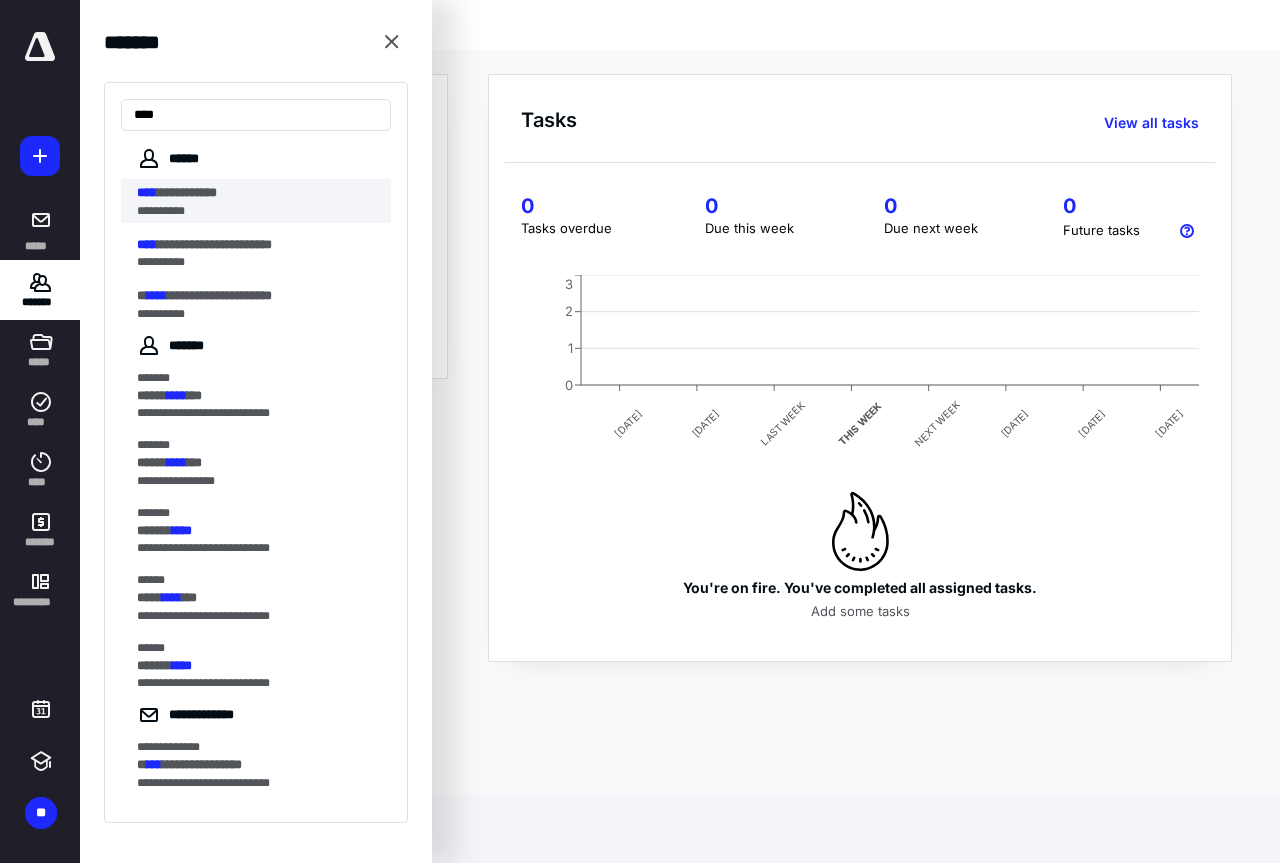 type on "****" 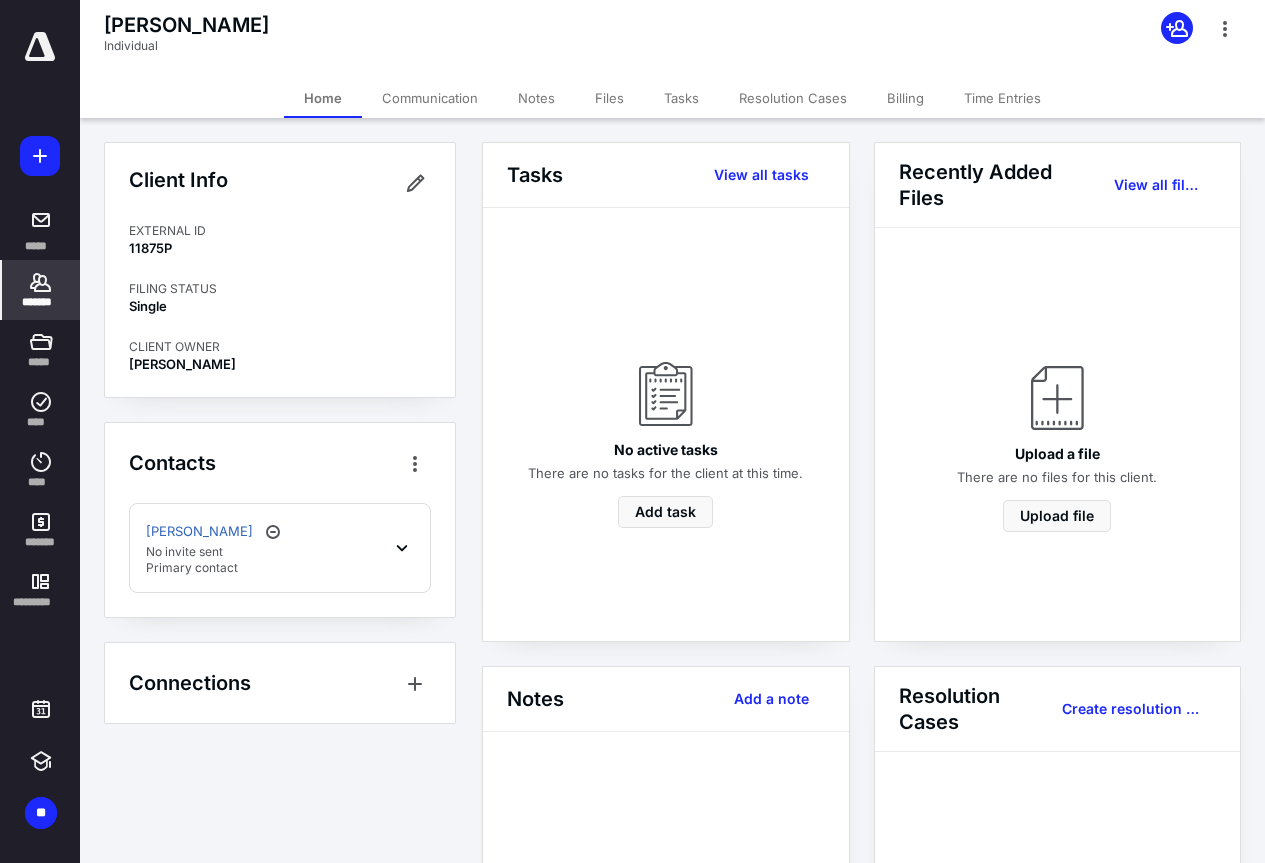 click 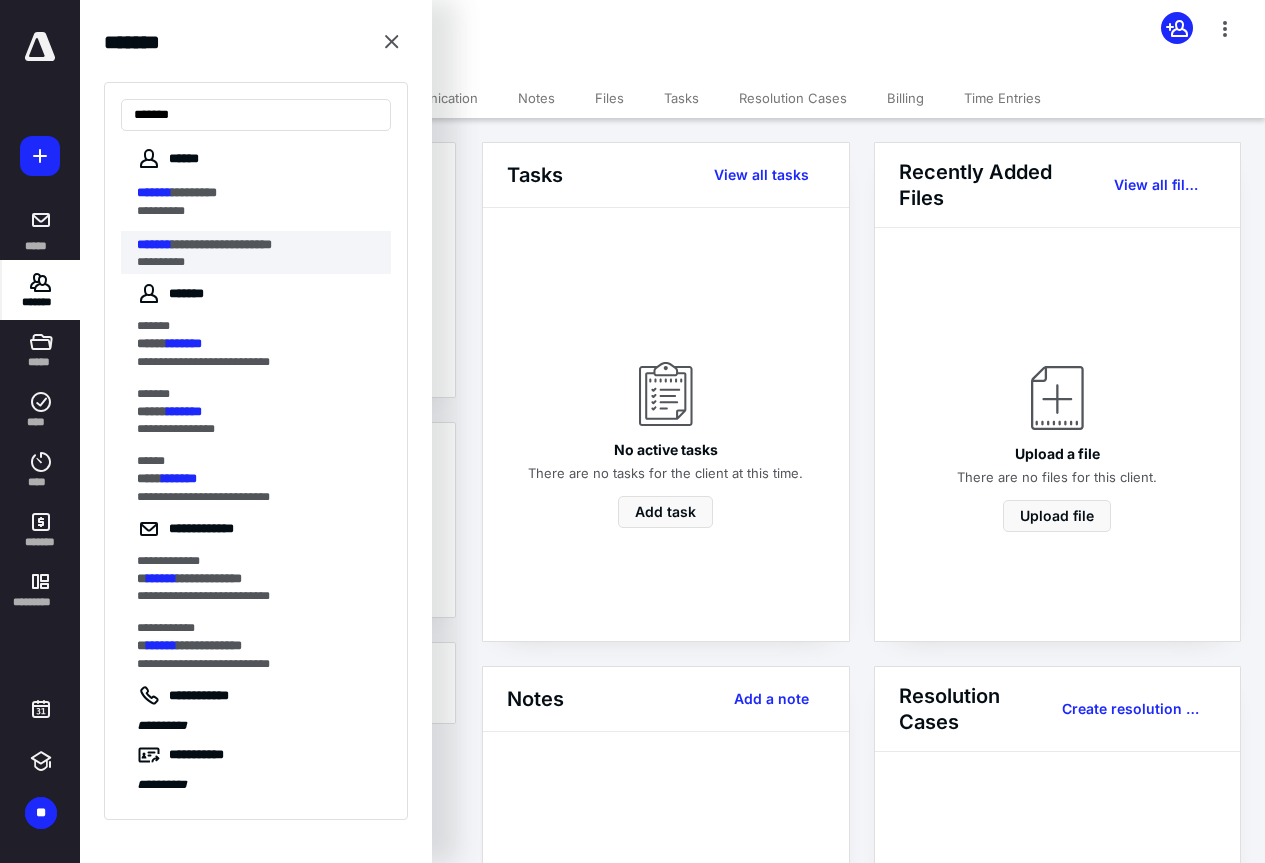 type on "*******" 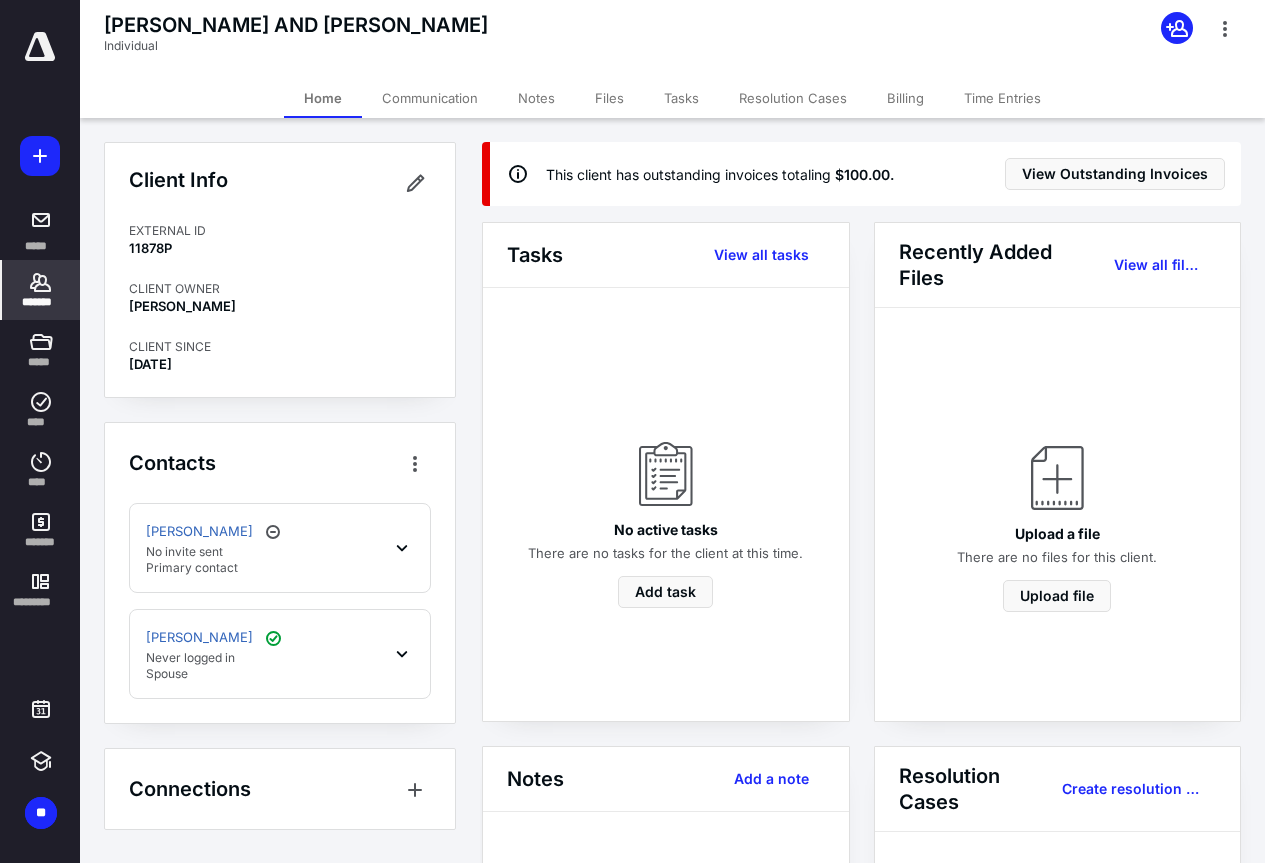 click on "[PERSON_NAME] Never logged in Spouse" at bounding box center (280, 654) 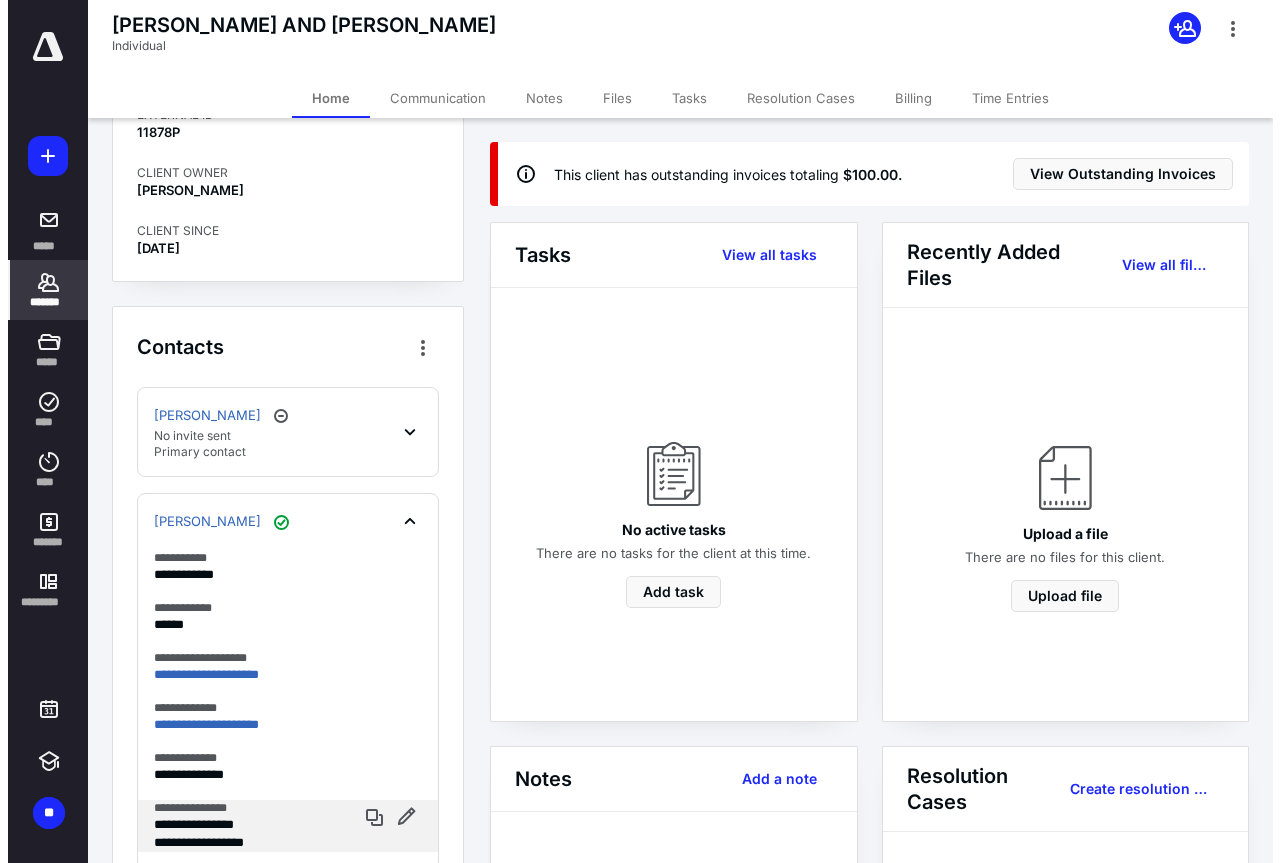 scroll, scrollTop: 300, scrollLeft: 0, axis: vertical 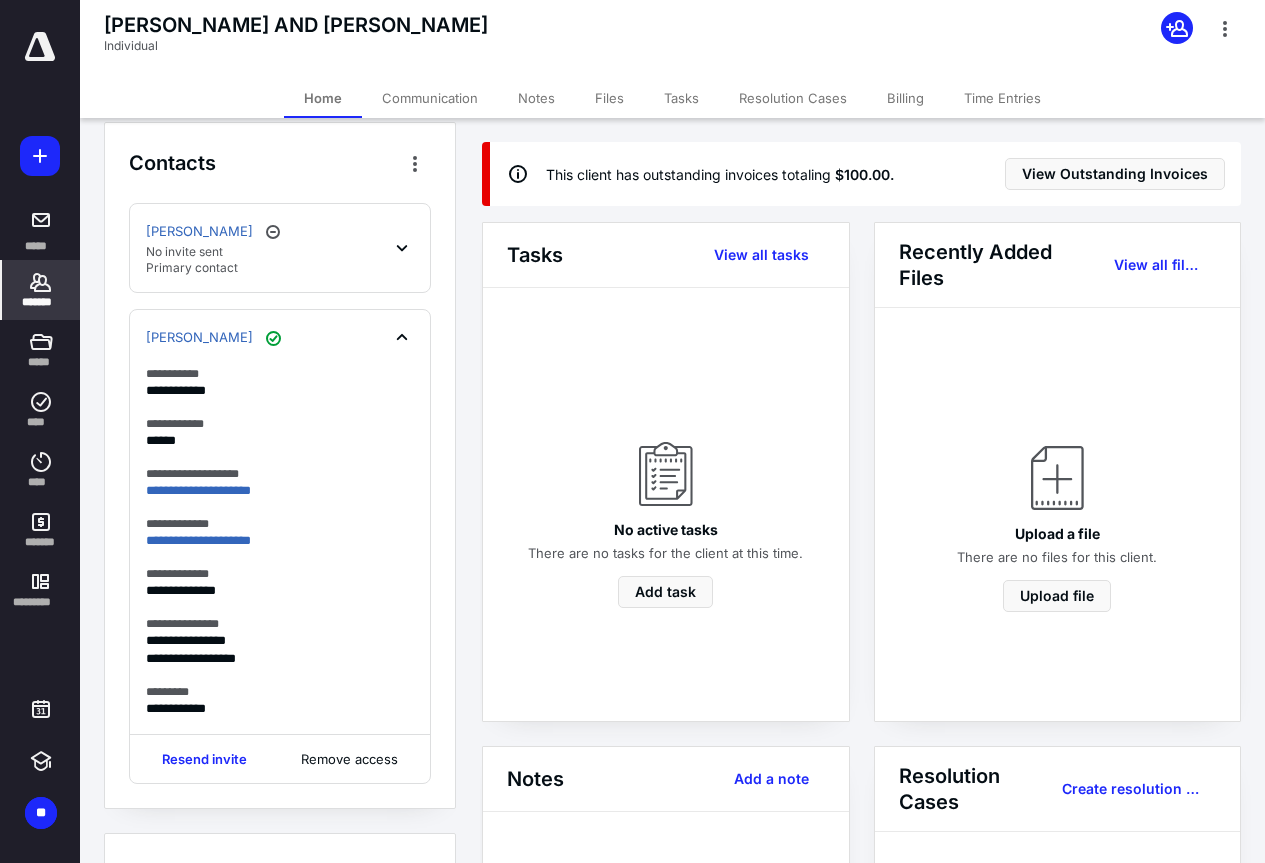 click on "Billing" at bounding box center [905, 98] 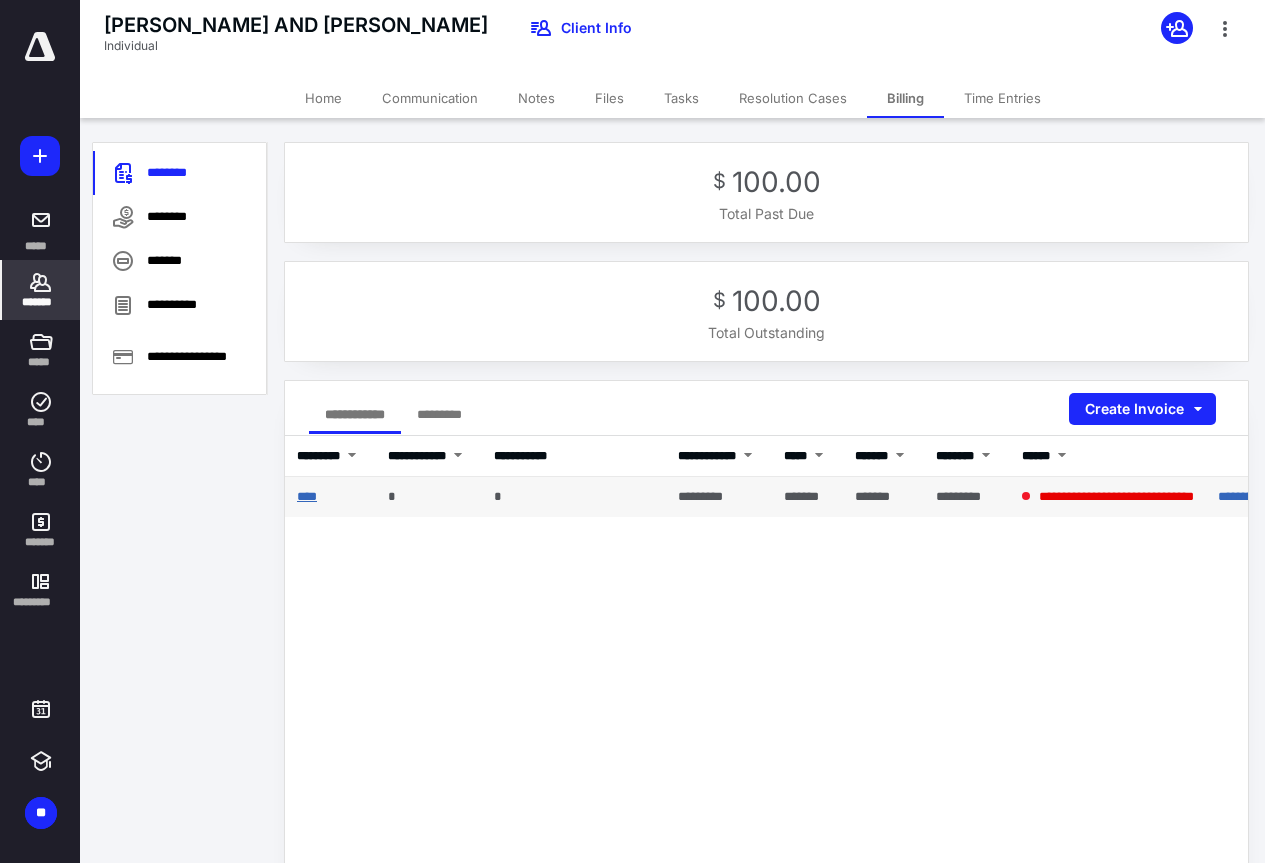 click on "****" at bounding box center (307, 496) 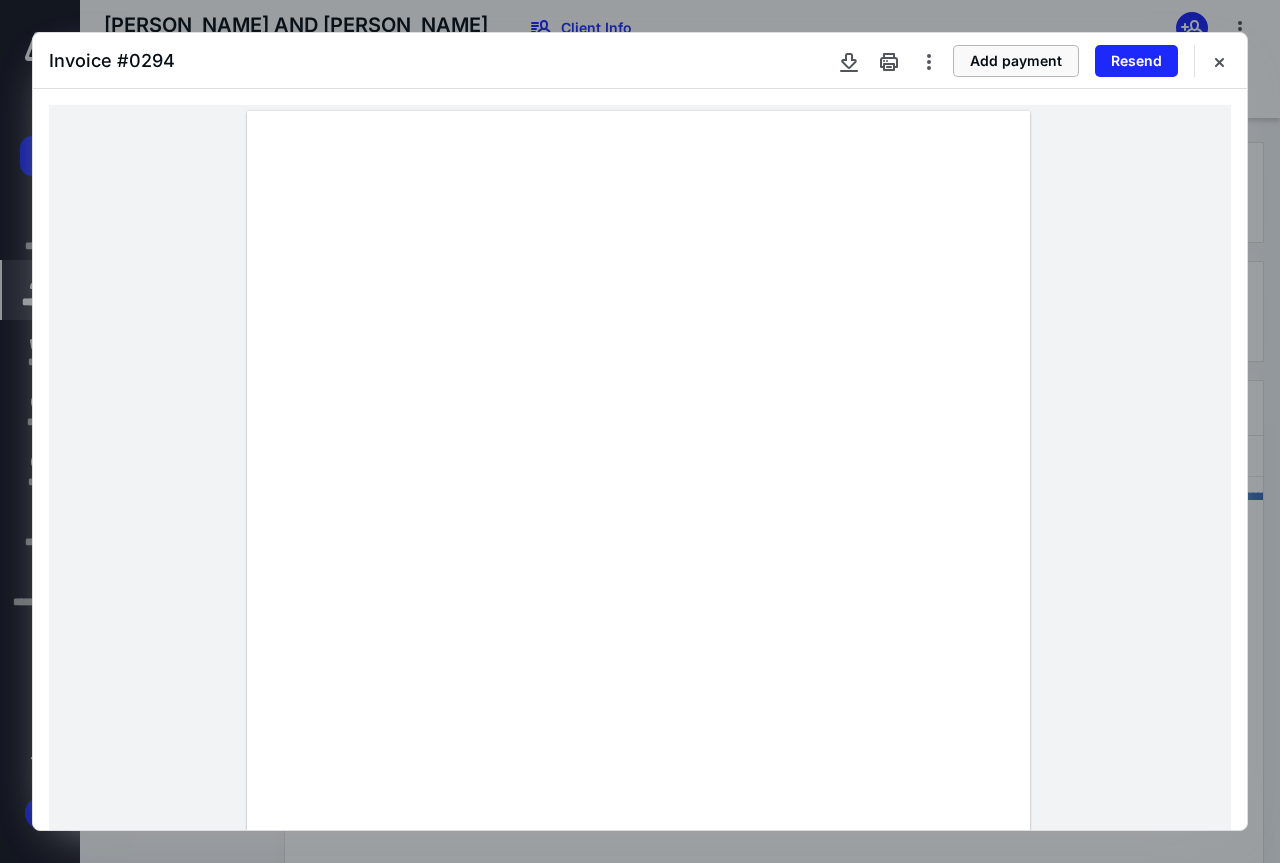 click on "Add payment" at bounding box center (1016, 61) 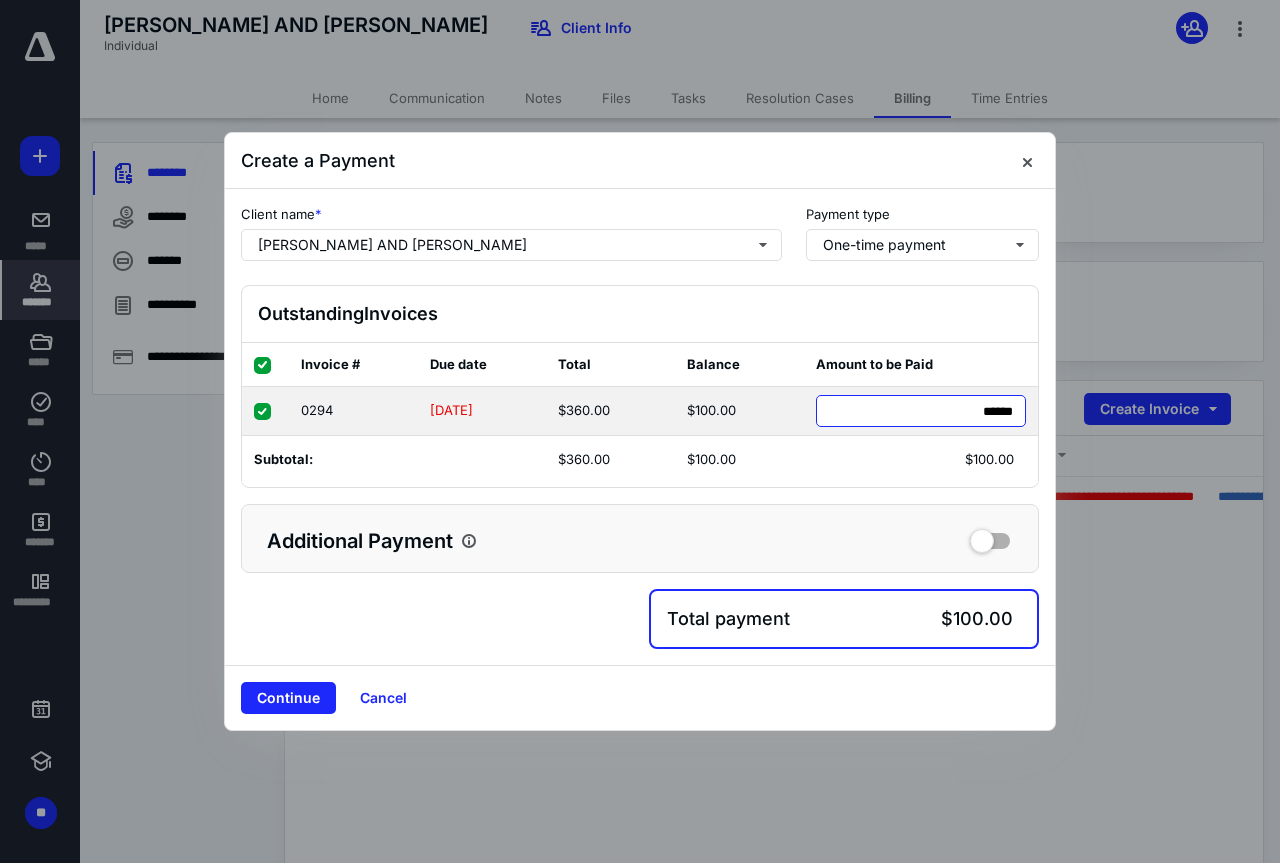 click on "****** *******" at bounding box center [921, 411] 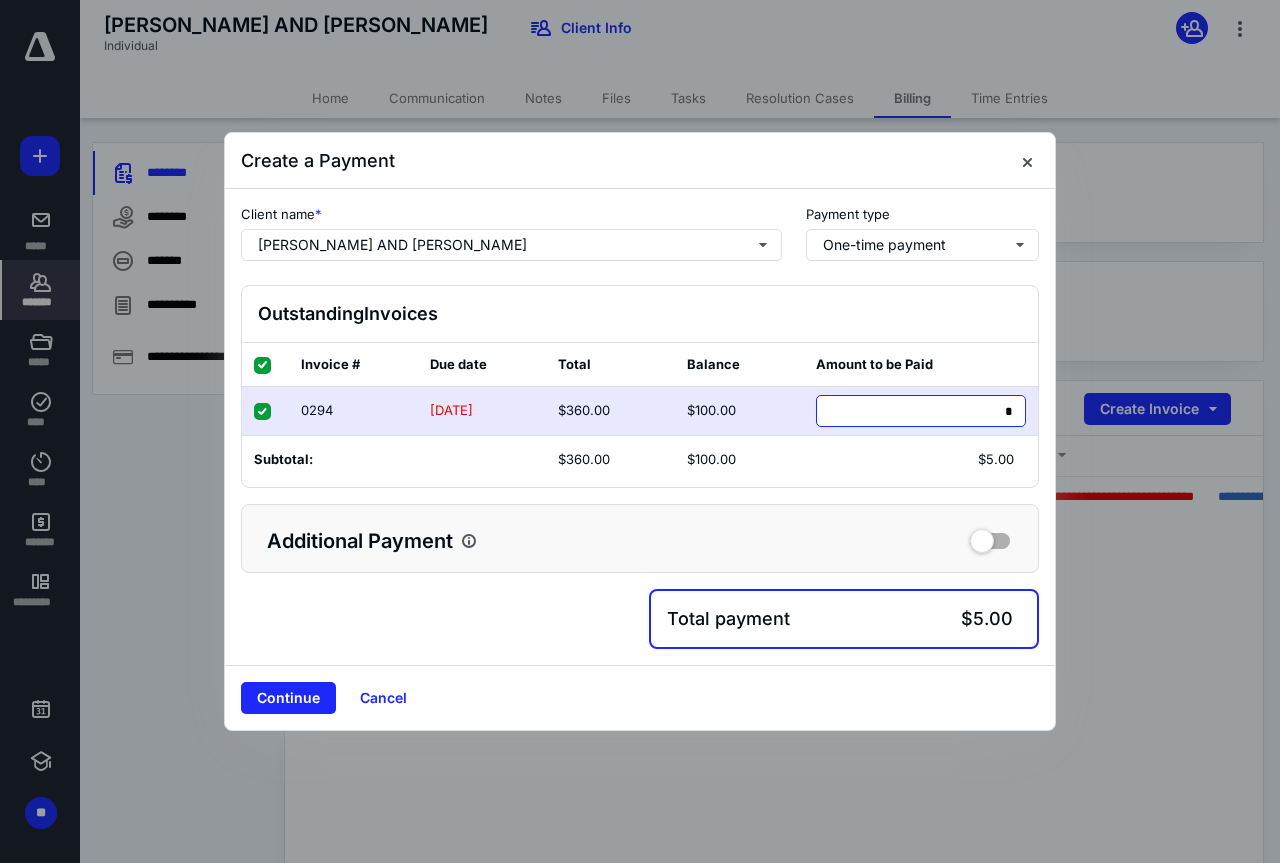 type on "**" 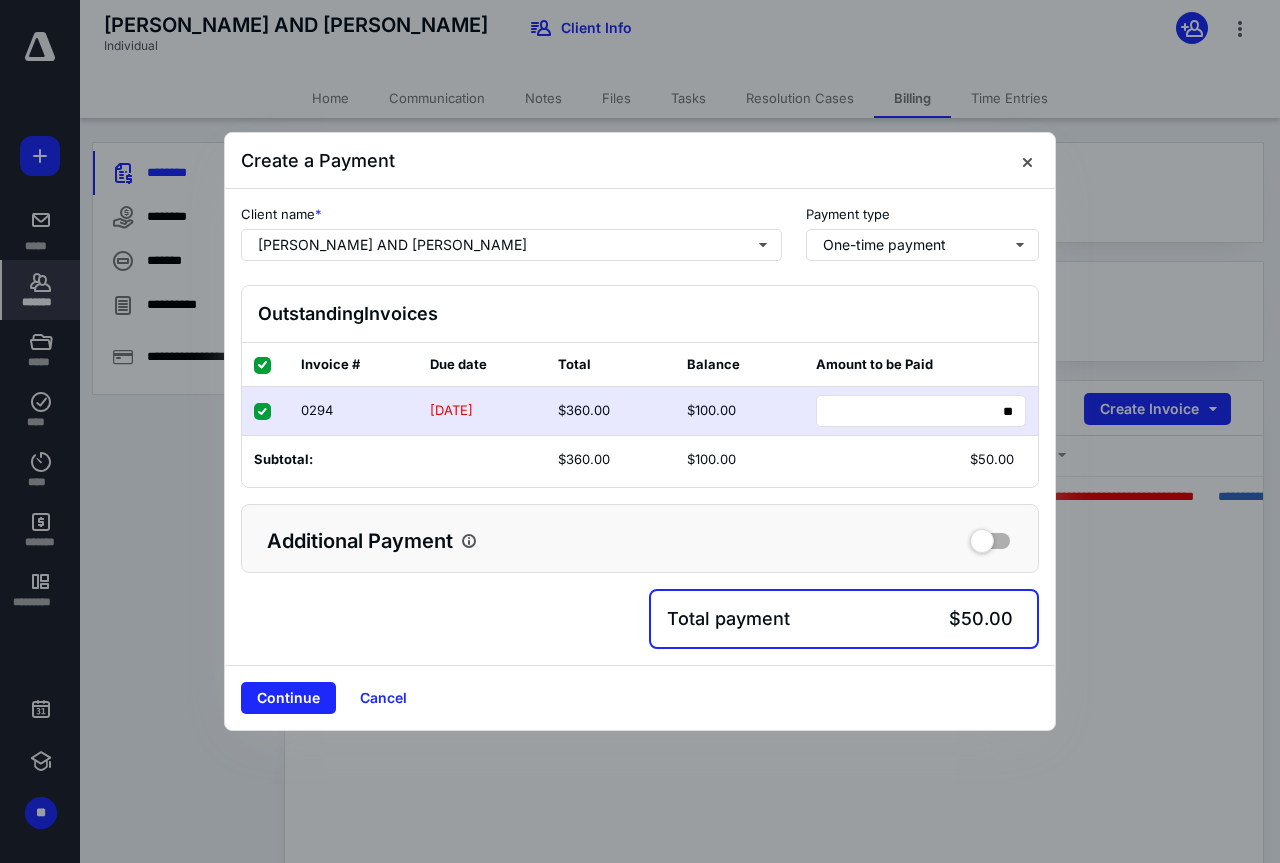 click on "Additional Payment Total payment $ 50.00" at bounding box center [640, 568] 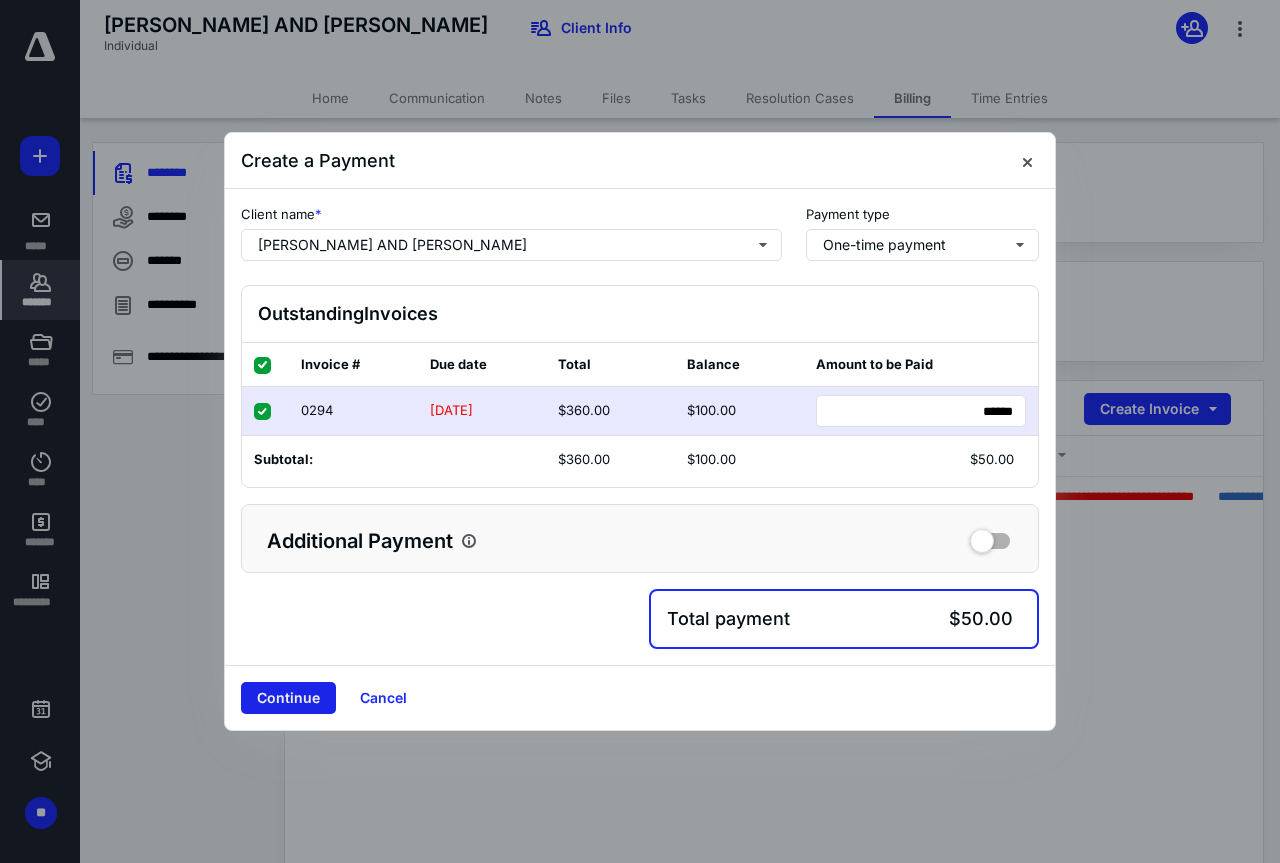click on "Continue" at bounding box center (288, 698) 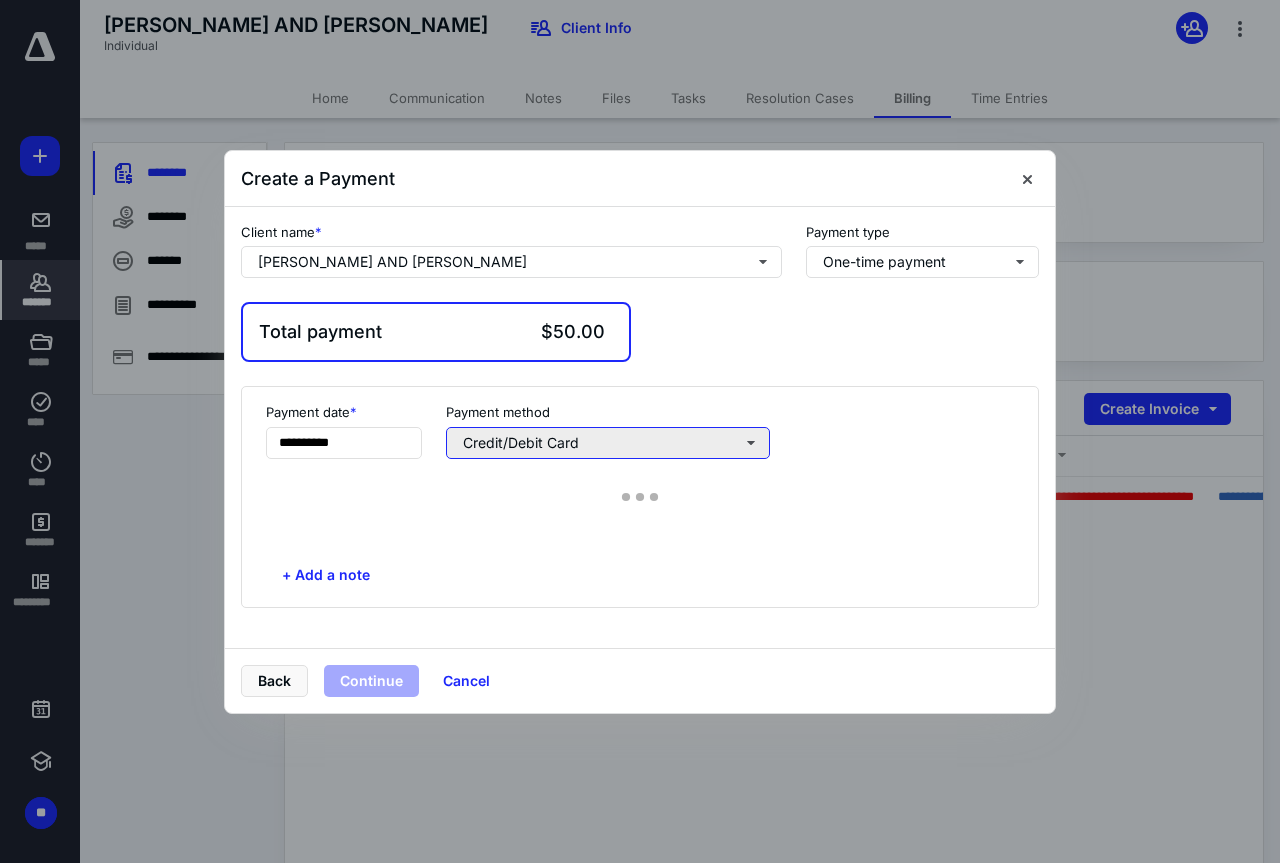 click on "Credit/Debit Card" at bounding box center (608, 443) 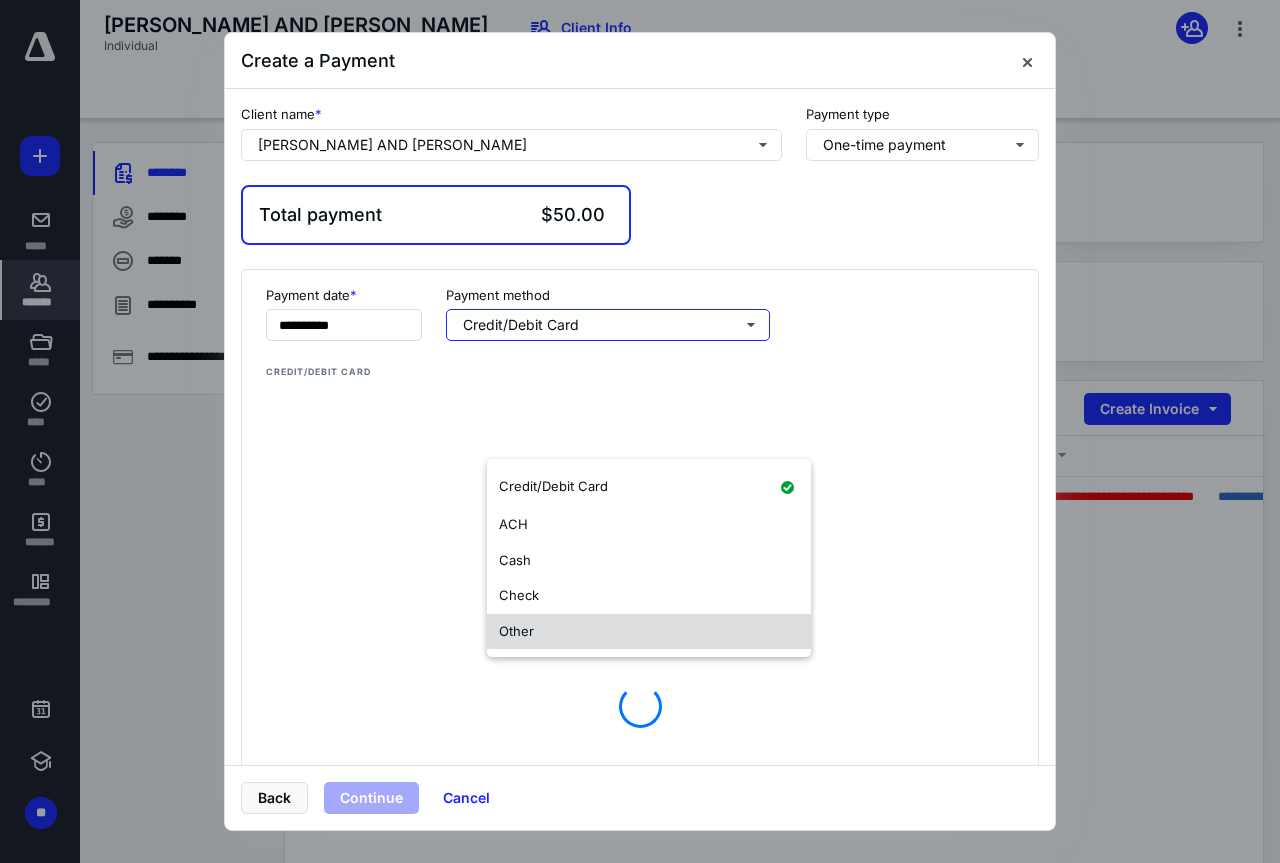 click on "Other" at bounding box center [649, 632] 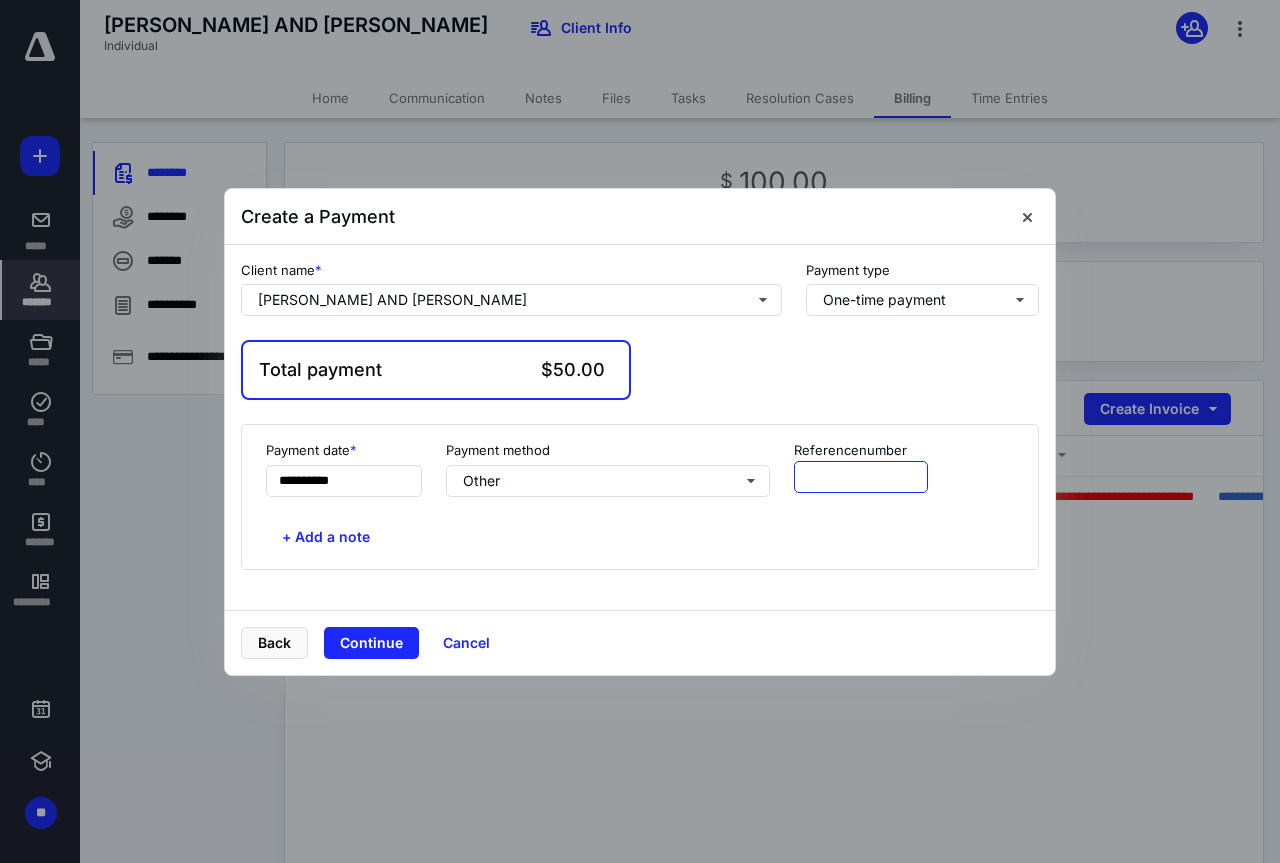 click at bounding box center (861, 477) 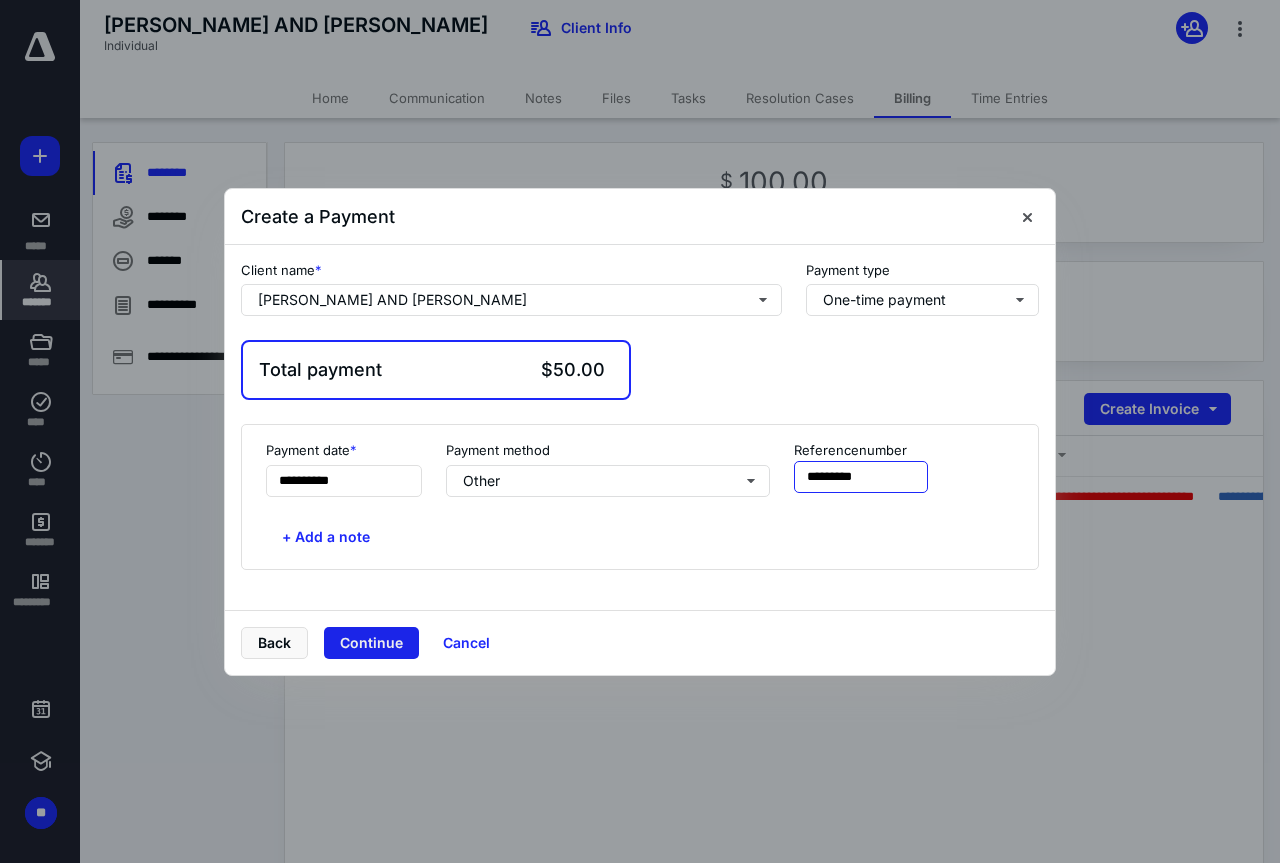 type on "*********" 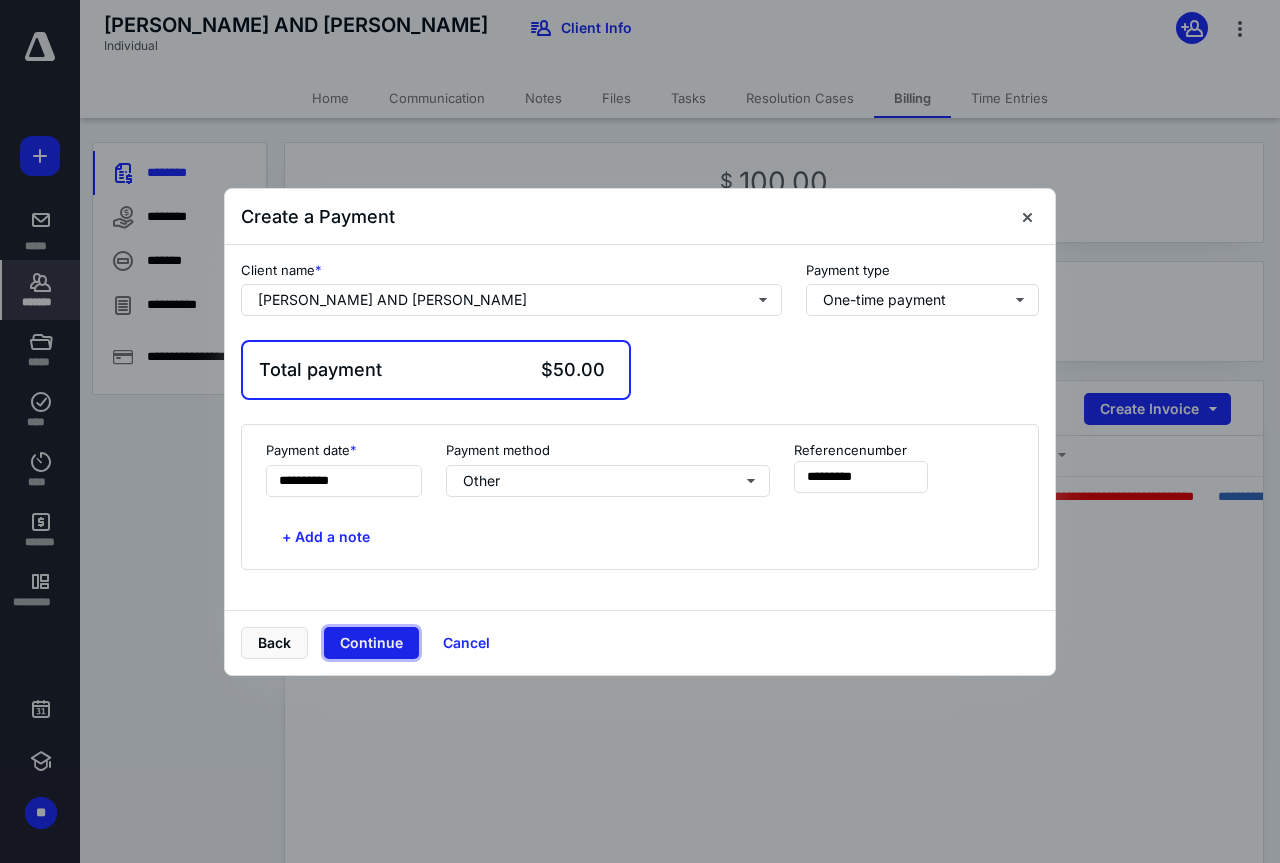 click on "Continue" at bounding box center [371, 643] 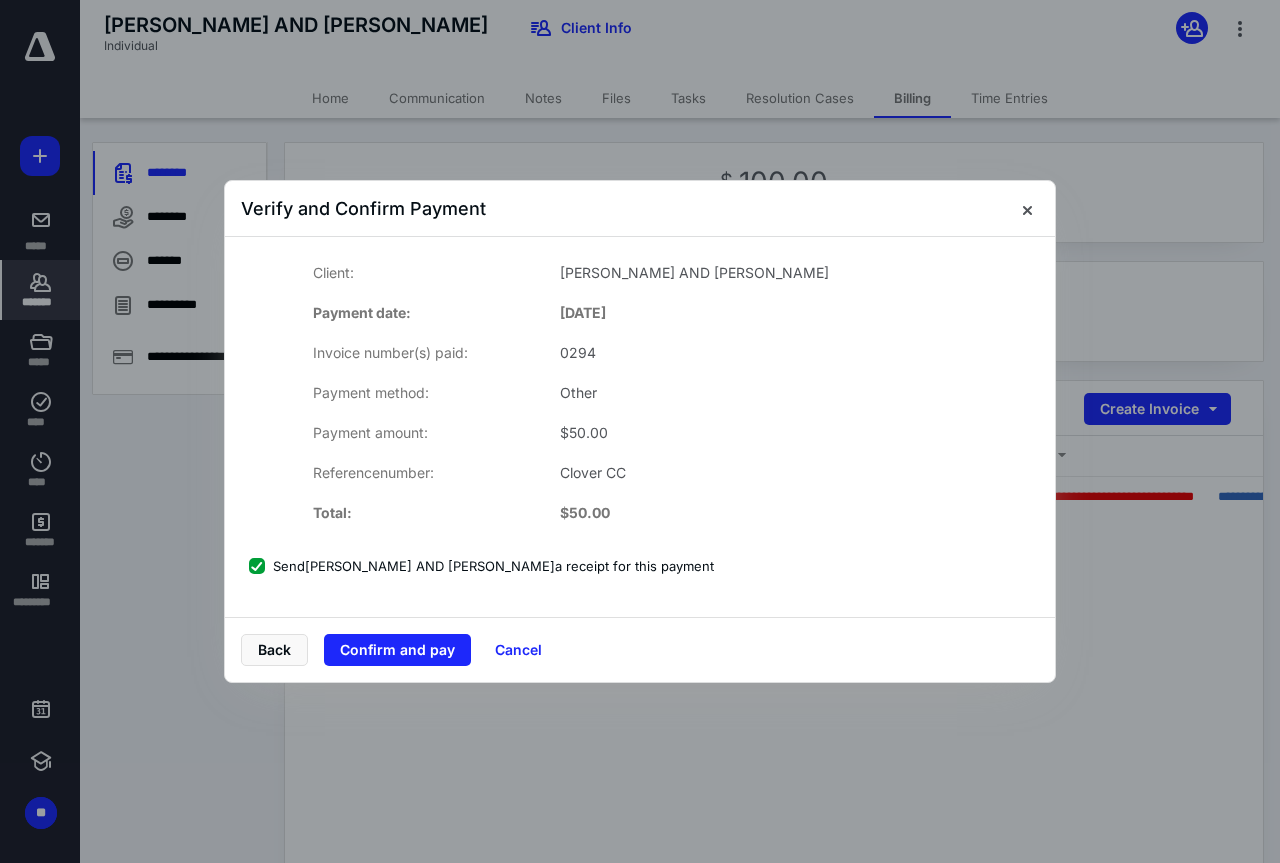 click on "Send  [PERSON_NAME] D AND [PERSON_NAME]  a receipt for this payment" at bounding box center [481, 566] 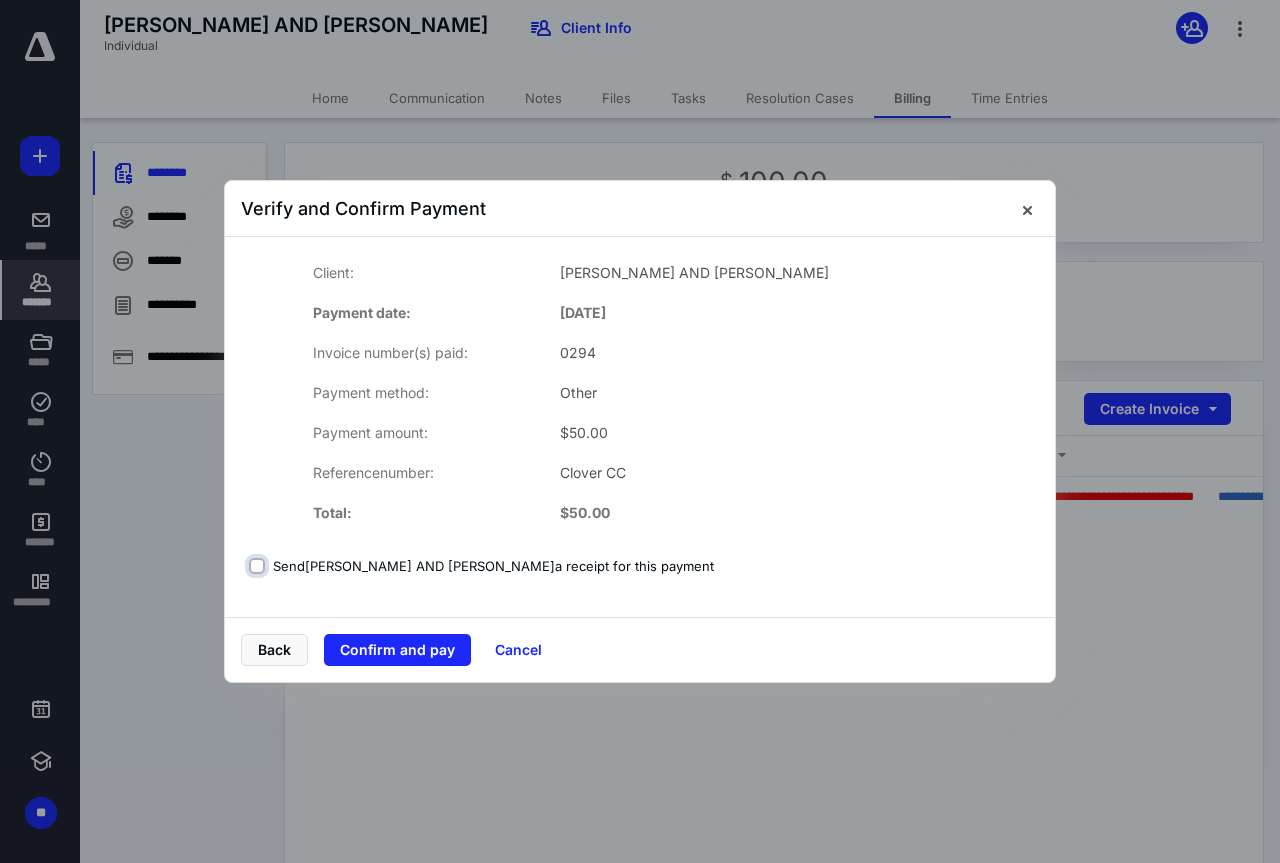 checkbox on "false" 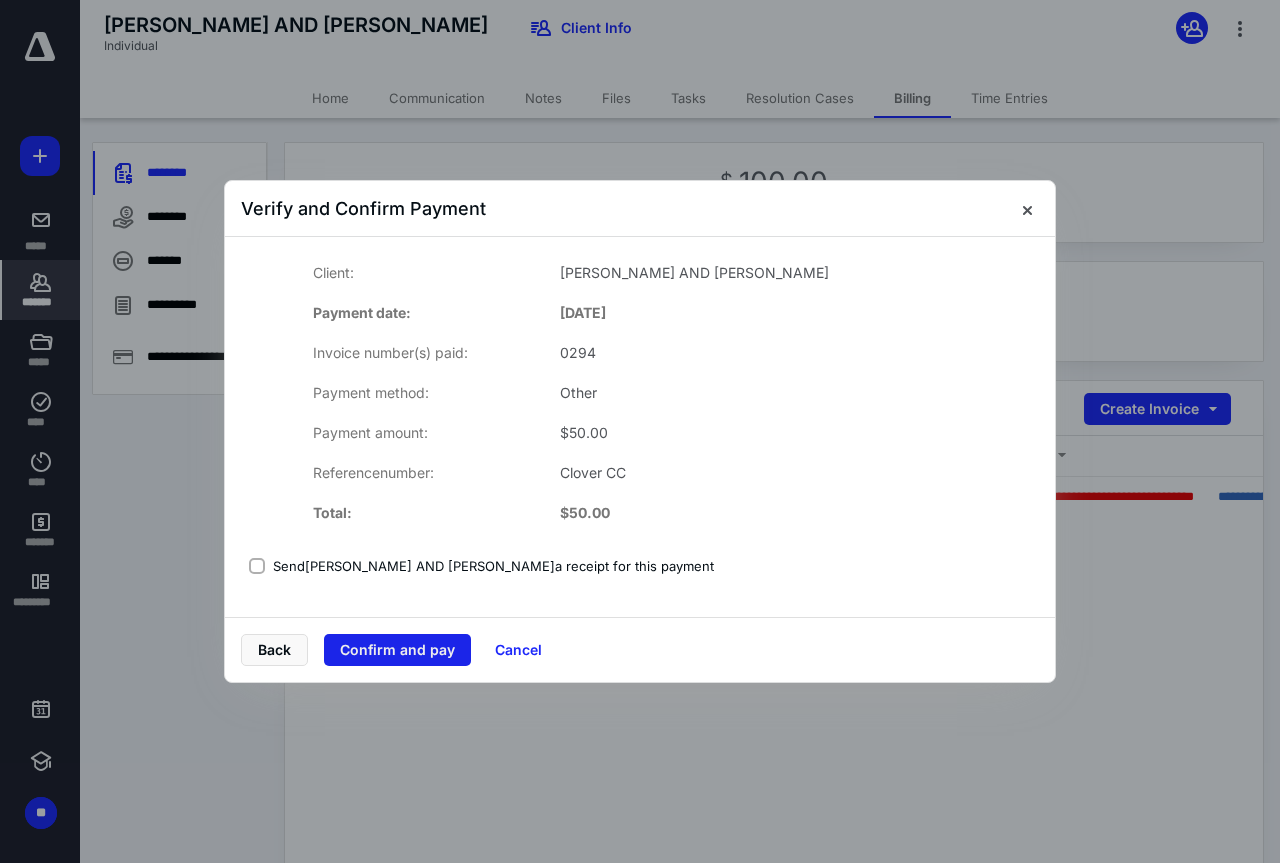 click on "Confirm and pay" at bounding box center (397, 650) 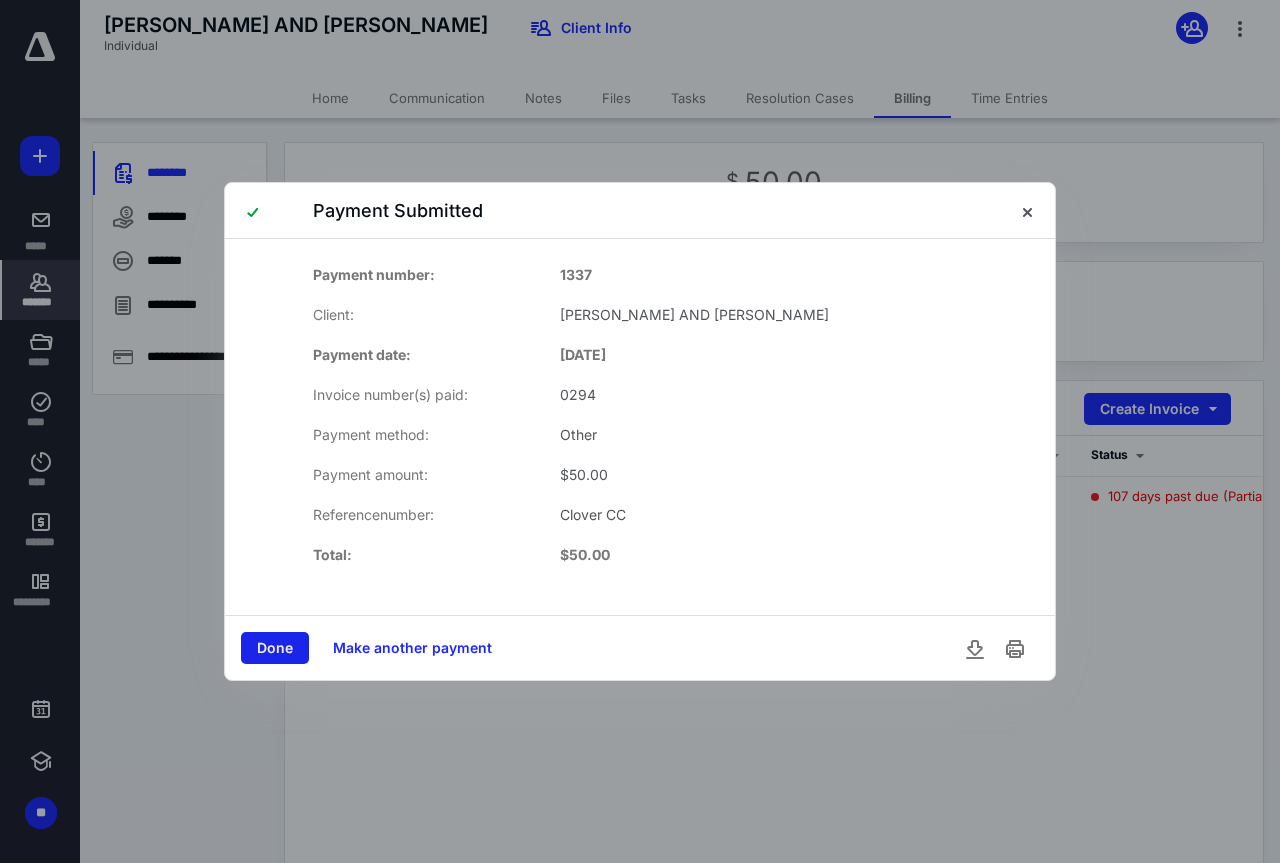 click on "Done" at bounding box center [275, 648] 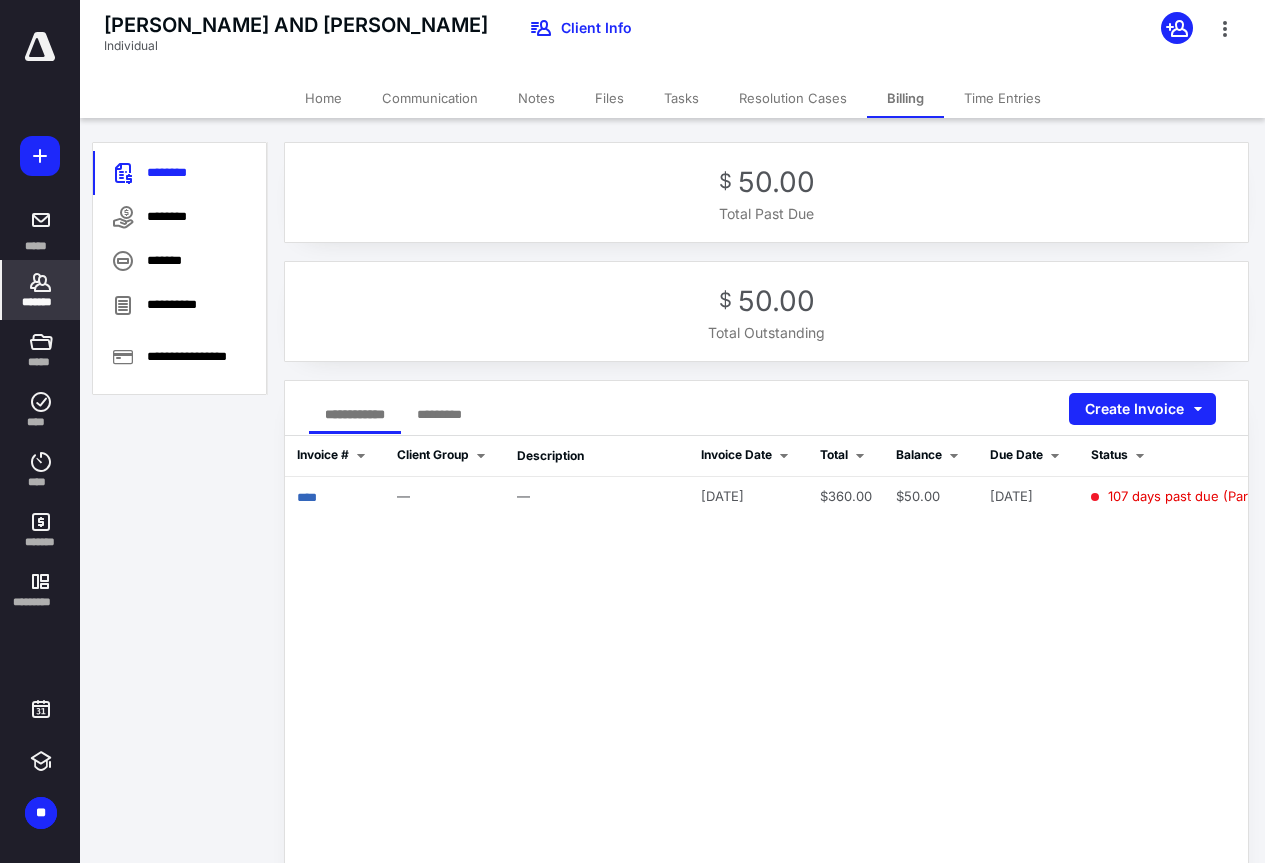 click on "***** ******* ***** **** **** ******* *********" at bounding box center [40, 326] 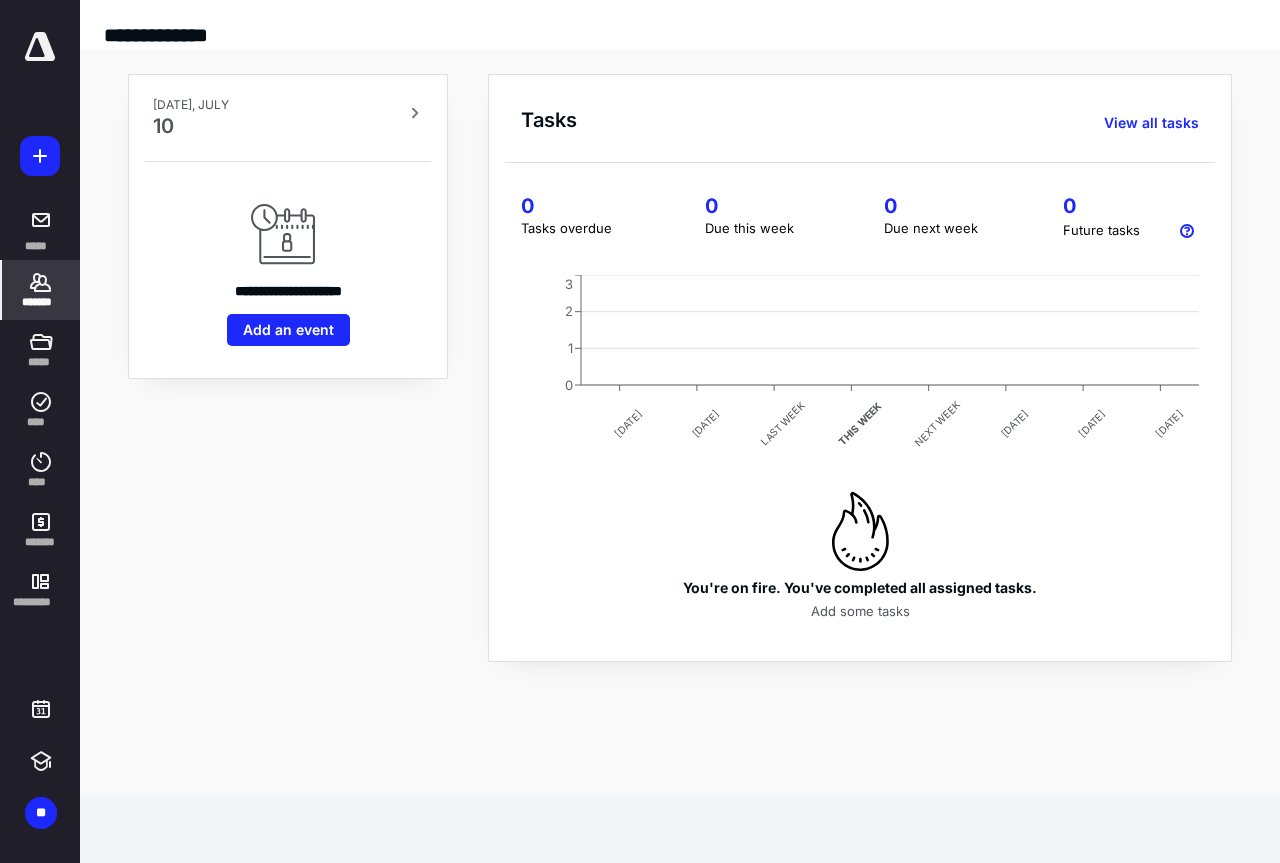 click on "*******" at bounding box center [41, 290] 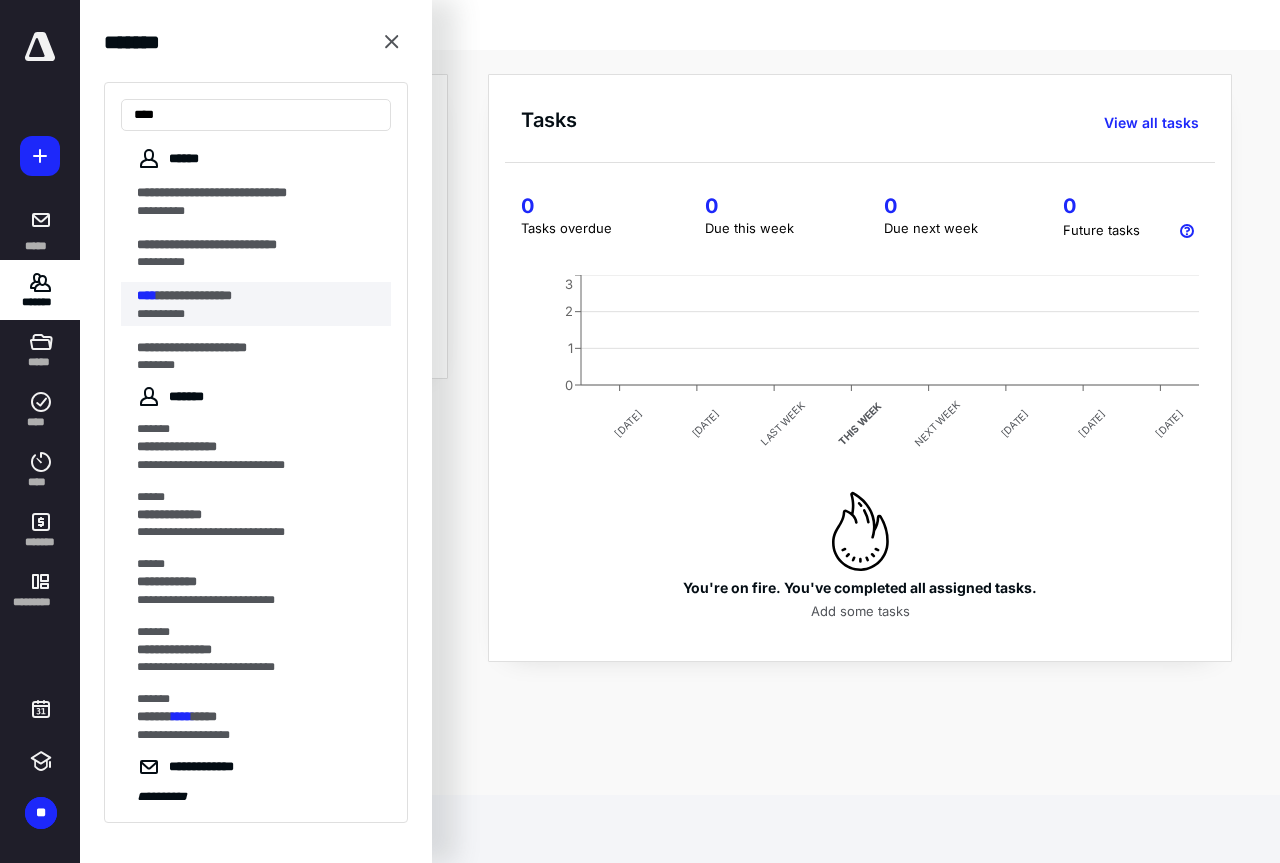 type on "****" 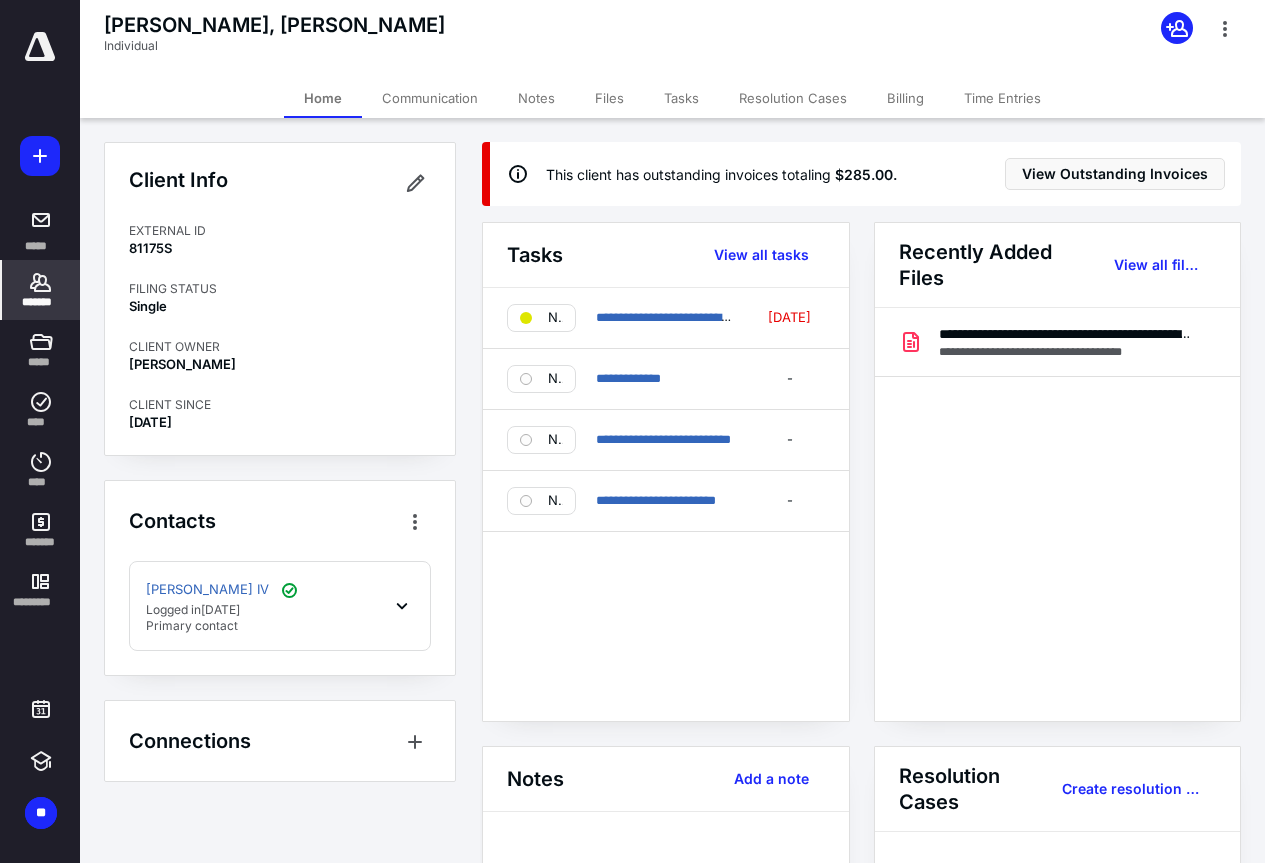 click on "Billing" at bounding box center (905, 98) 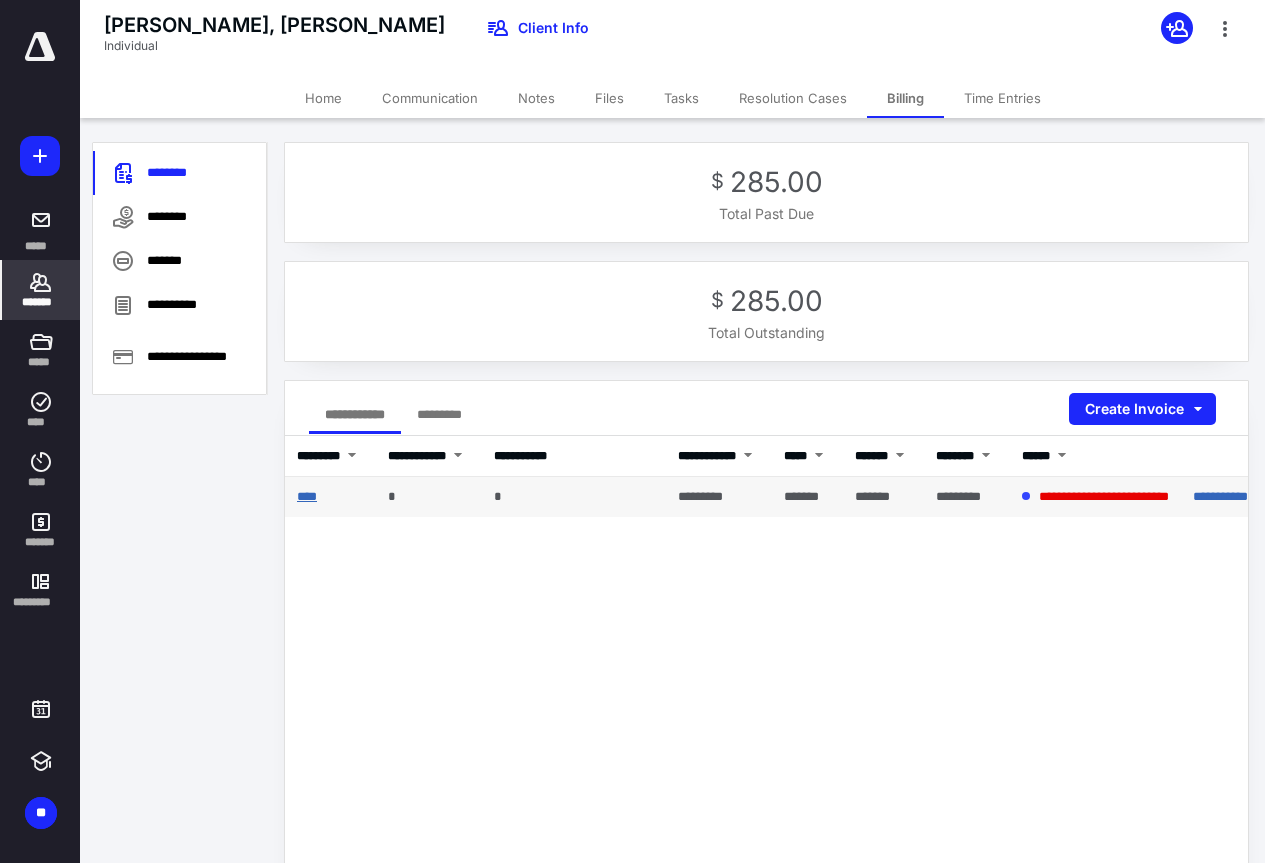 click on "****" at bounding box center [307, 496] 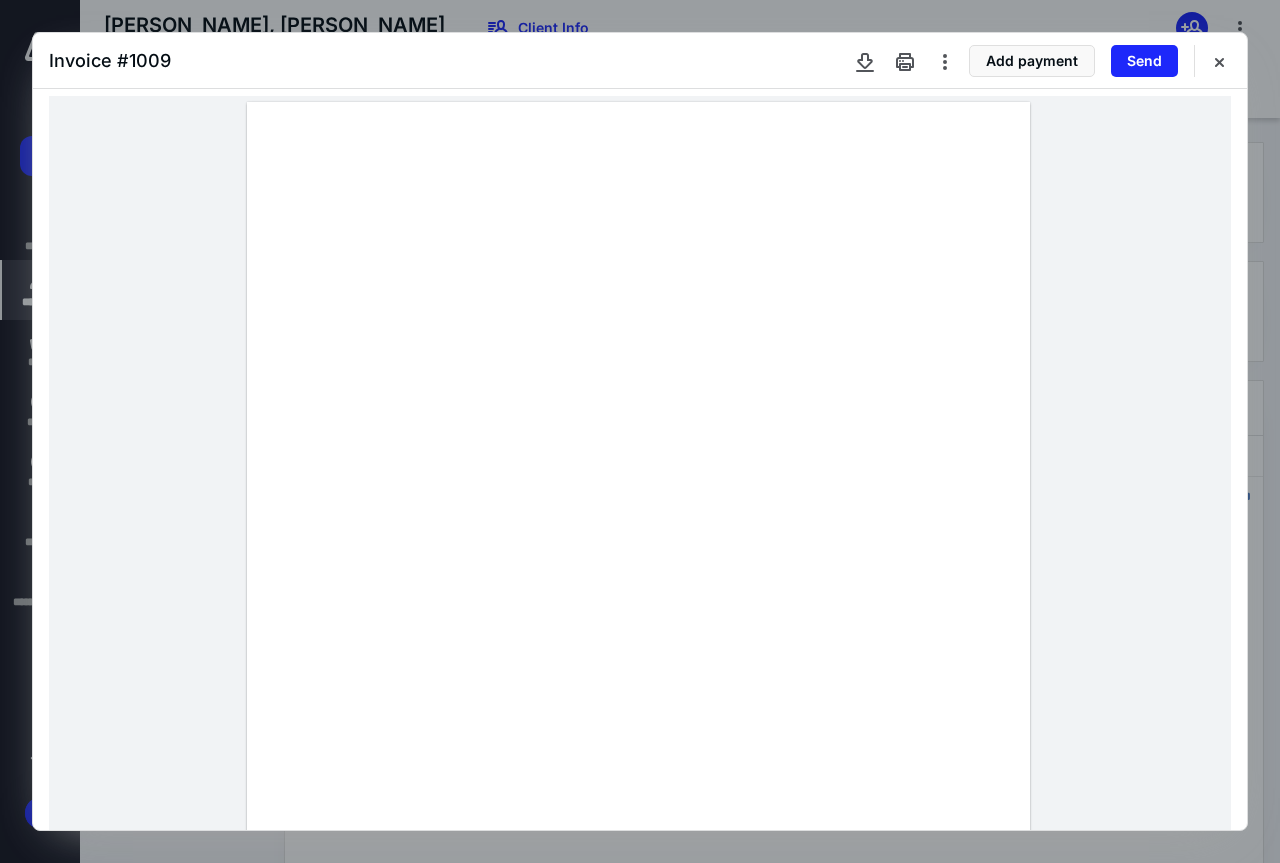 scroll, scrollTop: 0, scrollLeft: 0, axis: both 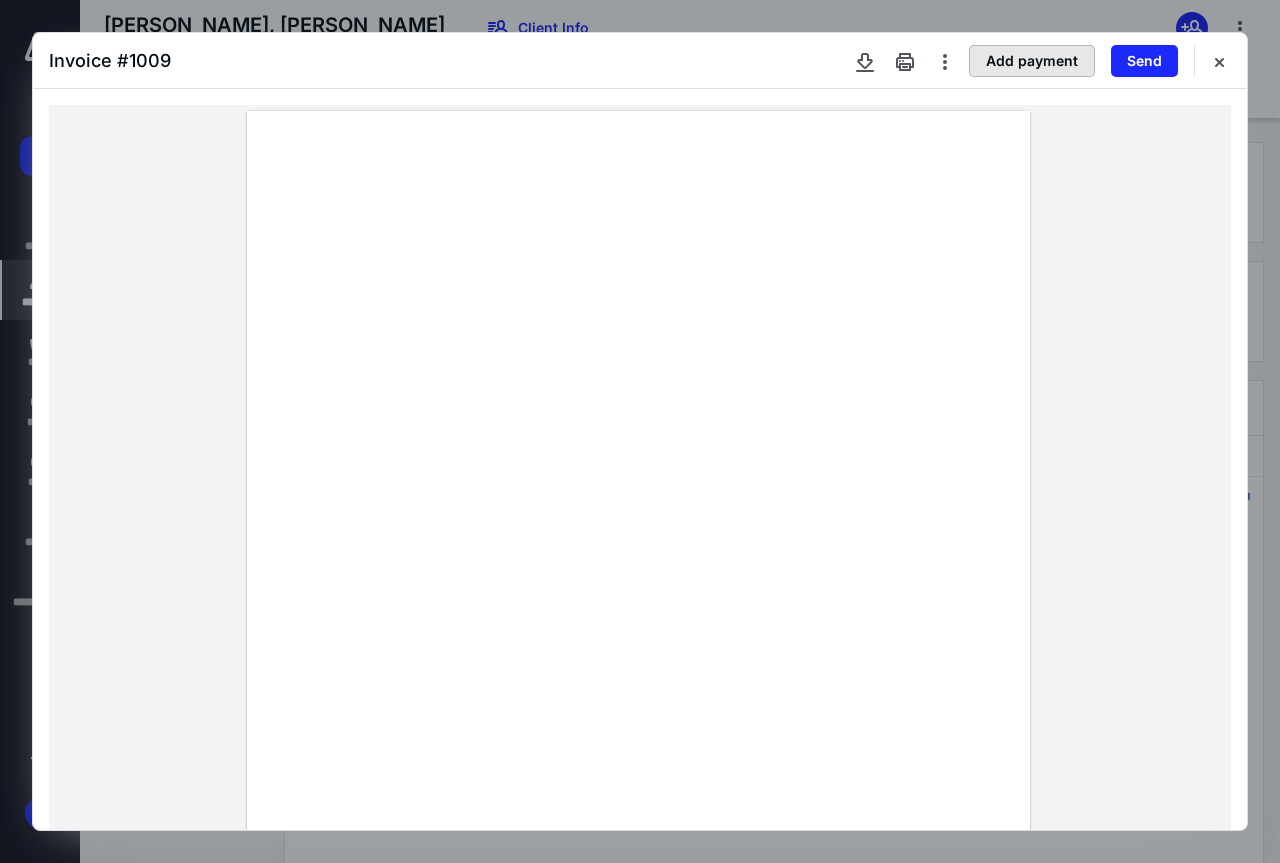 click on "Add payment" at bounding box center [1032, 61] 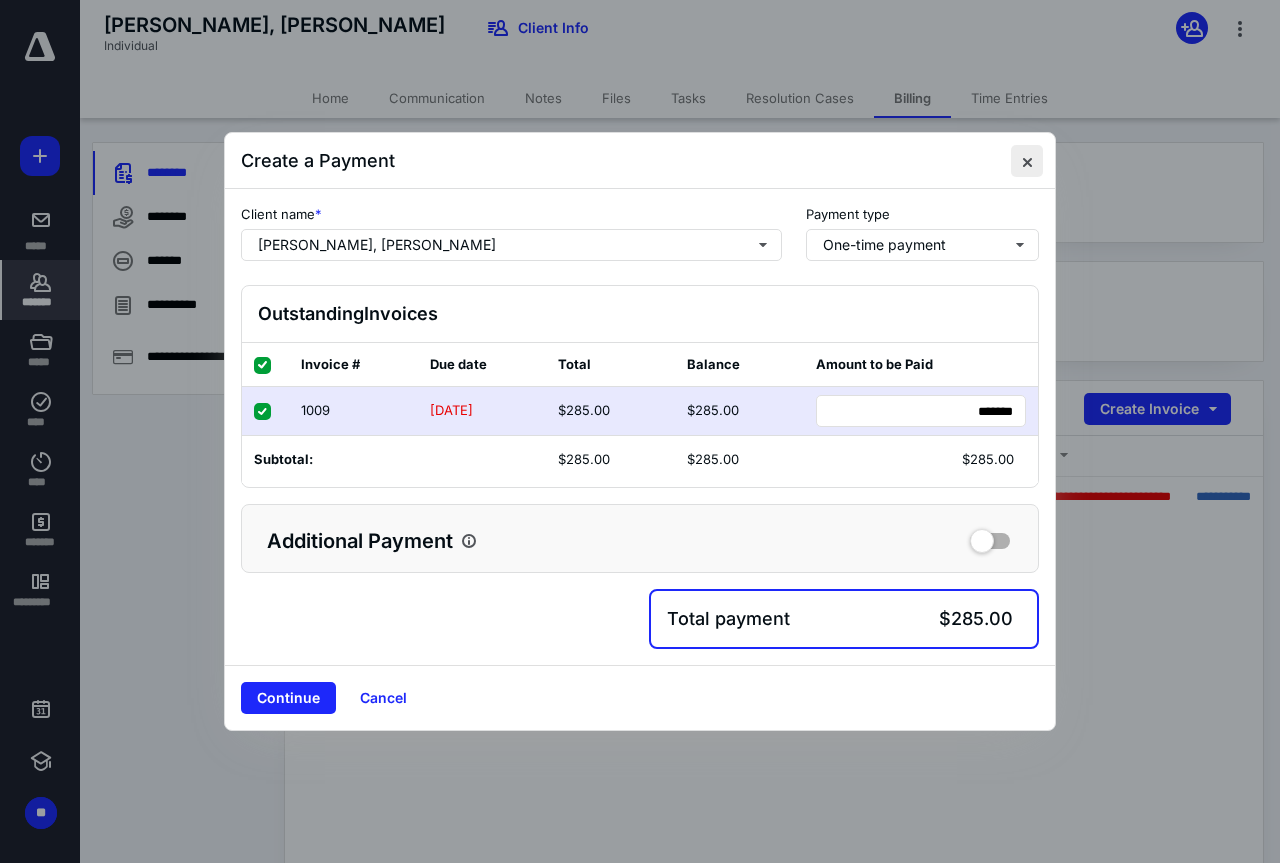 click at bounding box center [1027, 161] 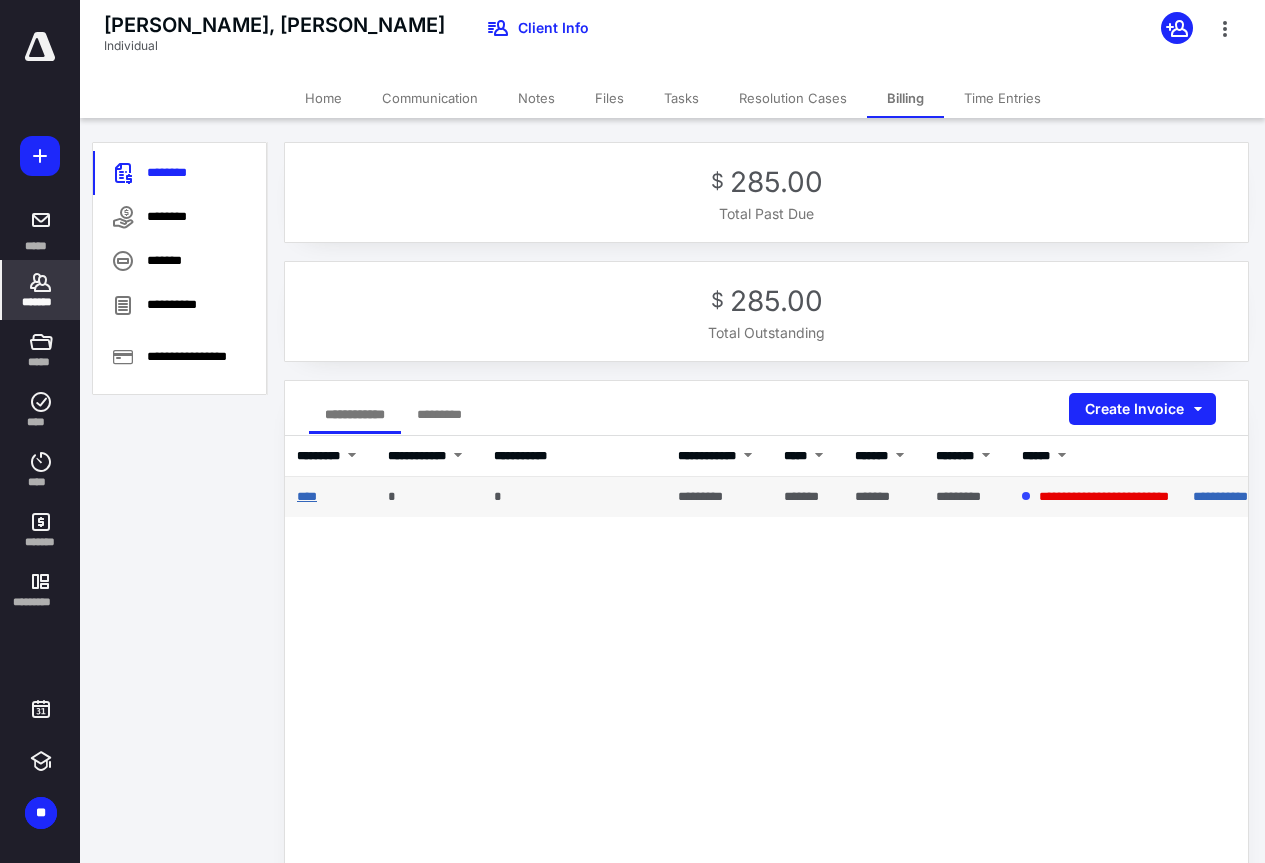 click on "****" at bounding box center [307, 496] 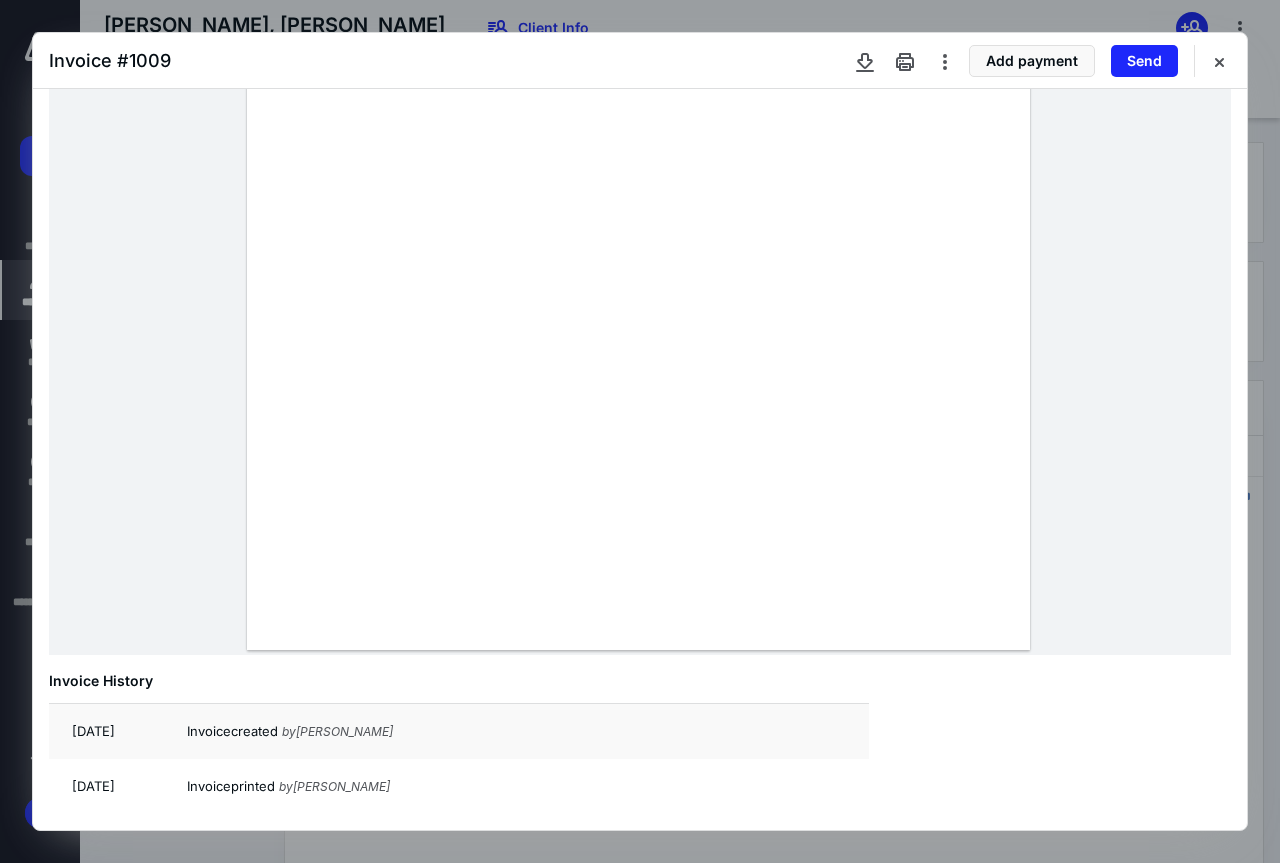 scroll, scrollTop: 0, scrollLeft: 0, axis: both 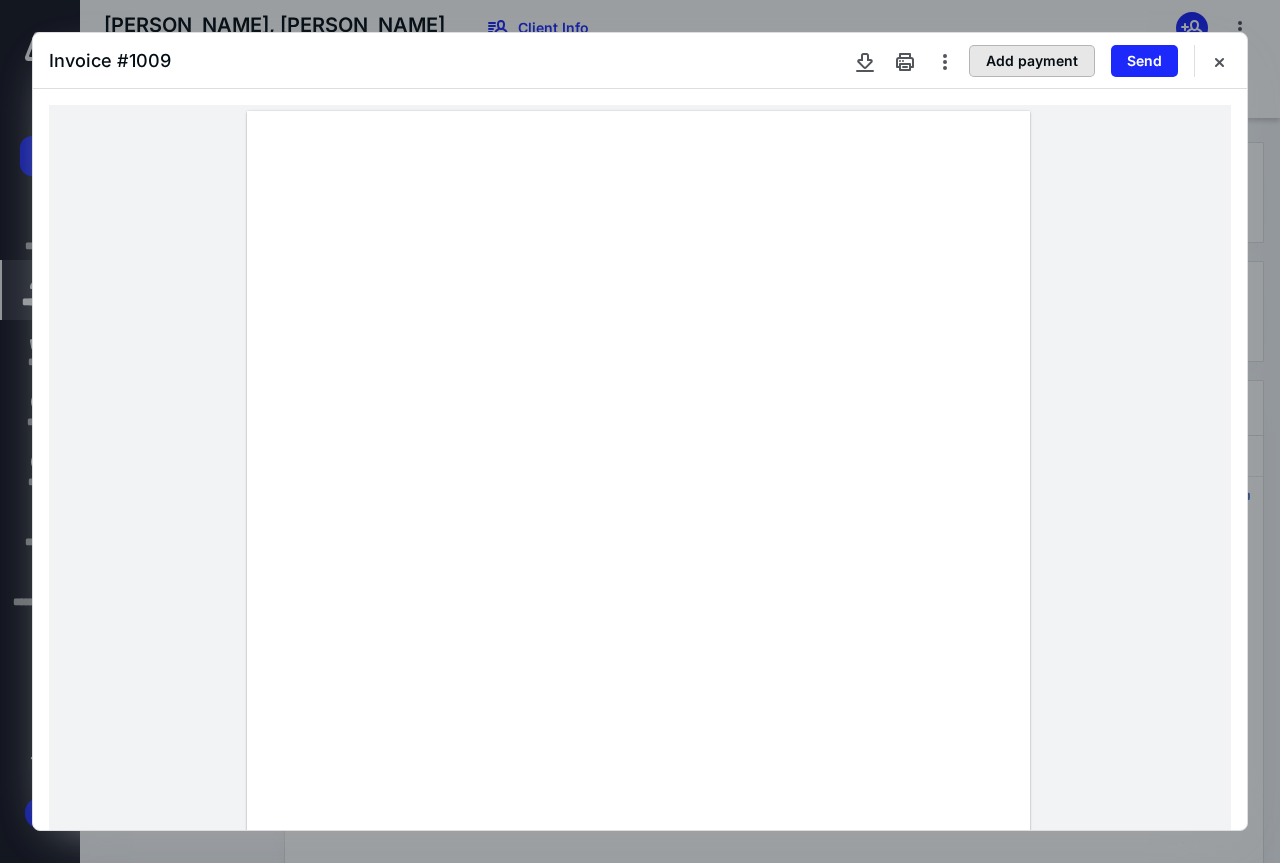 click on "Add payment" at bounding box center (1032, 61) 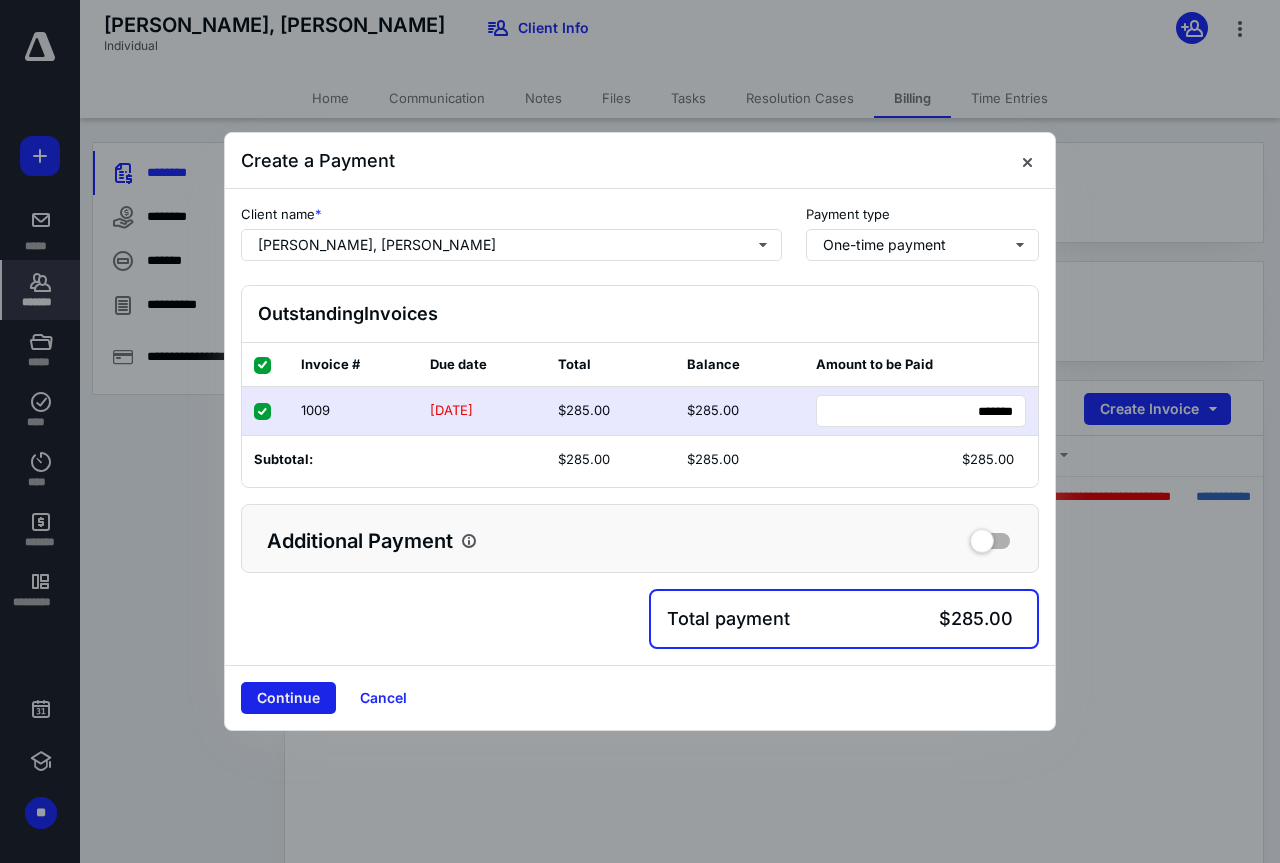 click on "Continue" at bounding box center [288, 698] 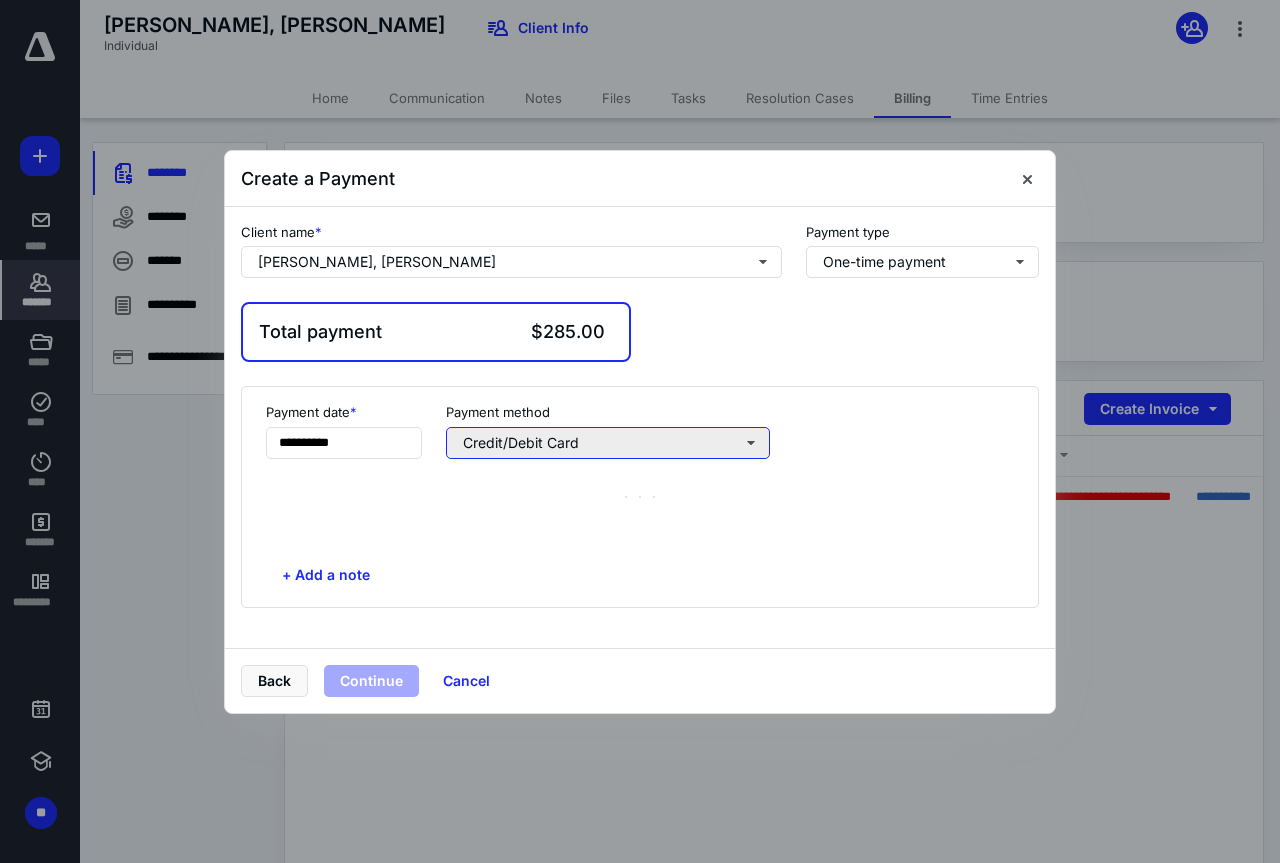 click on "Credit/Debit Card" at bounding box center (608, 443) 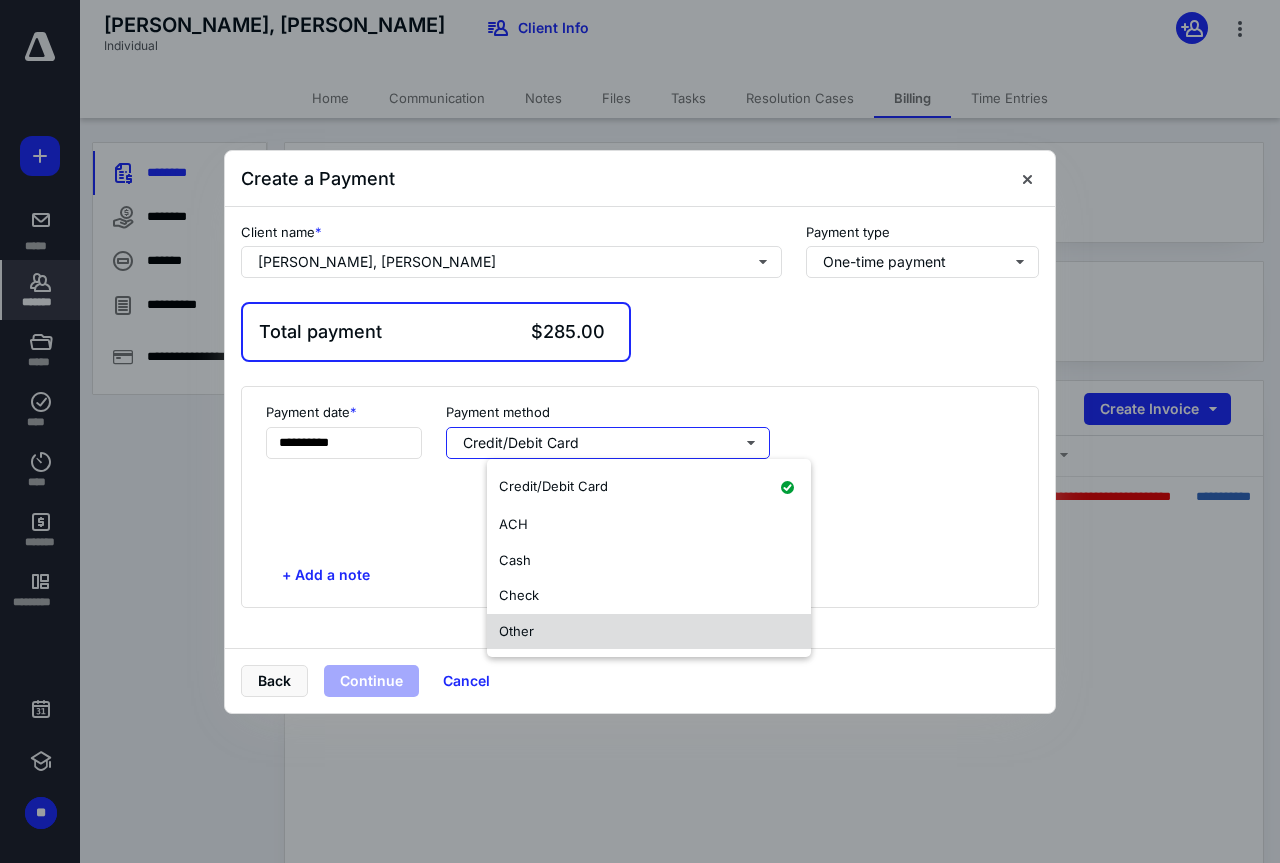 click on "Other" at bounding box center (649, 632) 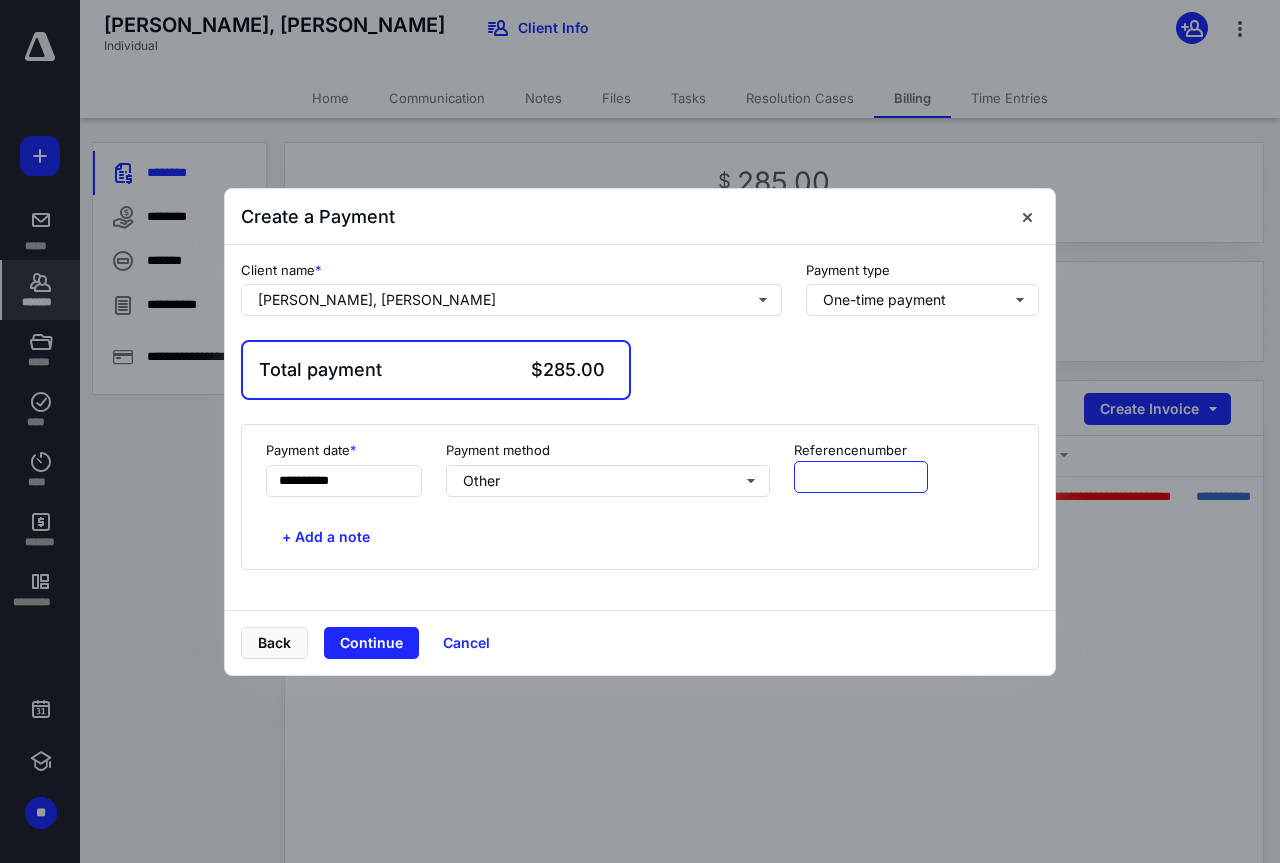 click at bounding box center [861, 477] 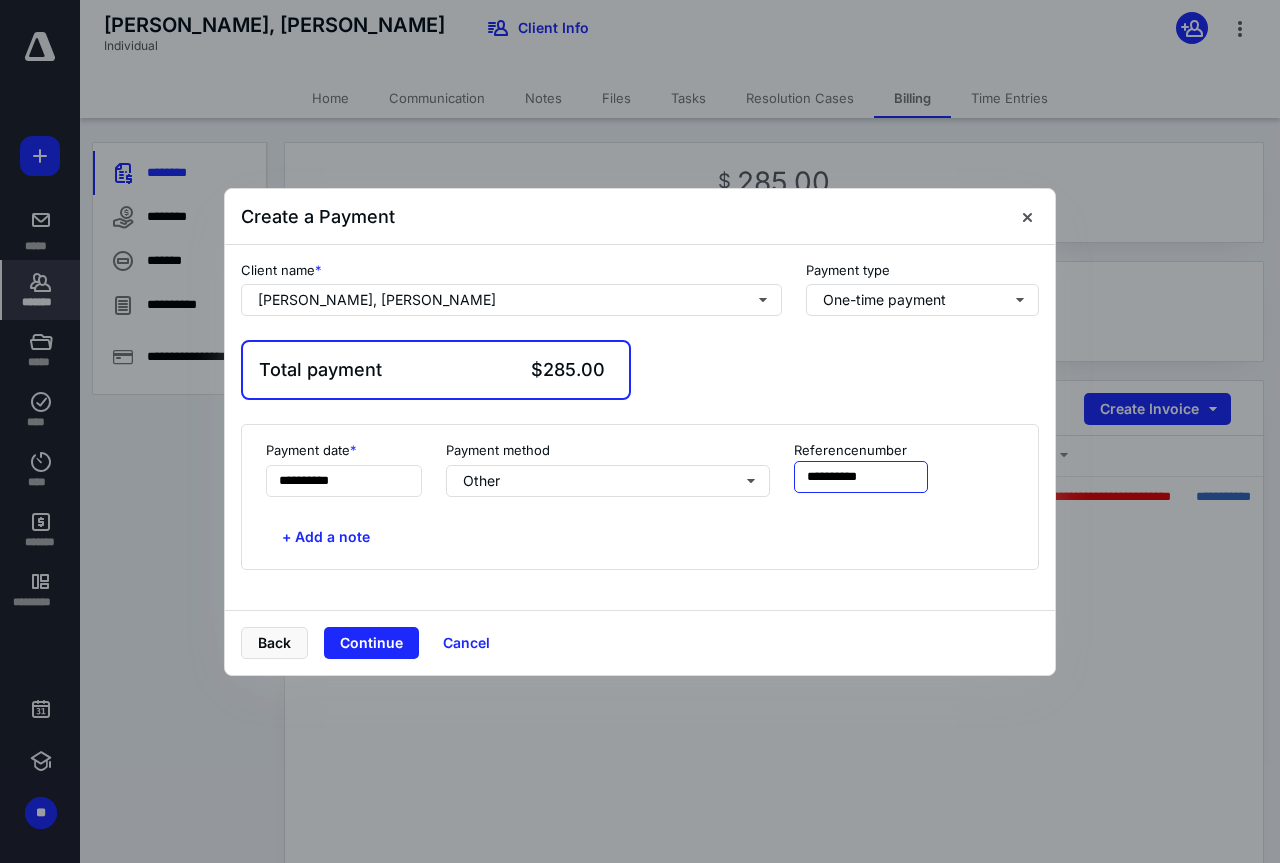 click on "**********" at bounding box center (861, 477) 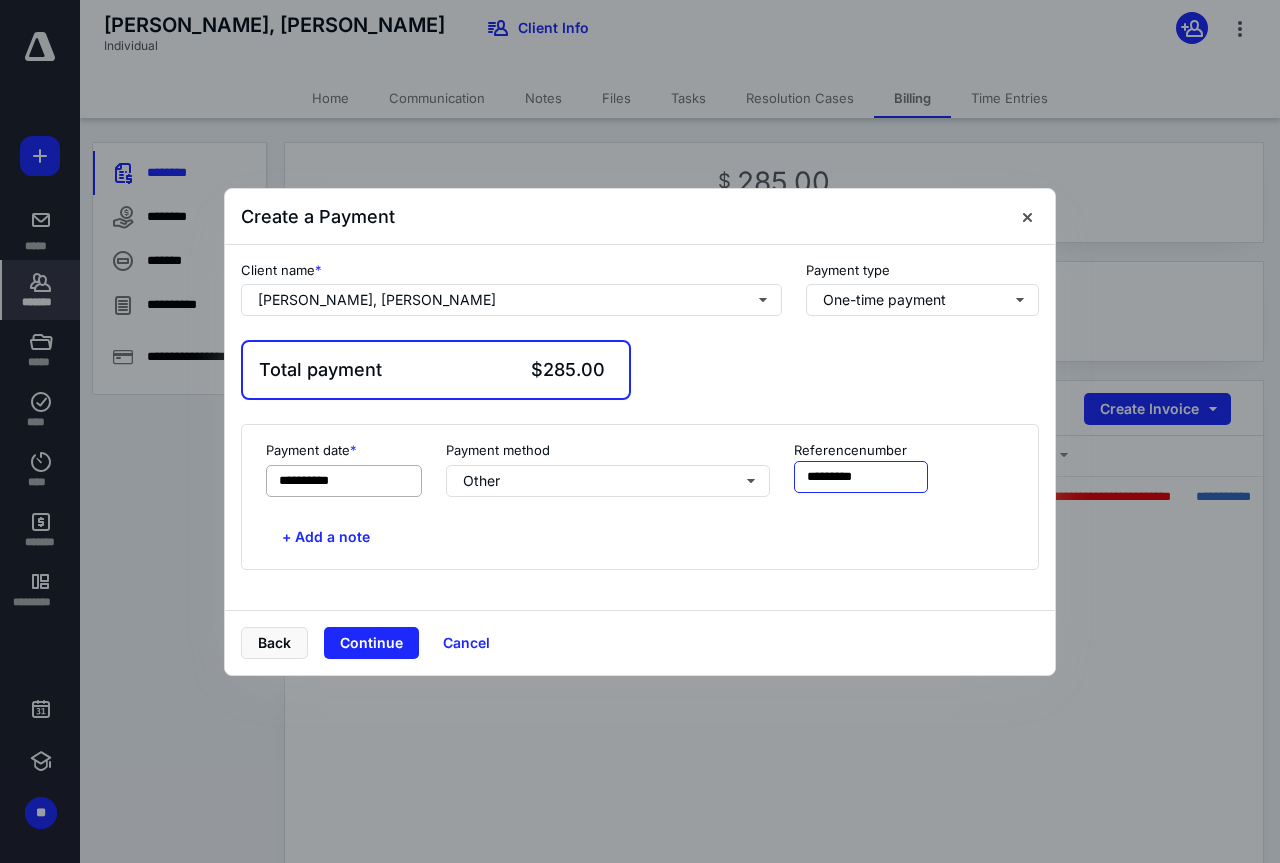 type on "*********" 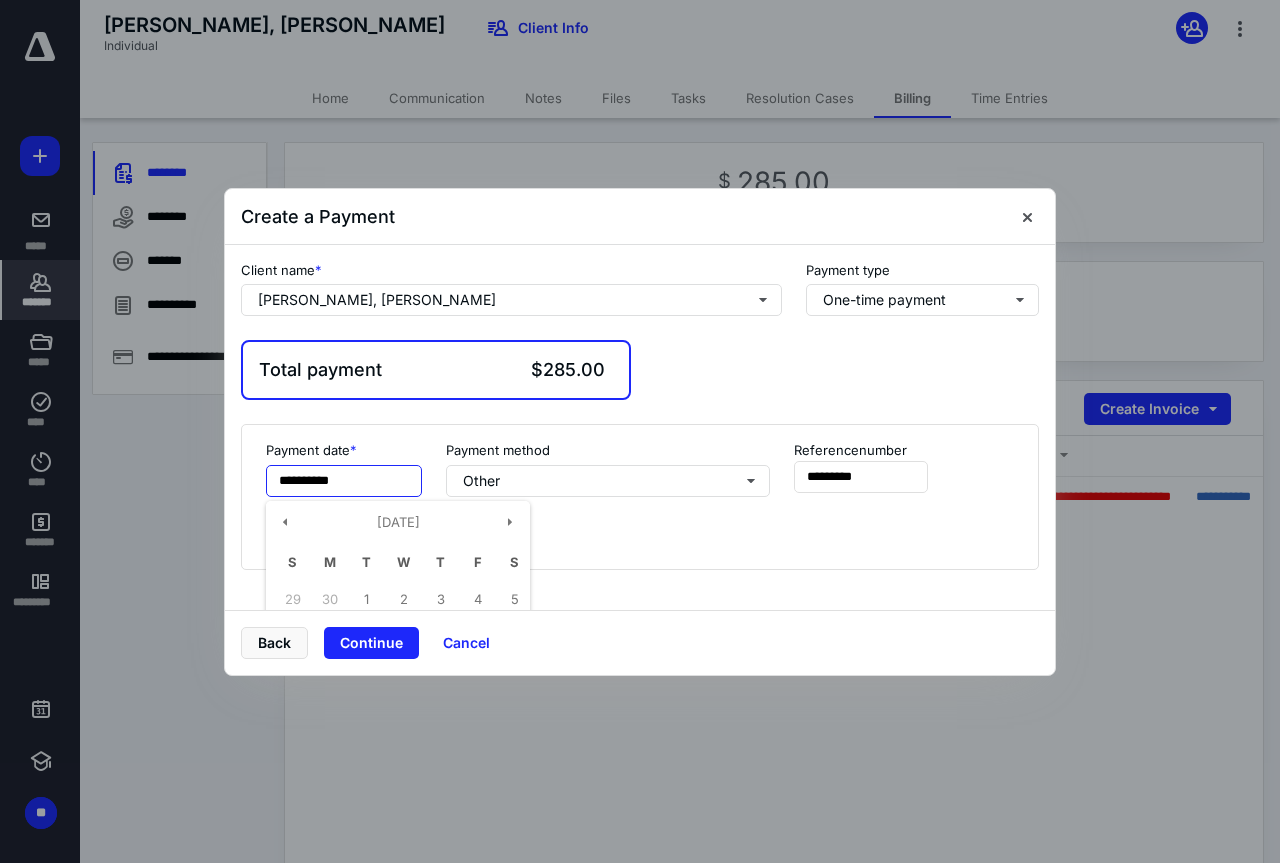 click on "**********" at bounding box center (344, 481) 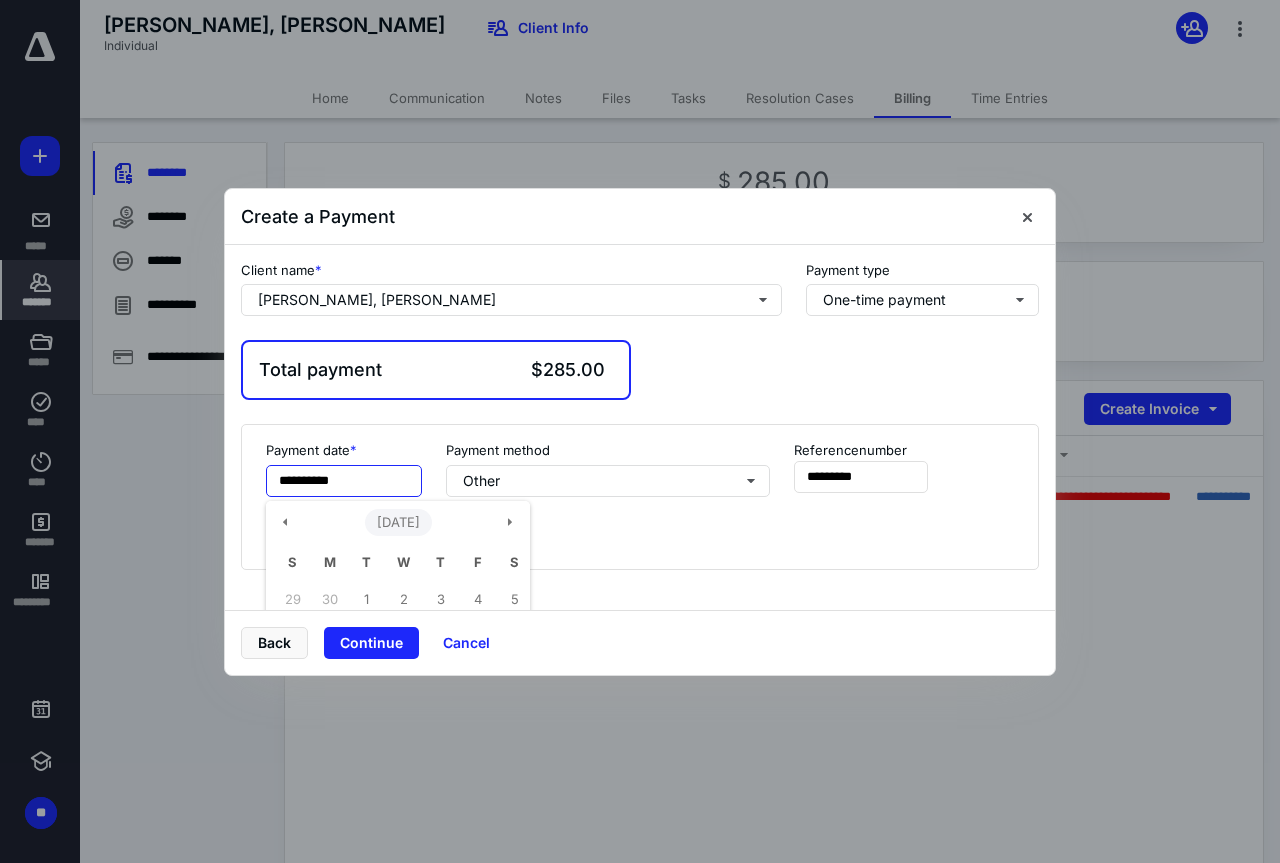 scroll, scrollTop: 200, scrollLeft: 0, axis: vertical 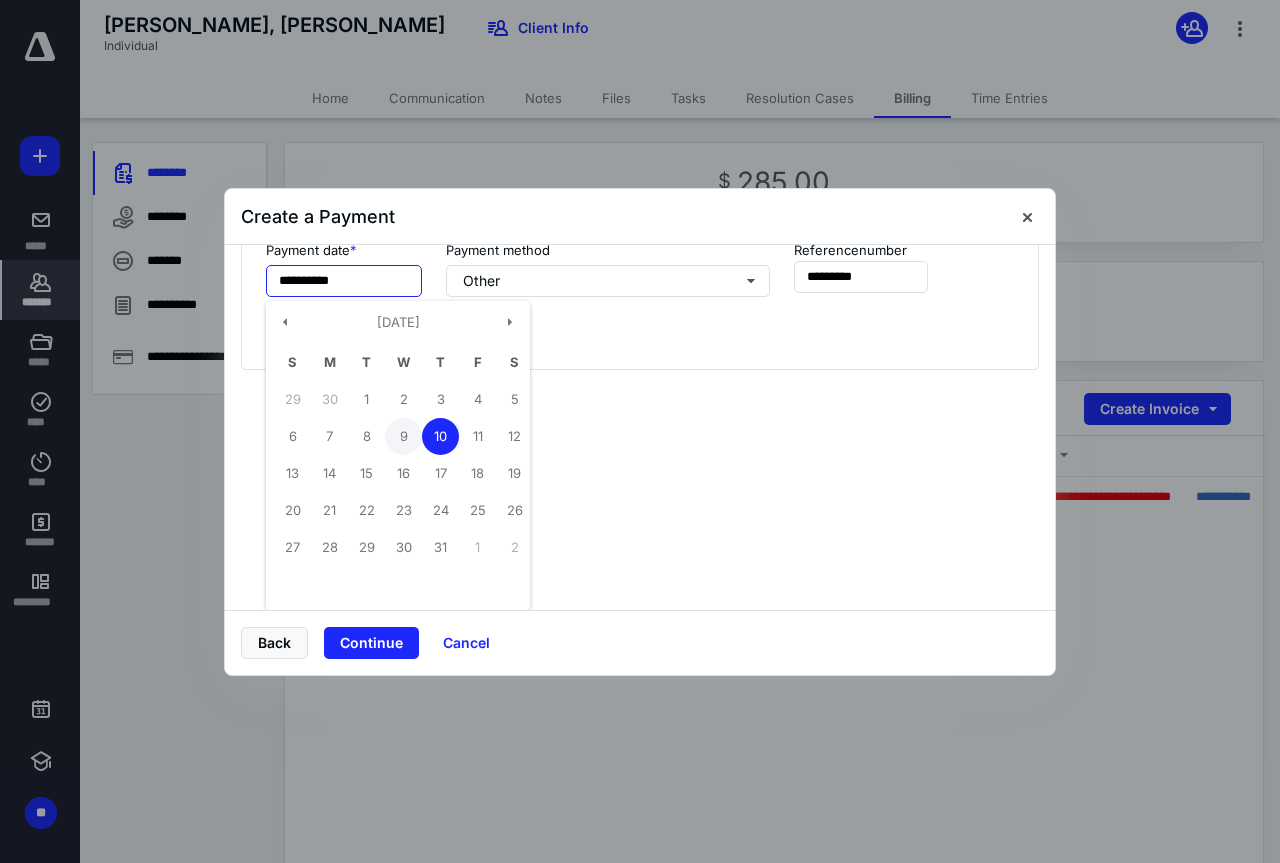 click on "9" at bounding box center (403, 436) 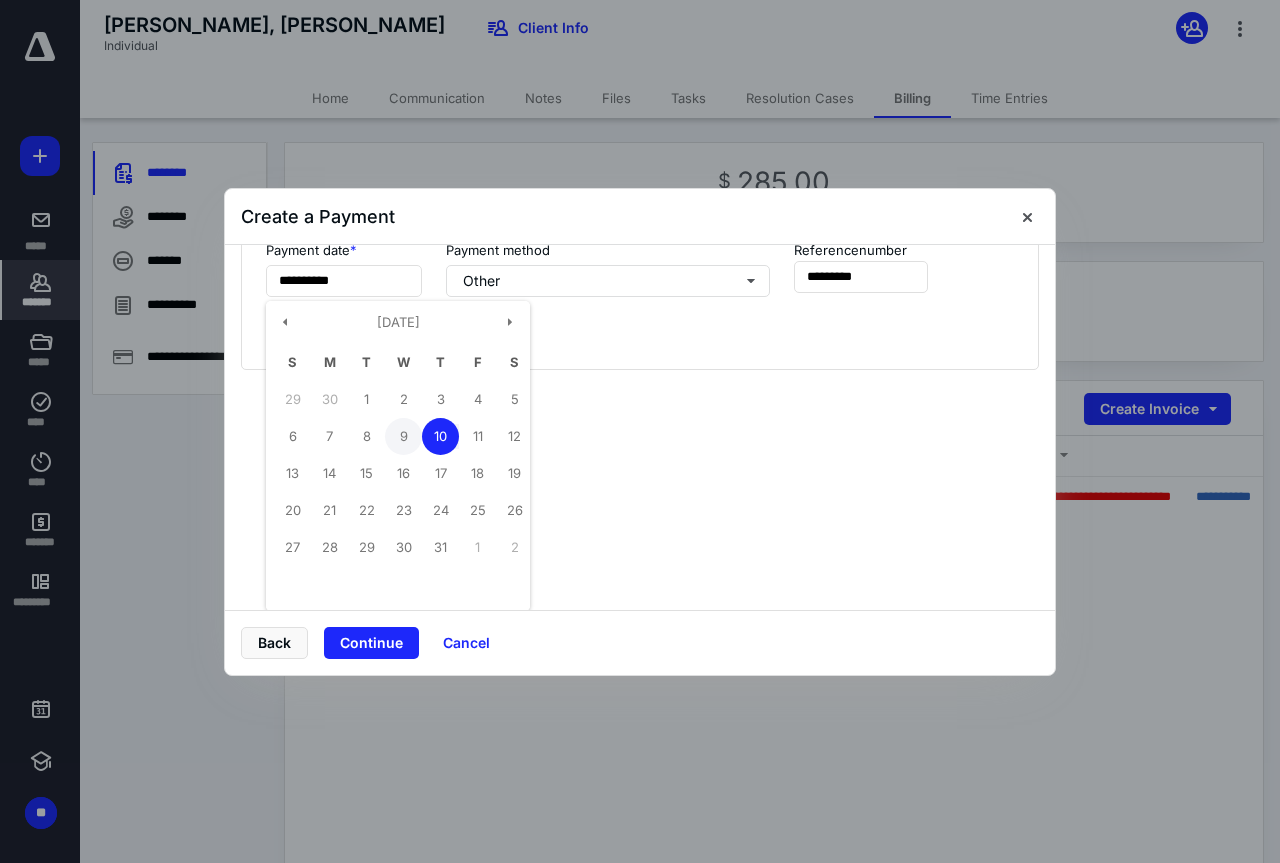 type on "**********" 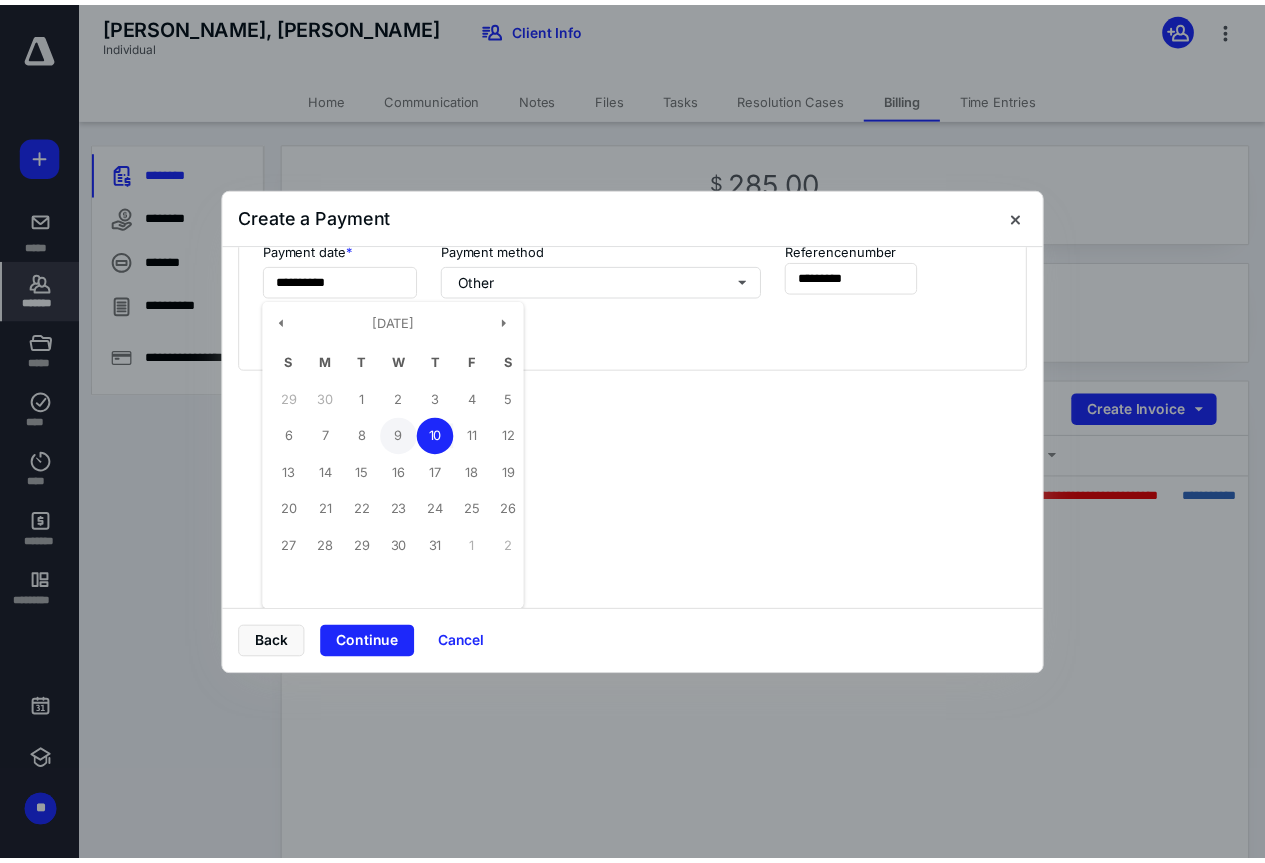 scroll, scrollTop: 0, scrollLeft: 0, axis: both 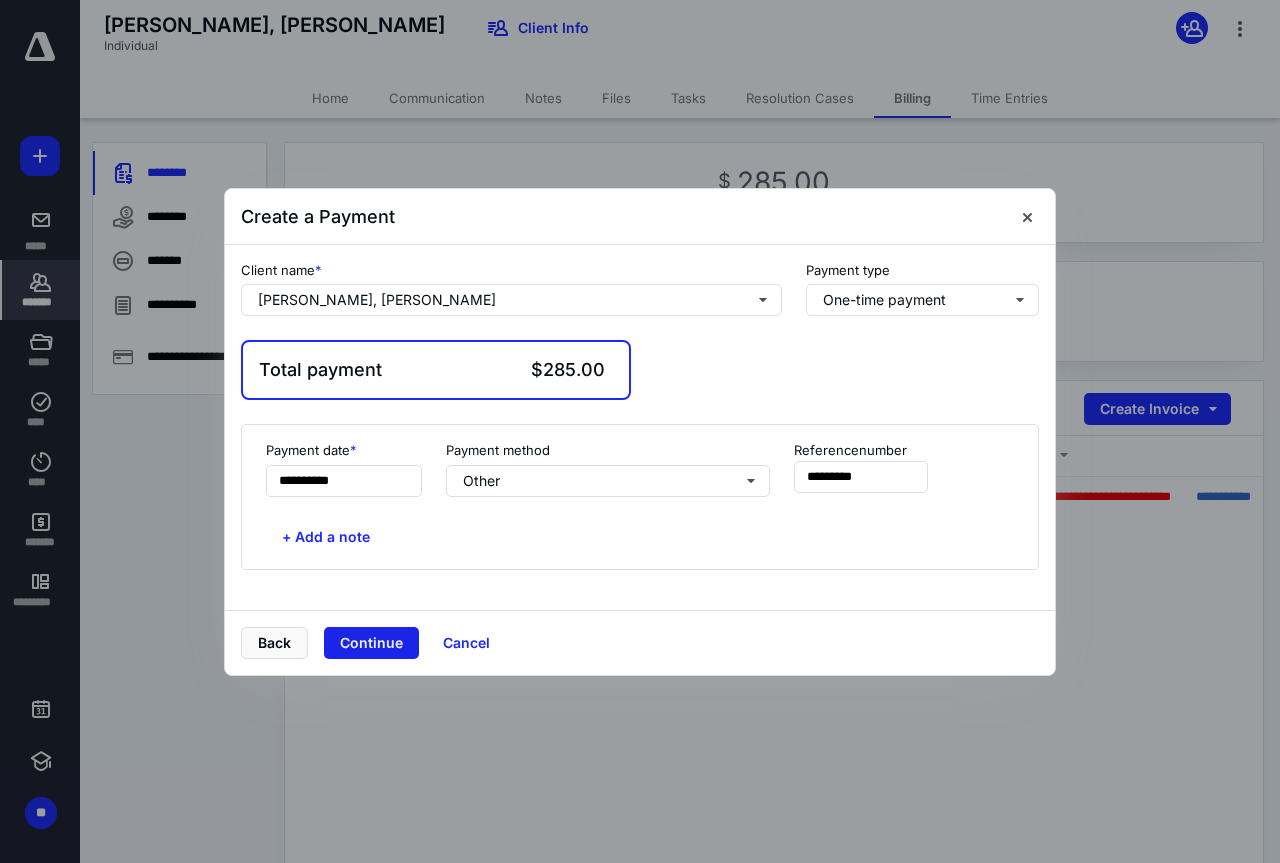 click on "Continue" at bounding box center [371, 643] 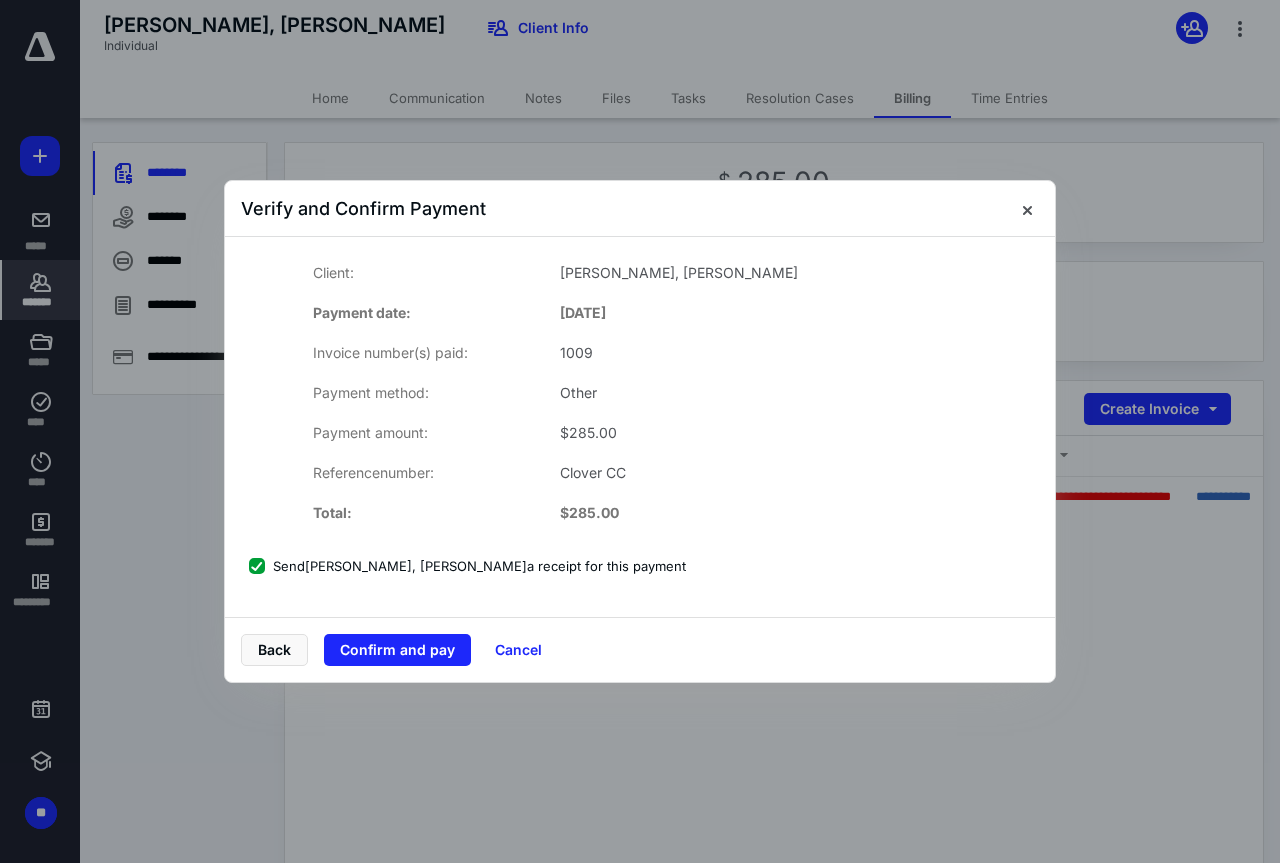 click on "Send  [PERSON_NAME], [PERSON_NAME]  a receipt for this payment" at bounding box center [467, 566] 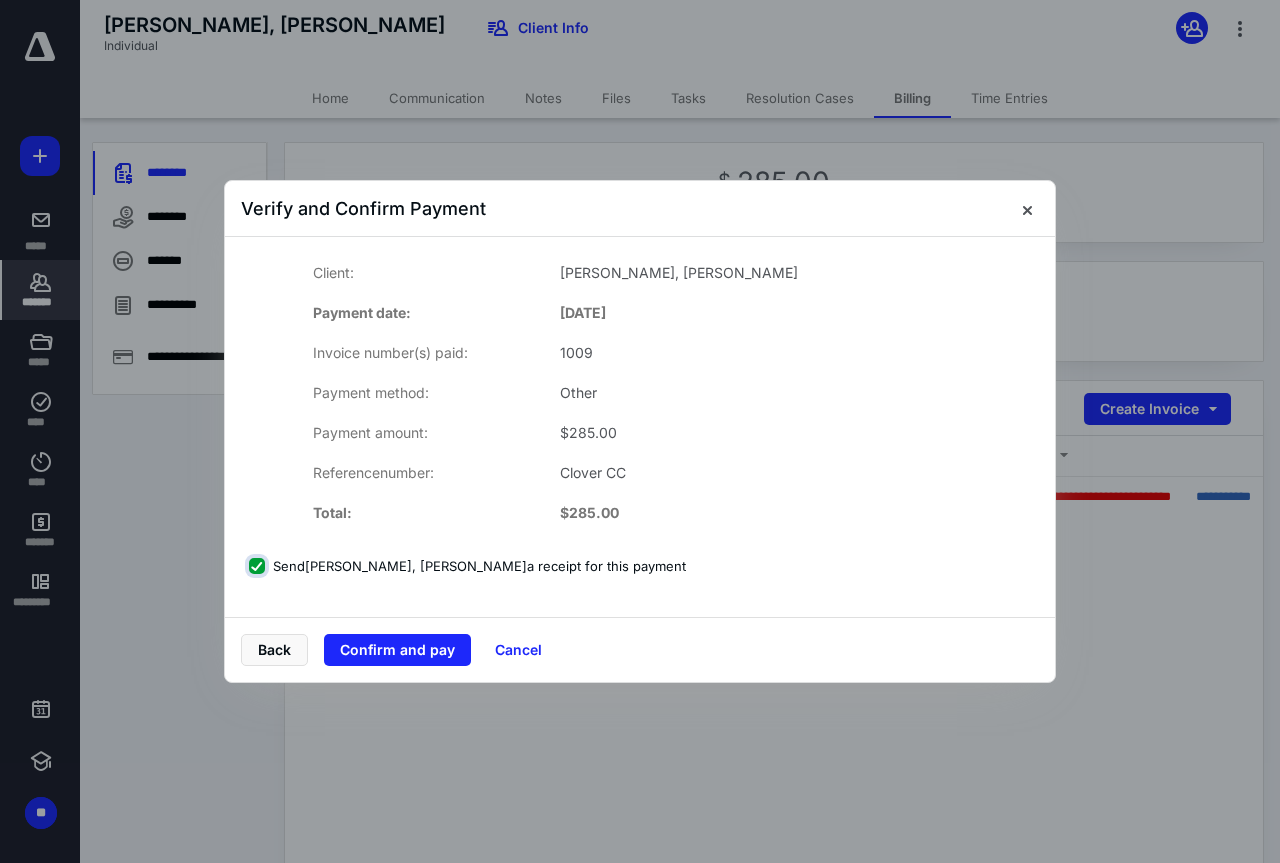 click on "Send  [PERSON_NAME], [PERSON_NAME]  a receipt for this payment" at bounding box center [259, 566] 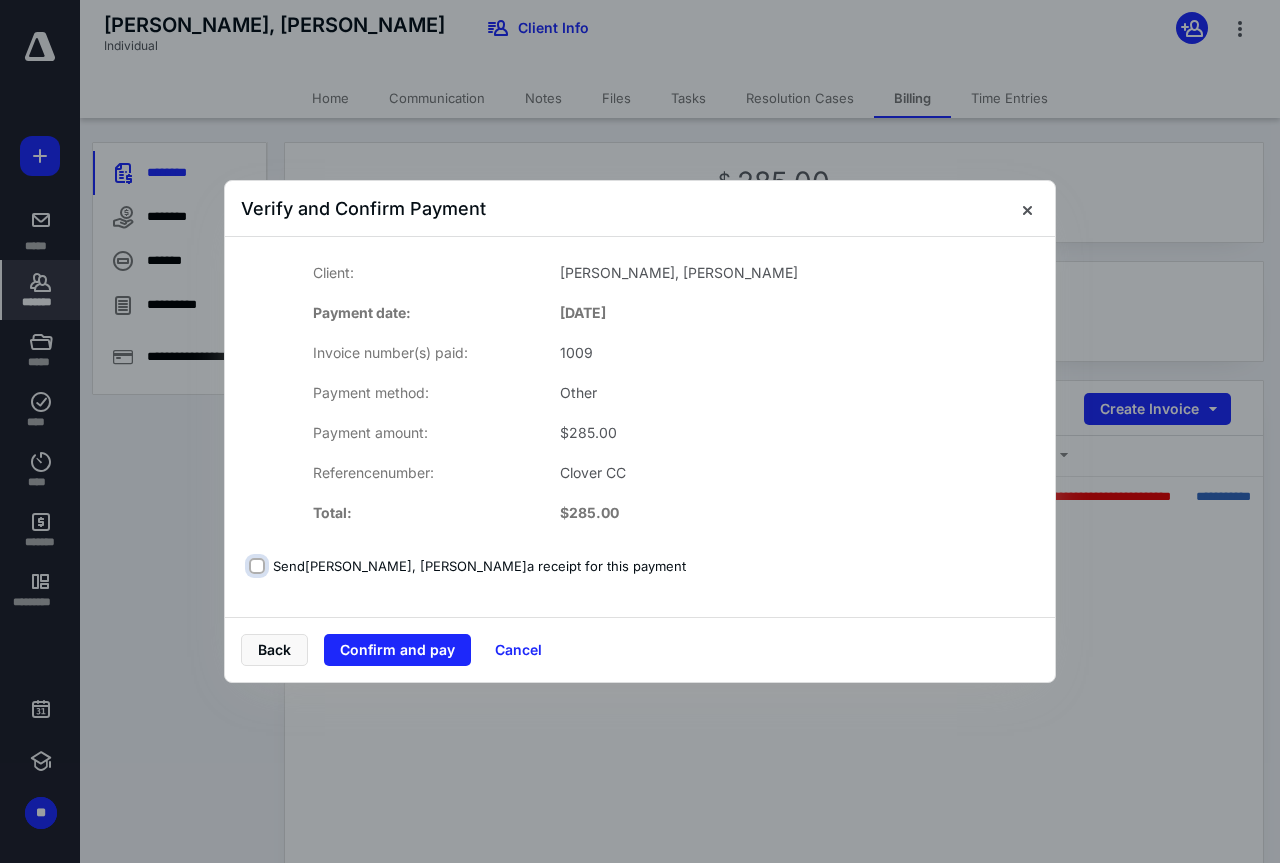 checkbox on "false" 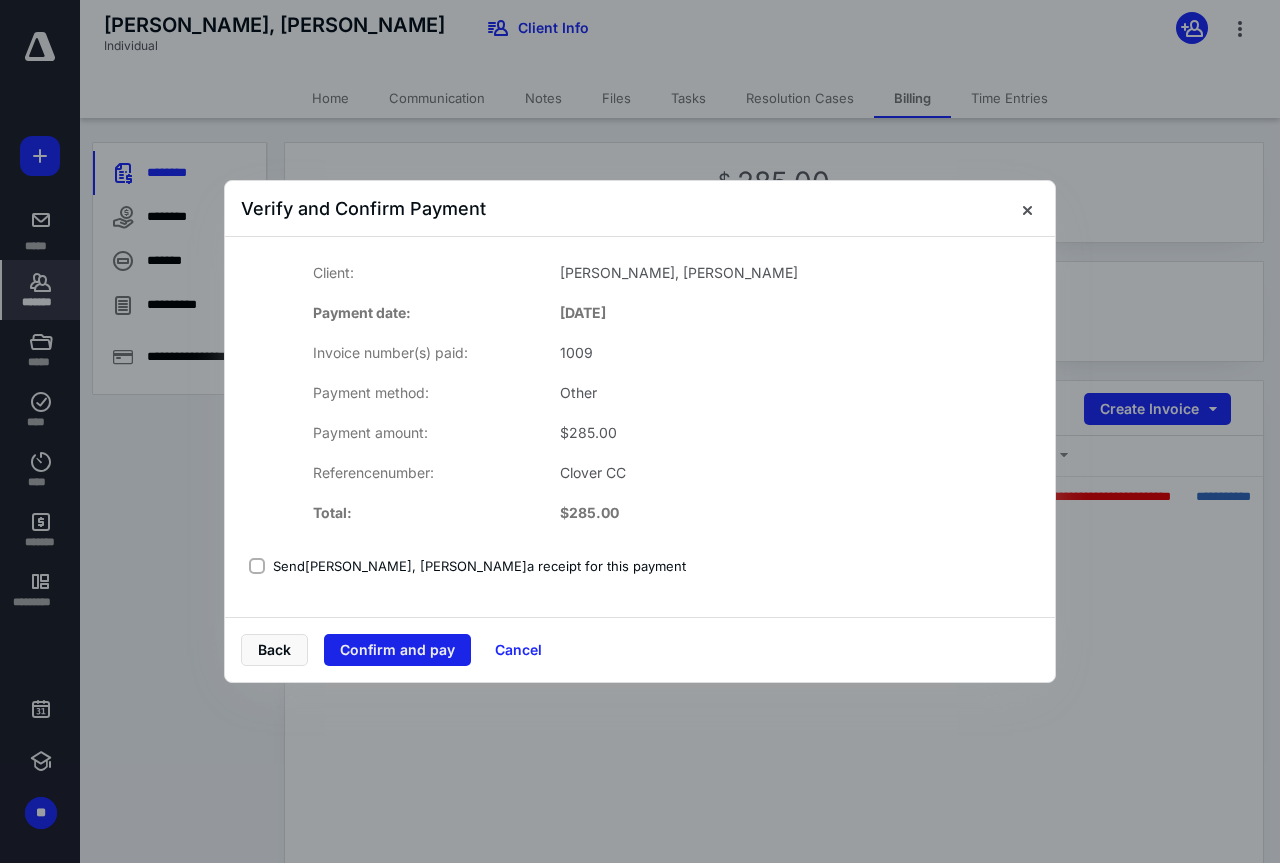 click on "Confirm and pay" at bounding box center (397, 650) 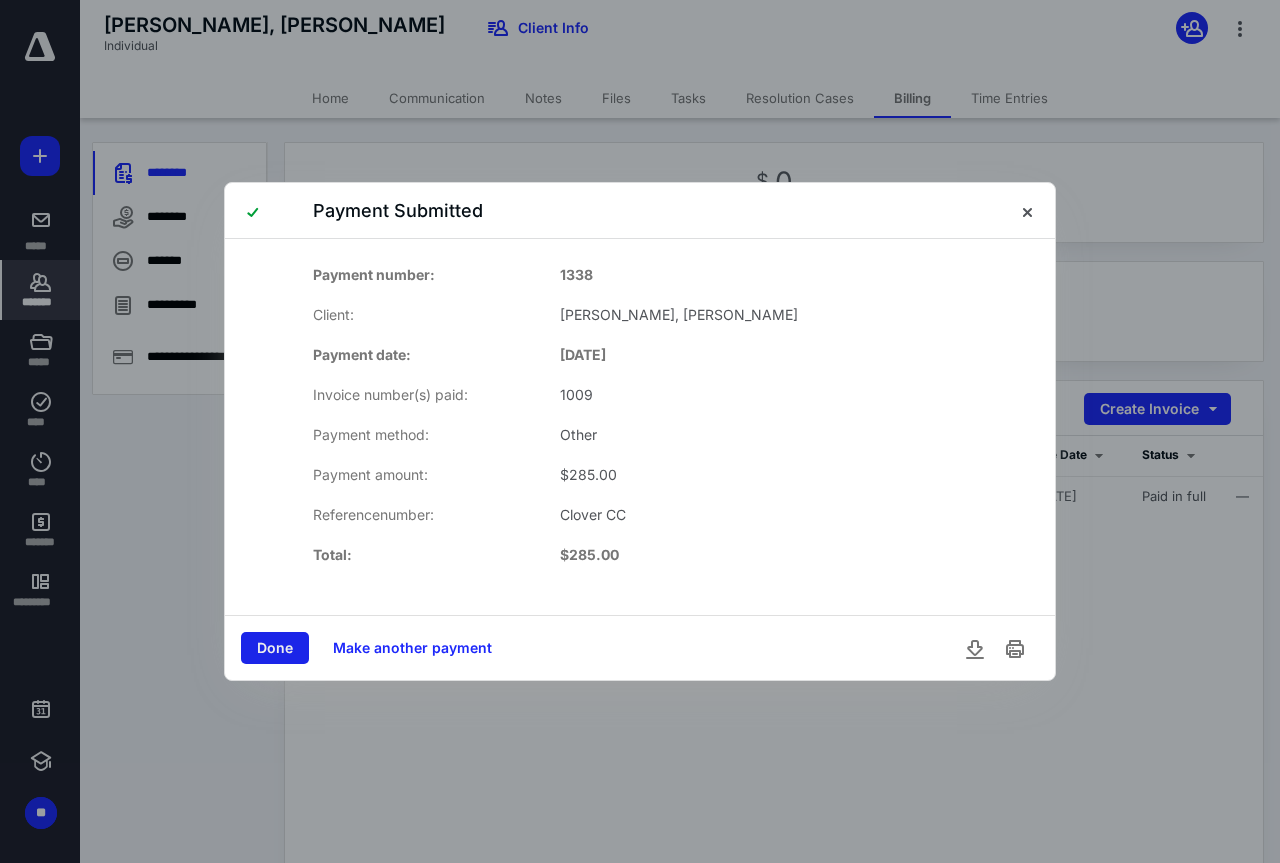 click on "Done" at bounding box center [275, 648] 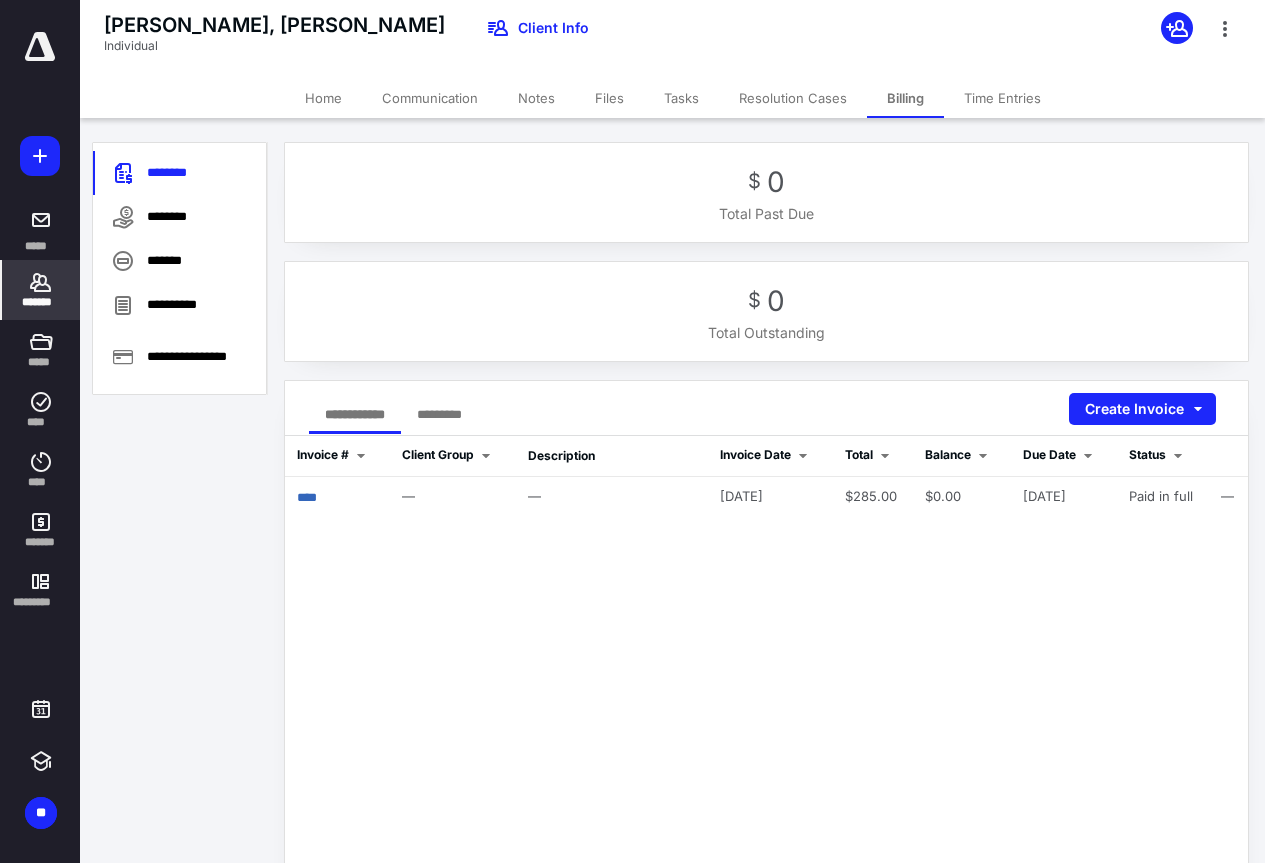 click on "*******" at bounding box center [41, 302] 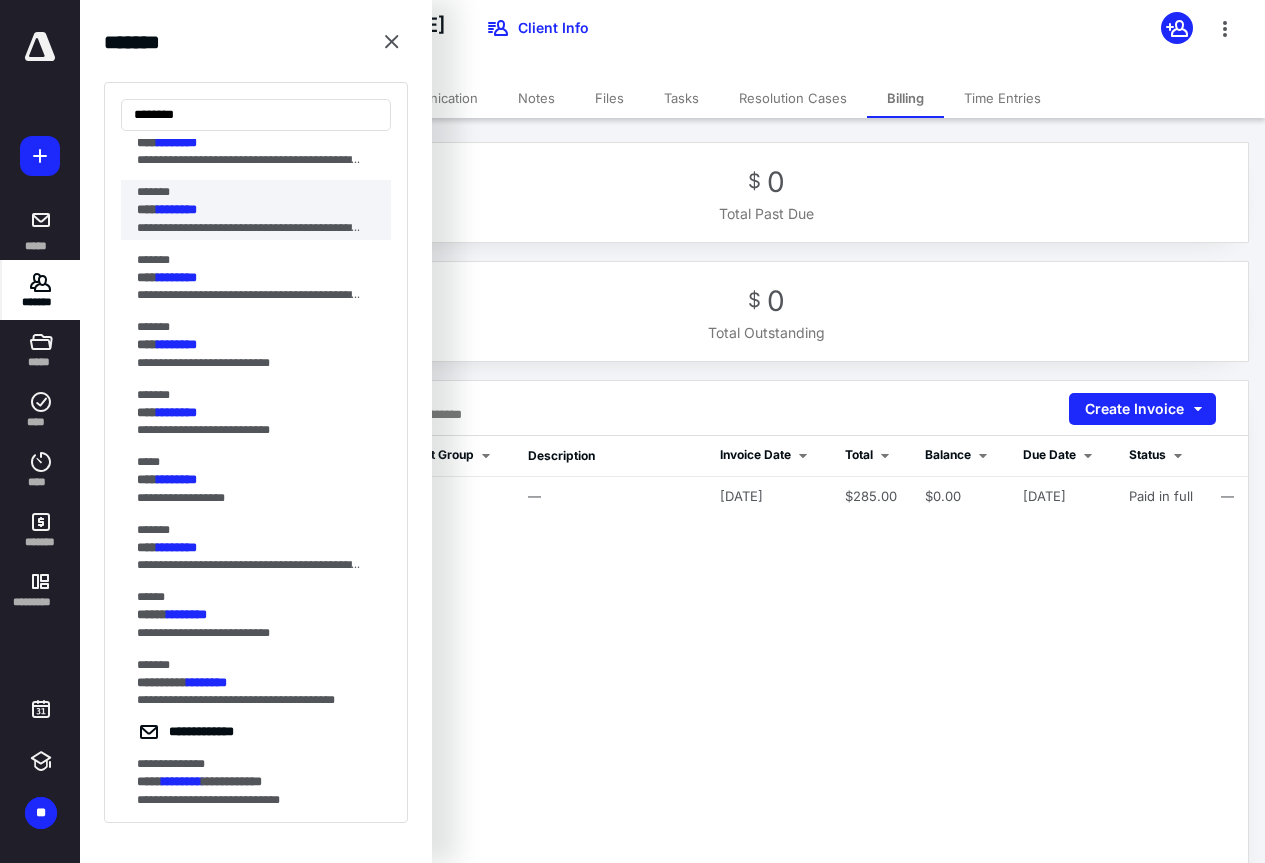 scroll, scrollTop: 1192, scrollLeft: 0, axis: vertical 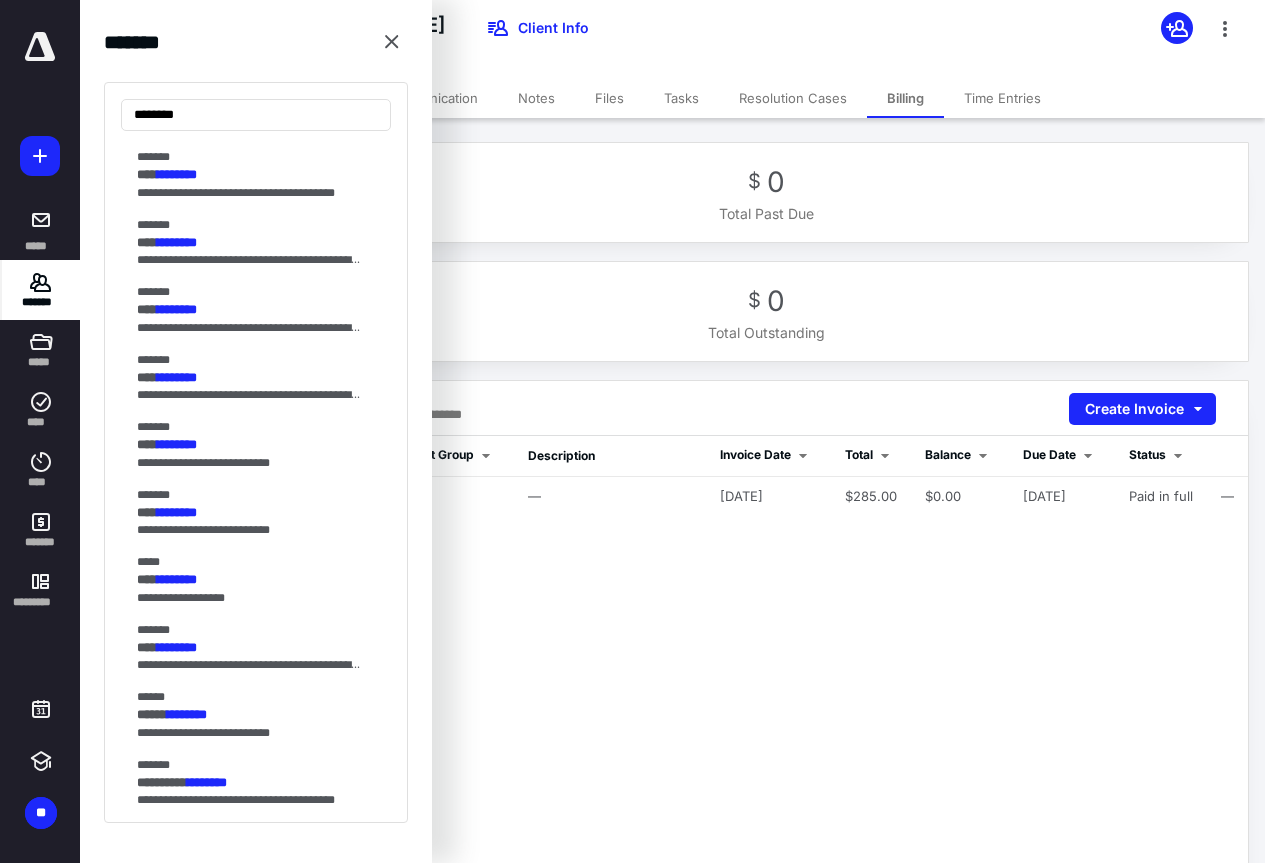 type on "********" 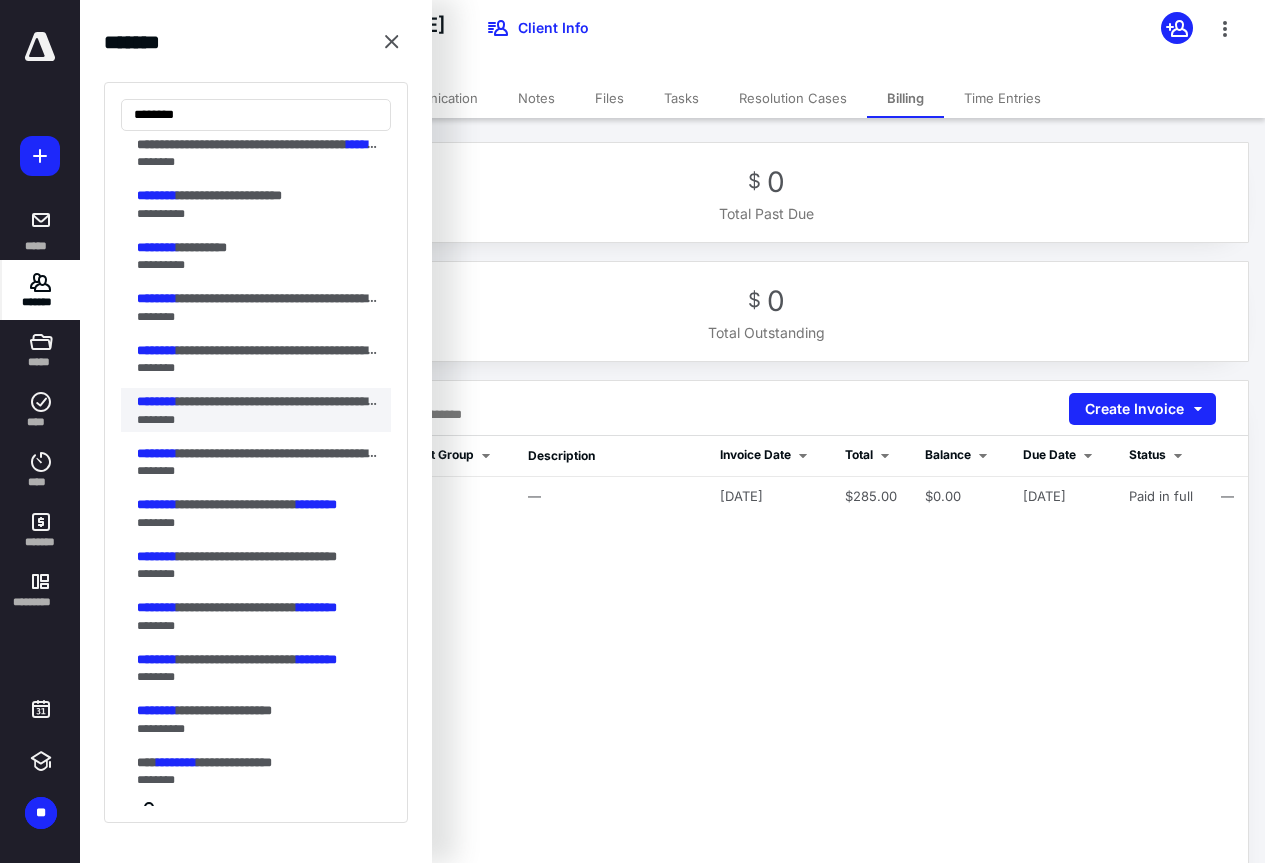 scroll, scrollTop: 200, scrollLeft: 0, axis: vertical 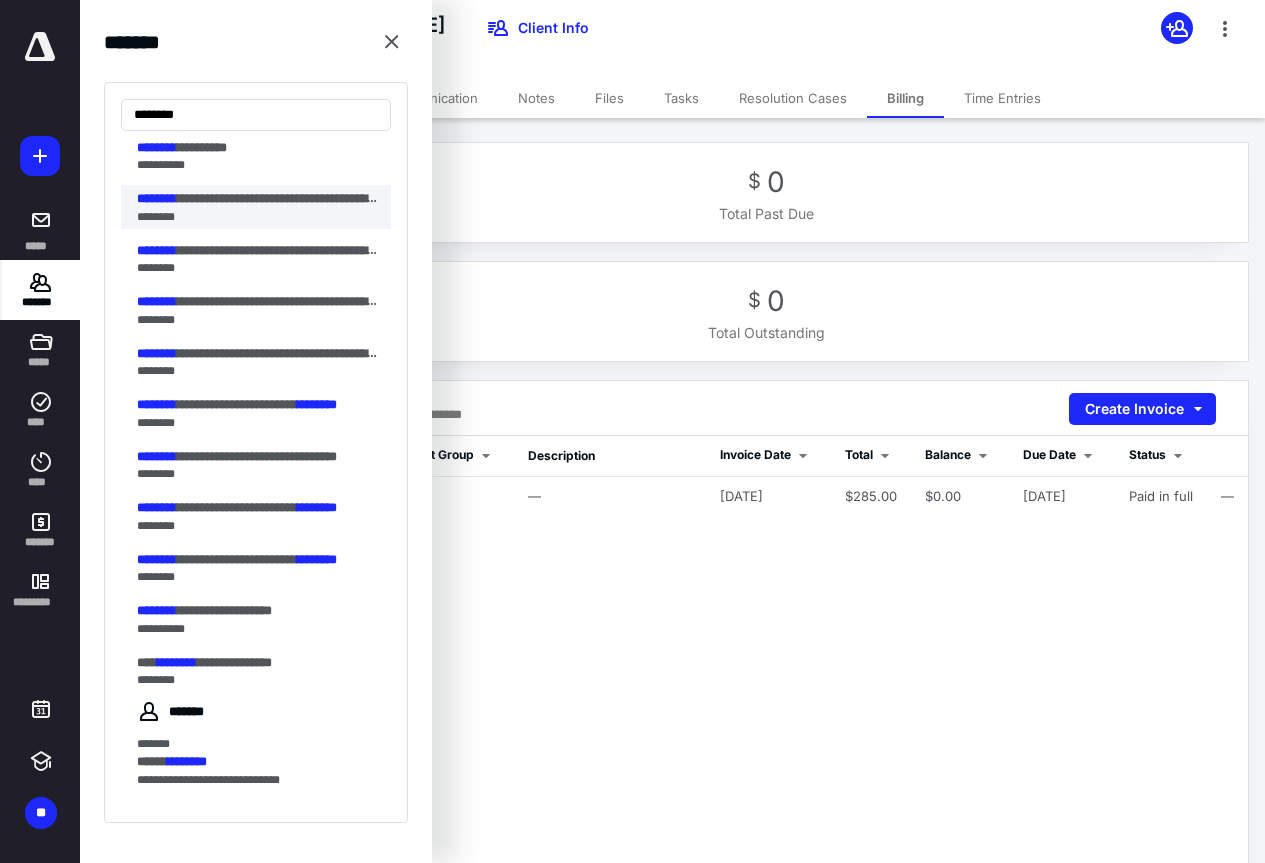 click on "********" at bounding box center [250, 217] 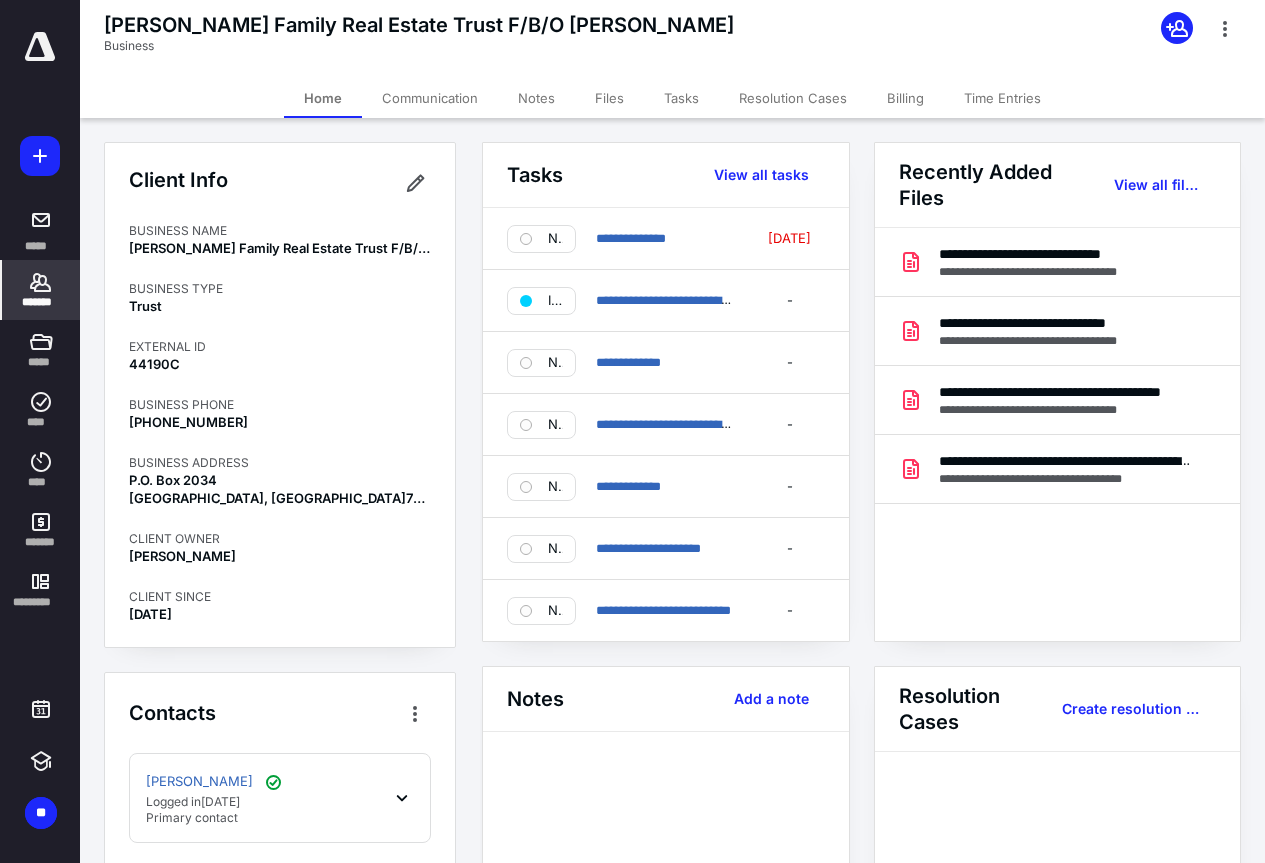 click on "*******" at bounding box center (41, 302) 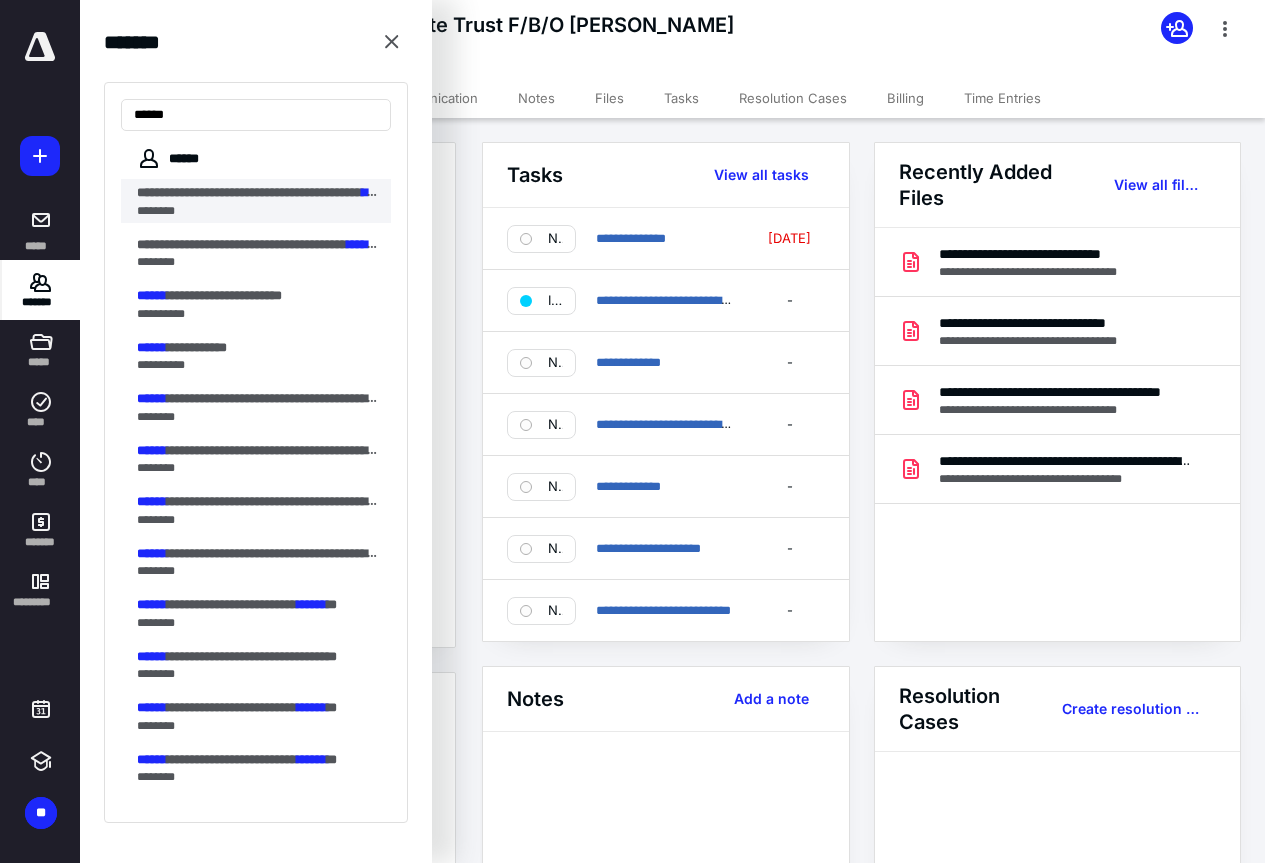 type on "******" 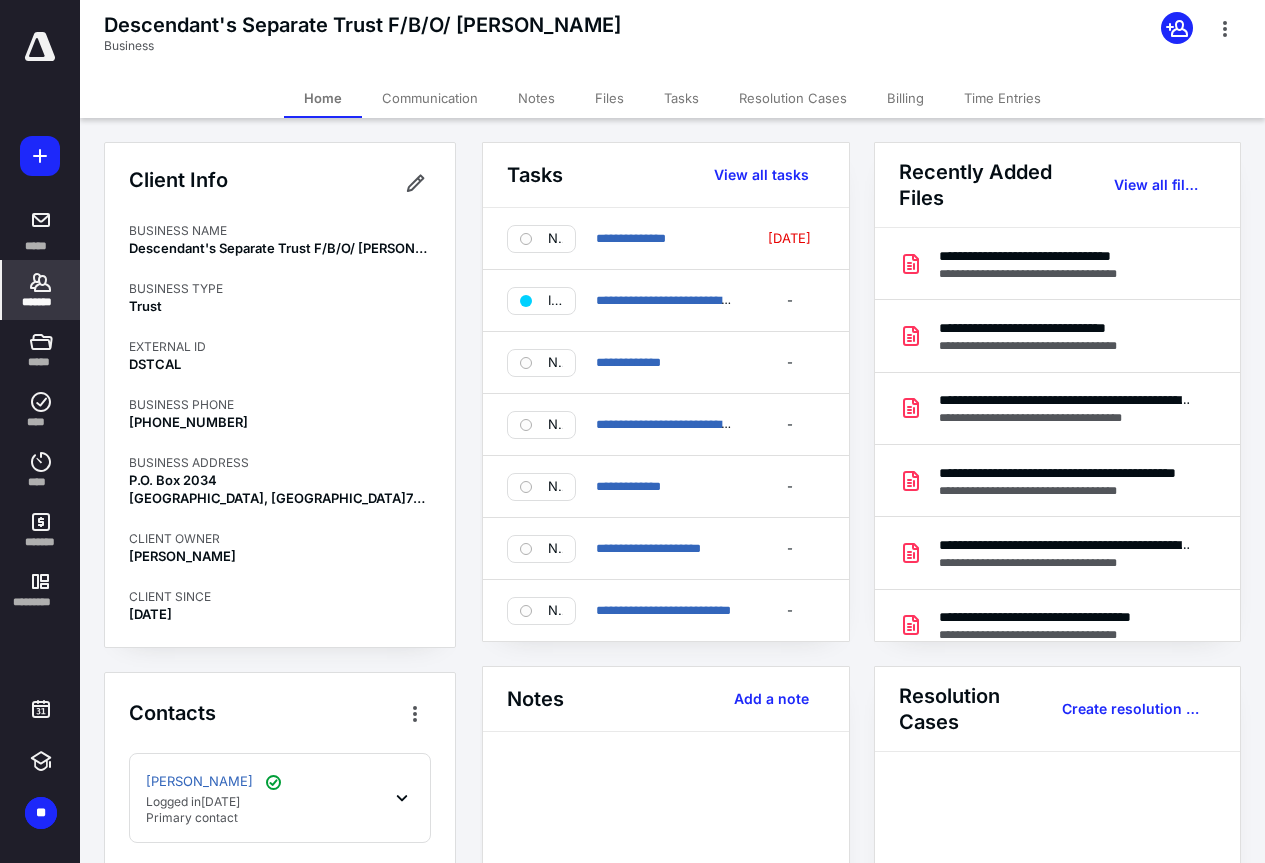 click on "Files" at bounding box center (609, 98) 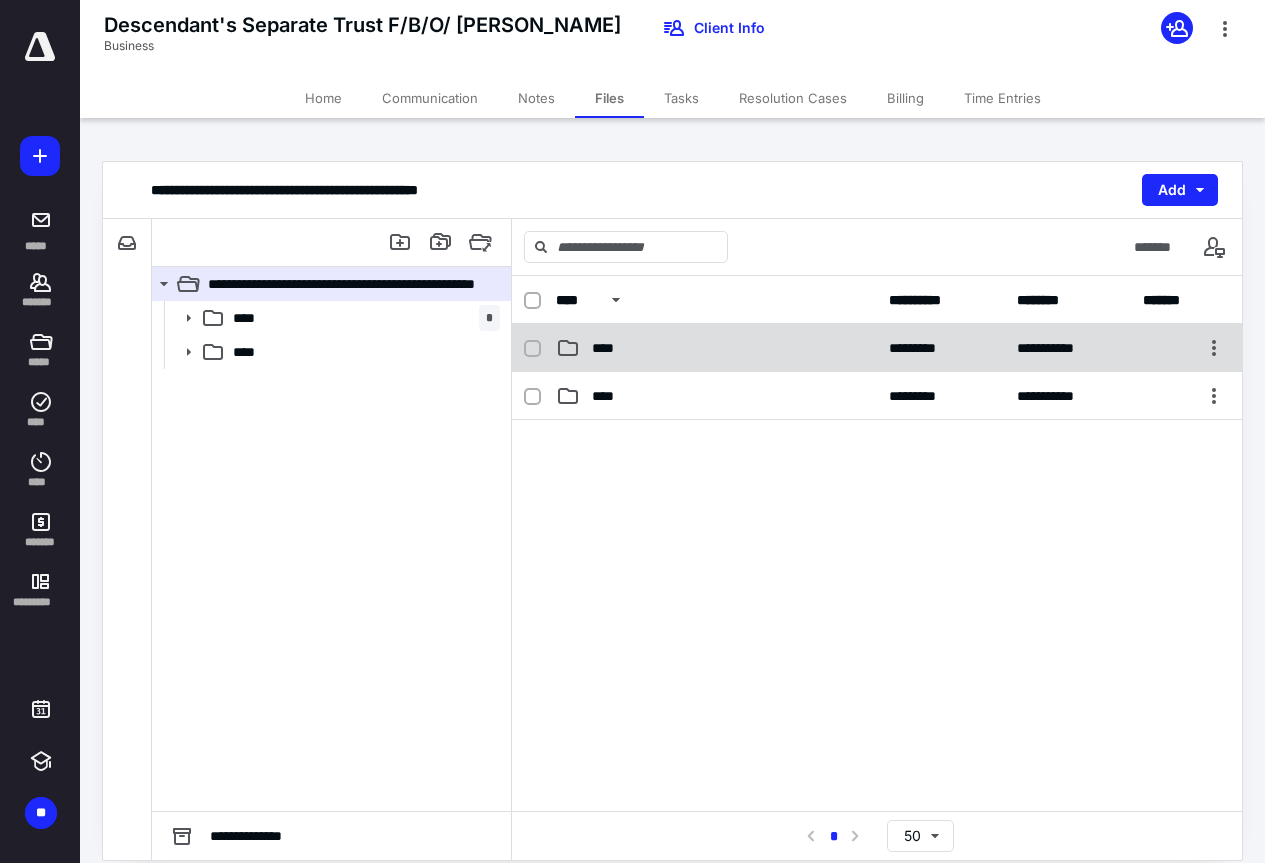 click on "****" at bounding box center (610, 348) 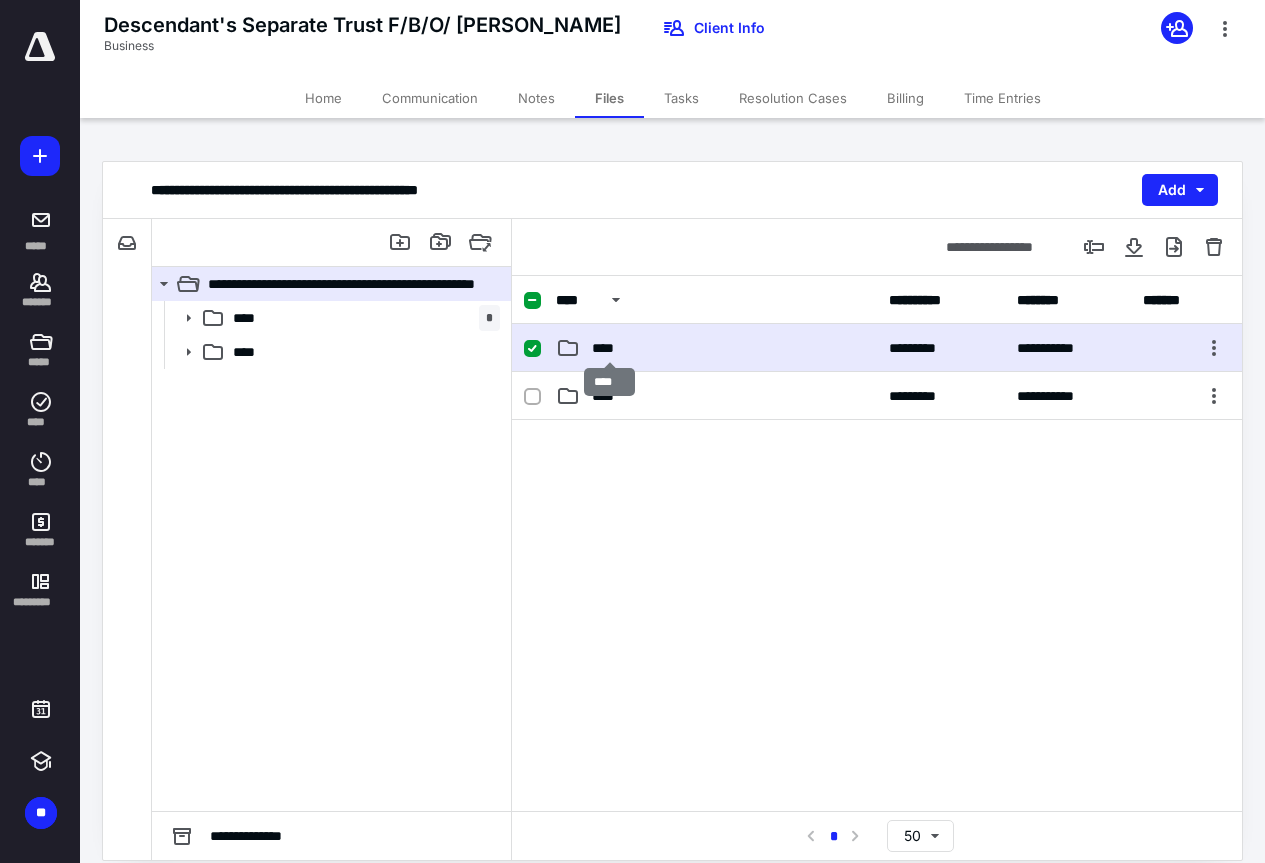 click on "****" at bounding box center [610, 348] 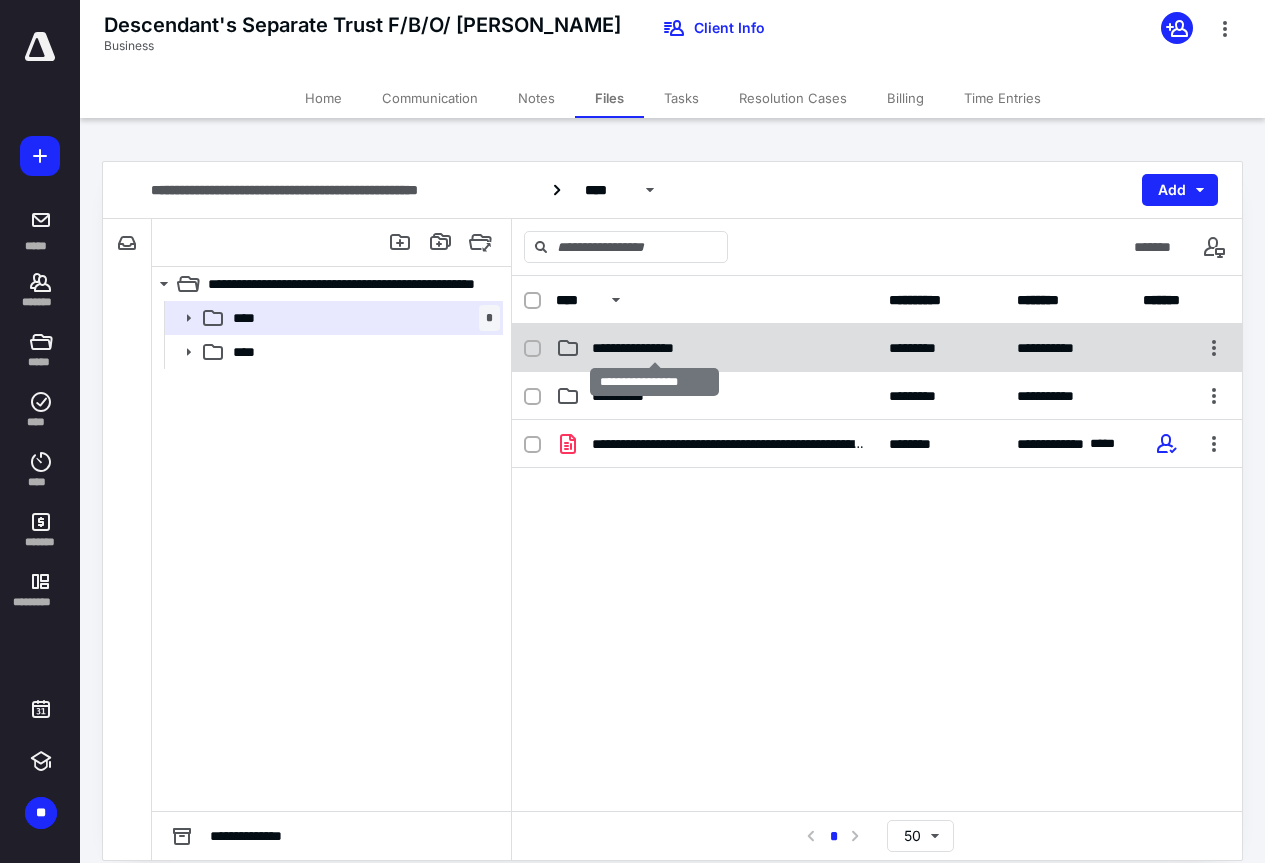 click on "**********" at bounding box center [655, 348] 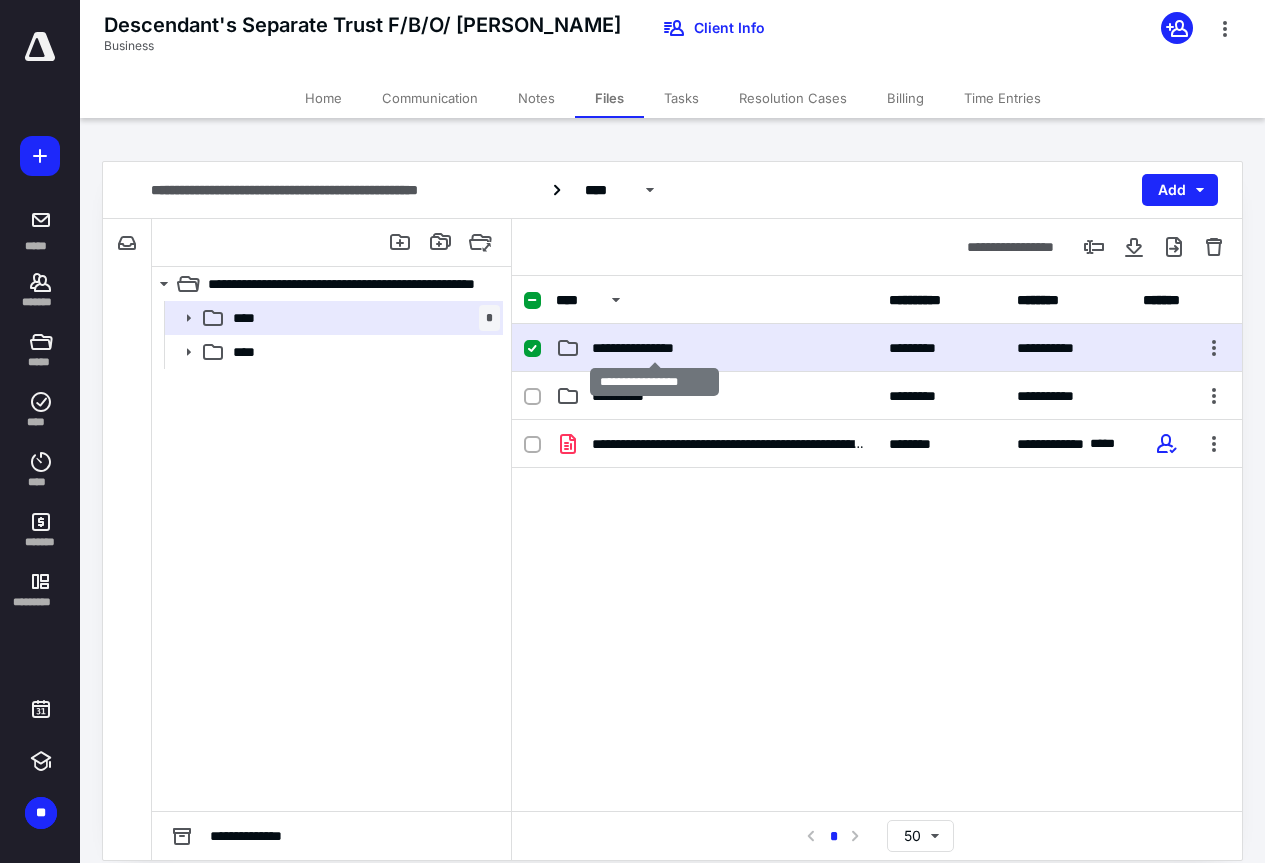 click on "**********" at bounding box center (655, 348) 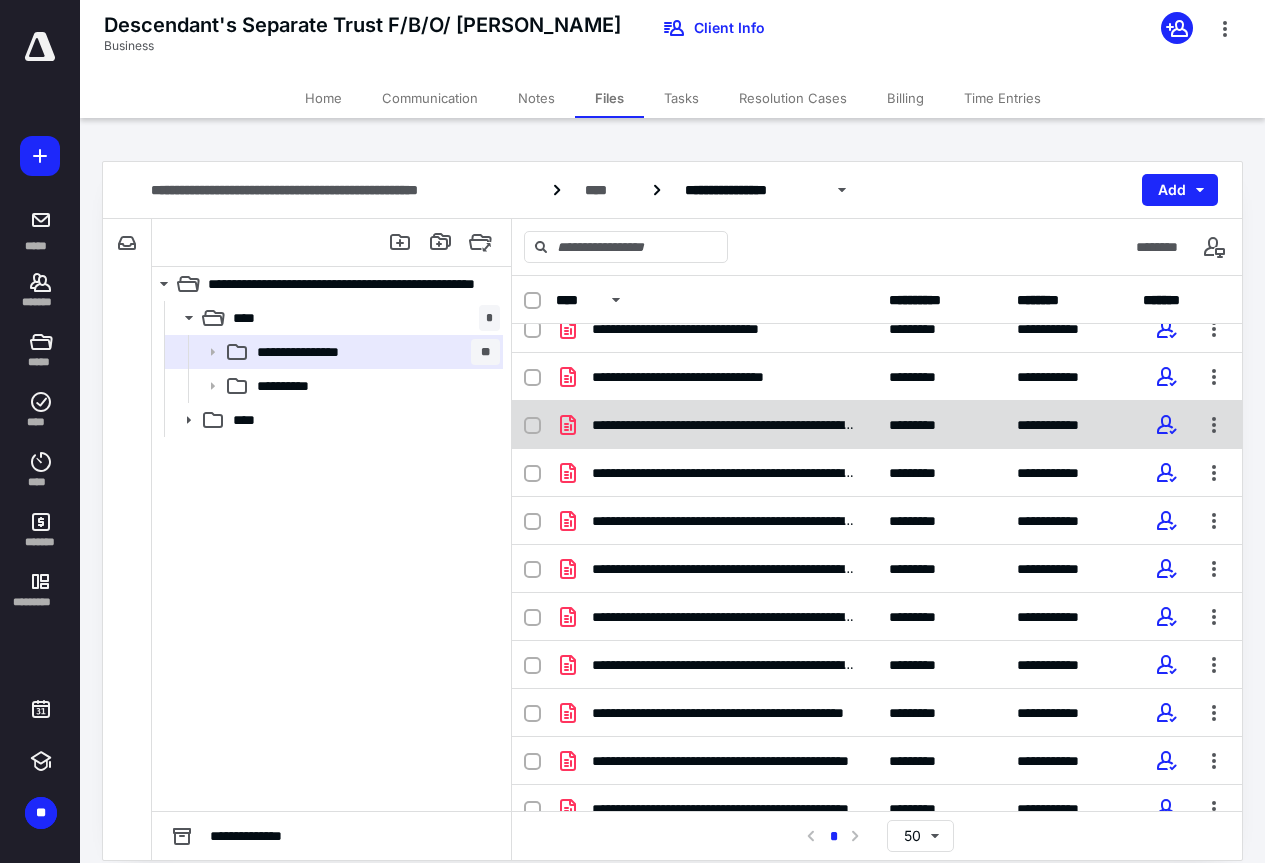 scroll, scrollTop: 377, scrollLeft: 0, axis: vertical 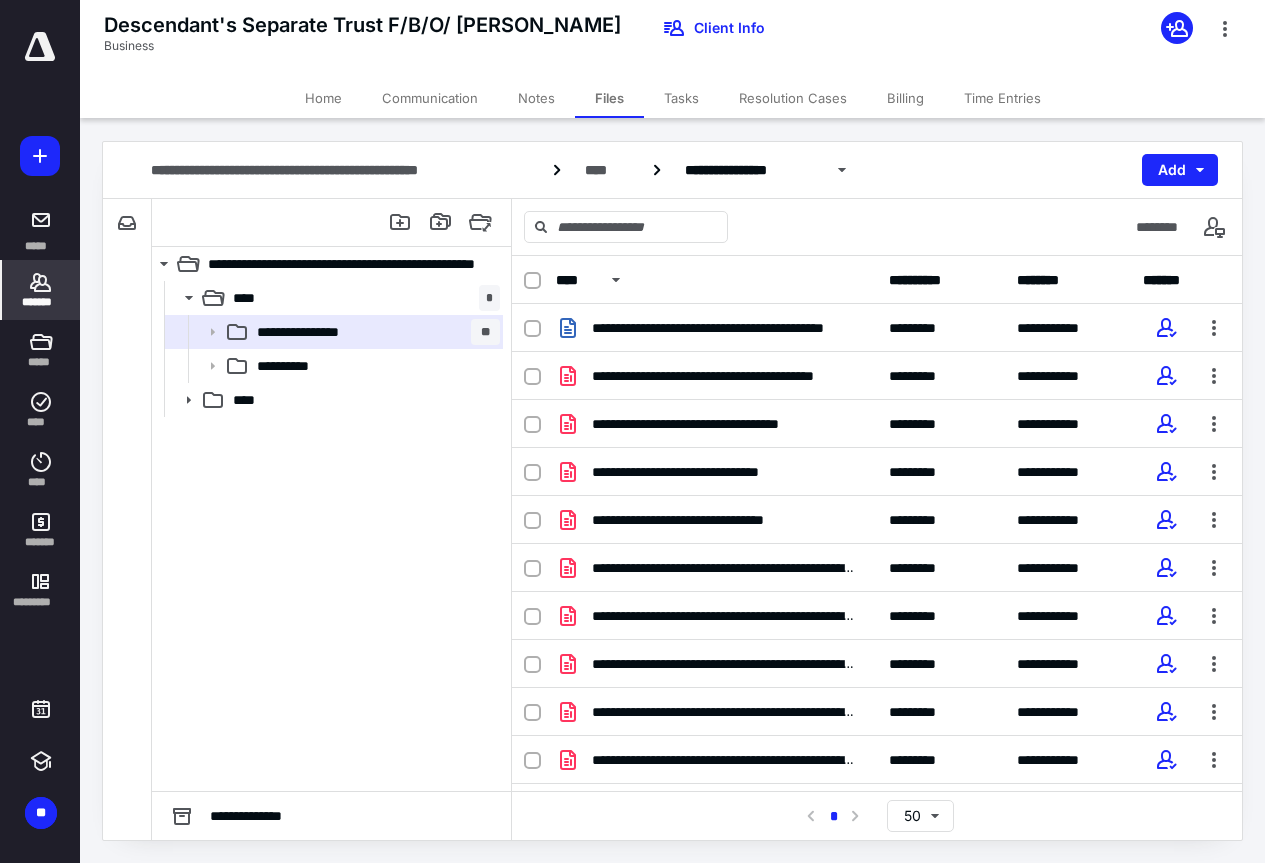 click on "*******" at bounding box center [41, 290] 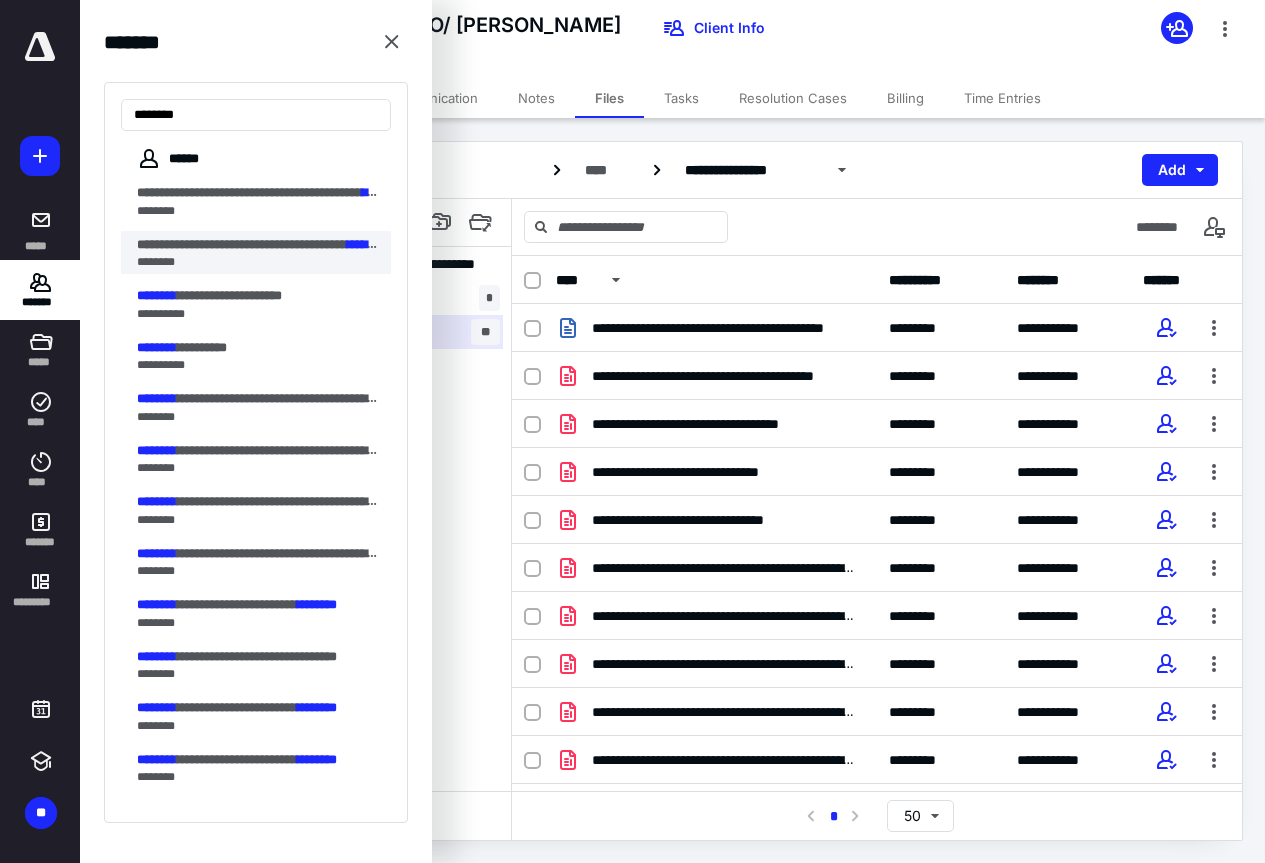 type on "********" 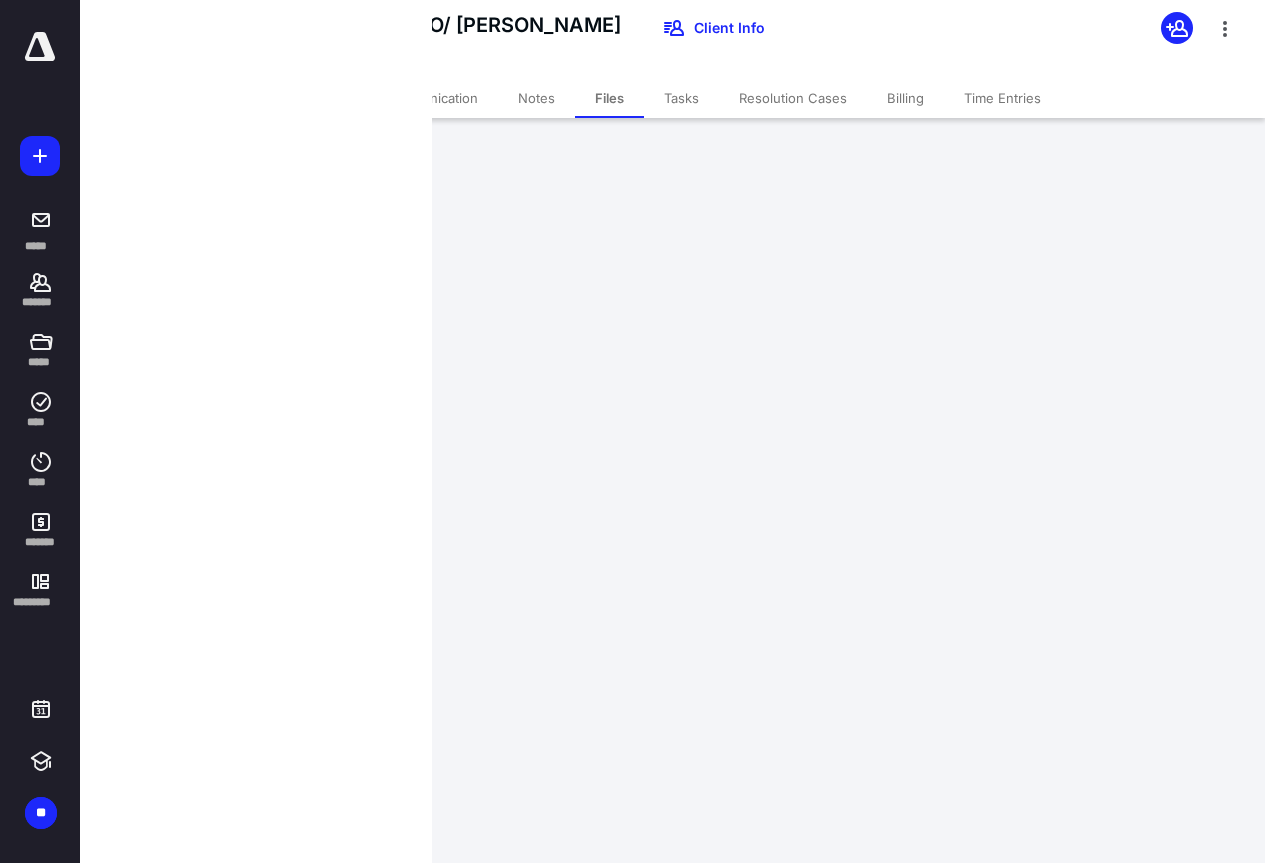 scroll, scrollTop: 0, scrollLeft: 0, axis: both 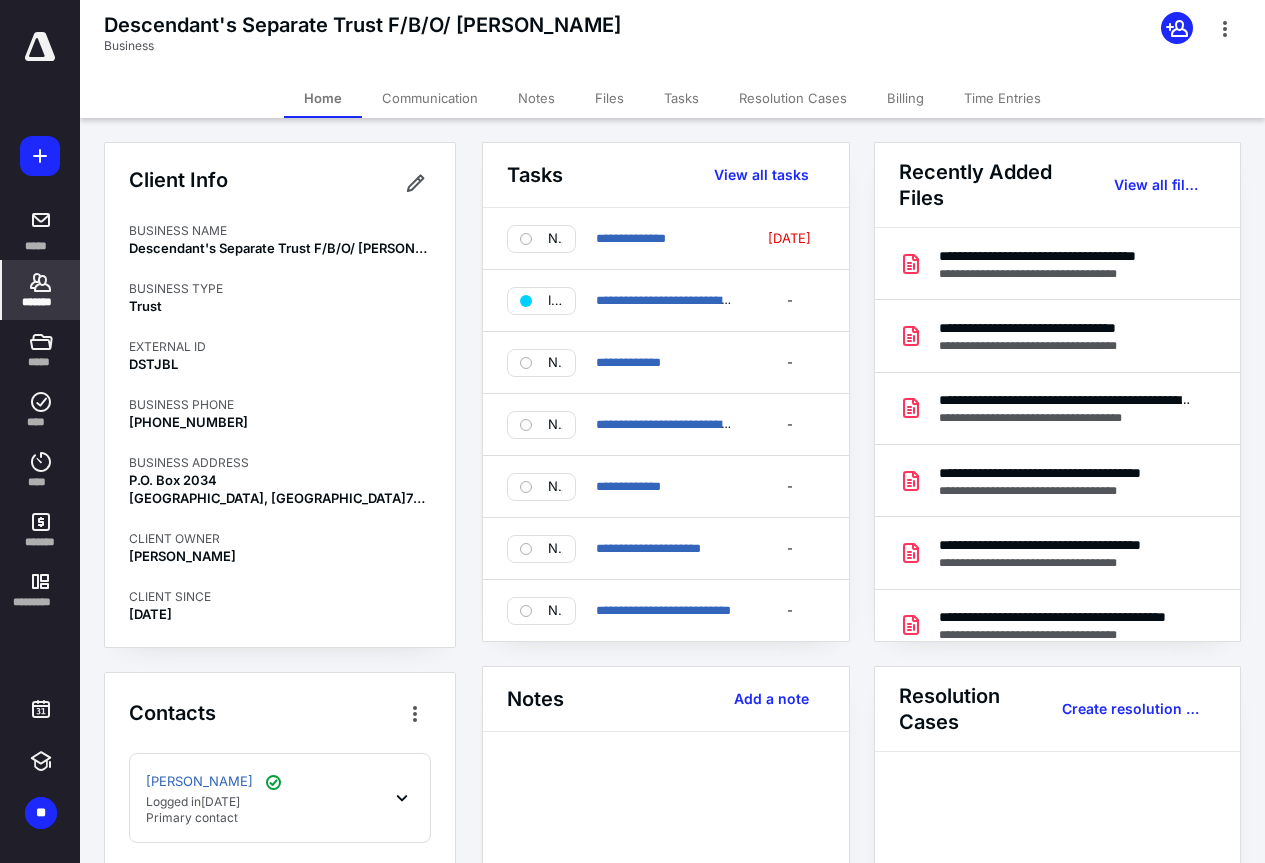 click on "*******" at bounding box center [41, 302] 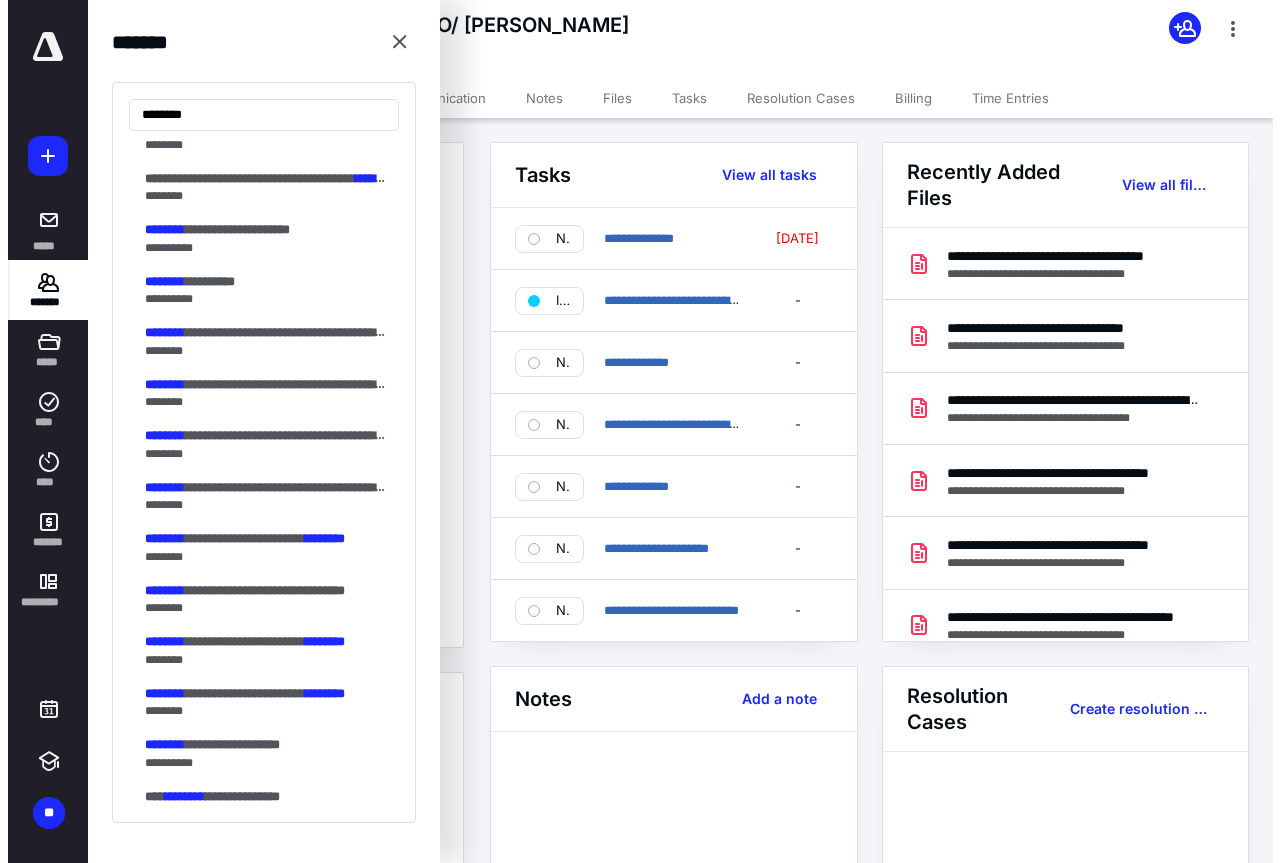 scroll, scrollTop: 100, scrollLeft: 0, axis: vertical 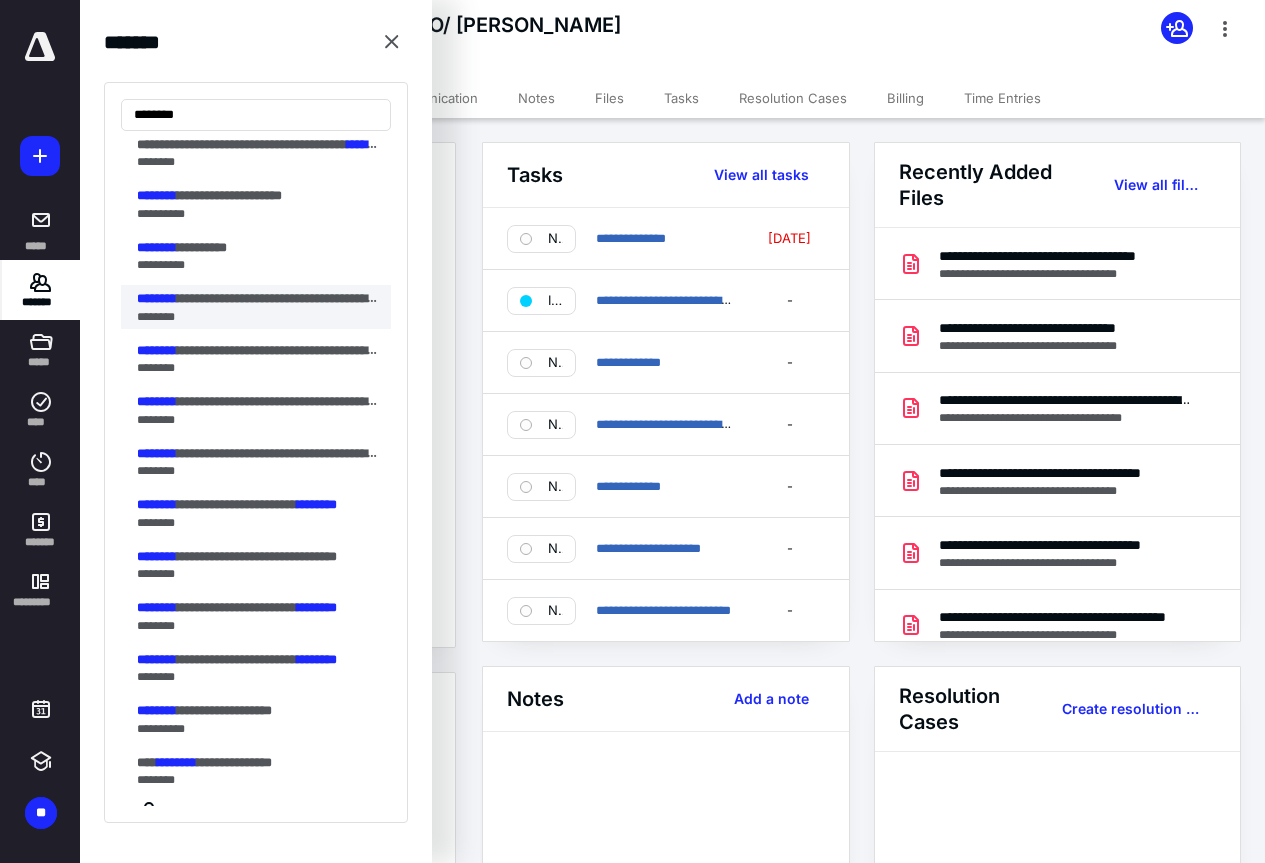 type on "********" 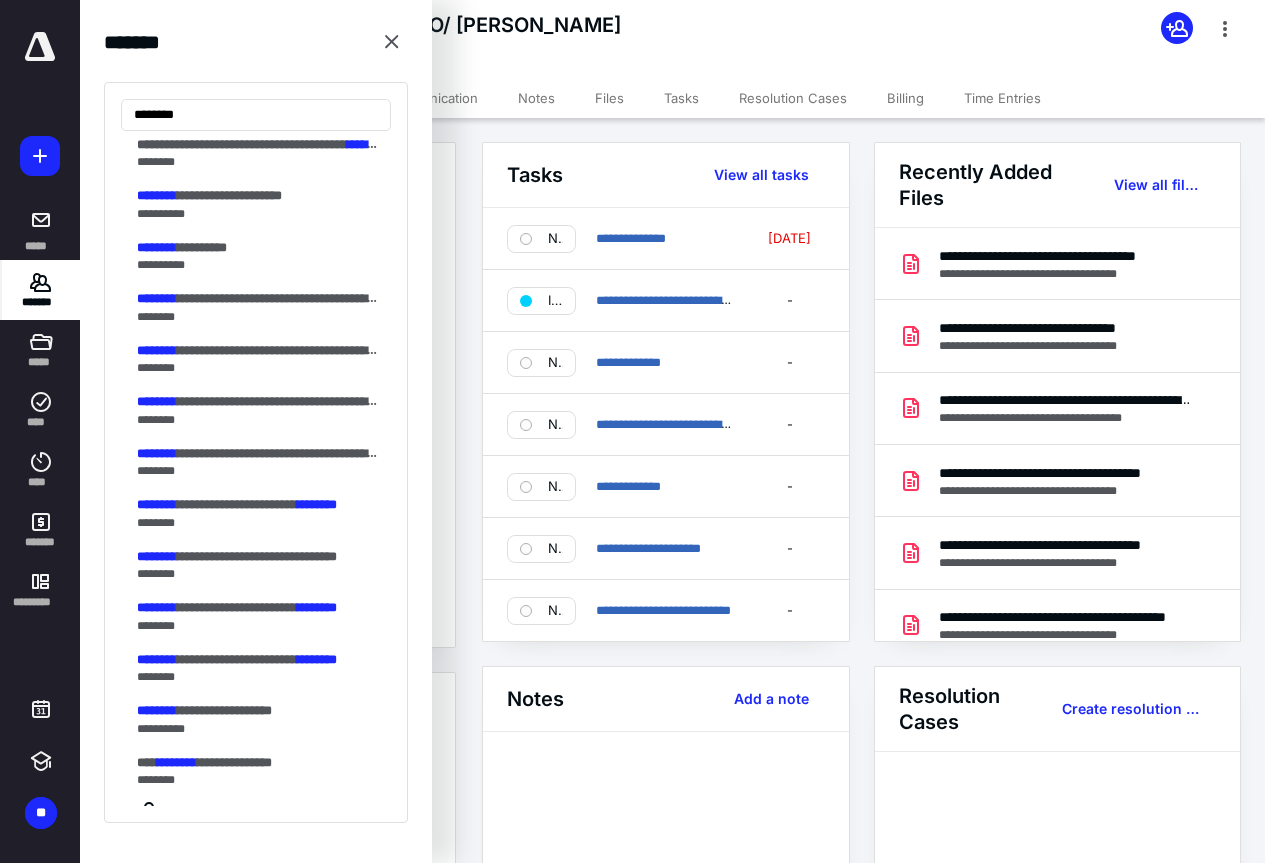 click on "********" at bounding box center [250, 317] 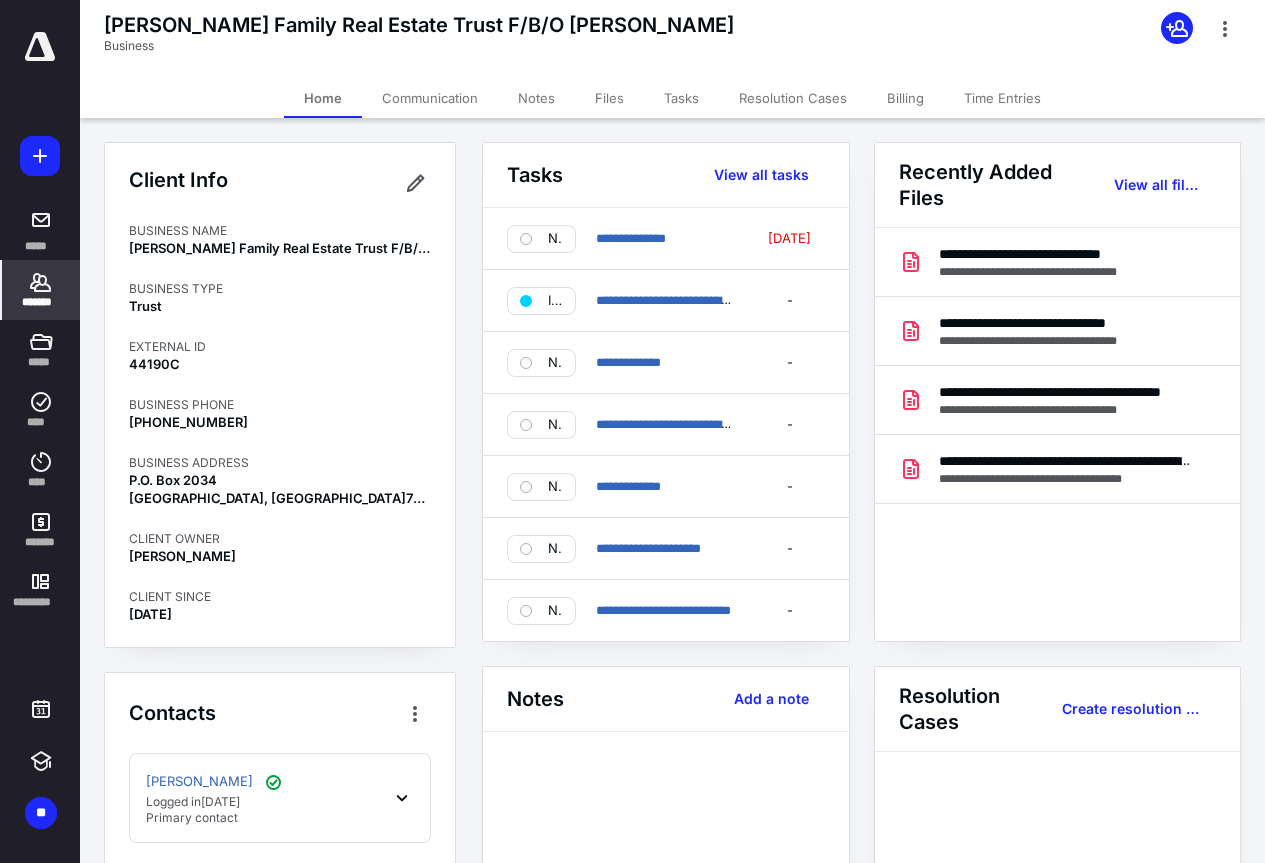 click on "*******" at bounding box center [41, 290] 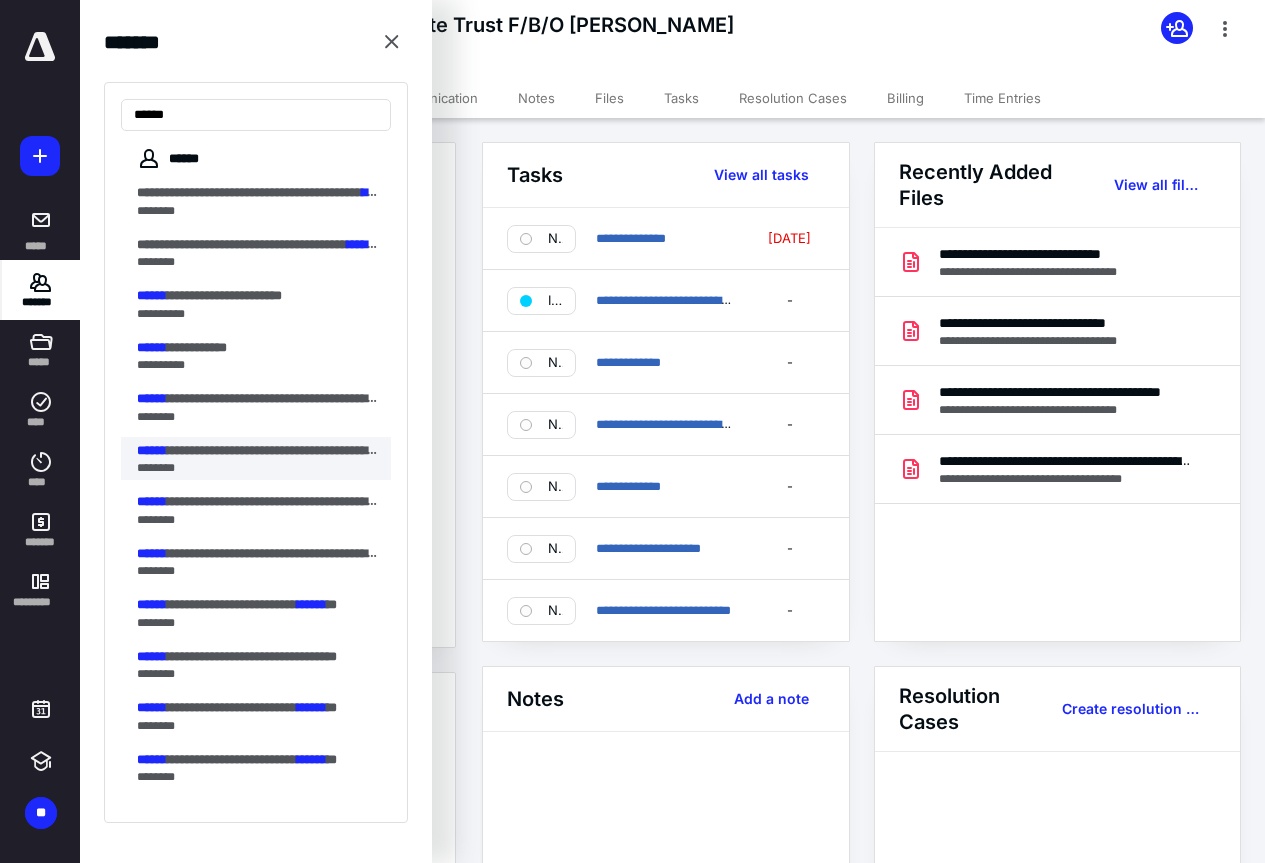 type on "******" 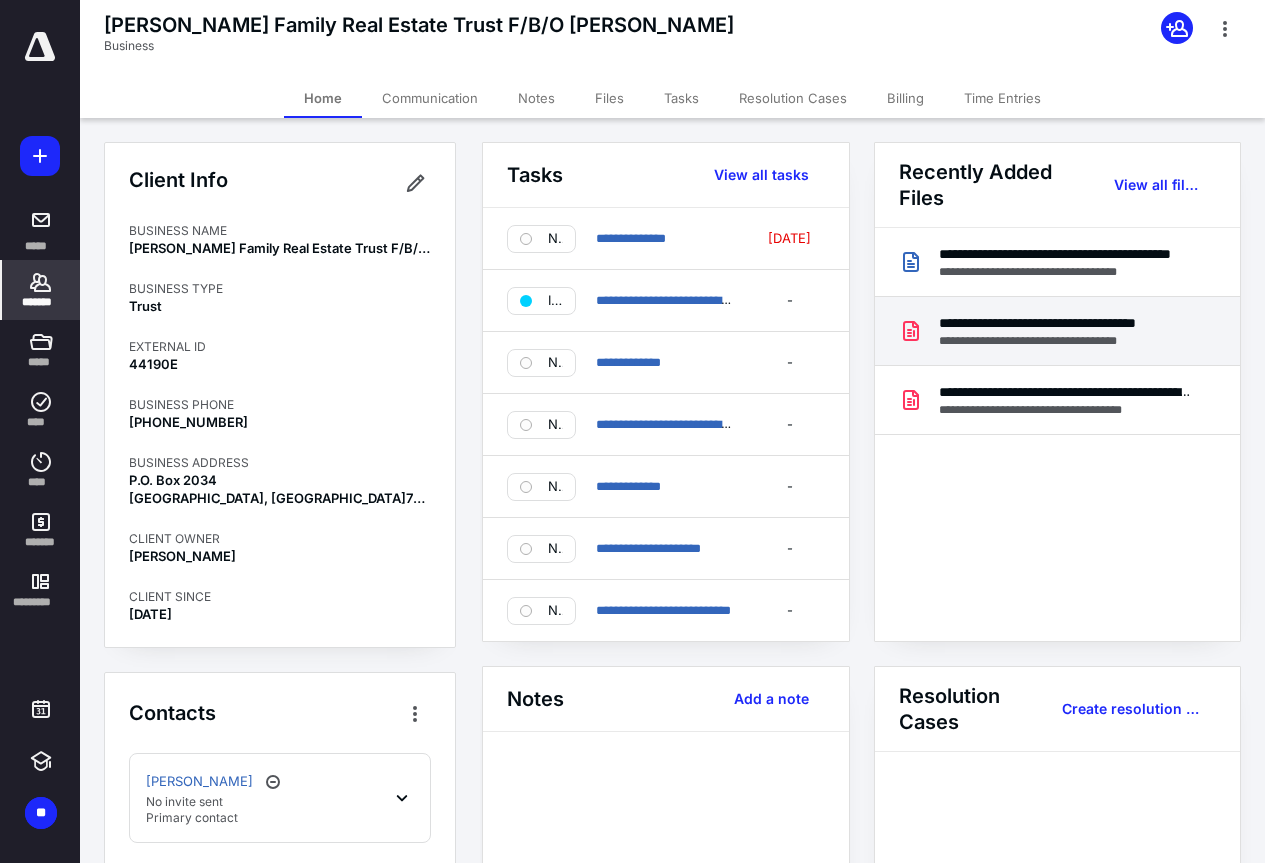 click on "**********" at bounding box center [1066, 323] 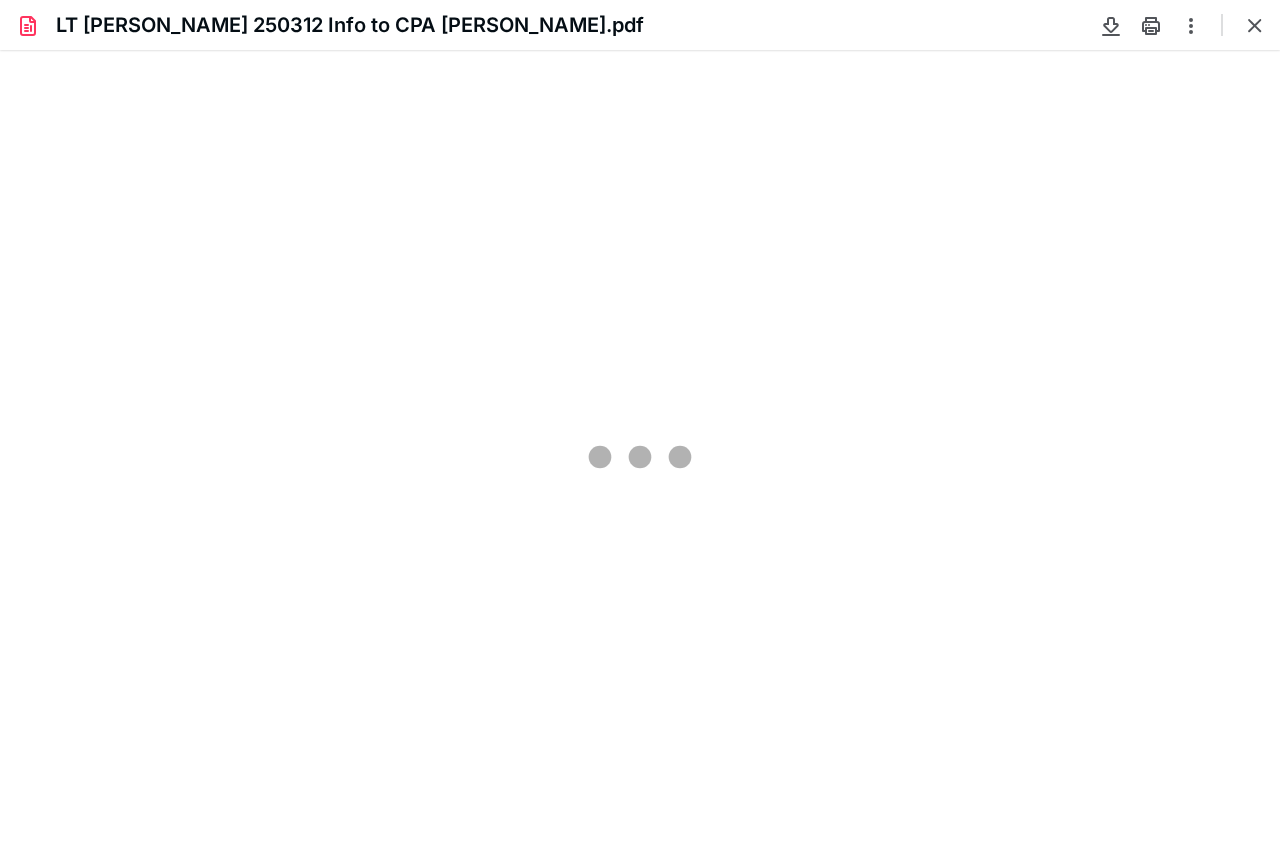 scroll, scrollTop: 0, scrollLeft: 0, axis: both 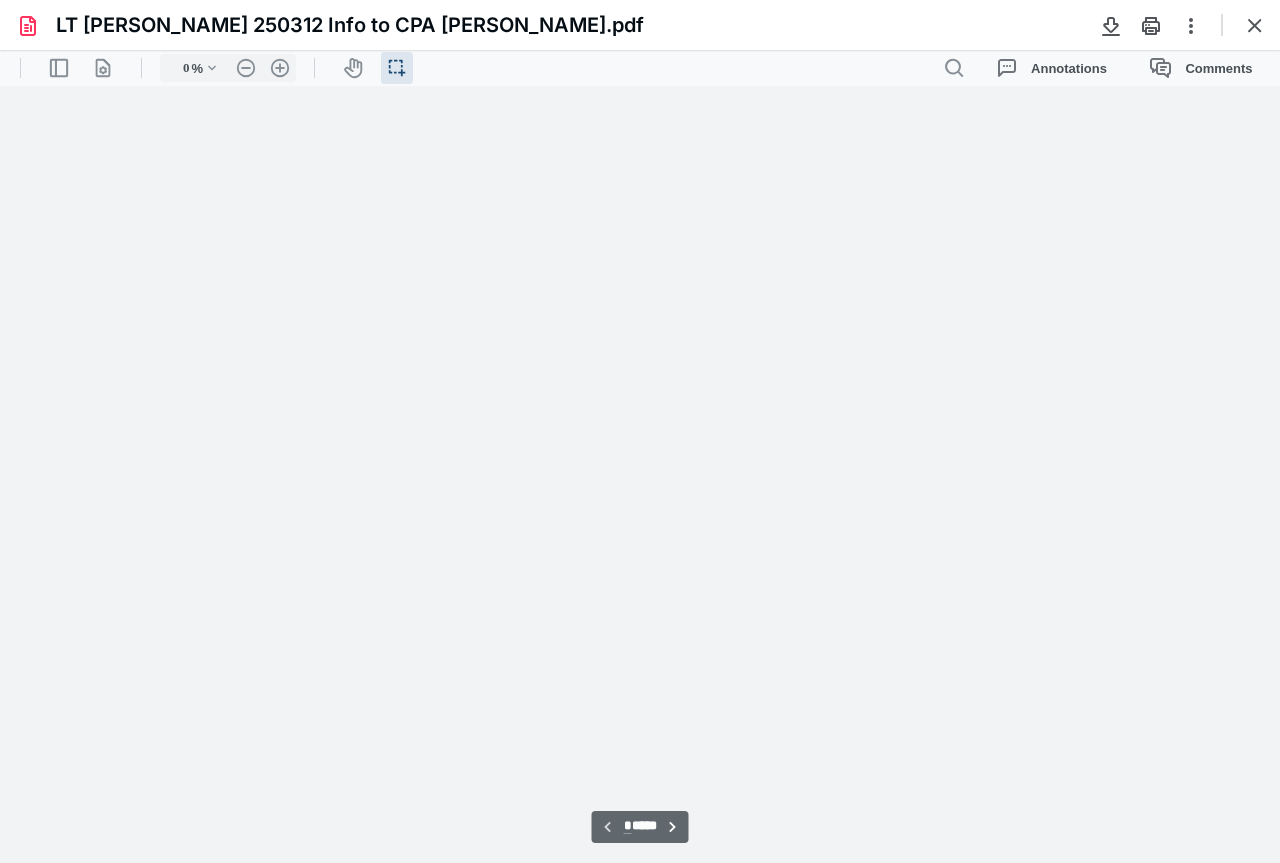 type on "98" 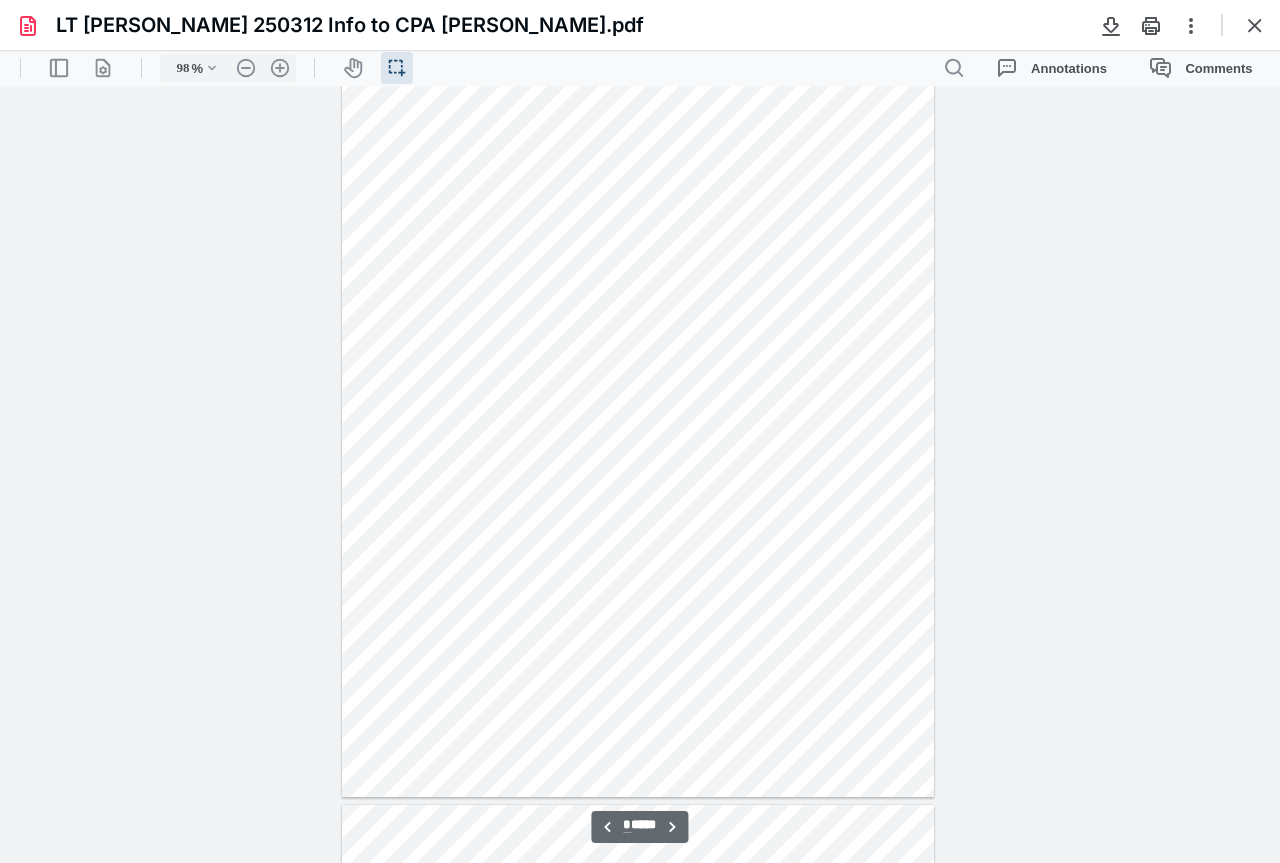 scroll, scrollTop: 1640, scrollLeft: 0, axis: vertical 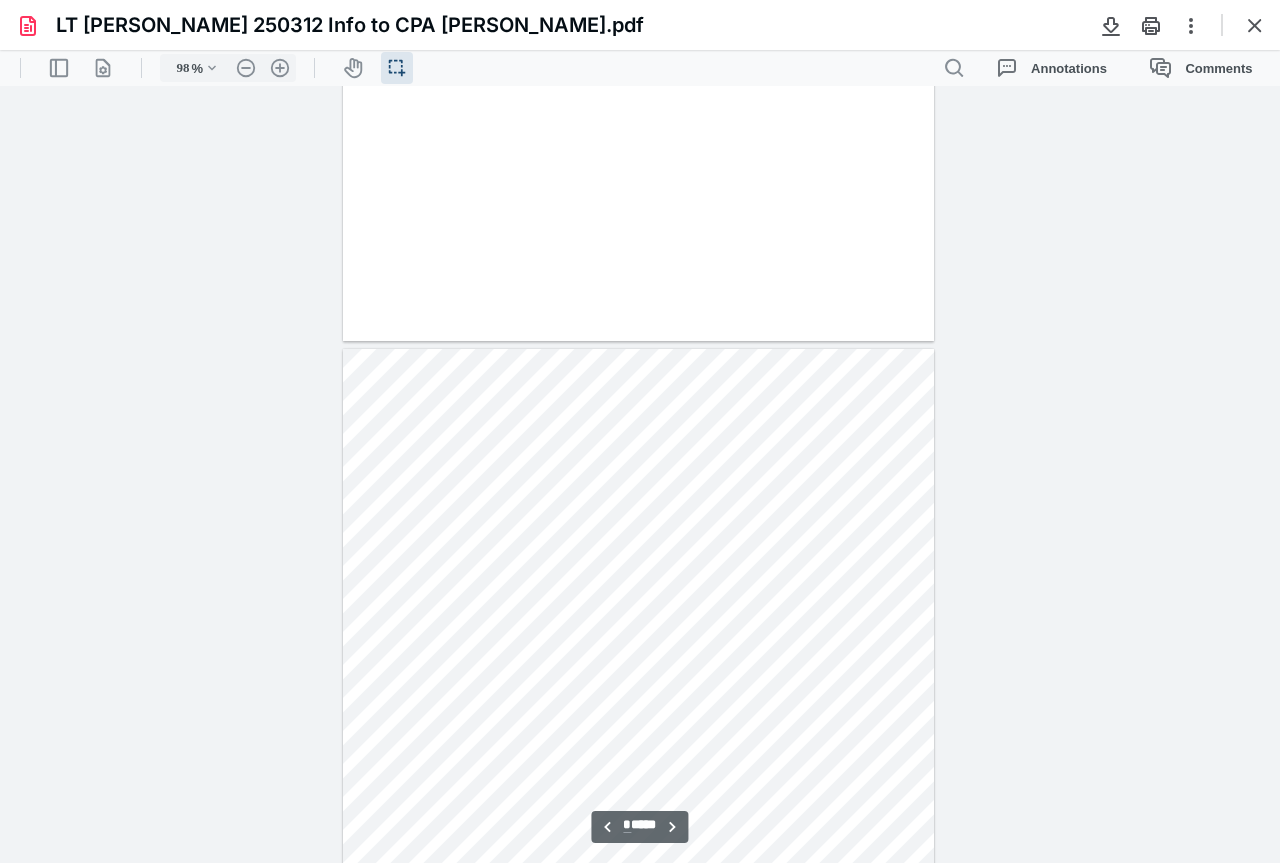 type on "*" 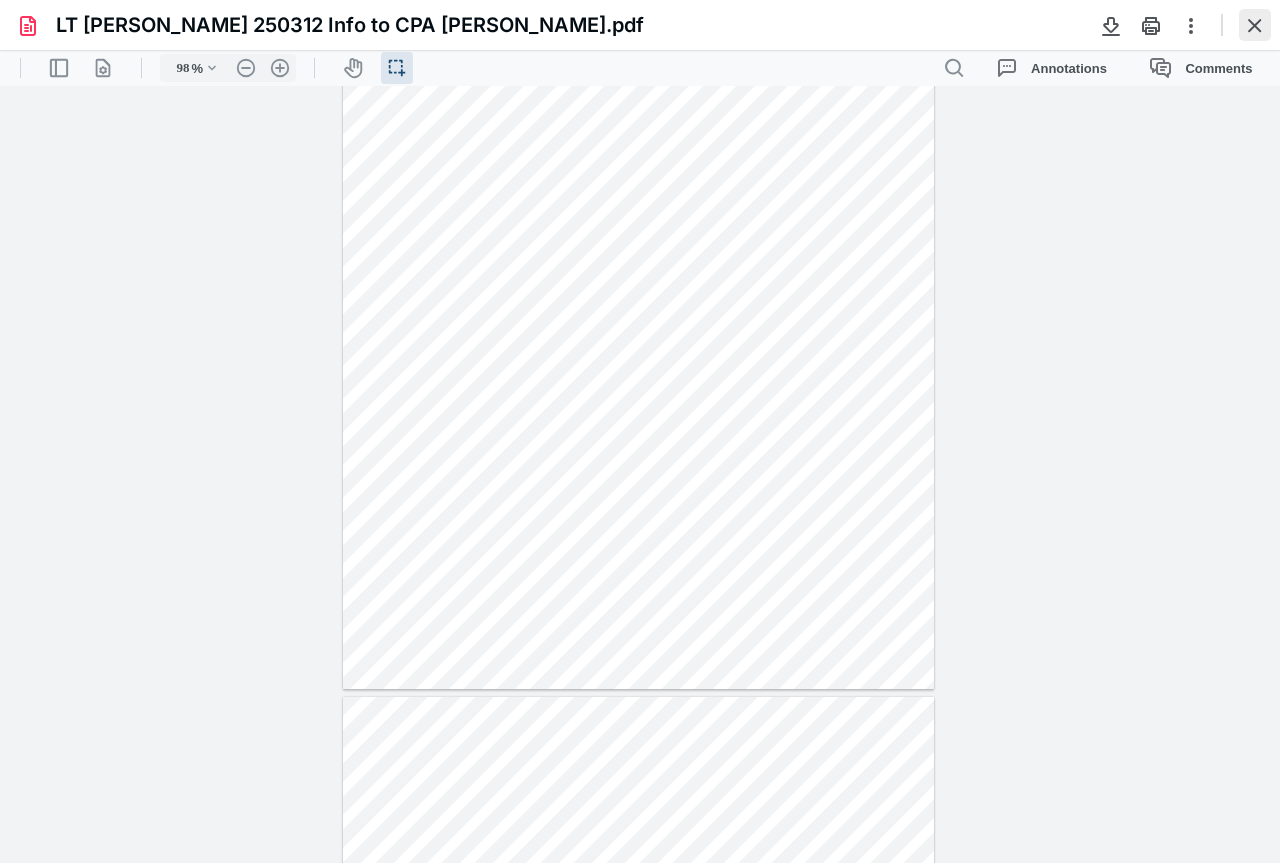 click at bounding box center [1255, 25] 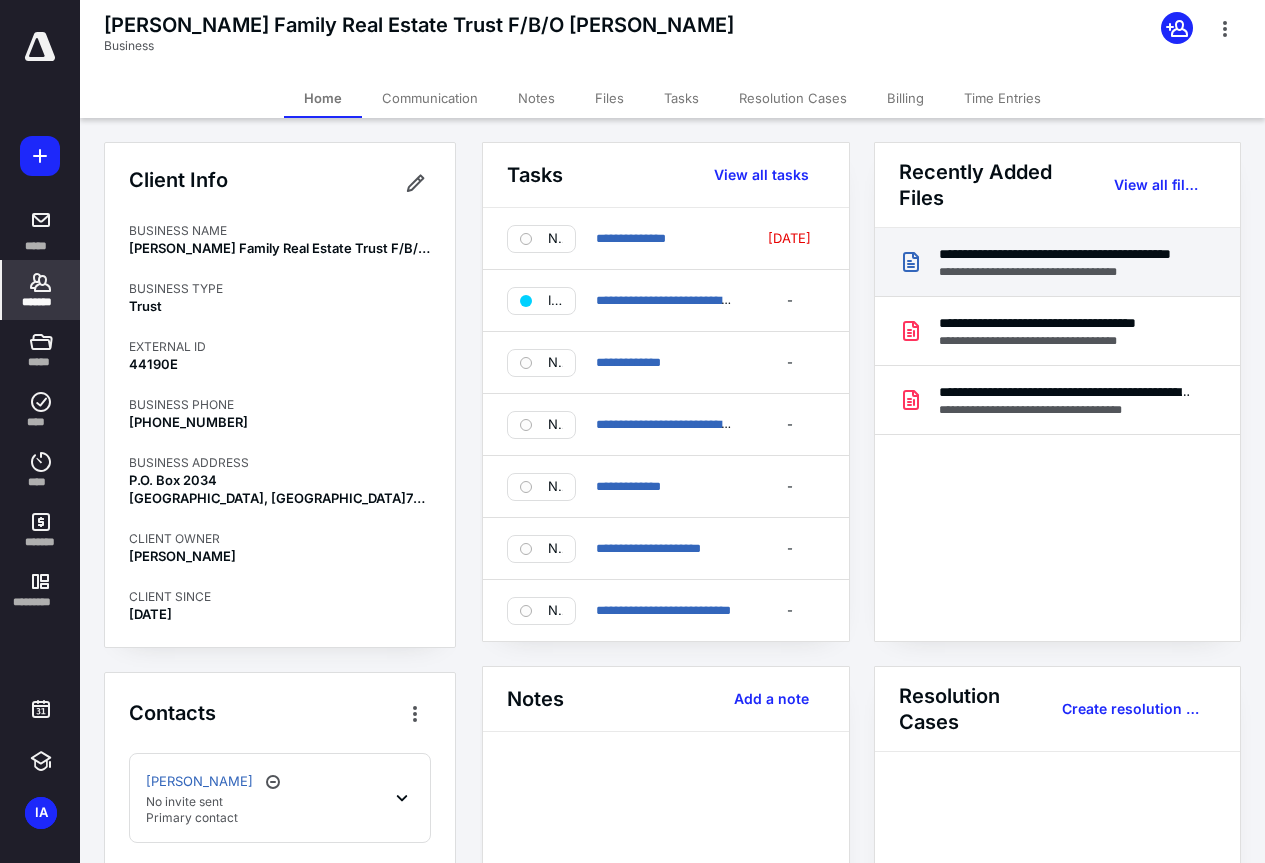 click on "**********" at bounding box center [1058, 262] 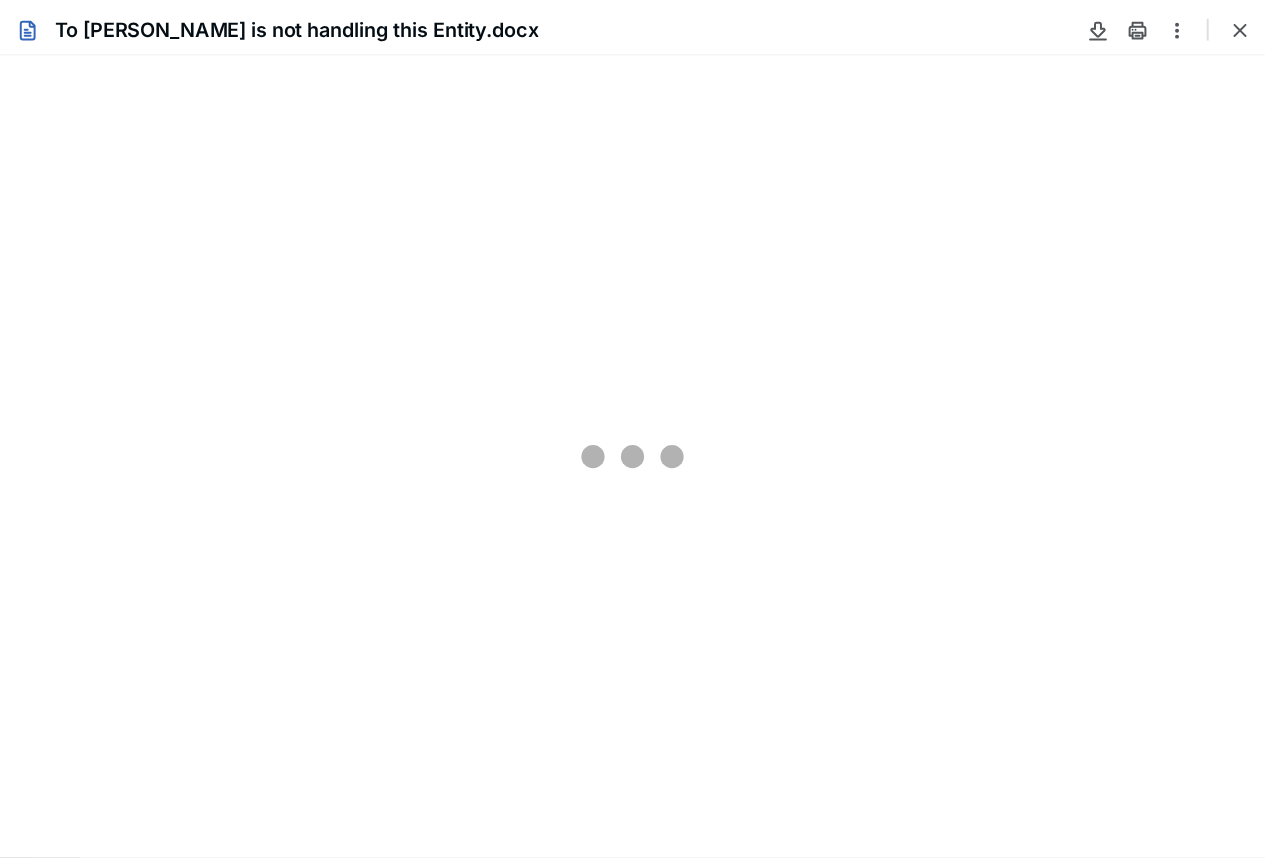 scroll, scrollTop: 0, scrollLeft: 0, axis: both 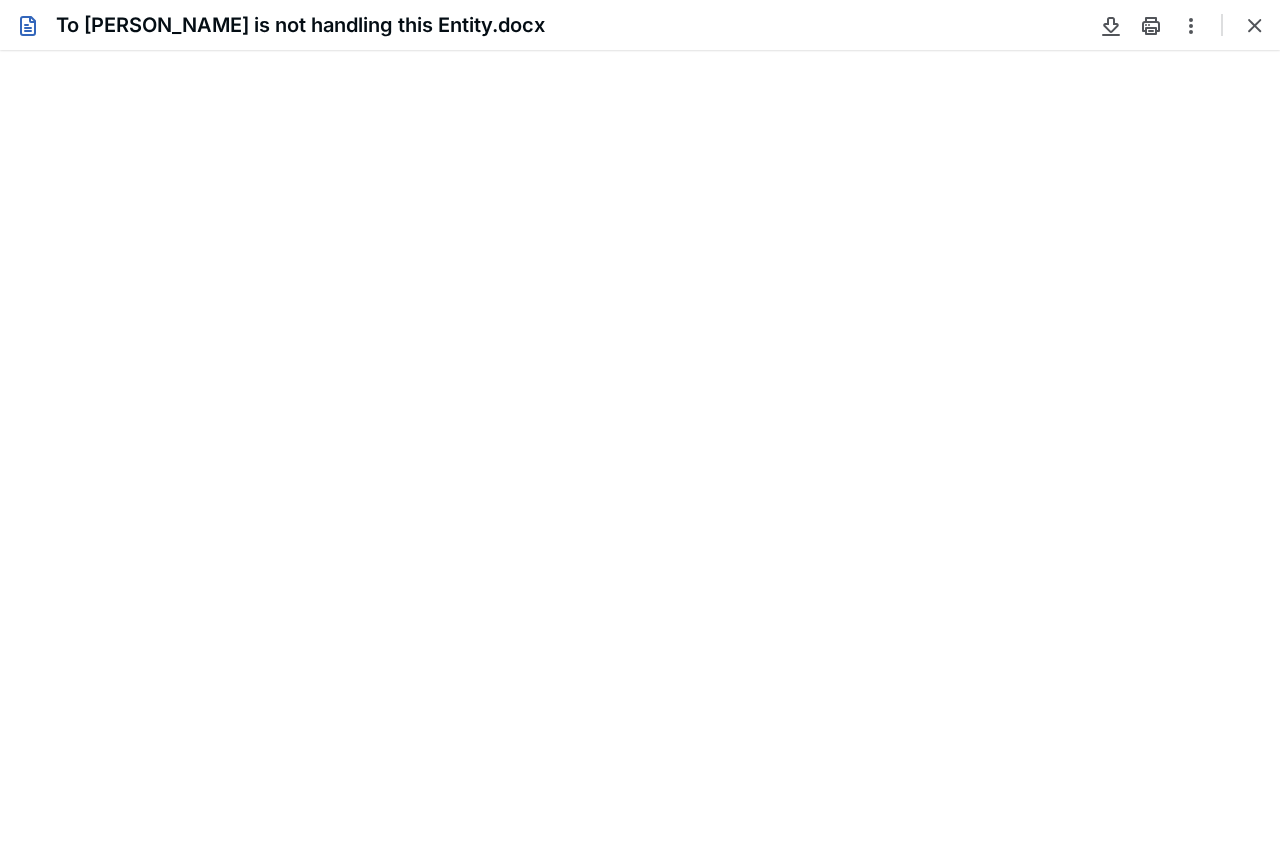 type on "98" 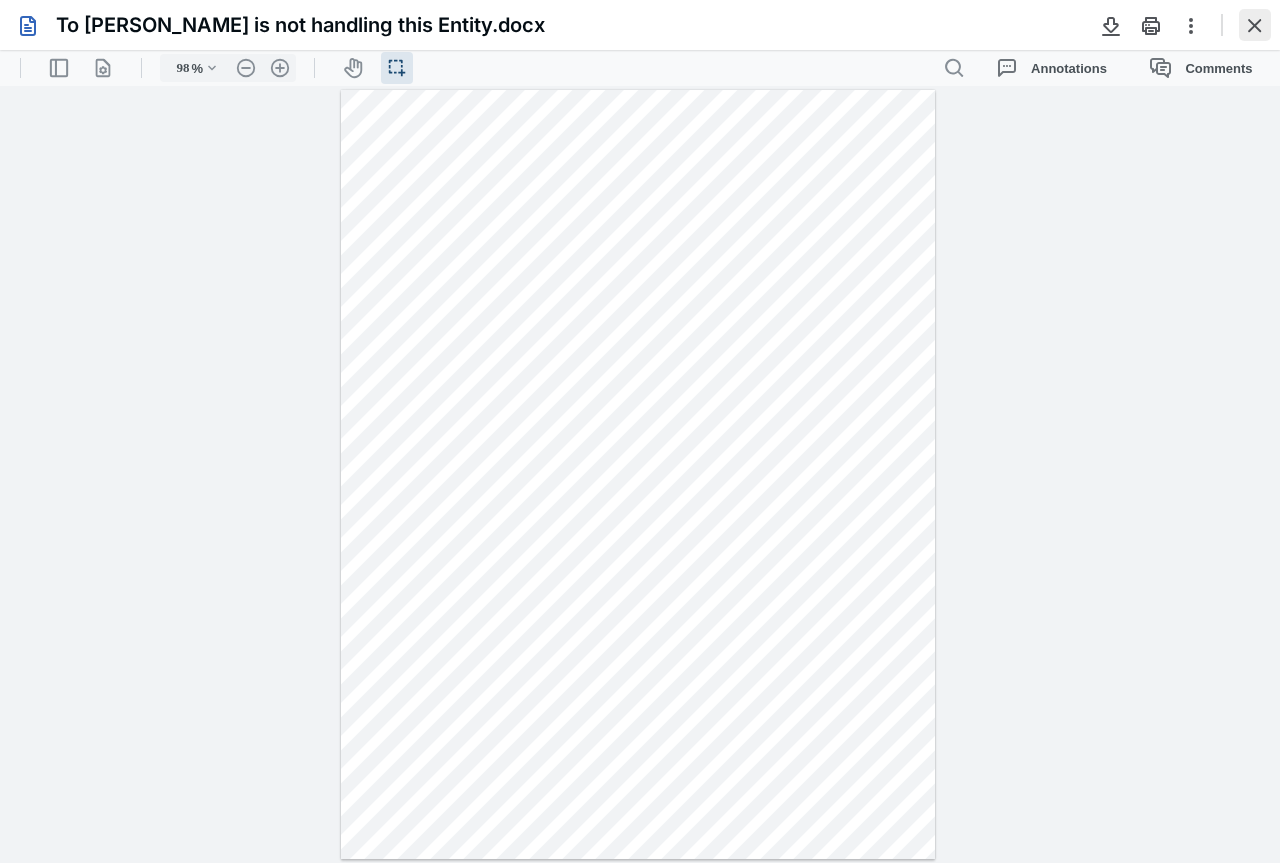 click at bounding box center (1255, 25) 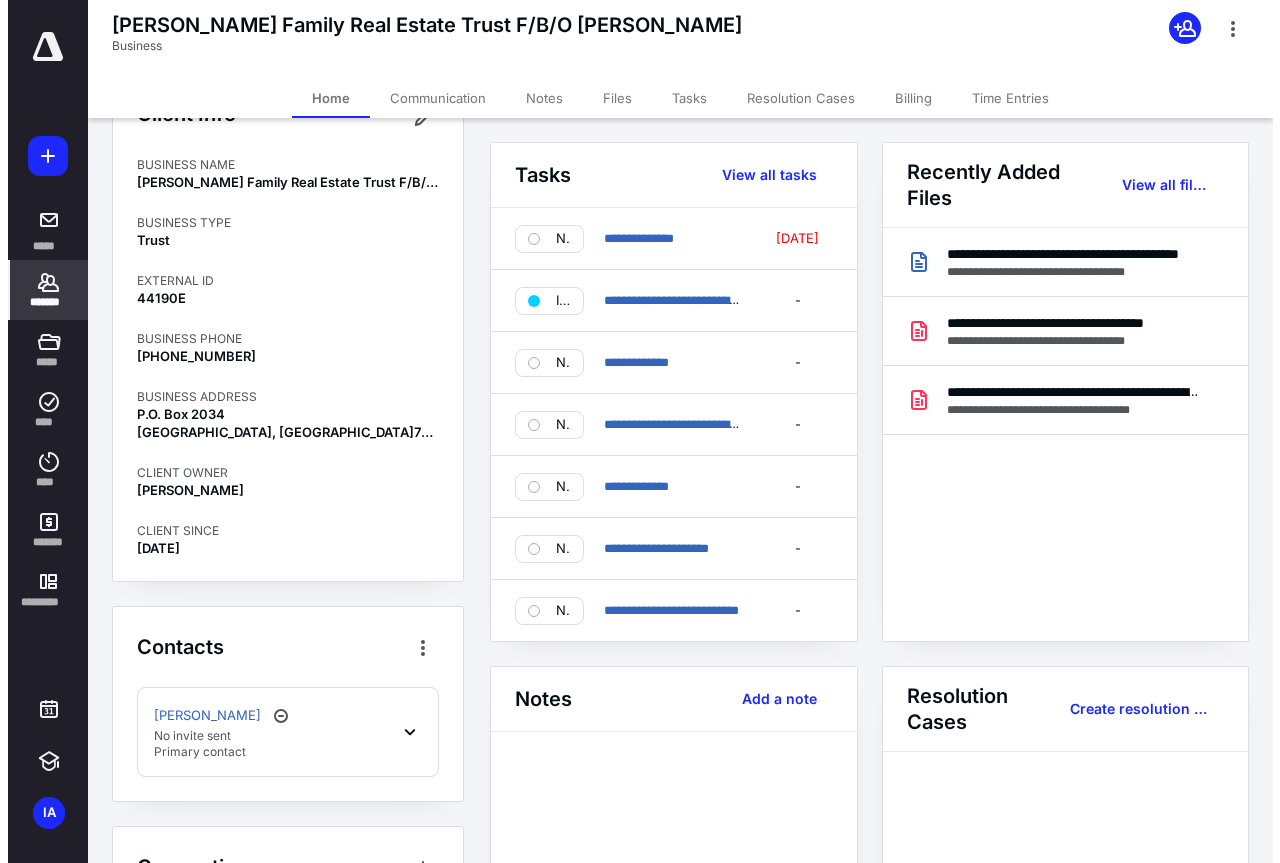 scroll, scrollTop: 0, scrollLeft: 0, axis: both 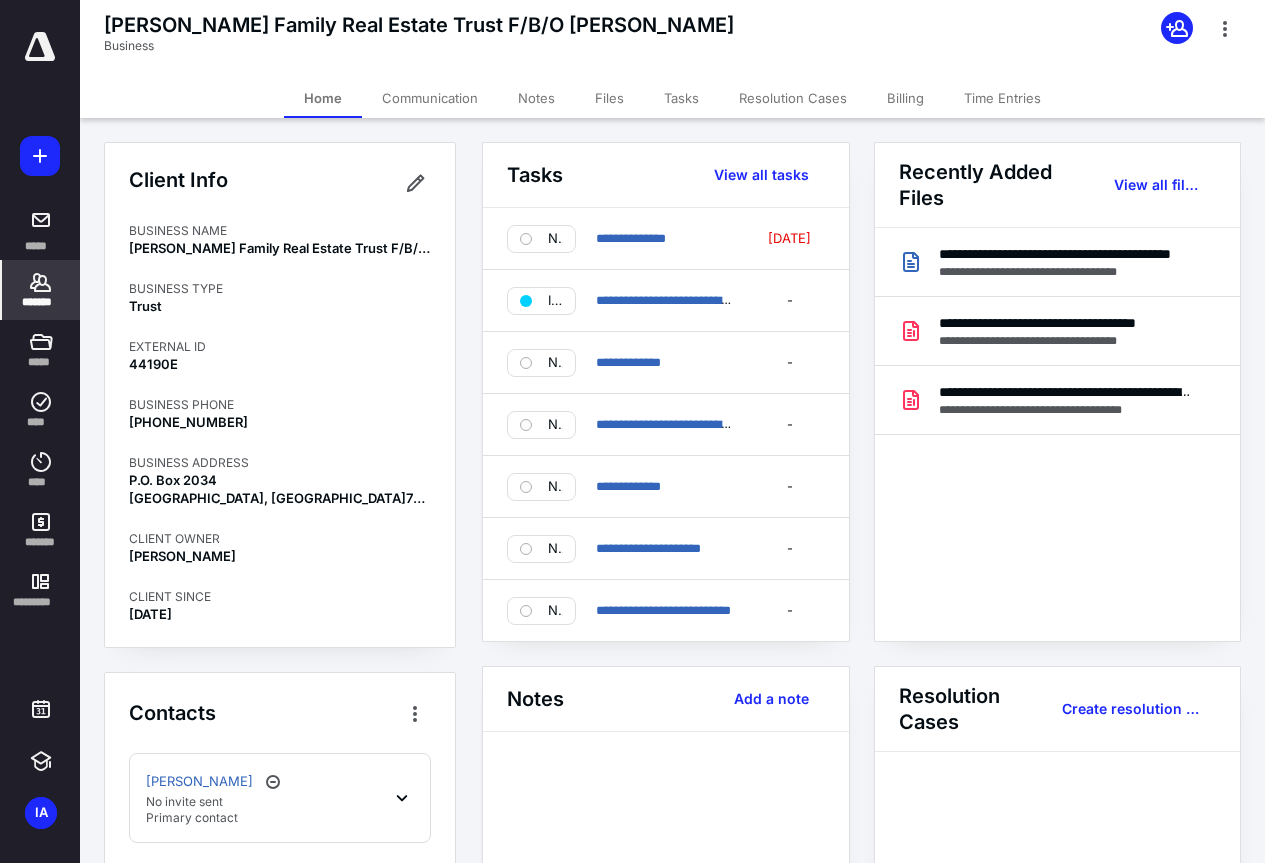 click on "*******" at bounding box center (41, 302) 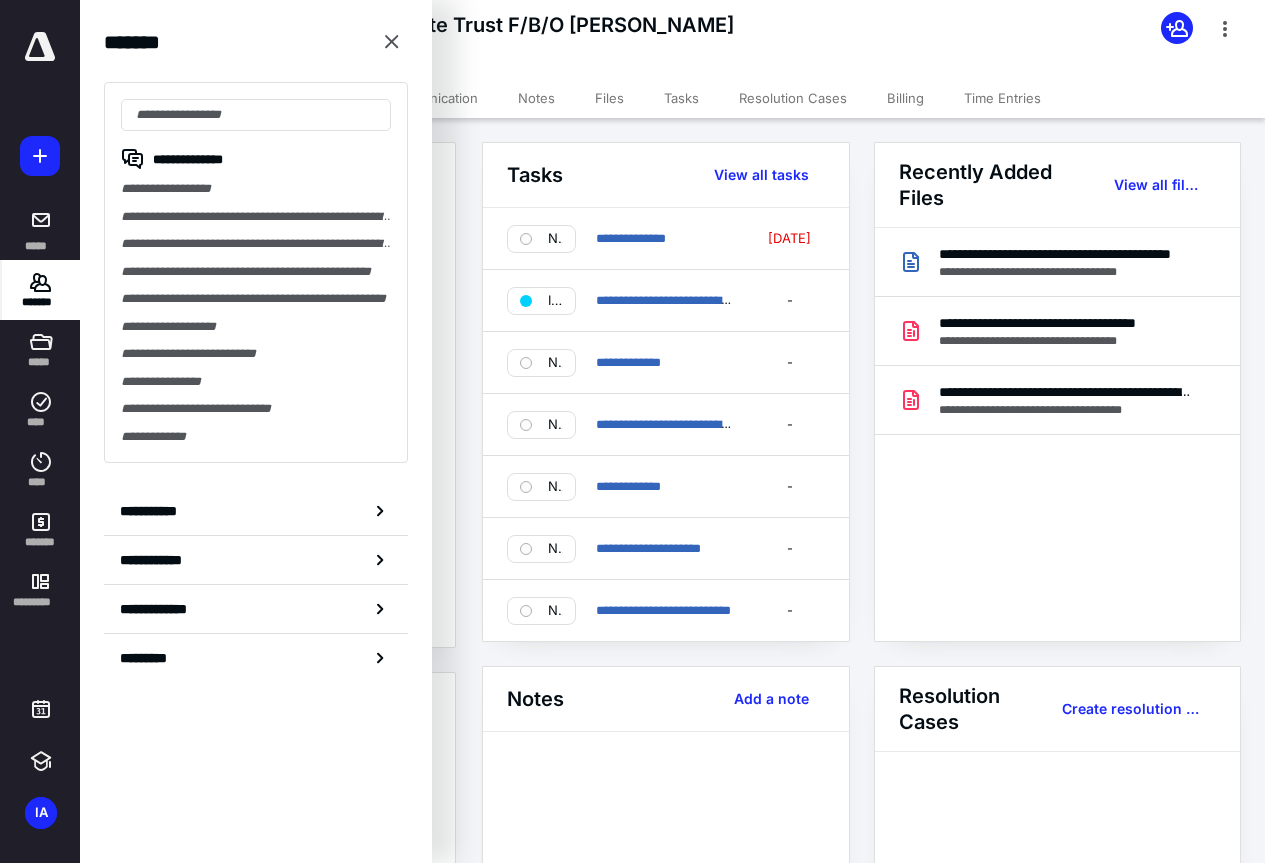 click on "[PERSON_NAME] Family Real Estate Trust F/B/O [PERSON_NAME] Business" at bounding box center [672, 39] 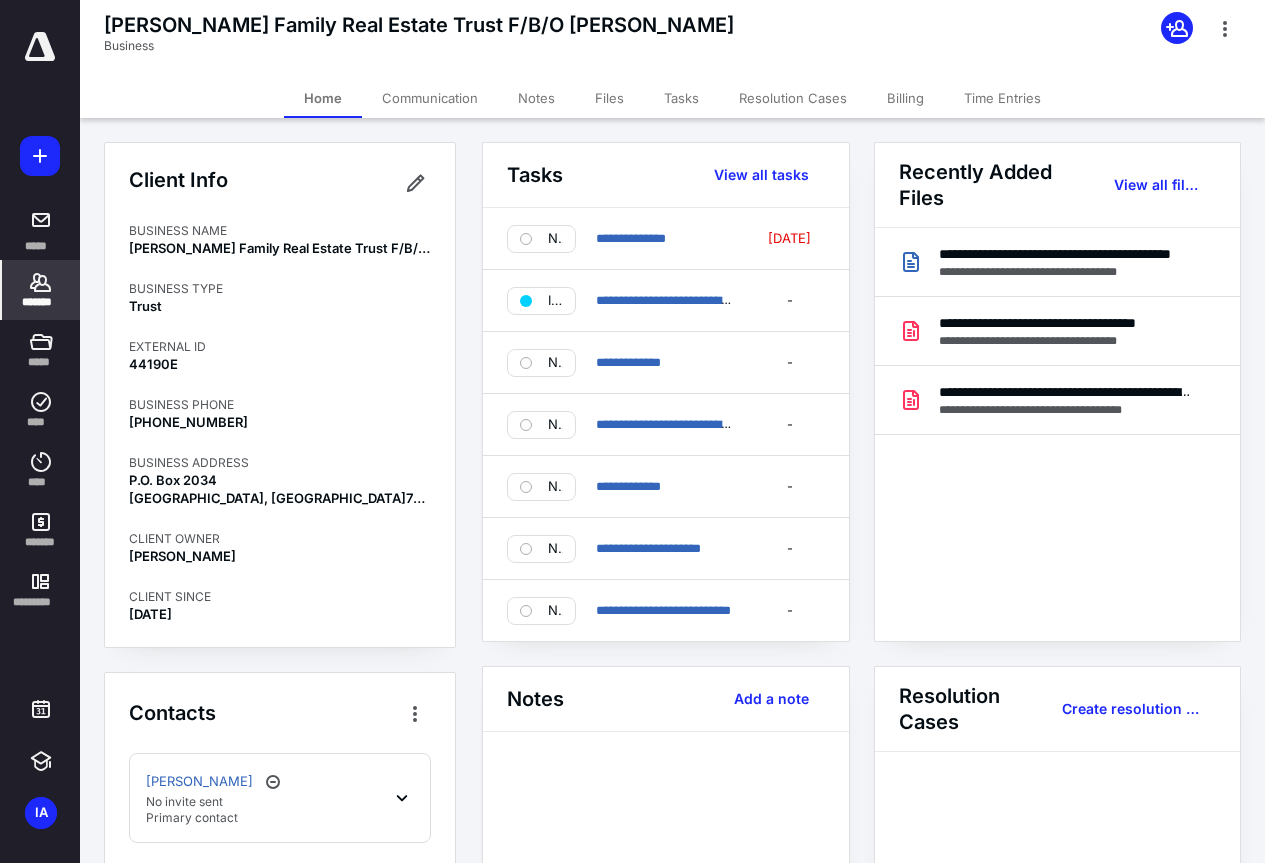 click on "Files" at bounding box center [609, 98] 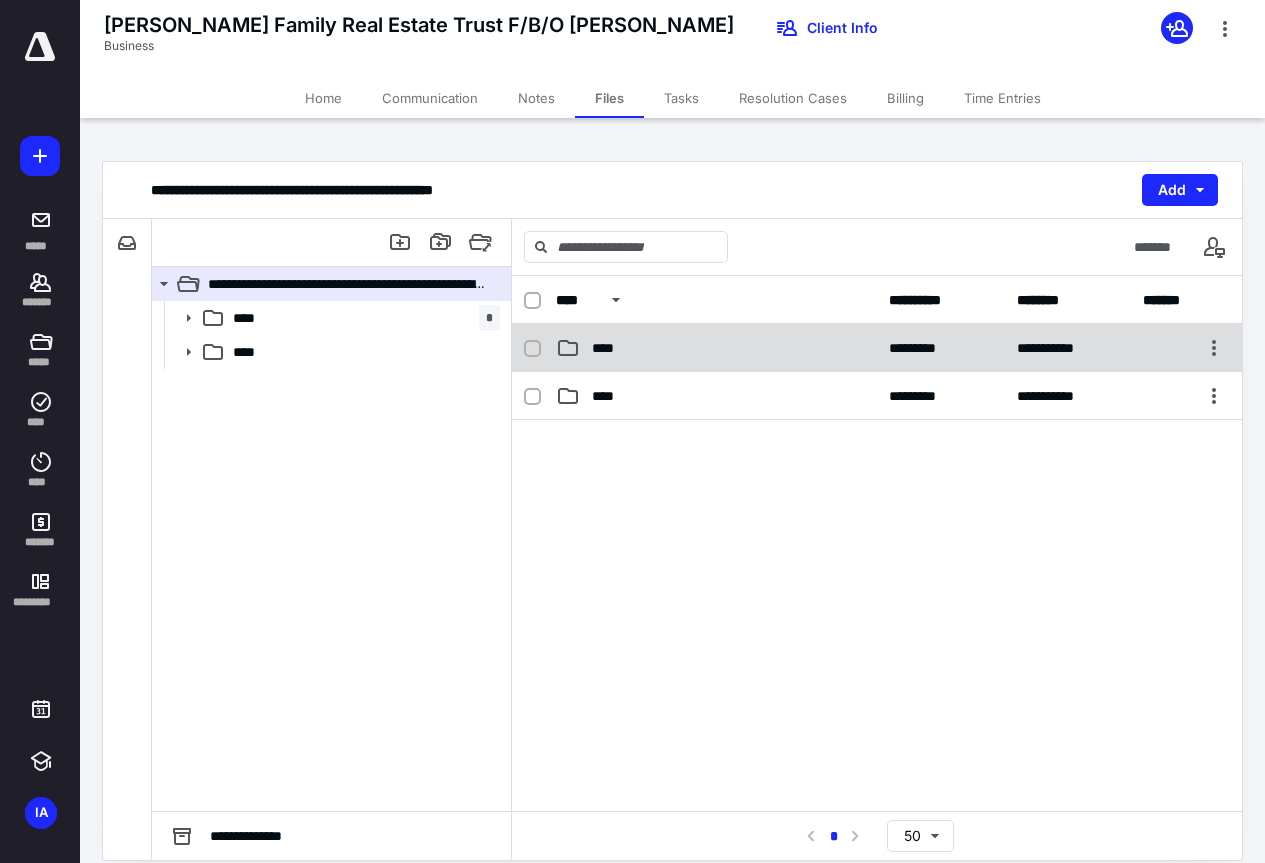 click 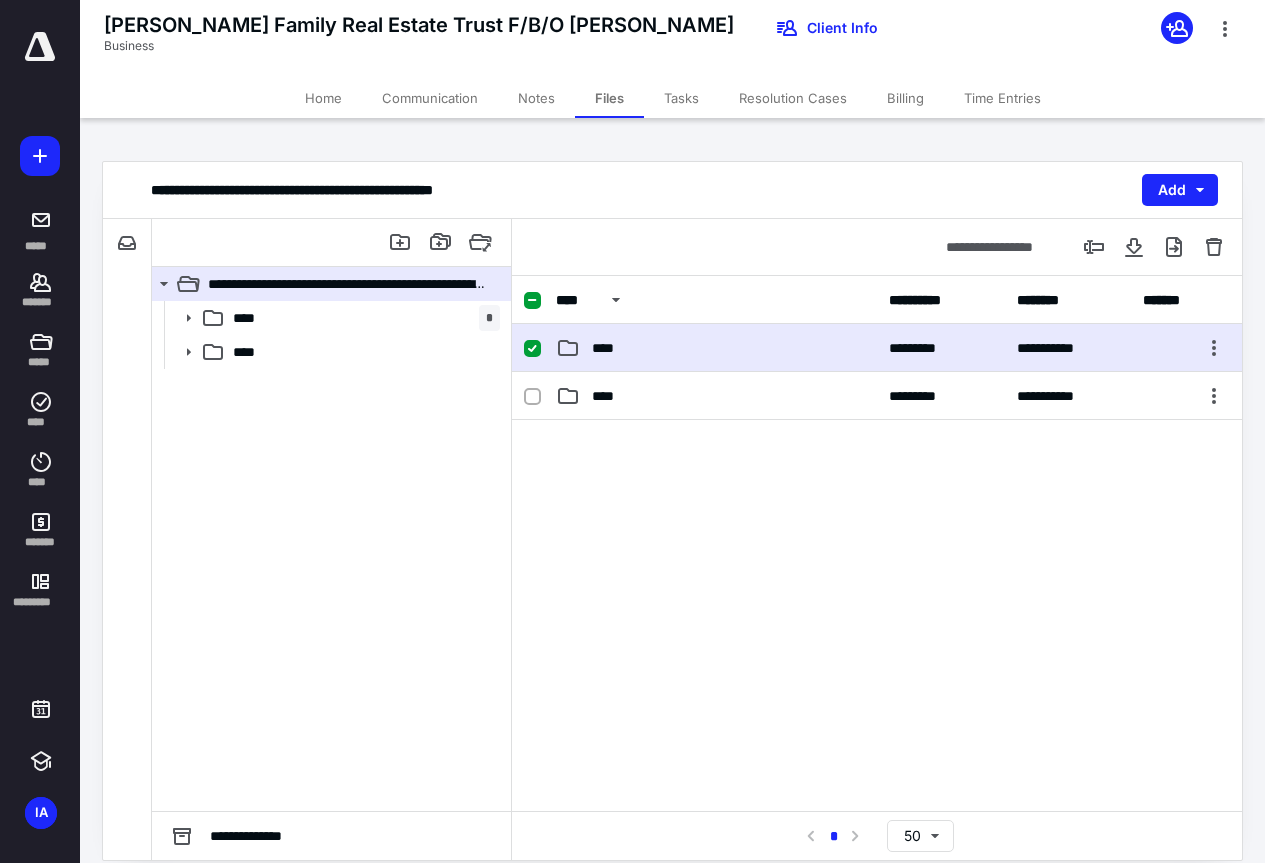 click 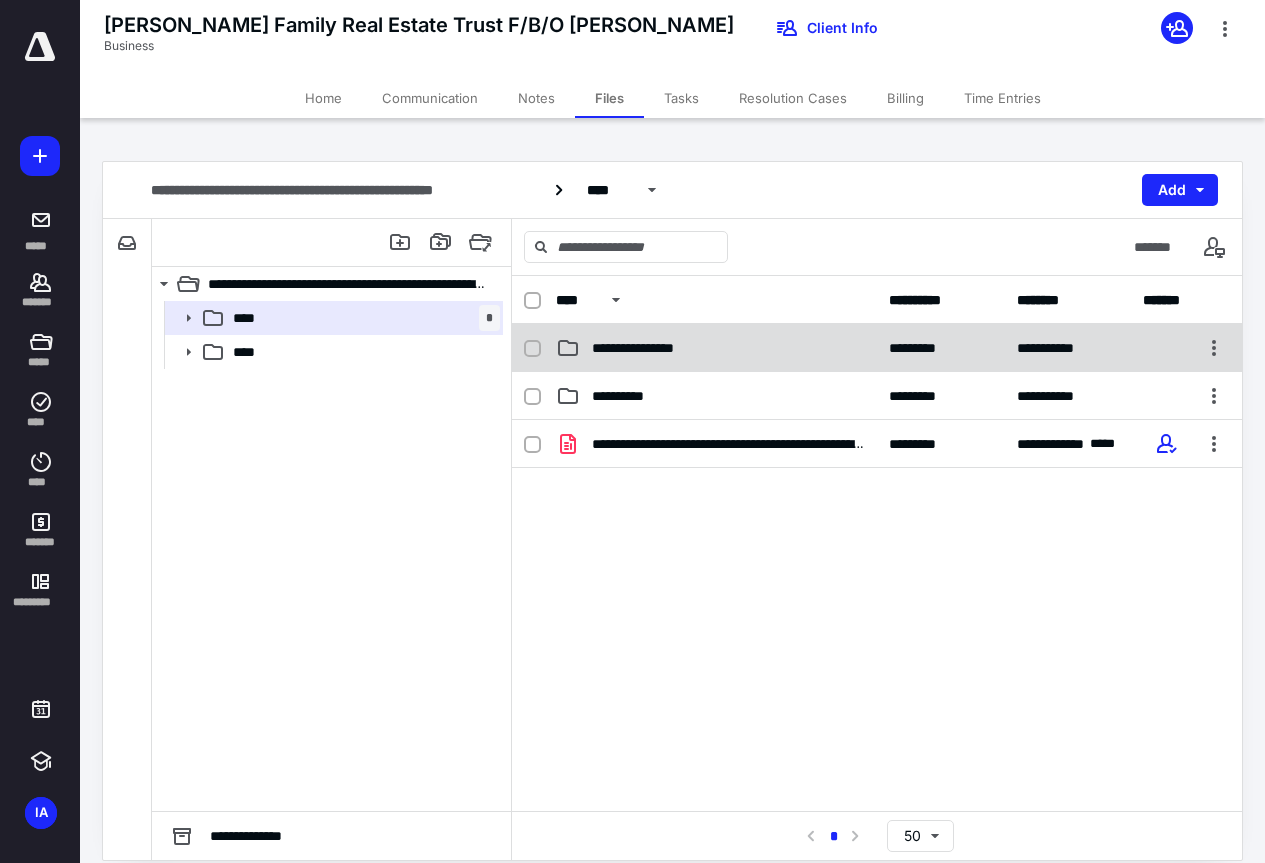 click on "**********" at bounding box center [716, 348] 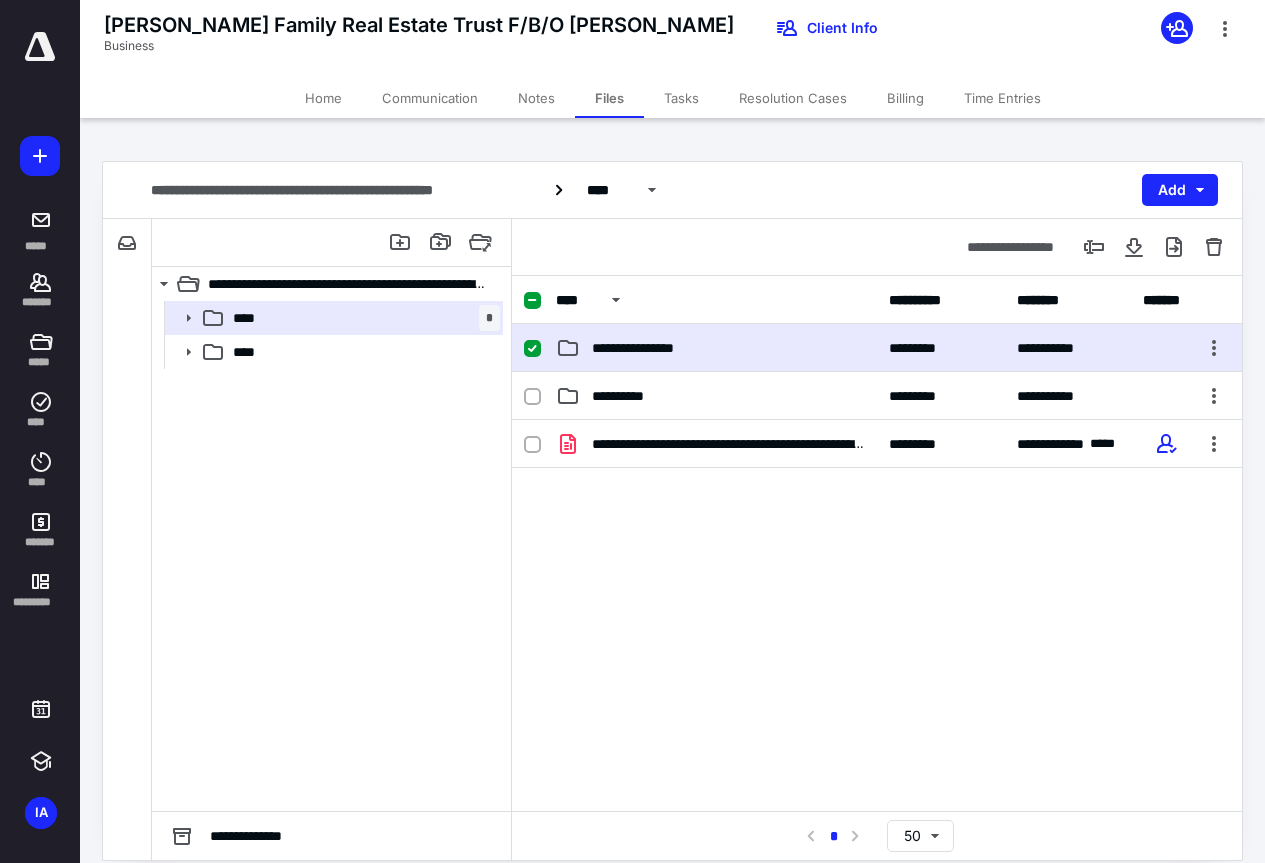click on "**********" at bounding box center [716, 348] 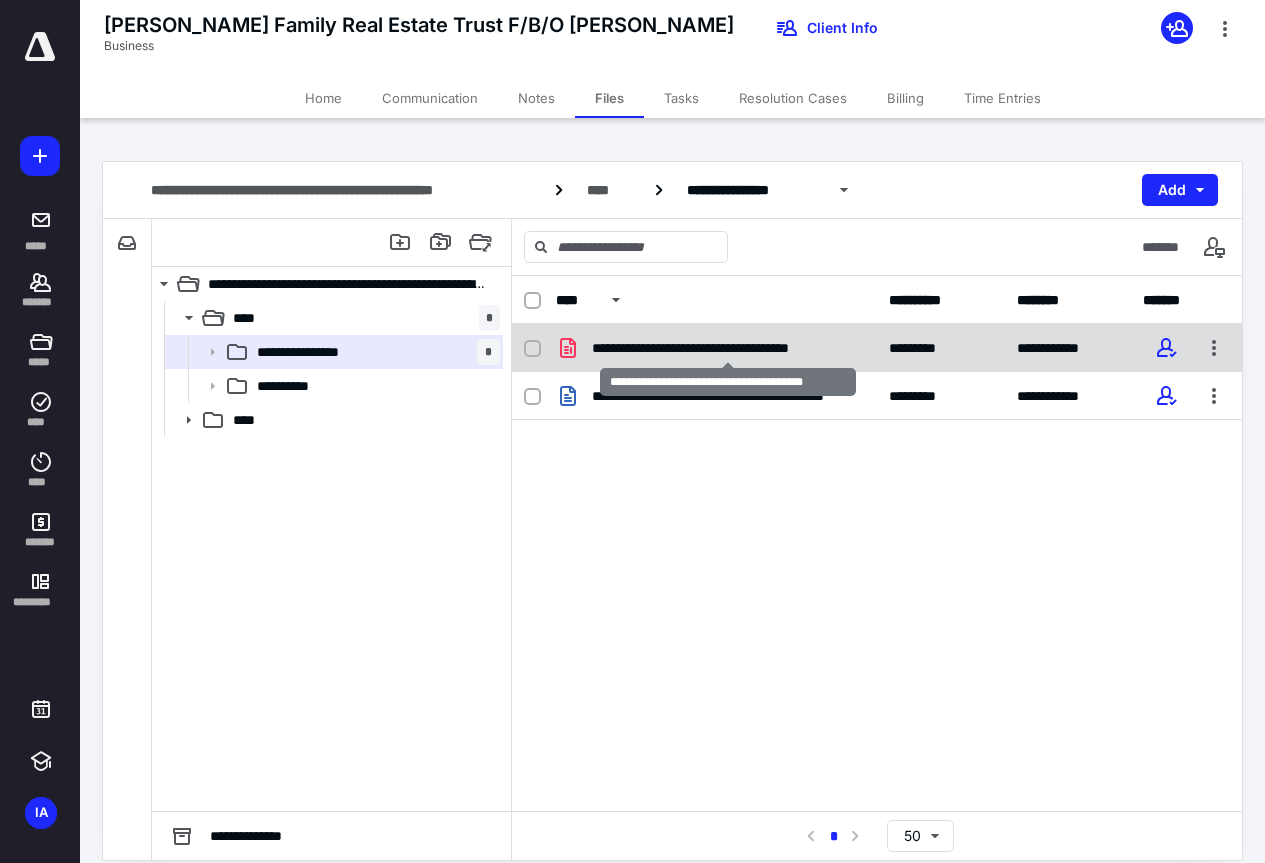 click on "**********" at bounding box center (728, 348) 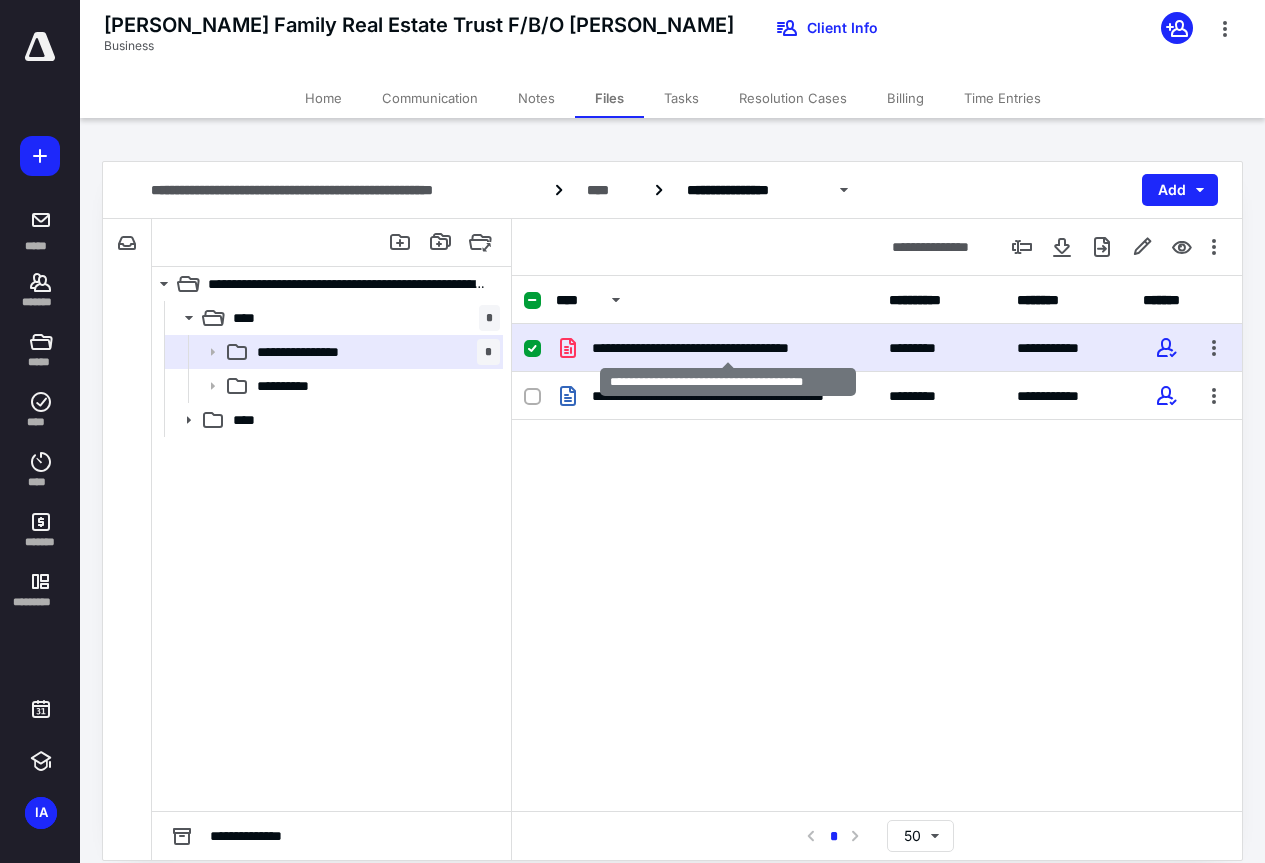 click on "**********" at bounding box center [728, 348] 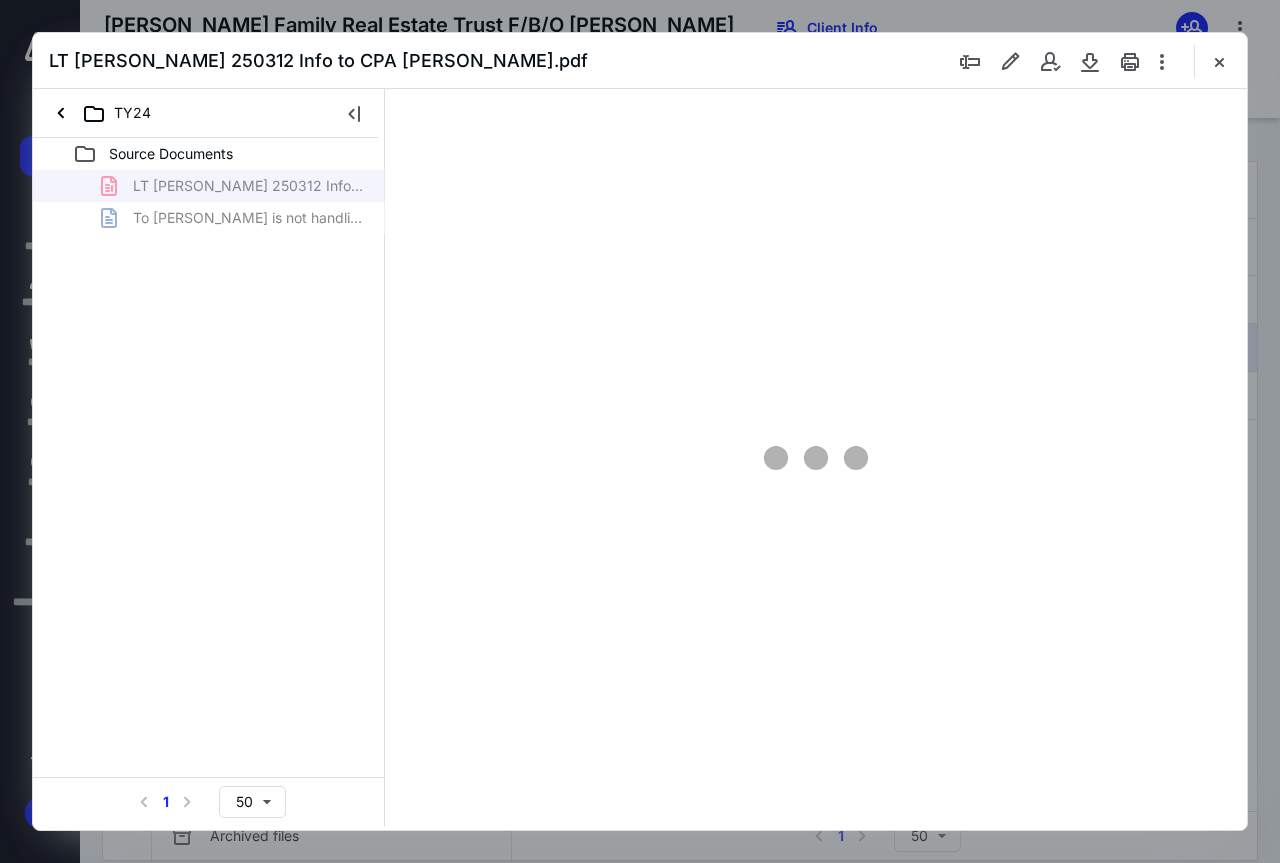 scroll, scrollTop: 0, scrollLeft: 0, axis: both 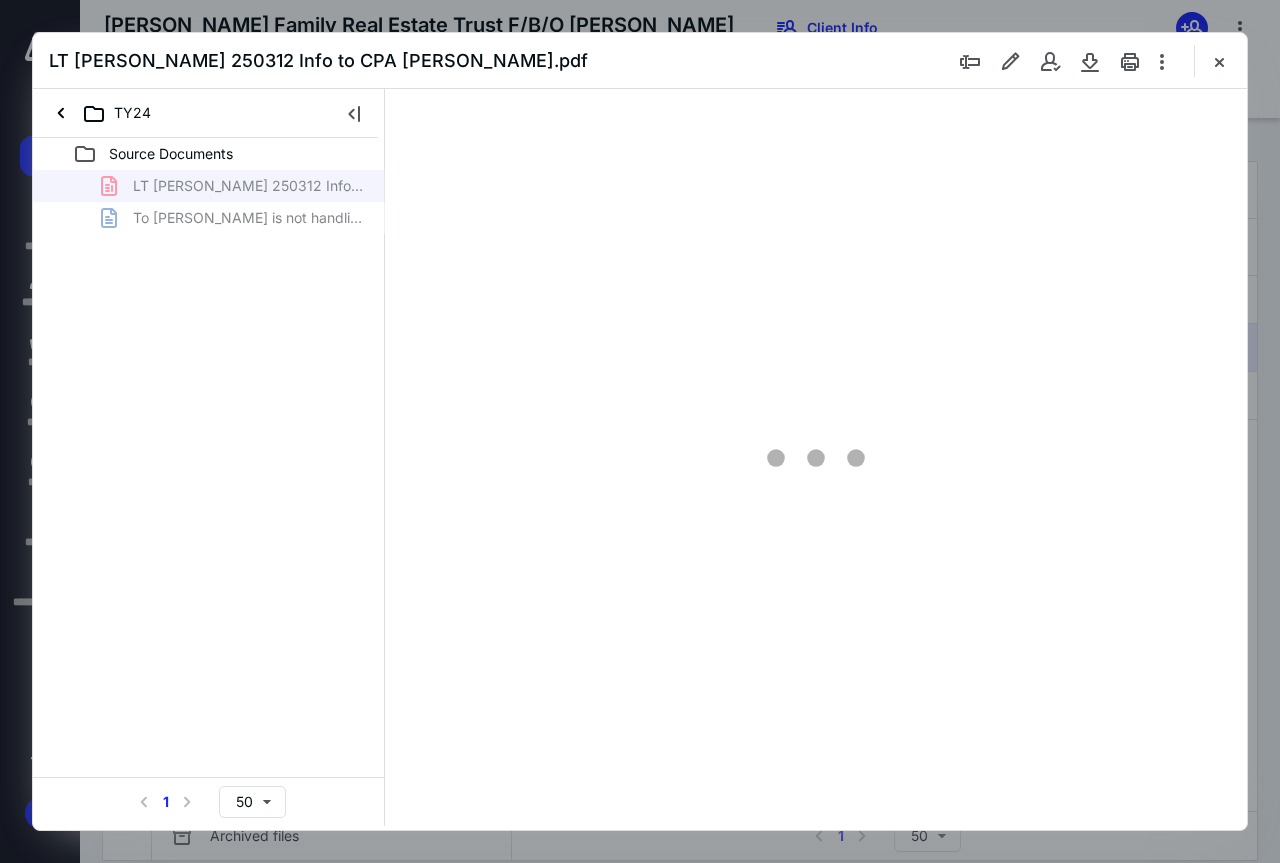 type on "80" 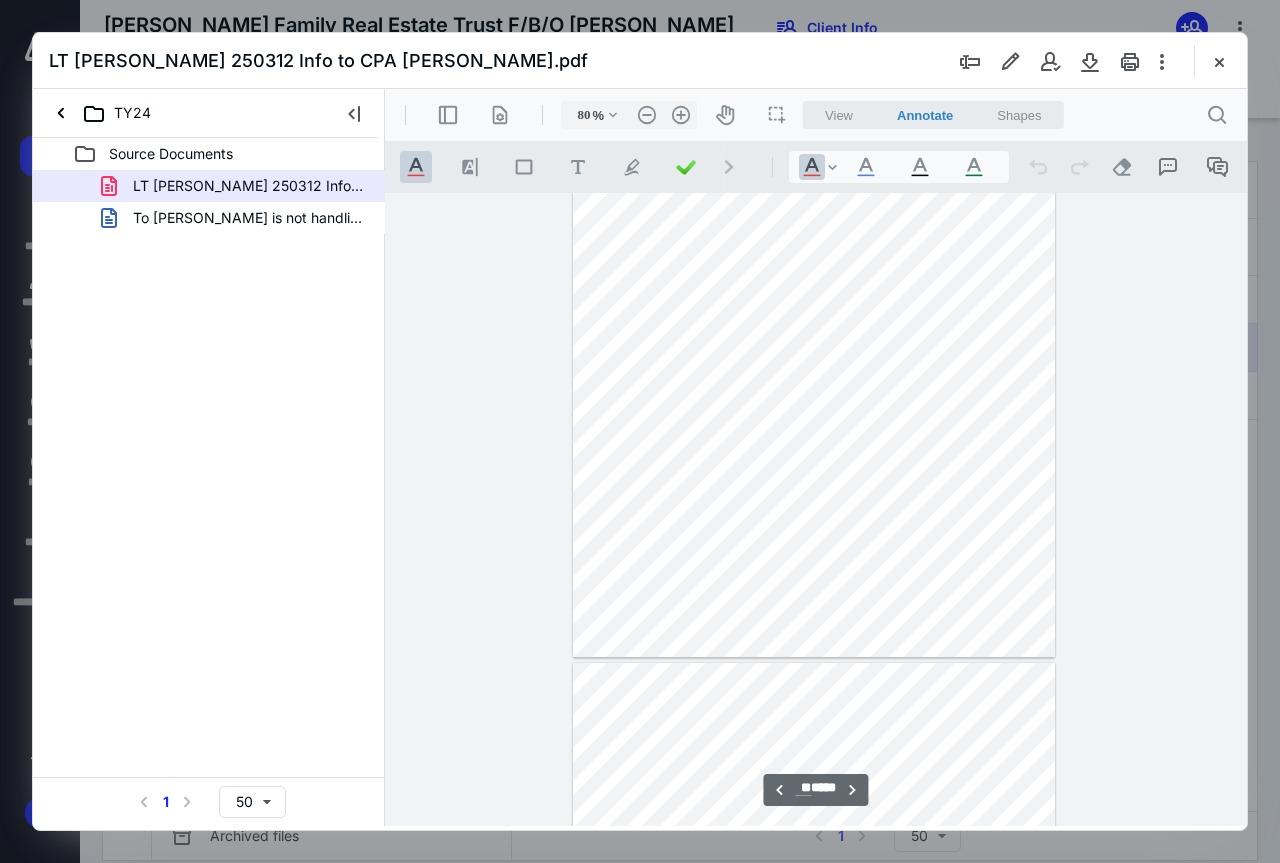 scroll, scrollTop: 7456, scrollLeft: 0, axis: vertical 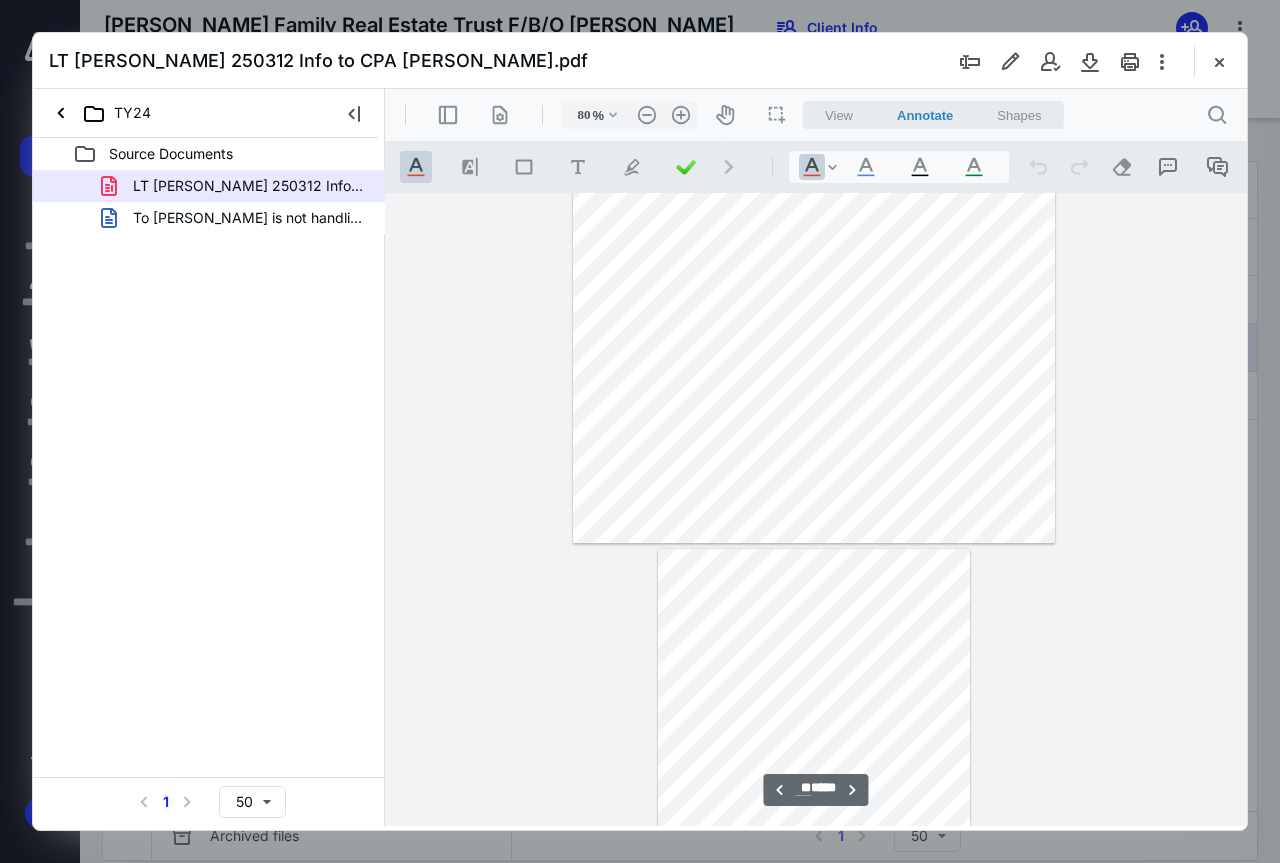 type on "**" 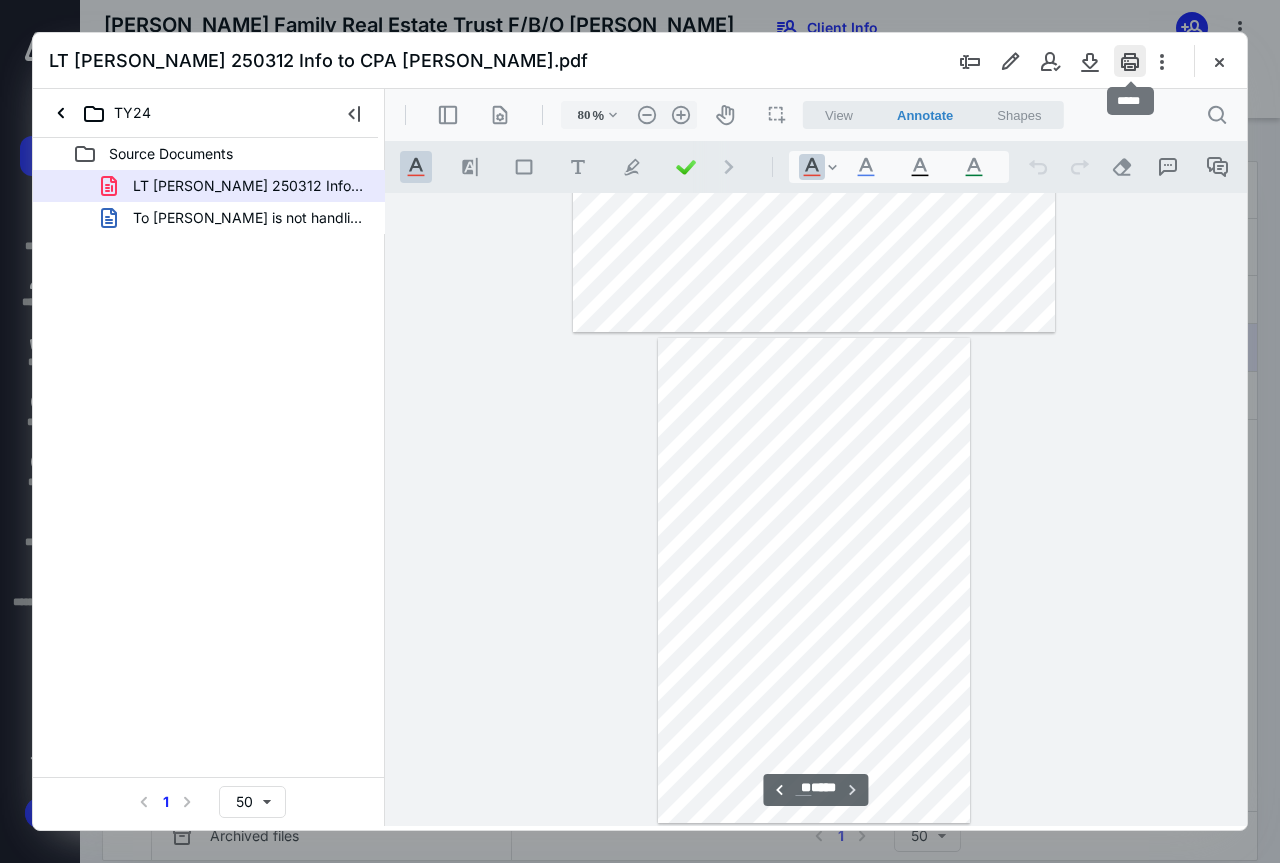 click at bounding box center [1130, 61] 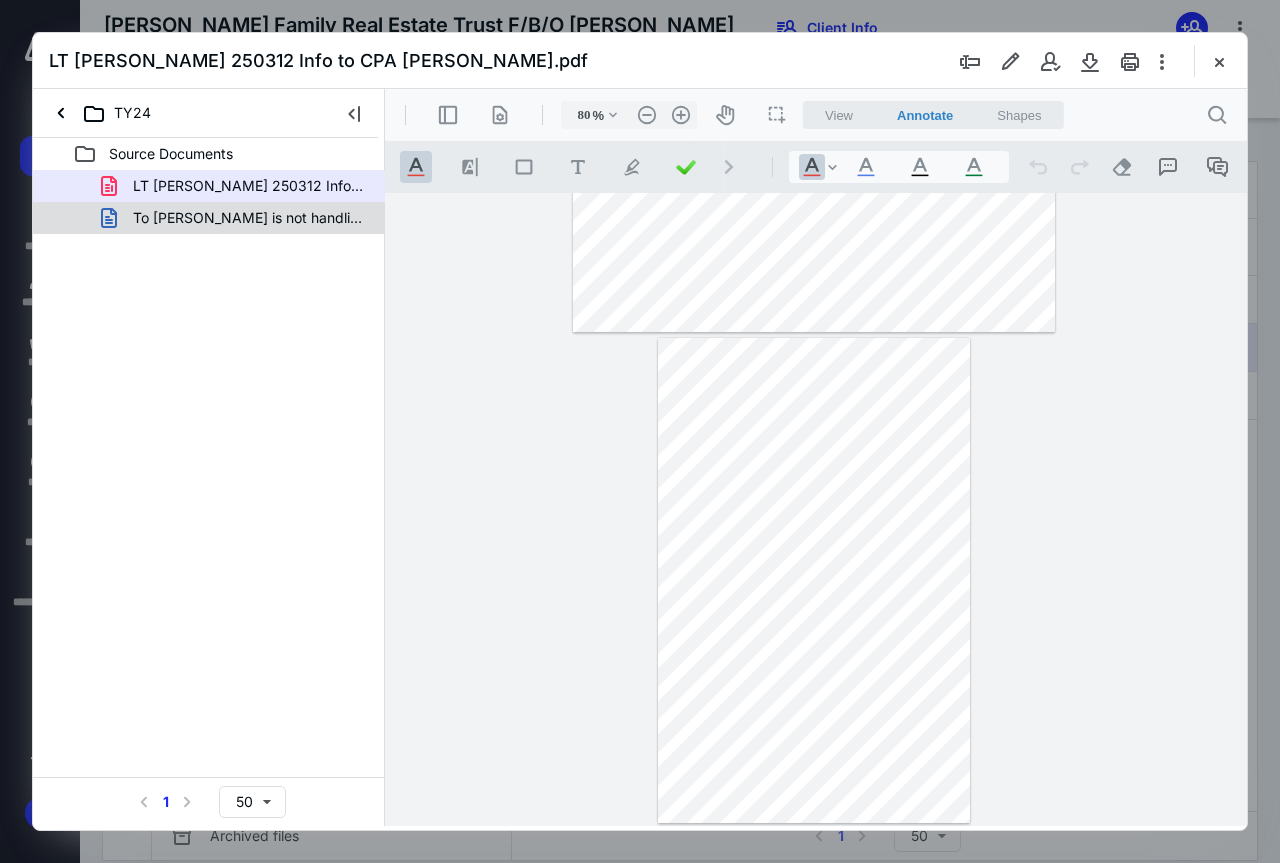 click on "To [PERSON_NAME] is not handling this Entity.docx" at bounding box center (249, 218) 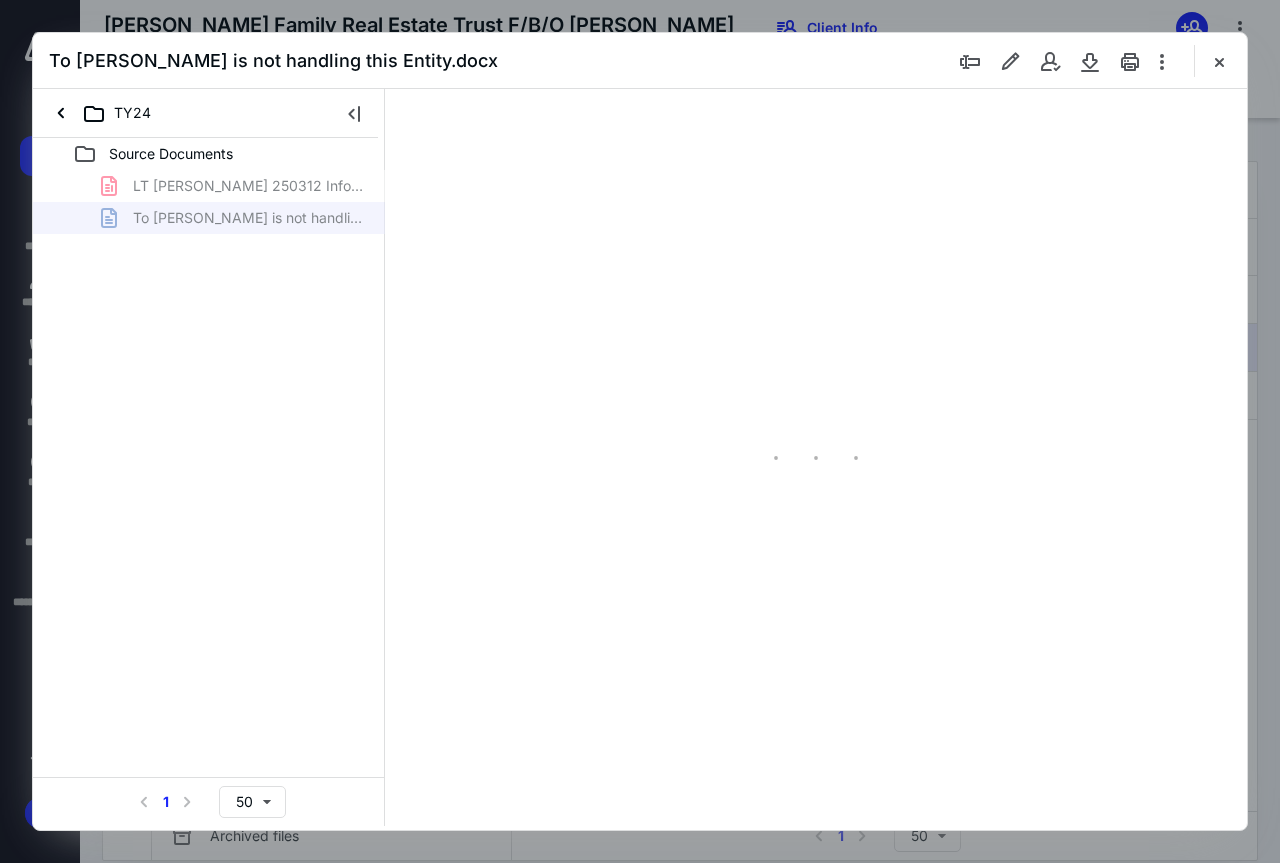 type on "80" 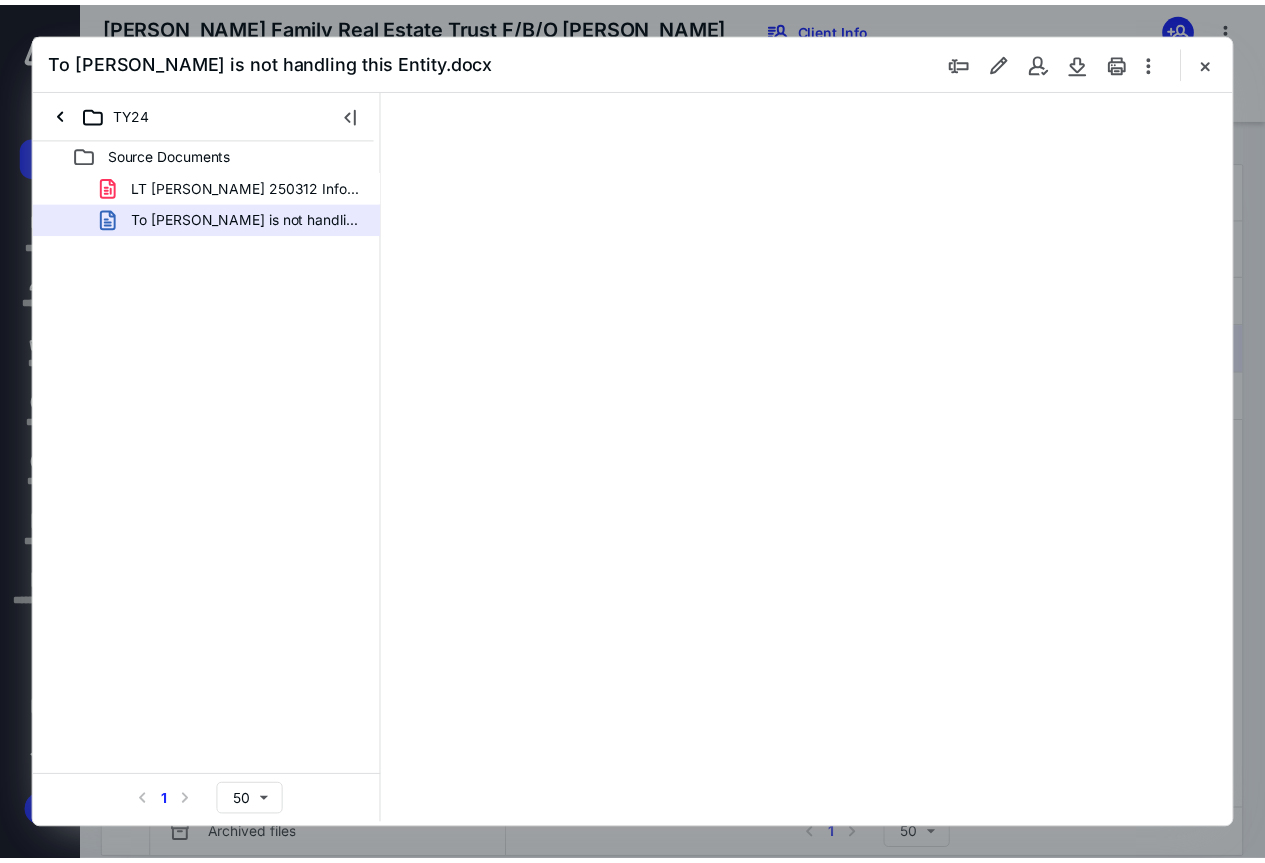 scroll, scrollTop: 0, scrollLeft: 0, axis: both 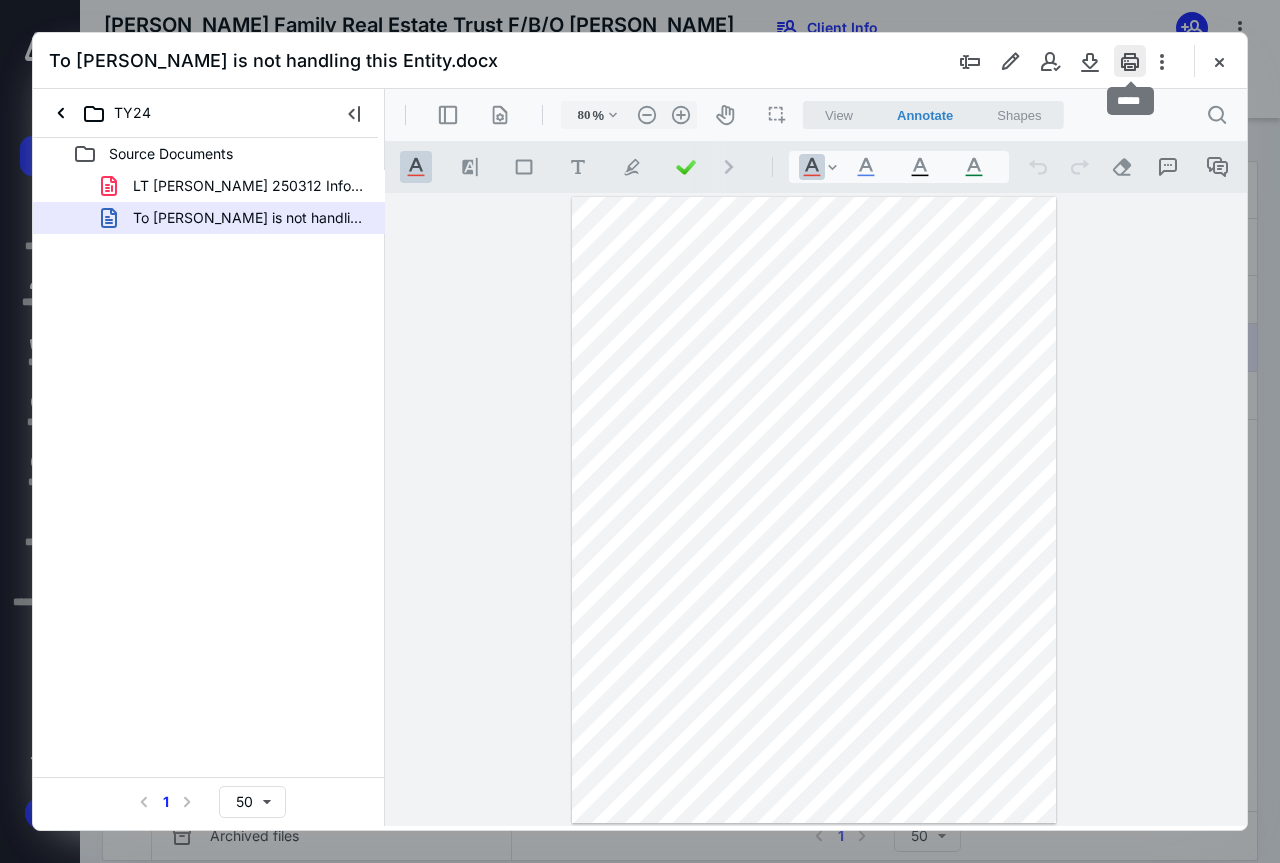 click at bounding box center [1130, 61] 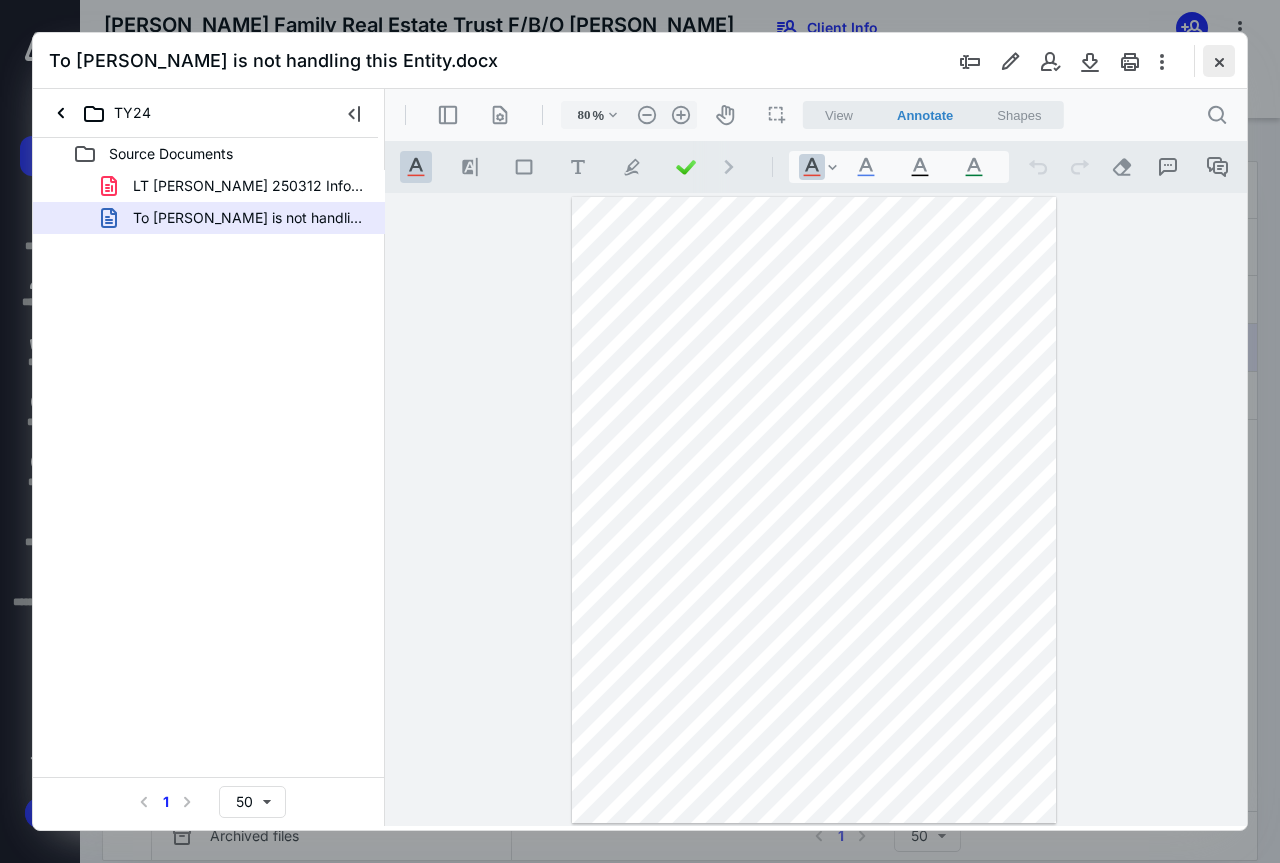 click at bounding box center [1219, 61] 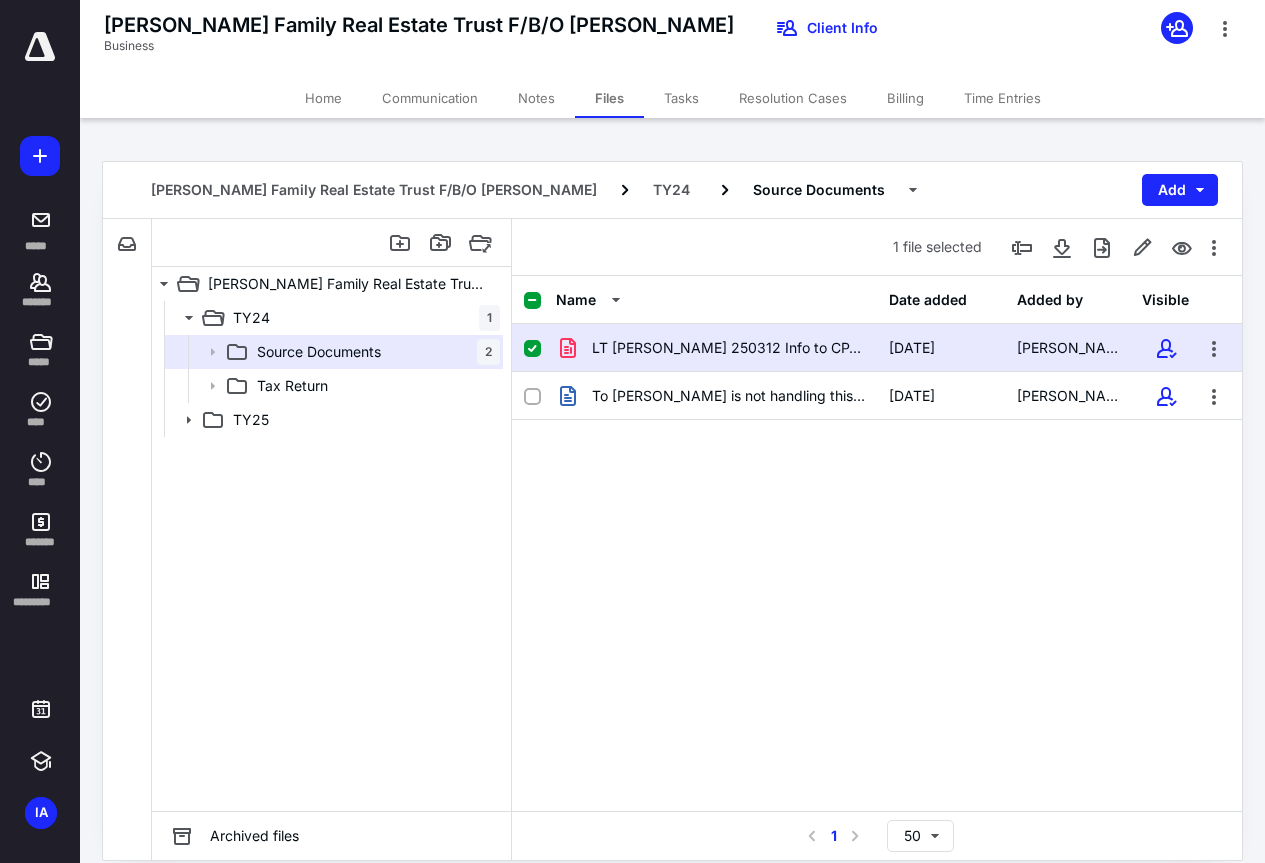 click at bounding box center (40, 47) 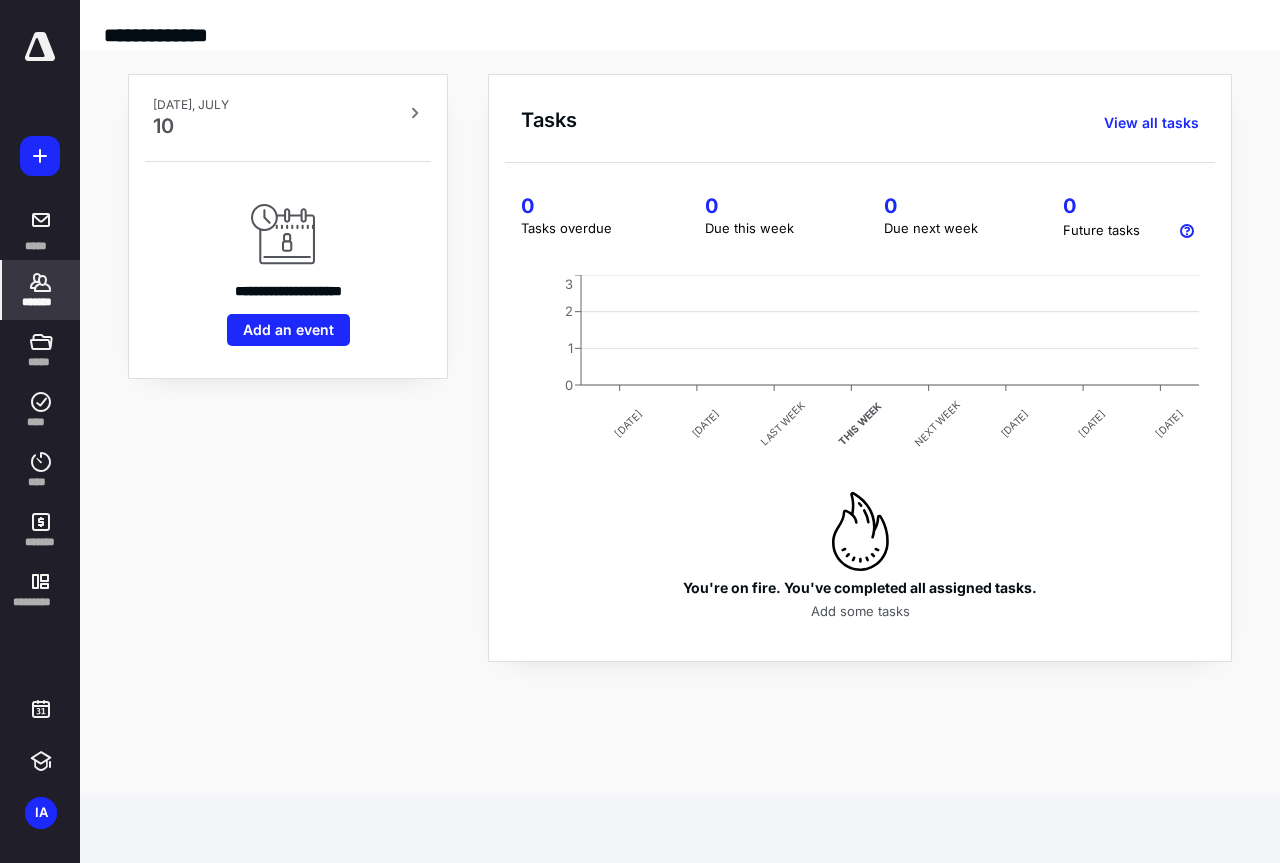 click on "*******" at bounding box center [41, 302] 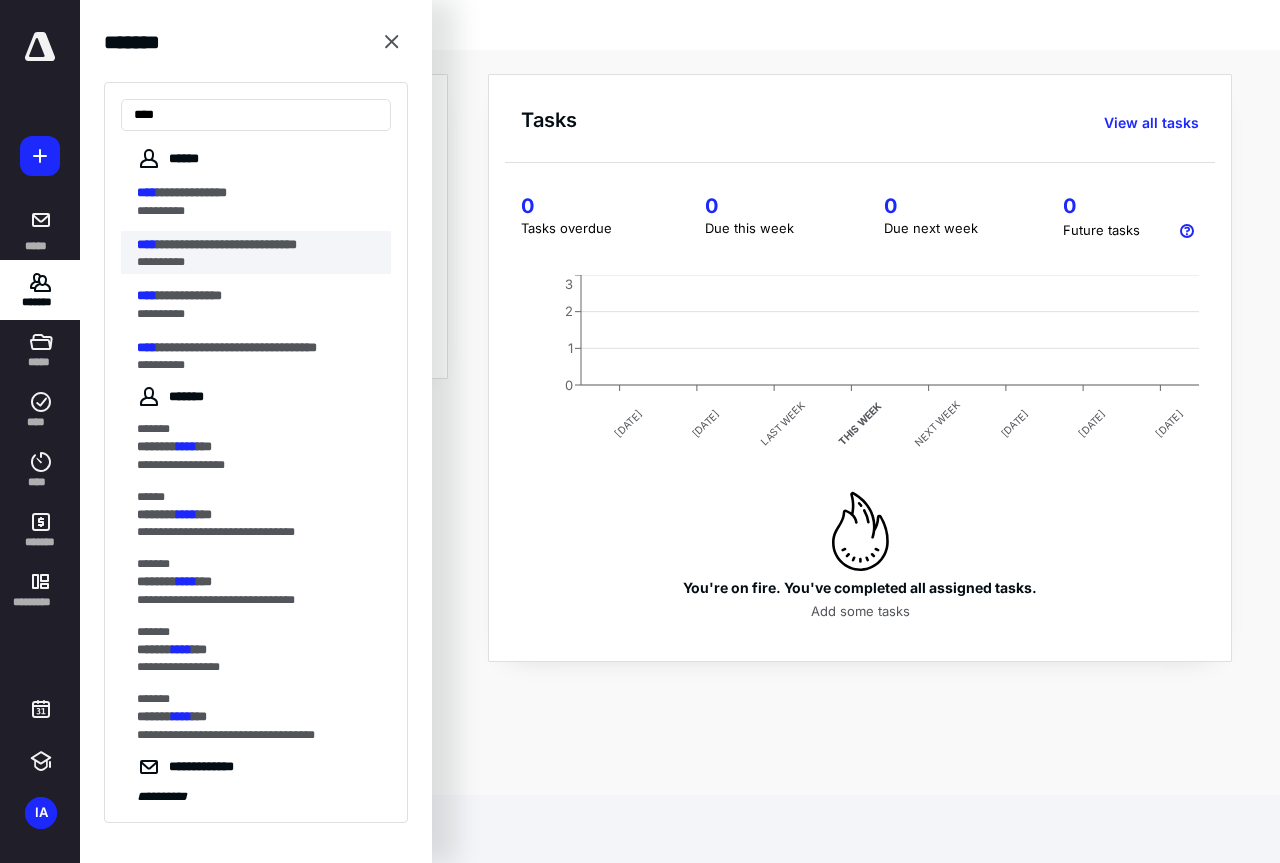 type on "****" 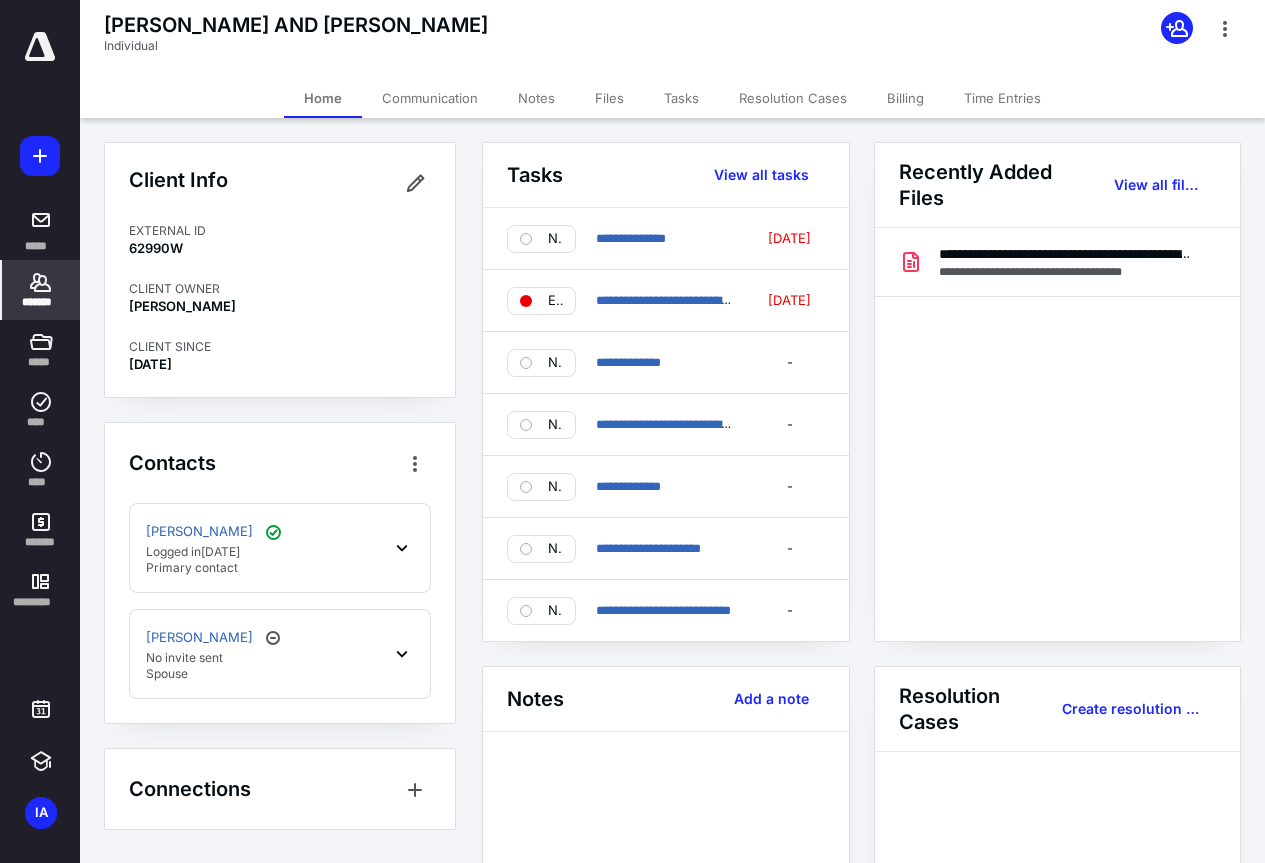 click 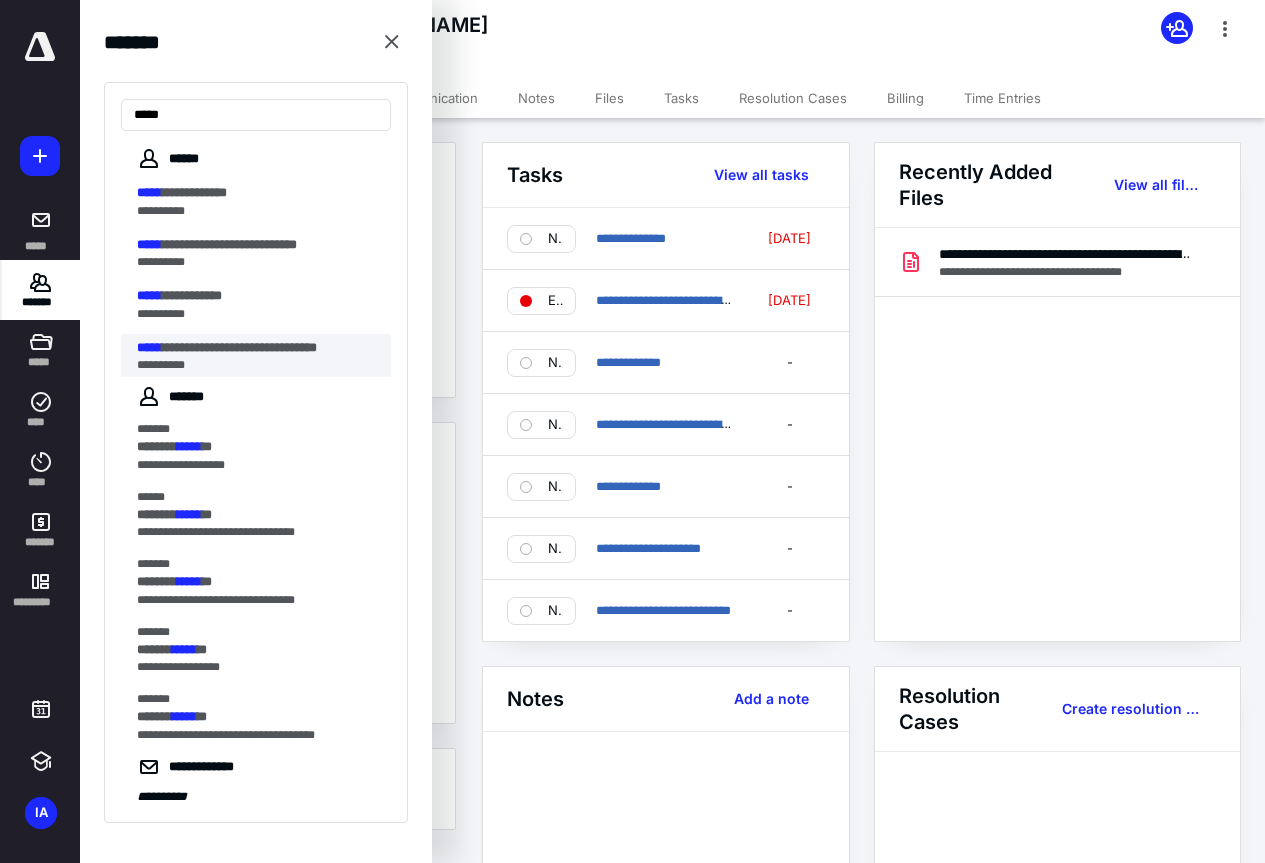 type on "*****" 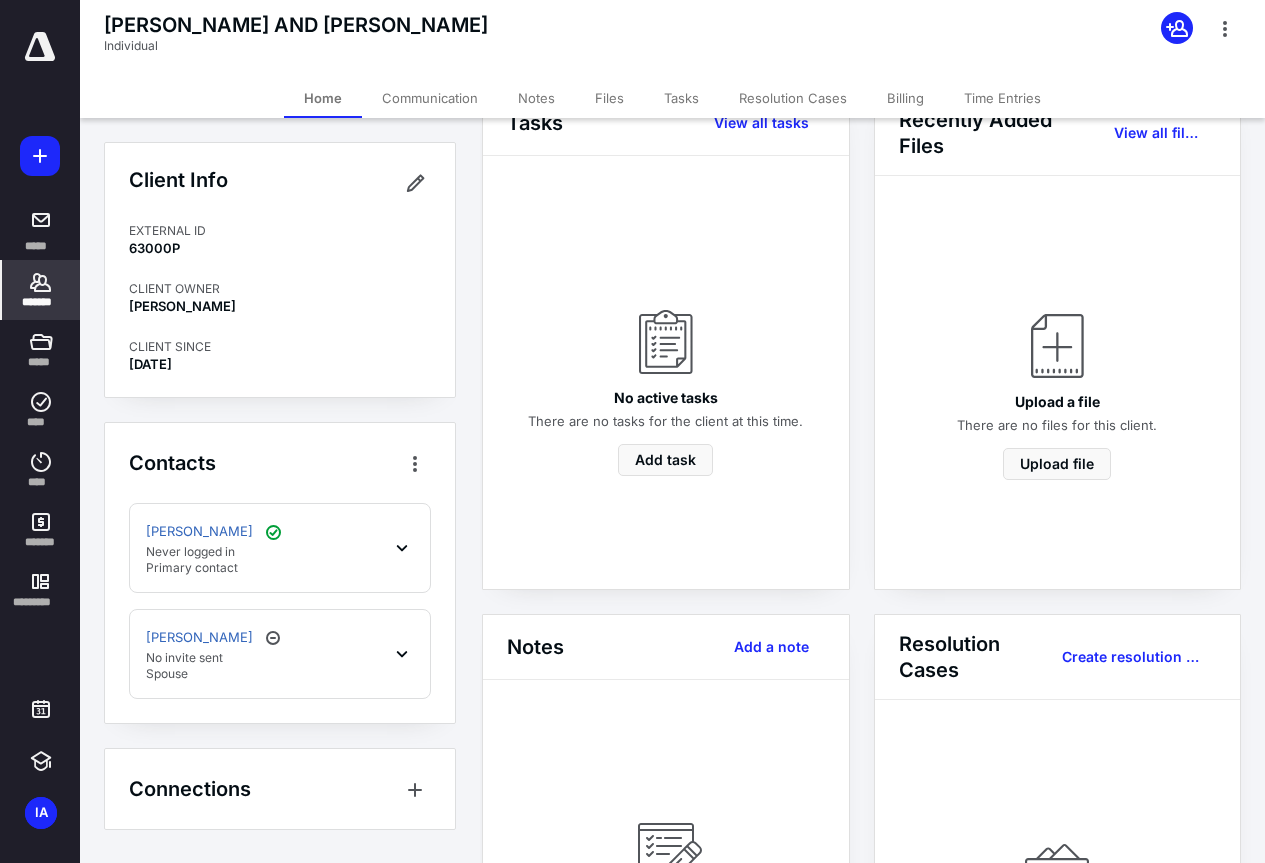 scroll, scrollTop: 100, scrollLeft: 0, axis: vertical 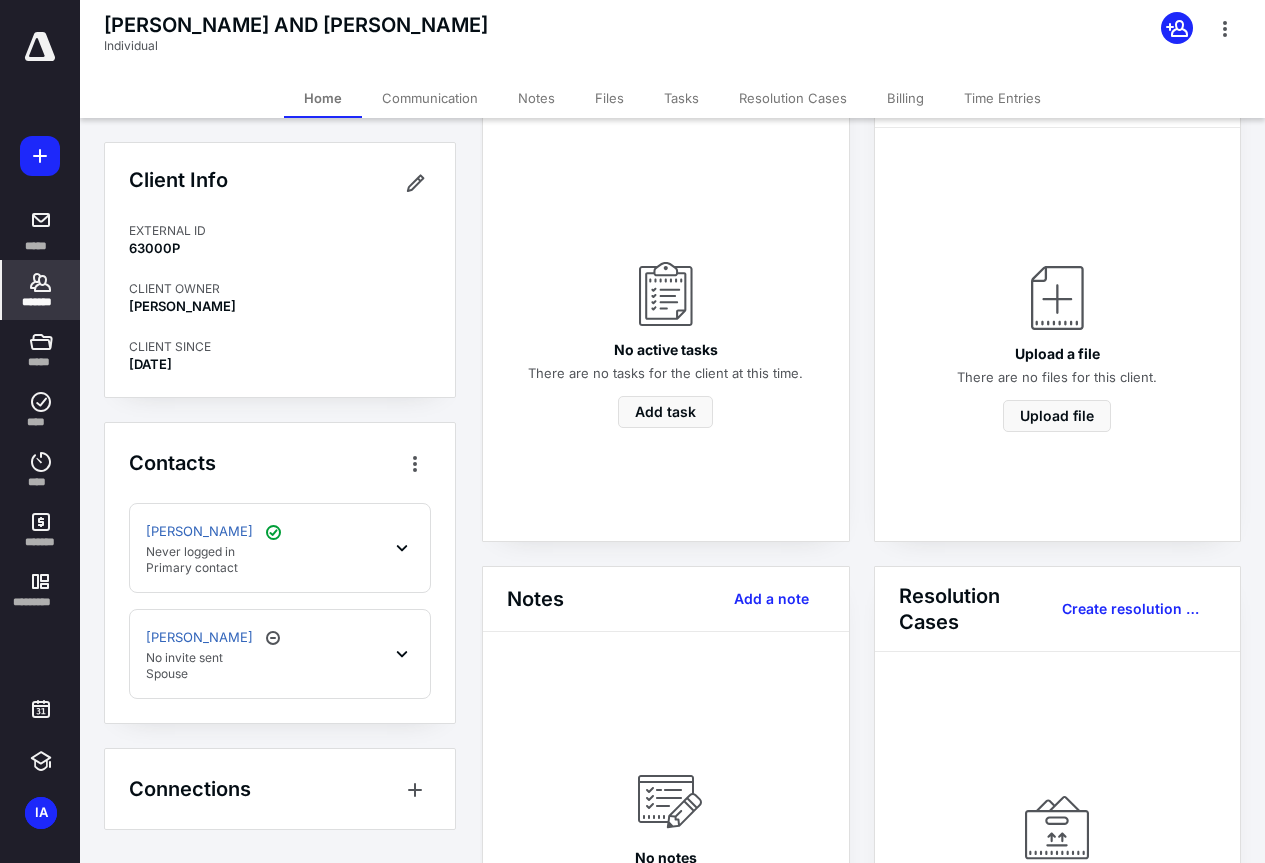 click on "[PERSON_NAME] Never logged in Primary contact" at bounding box center [280, 548] 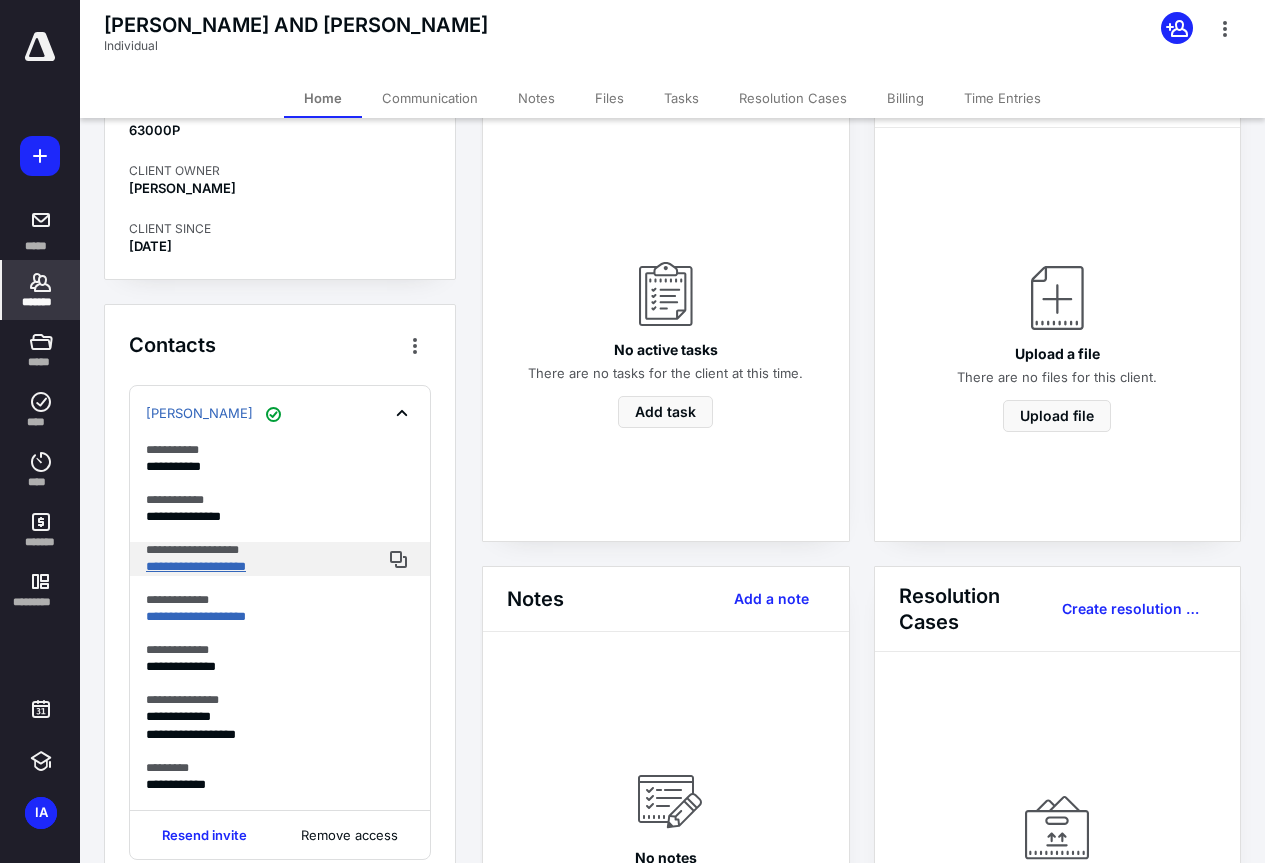 scroll, scrollTop: 300, scrollLeft: 0, axis: vertical 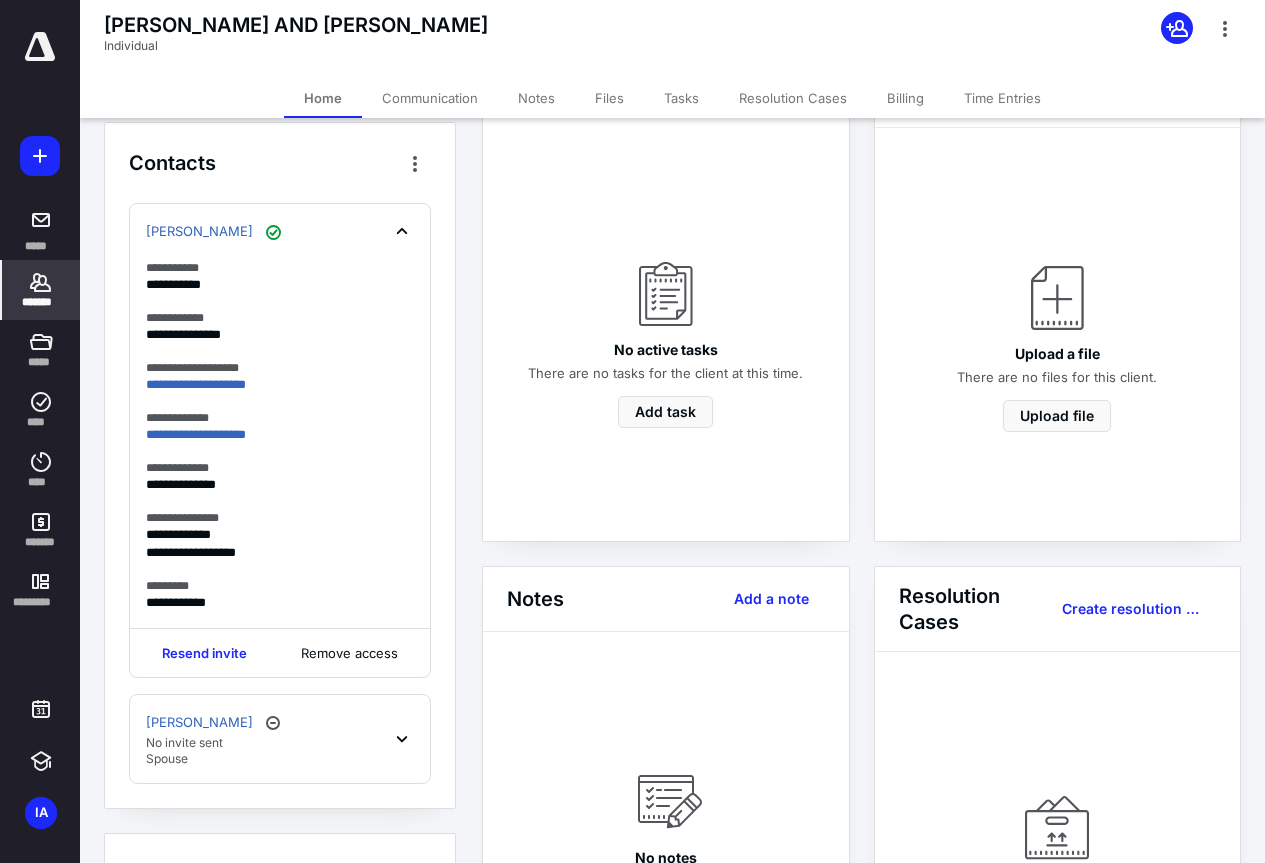 click on "[PERSON_NAME]" at bounding box center [280, 232] 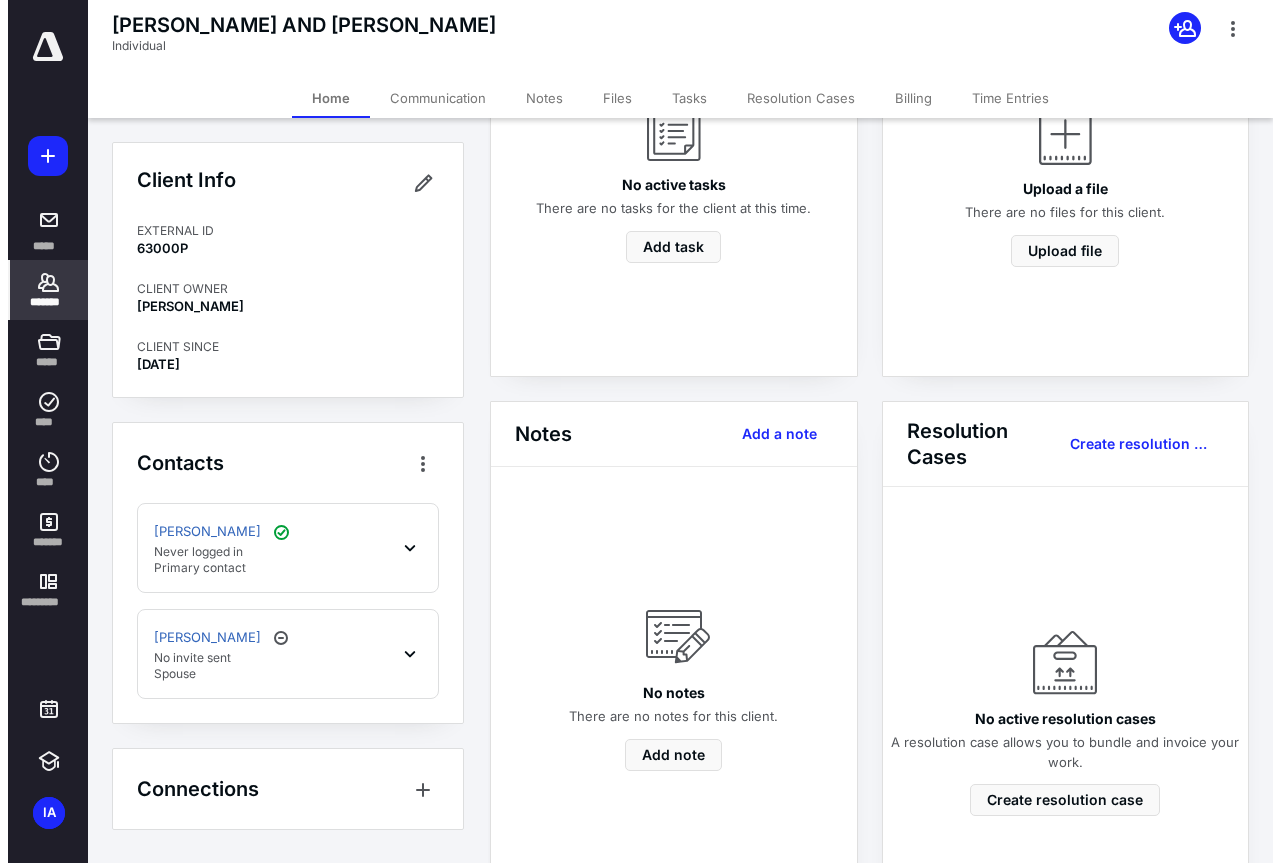 scroll, scrollTop: 0, scrollLeft: 0, axis: both 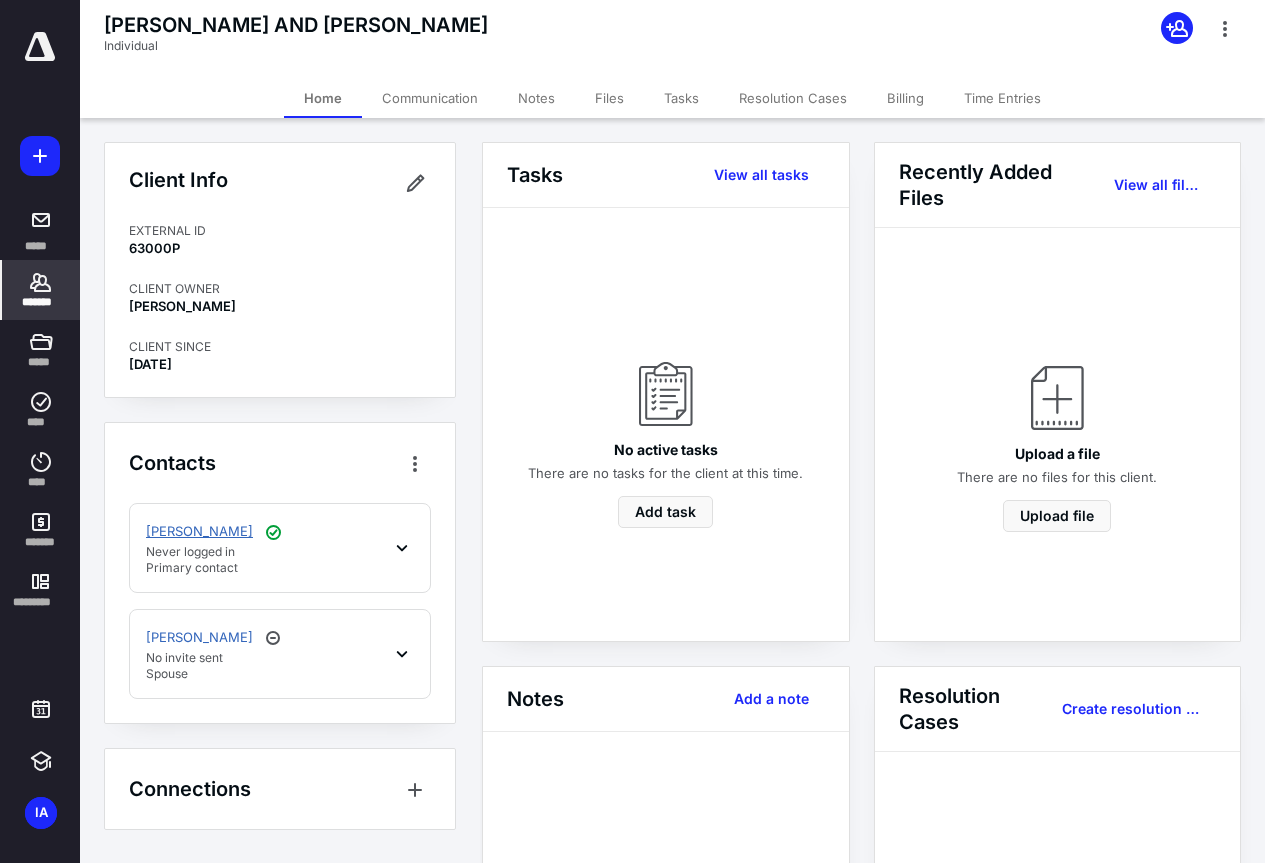 click on "[PERSON_NAME]" at bounding box center [199, 532] 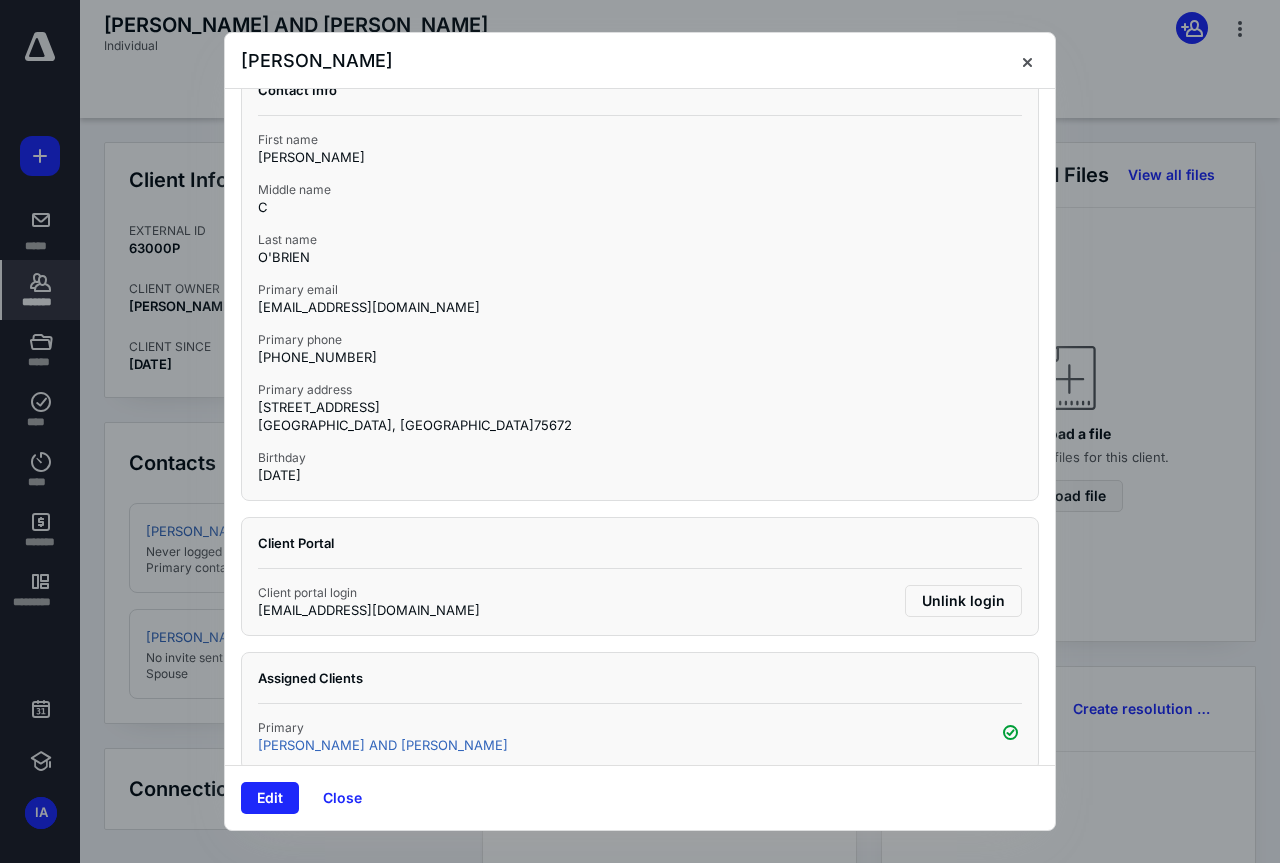 scroll, scrollTop: 63, scrollLeft: 0, axis: vertical 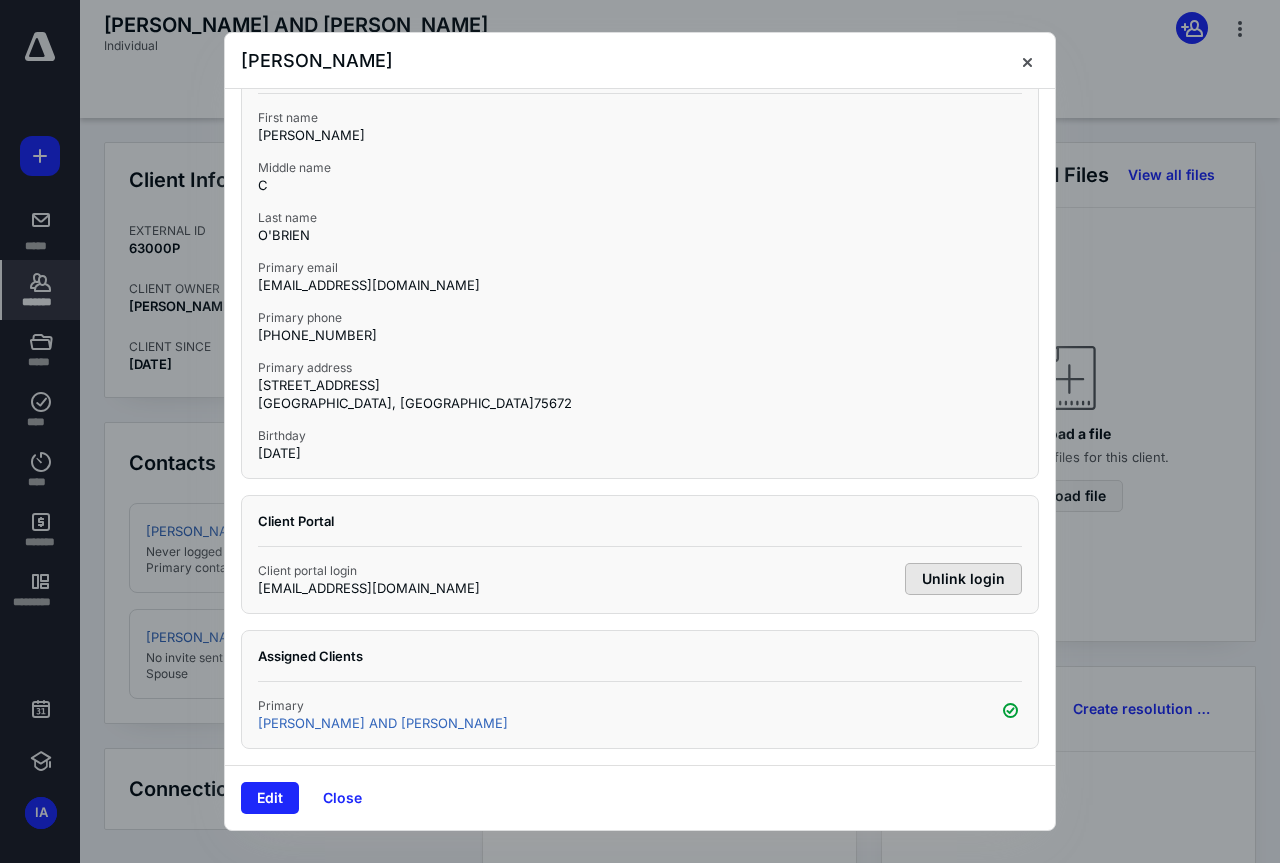 click on "Unlink login" at bounding box center [963, 579] 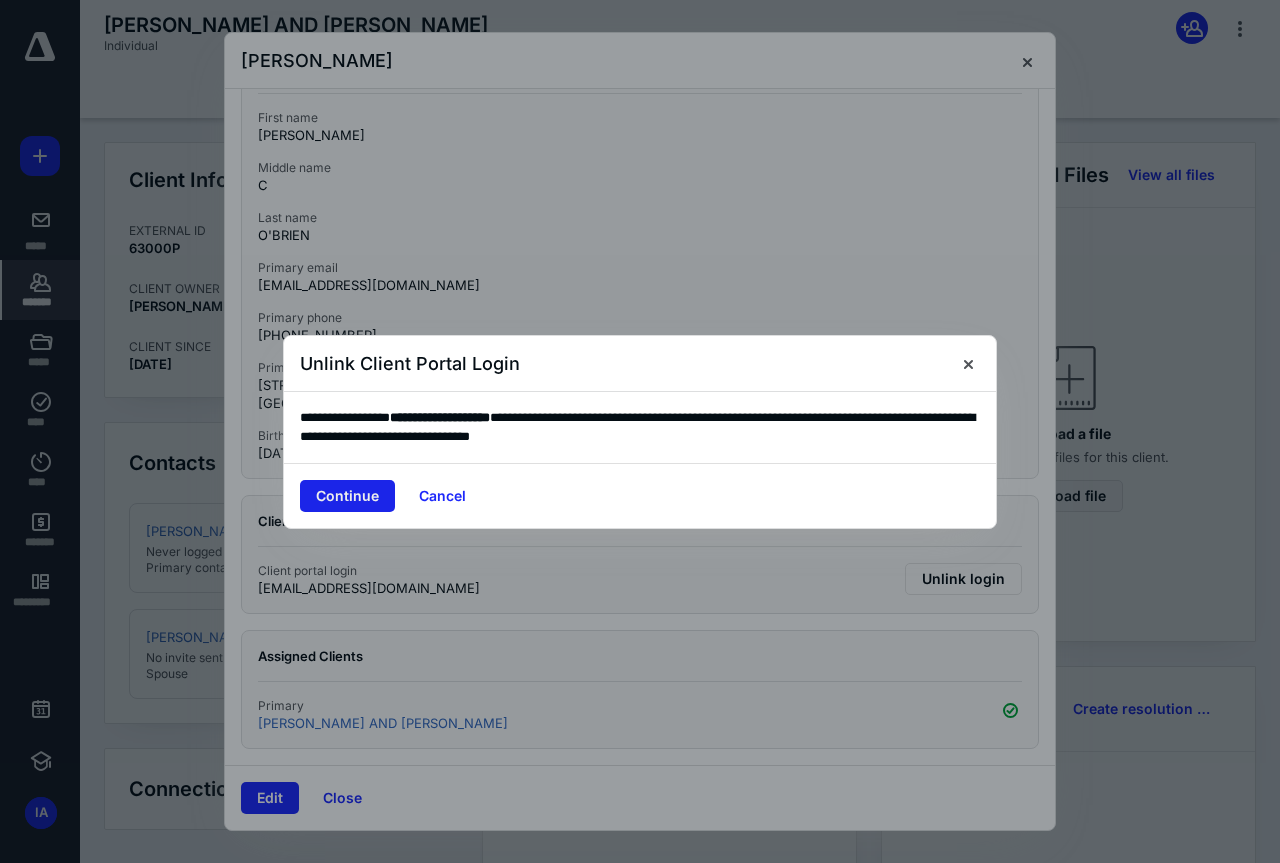 click on "Continue" at bounding box center (347, 496) 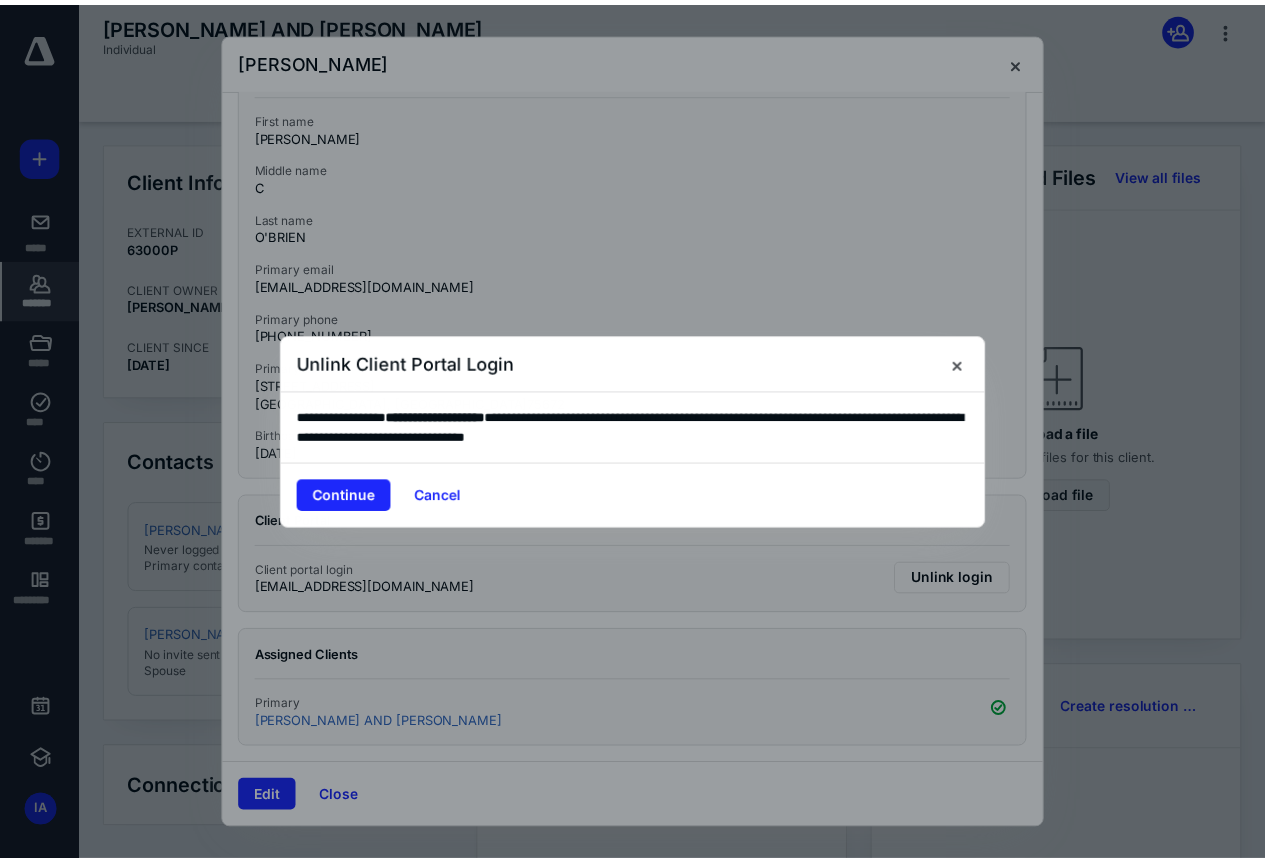 scroll, scrollTop: 0, scrollLeft: 0, axis: both 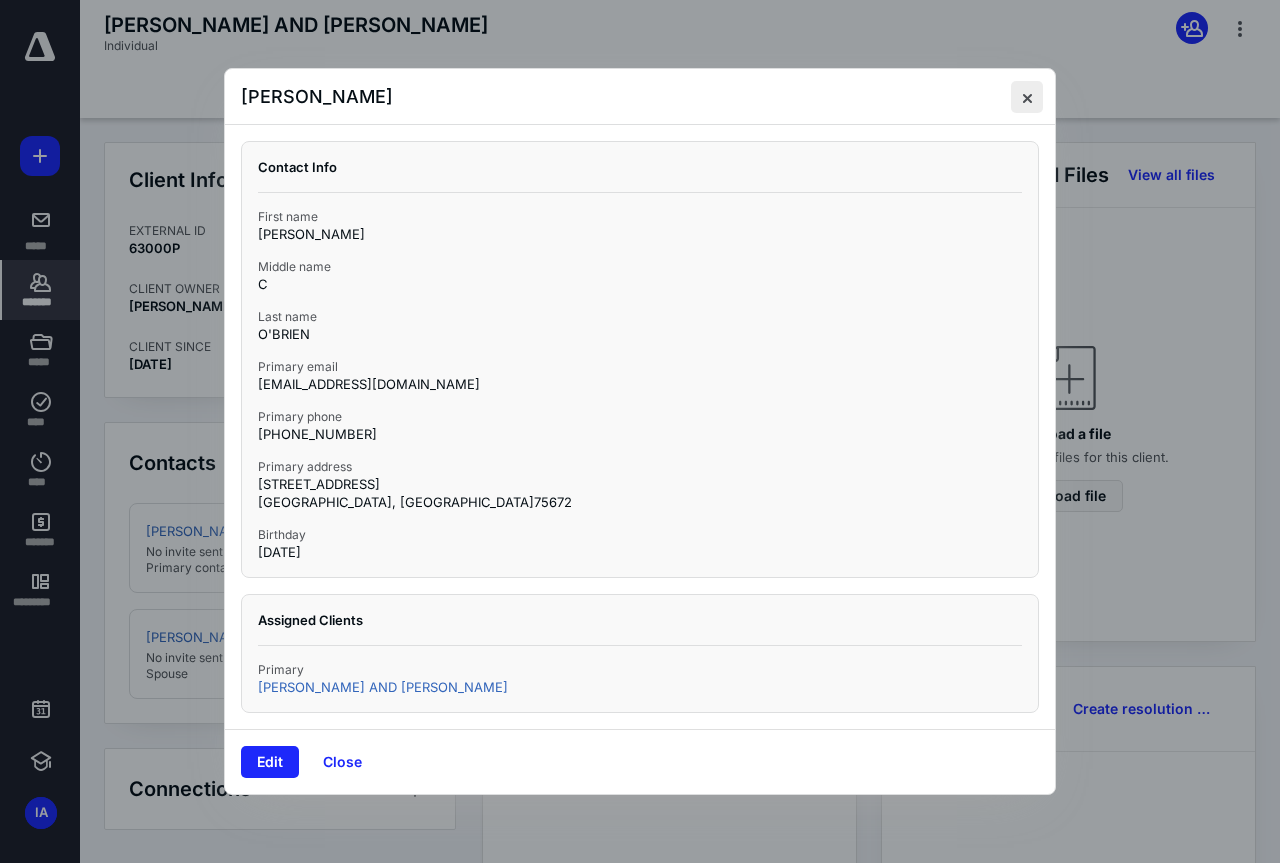 click at bounding box center [1027, 97] 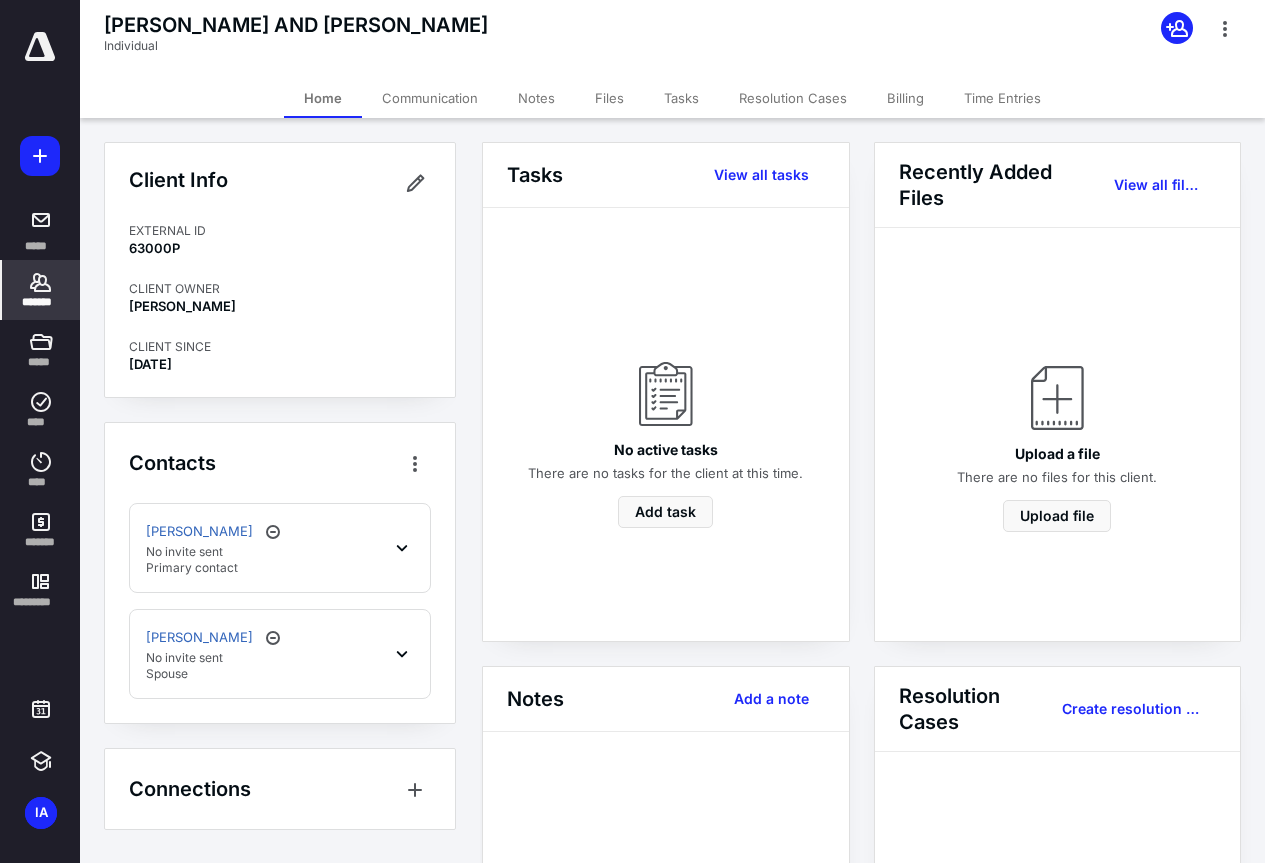 click on "Files" at bounding box center (609, 98) 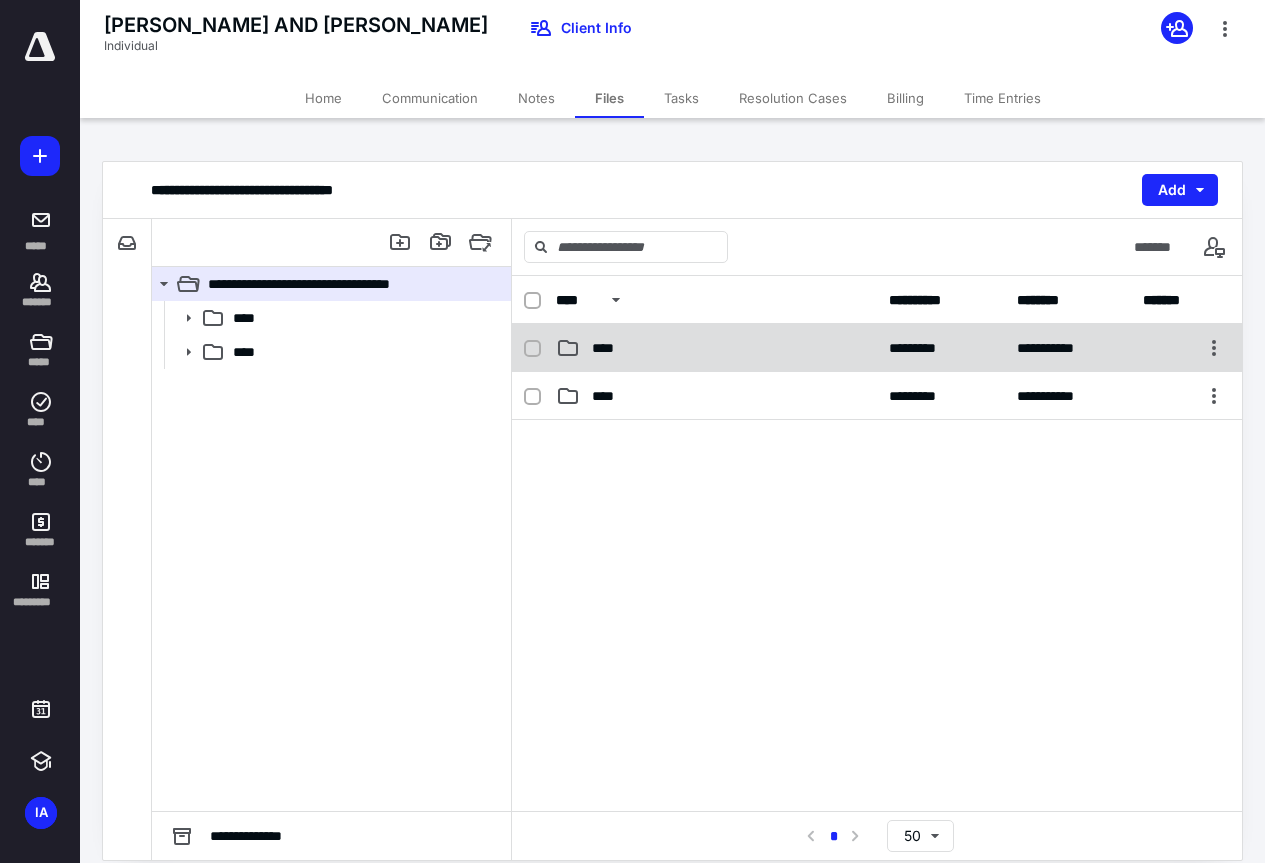click 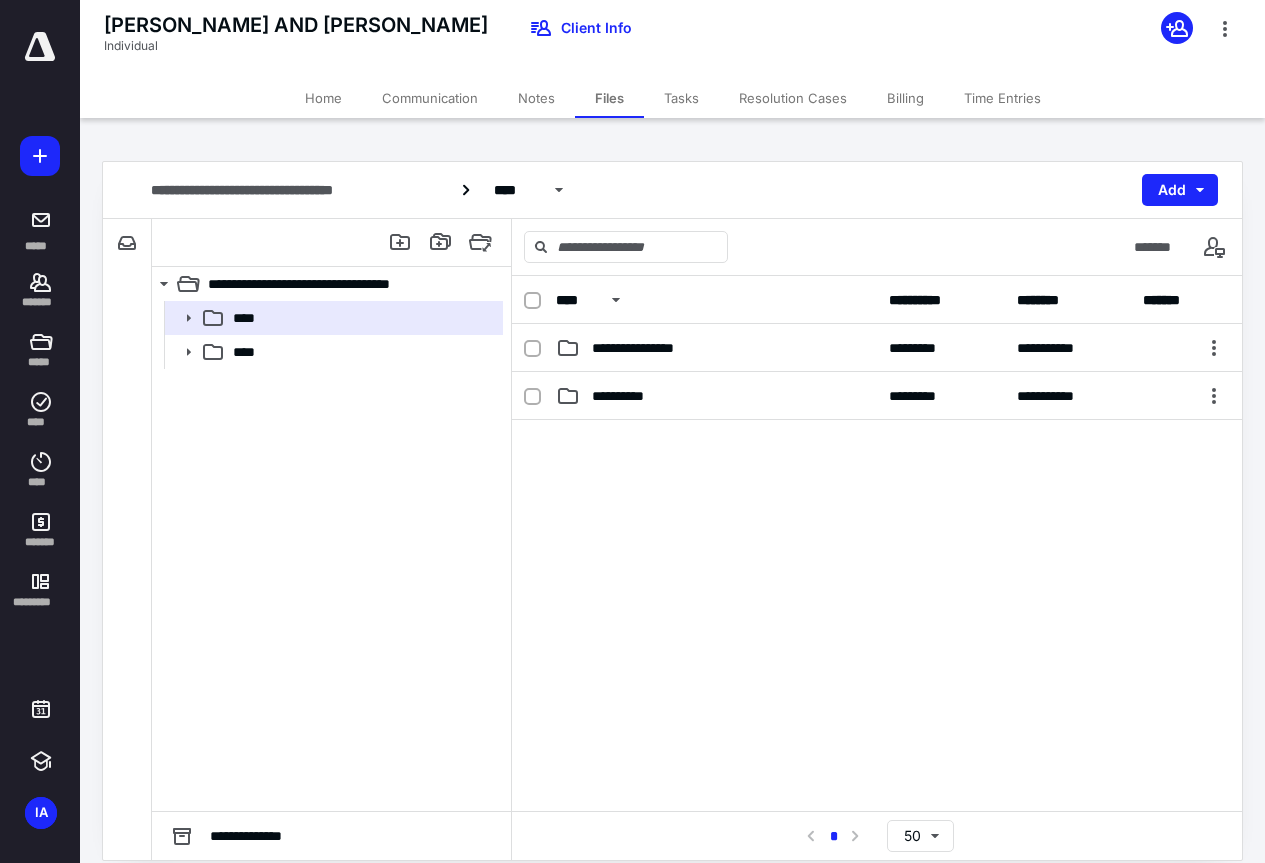 click 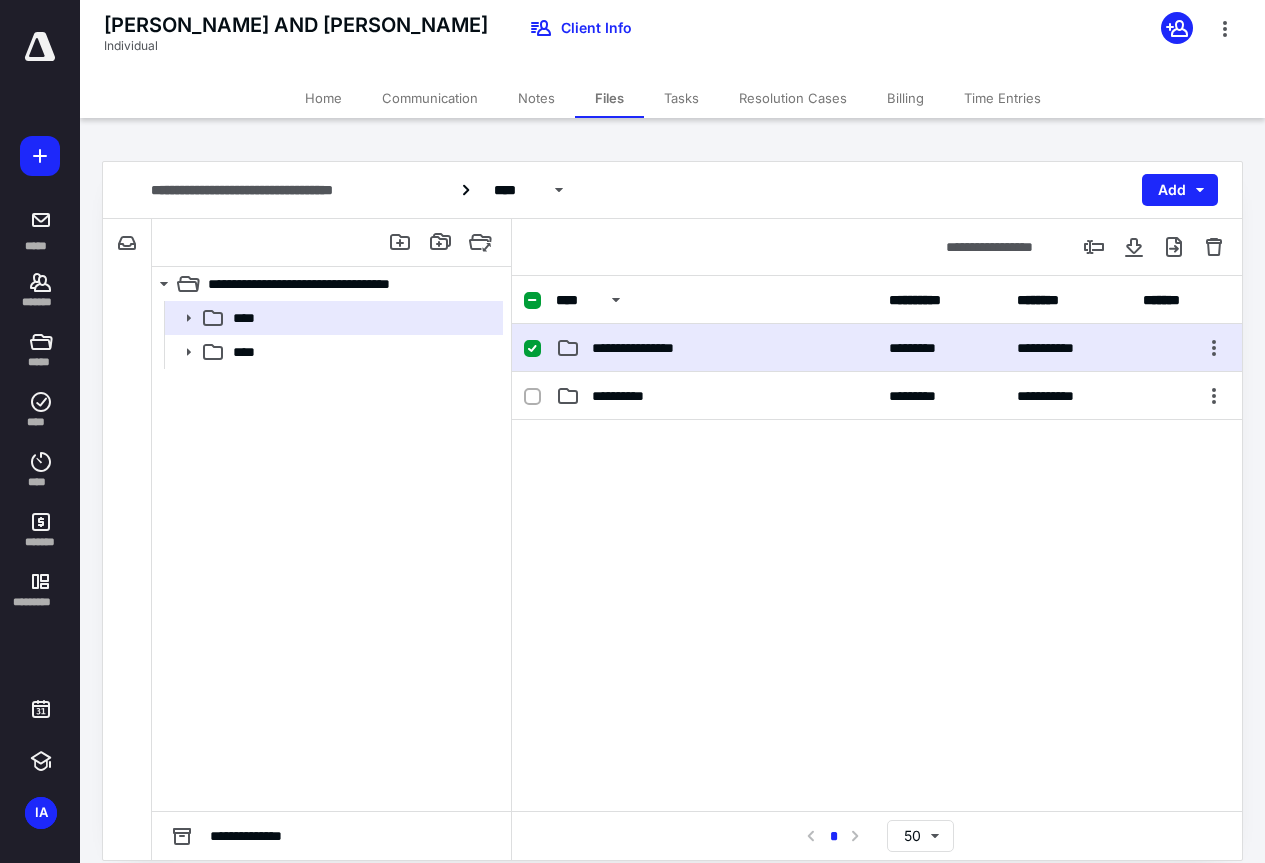click 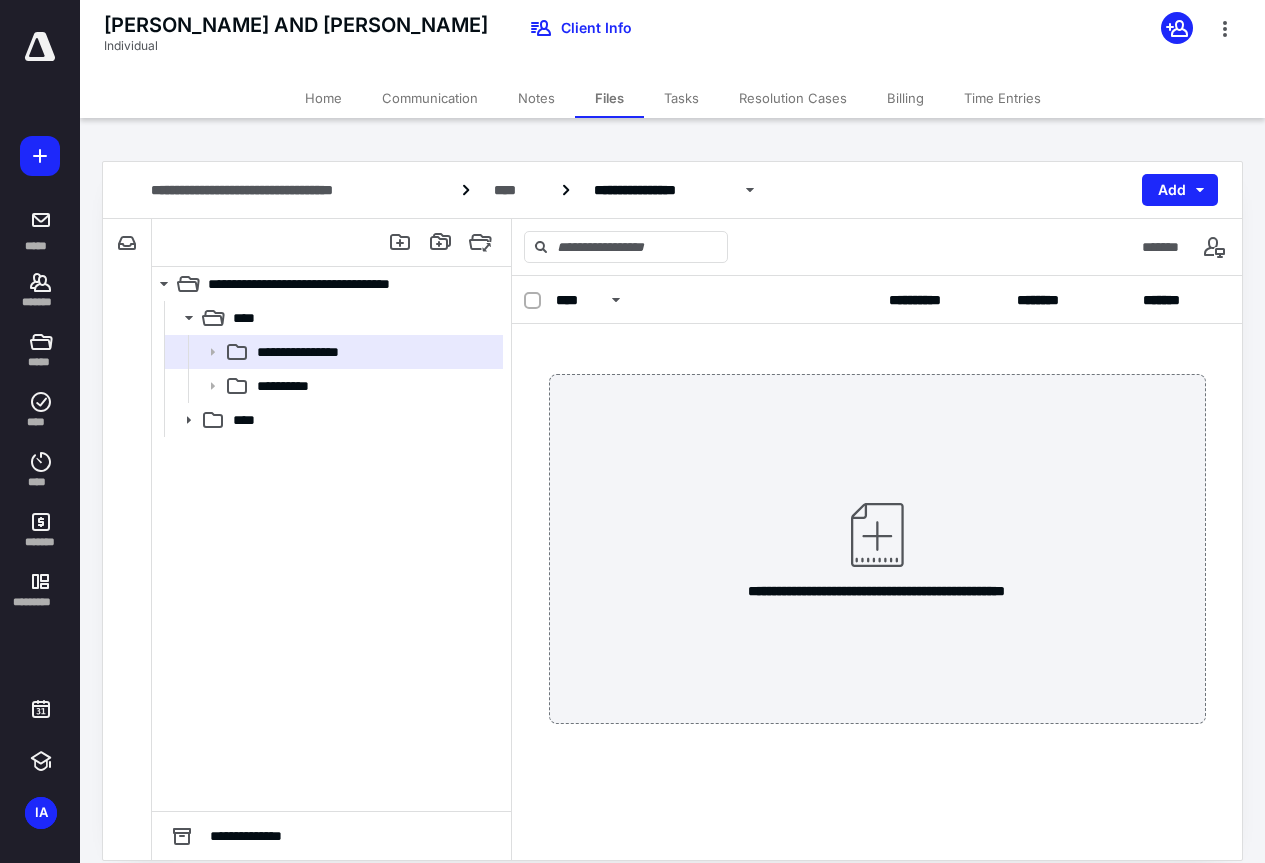 click on "Home" at bounding box center [323, 98] 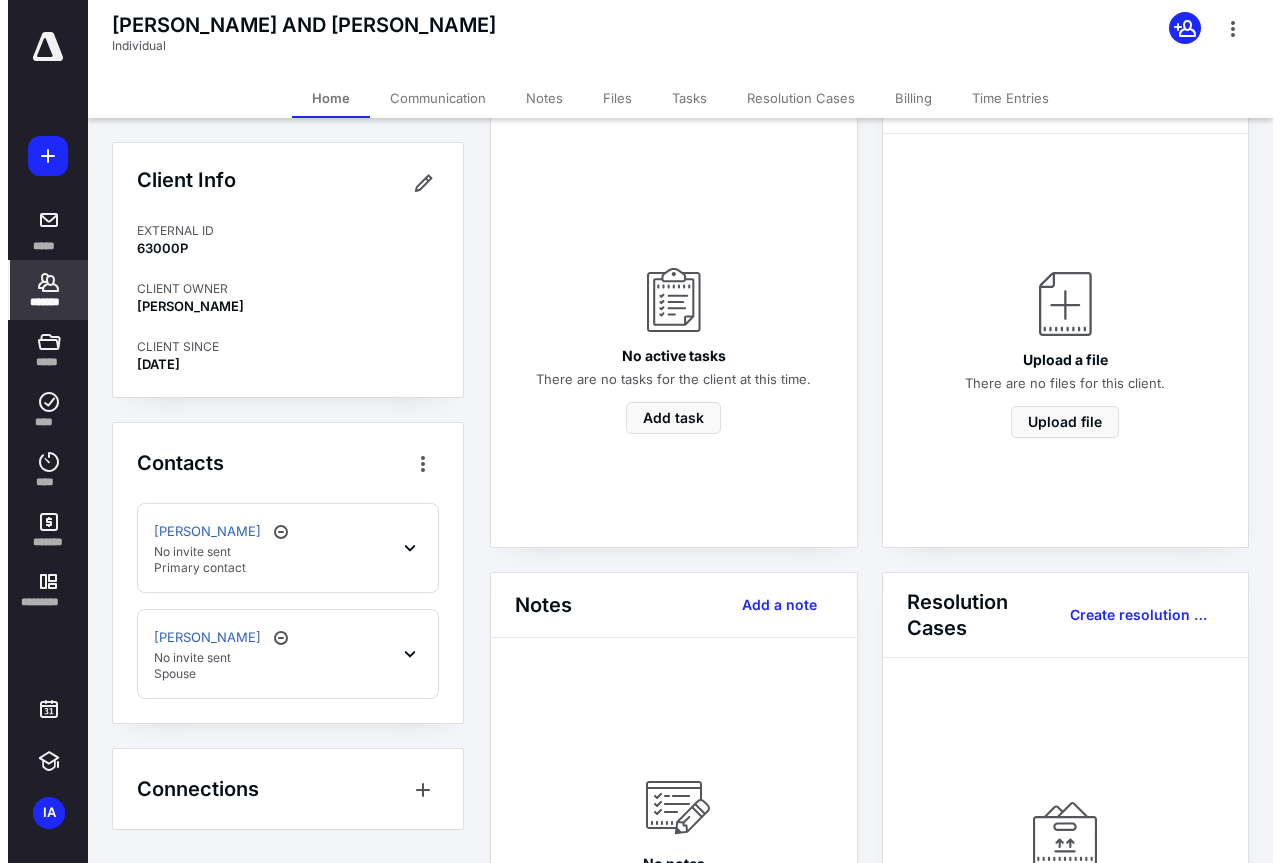 scroll, scrollTop: 200, scrollLeft: 0, axis: vertical 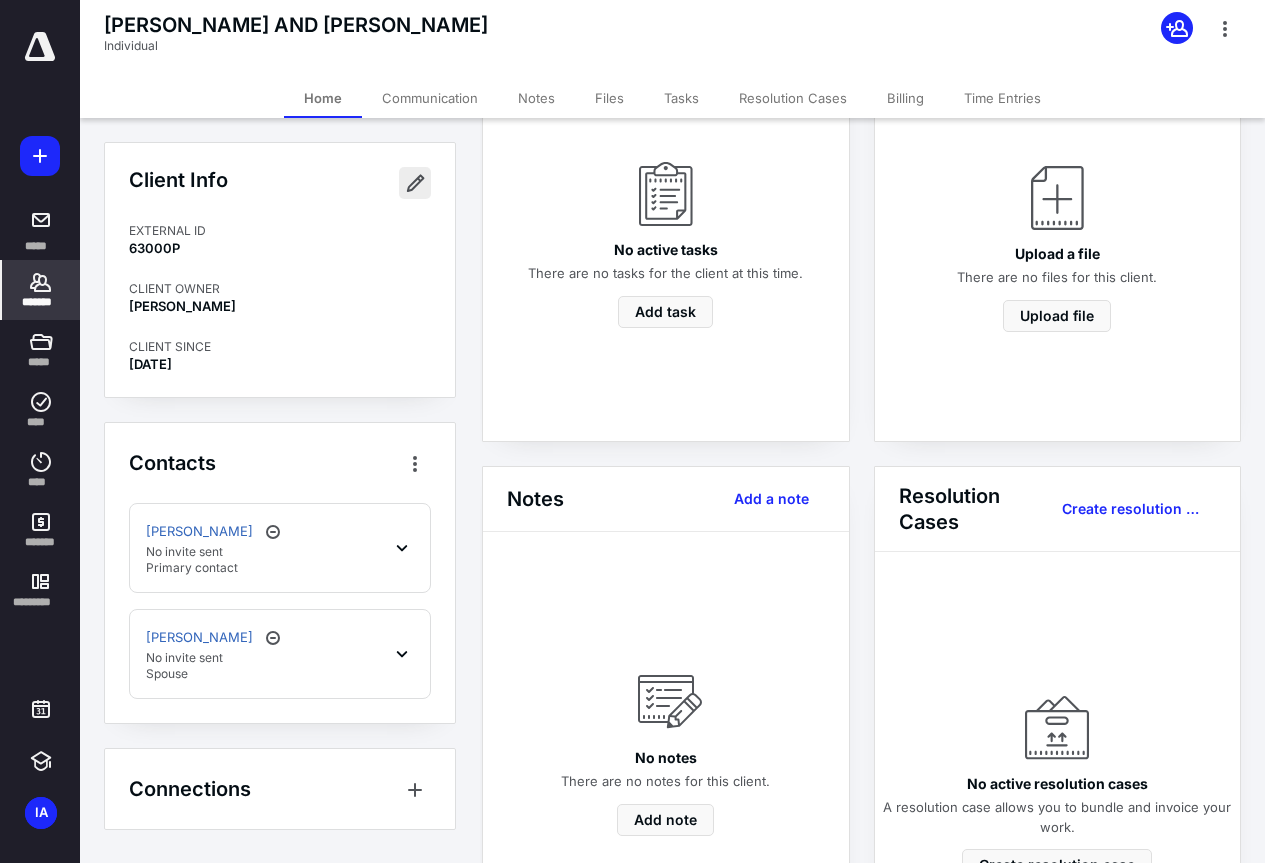 click at bounding box center [415, 183] 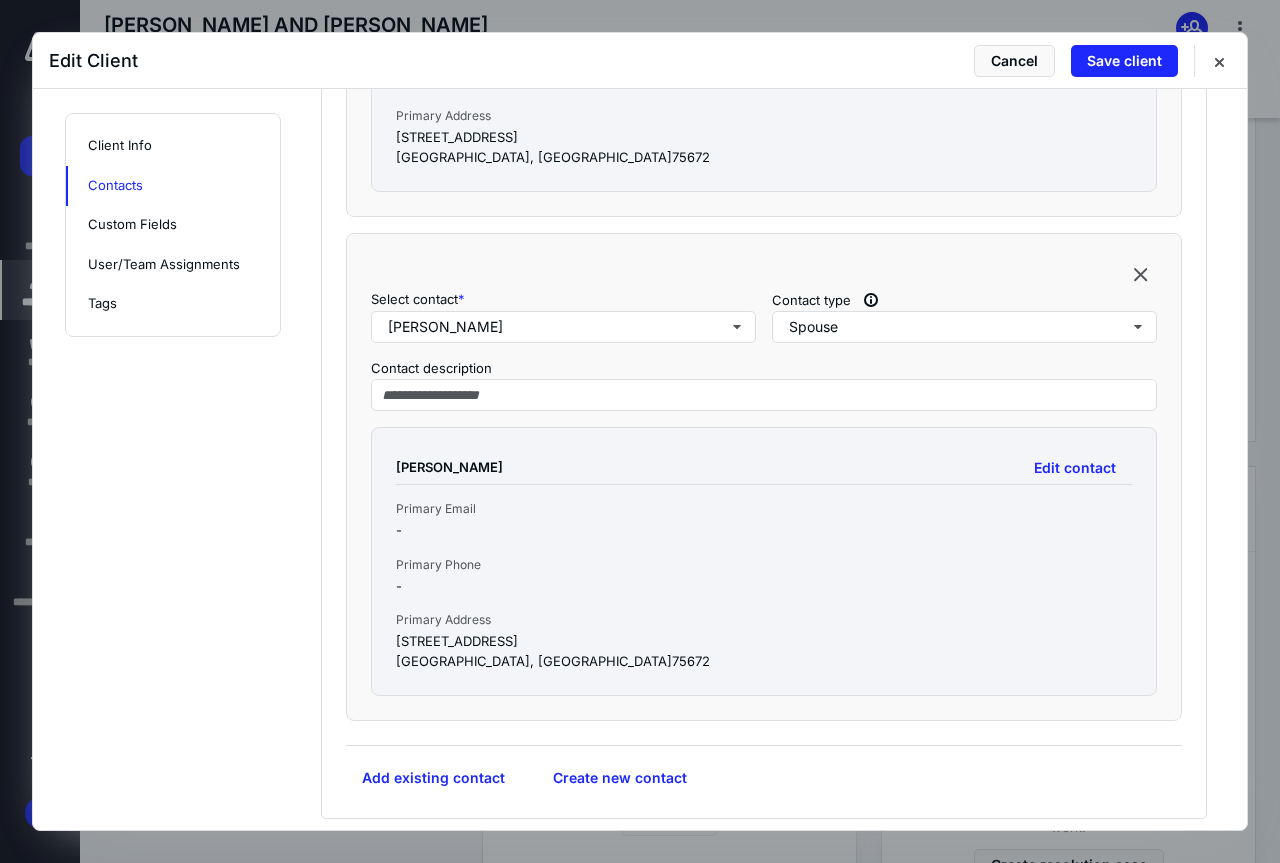 scroll, scrollTop: 500, scrollLeft: 0, axis: vertical 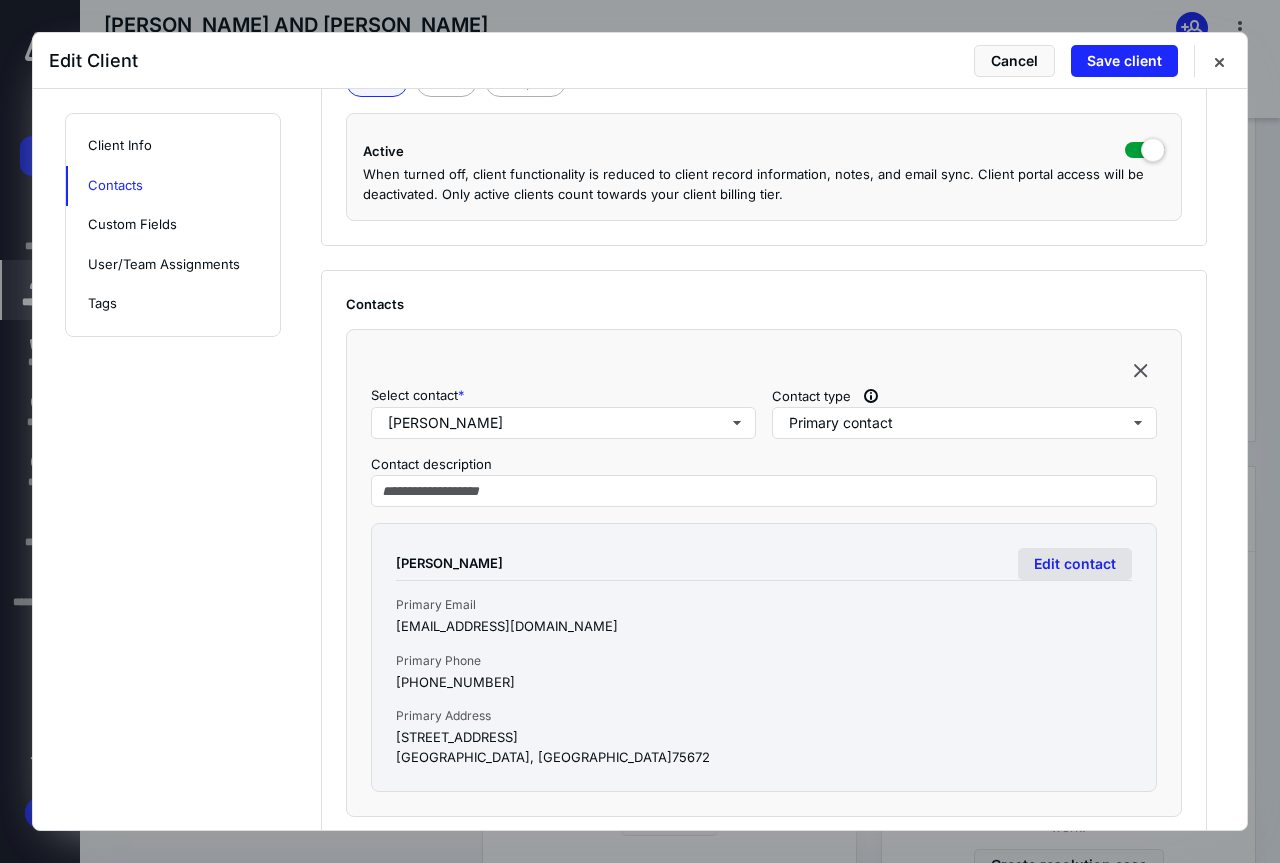 click on "Edit contact" at bounding box center (1075, 564) 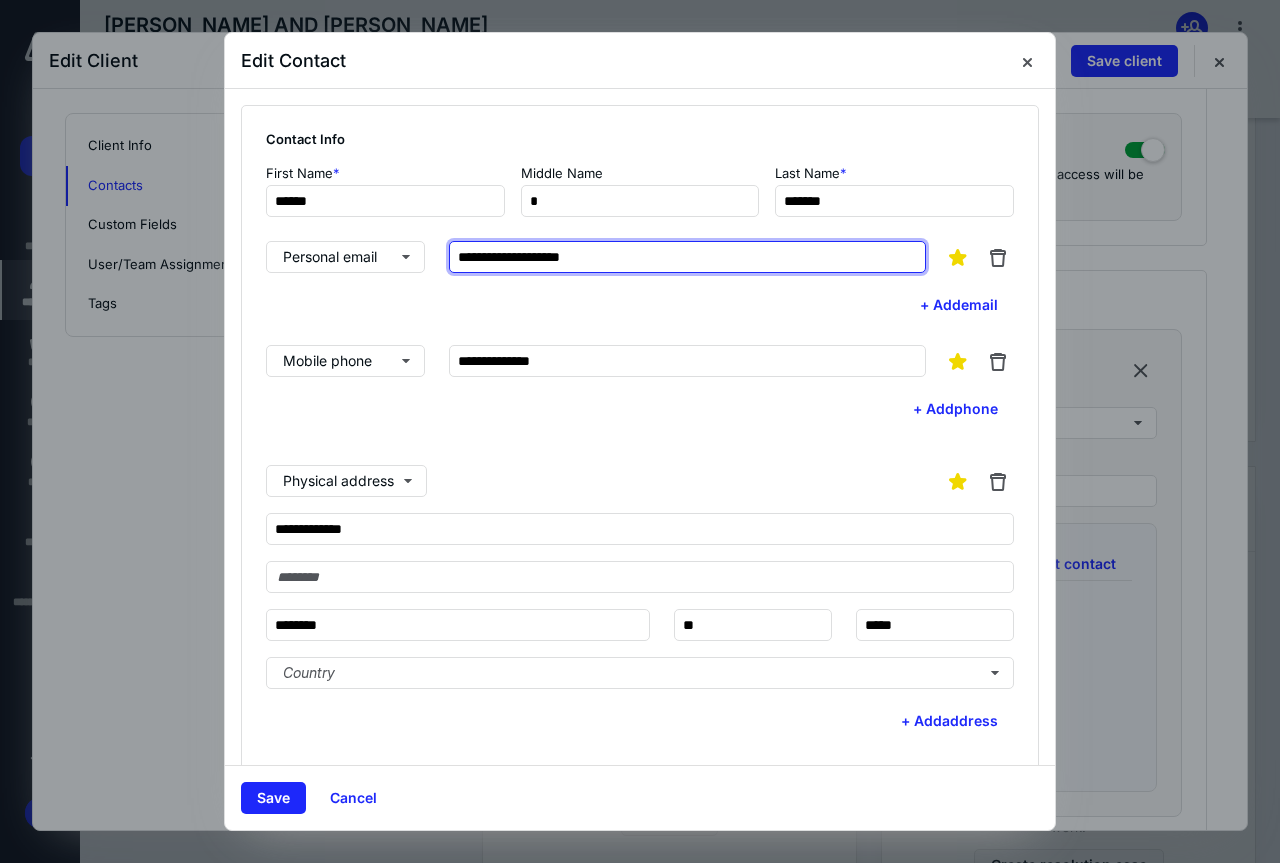 drag, startPoint x: 681, startPoint y: 256, endPoint x: 422, endPoint y: 260, distance: 259.03088 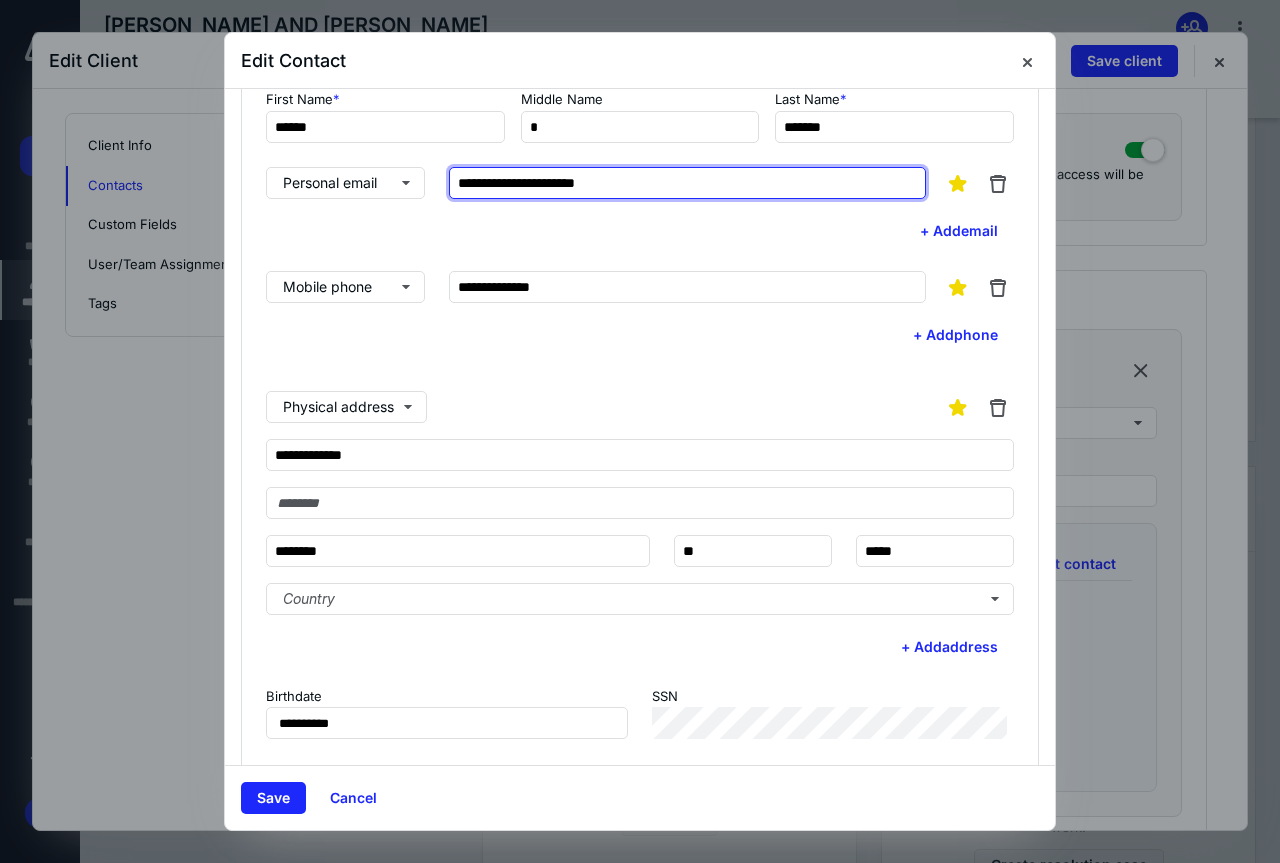 scroll, scrollTop: 166, scrollLeft: 0, axis: vertical 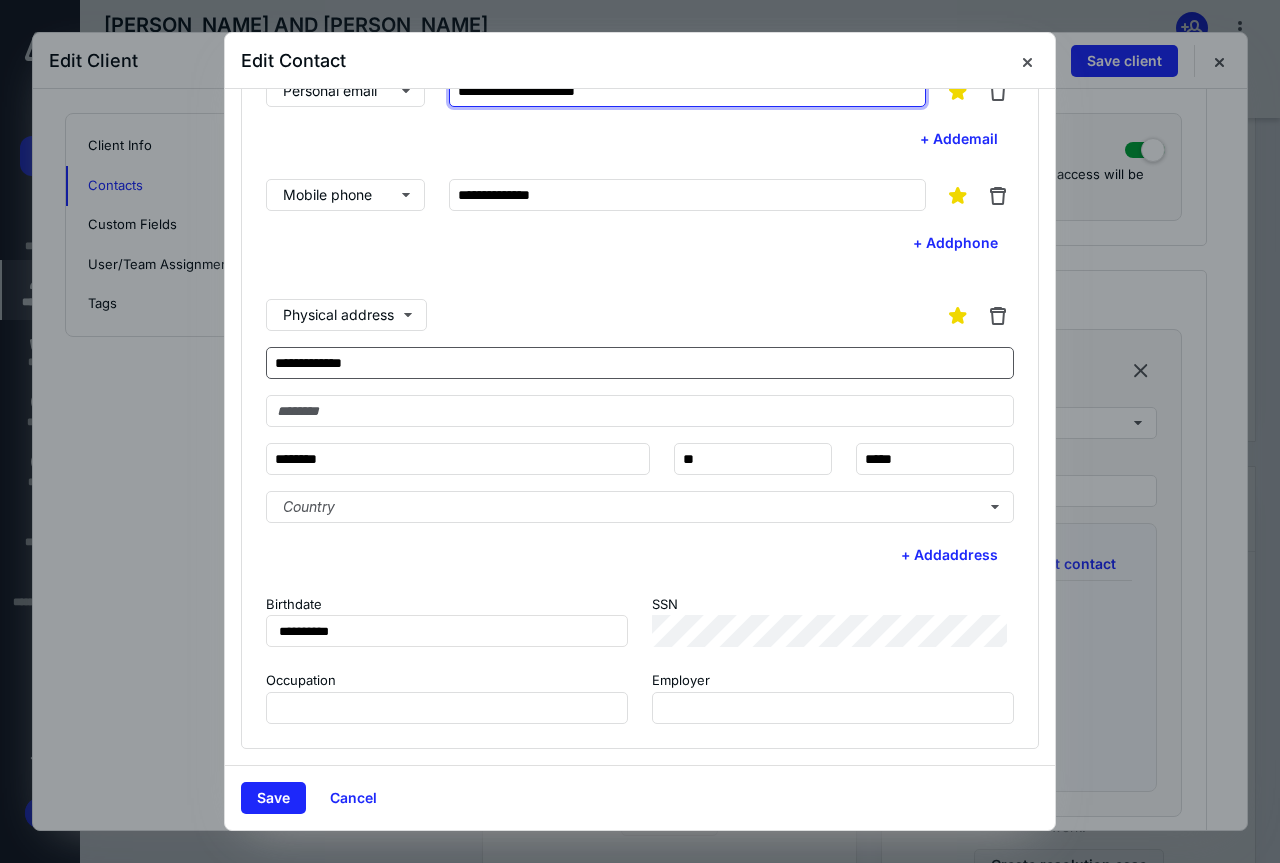 type on "**********" 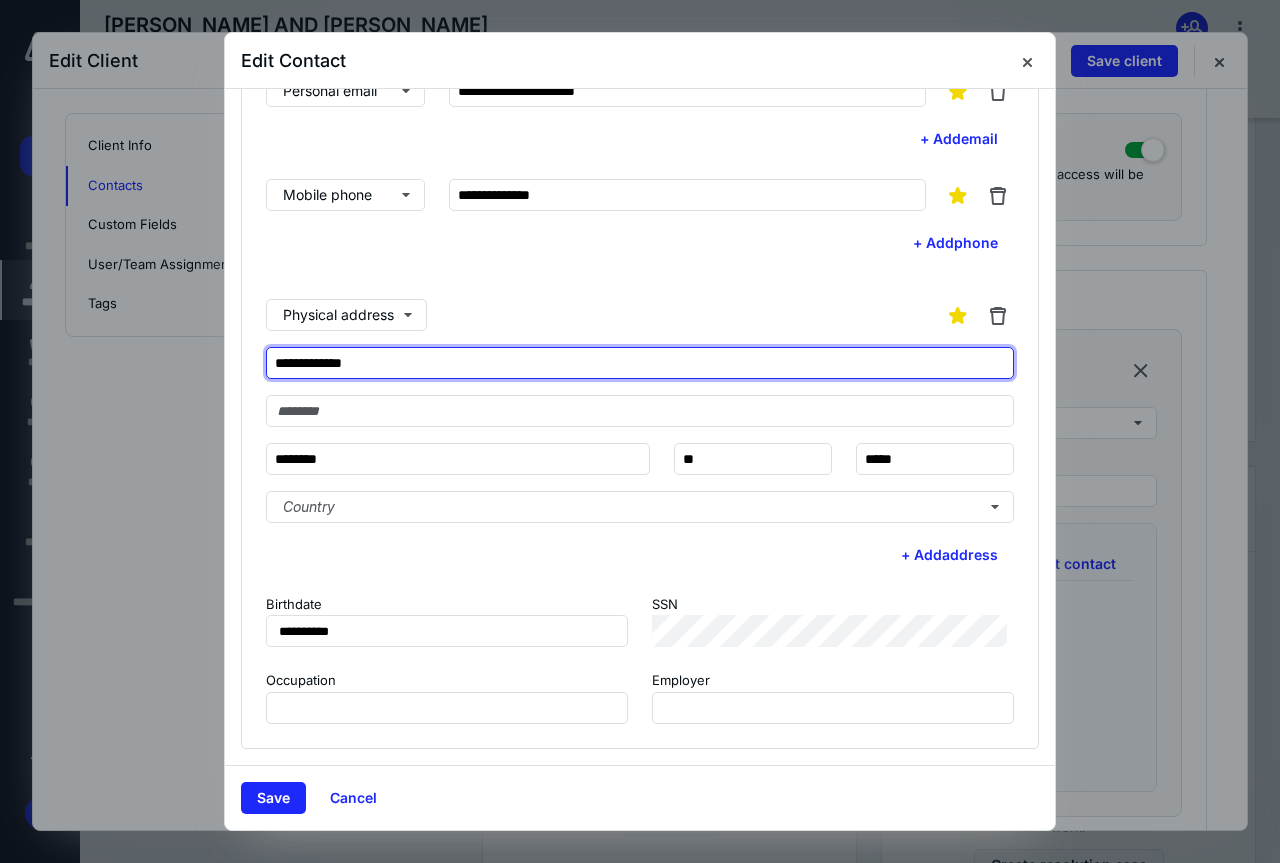 drag, startPoint x: 345, startPoint y: 363, endPoint x: 186, endPoint y: 365, distance: 159.01257 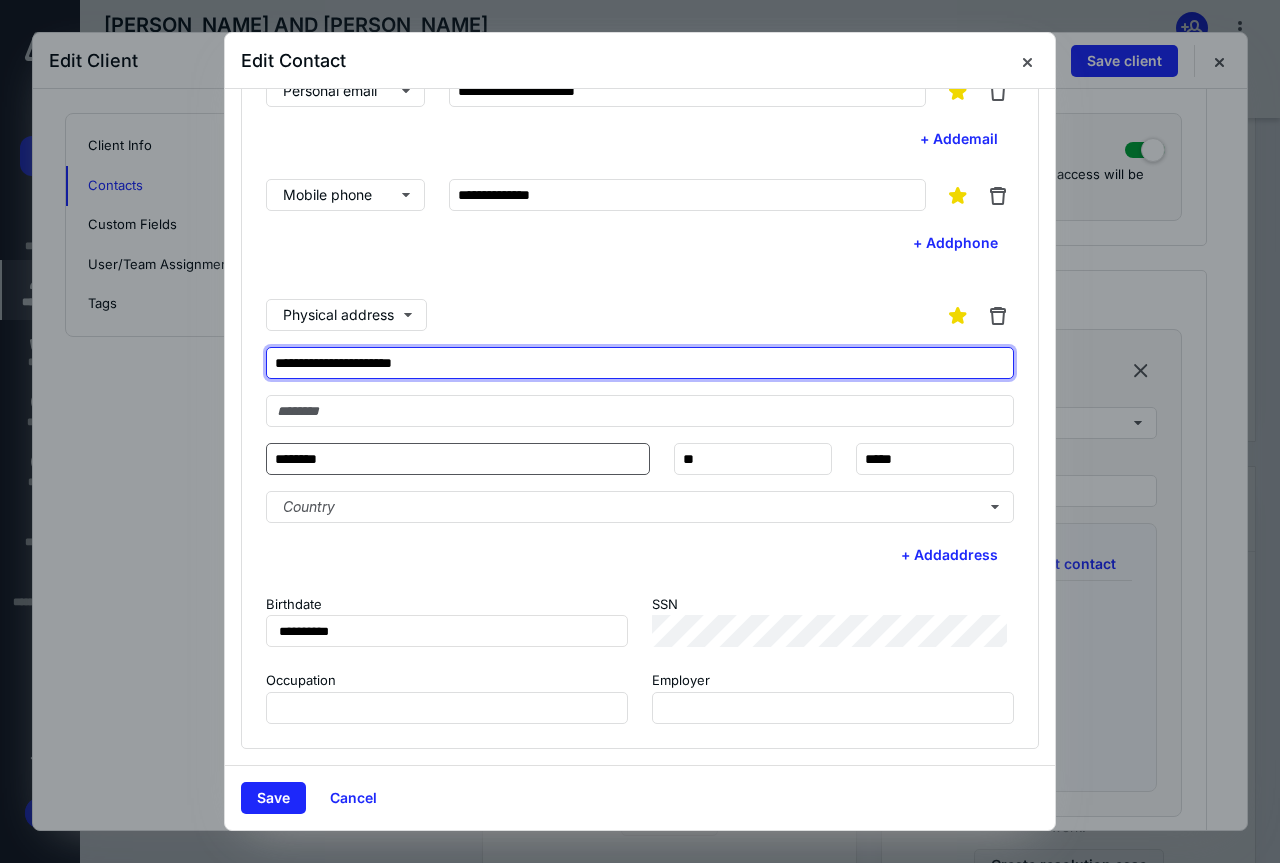type on "**********" 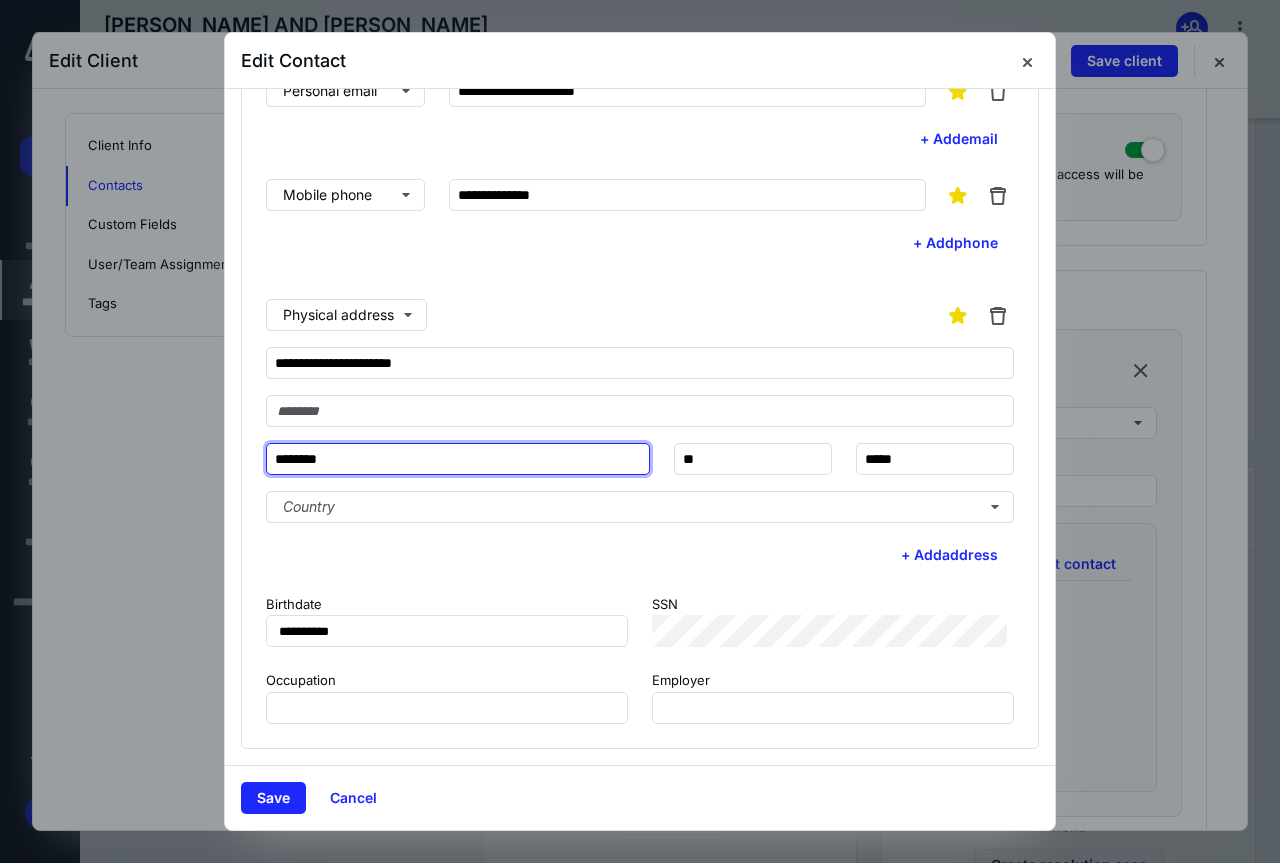 click on "********" at bounding box center (458, 459) 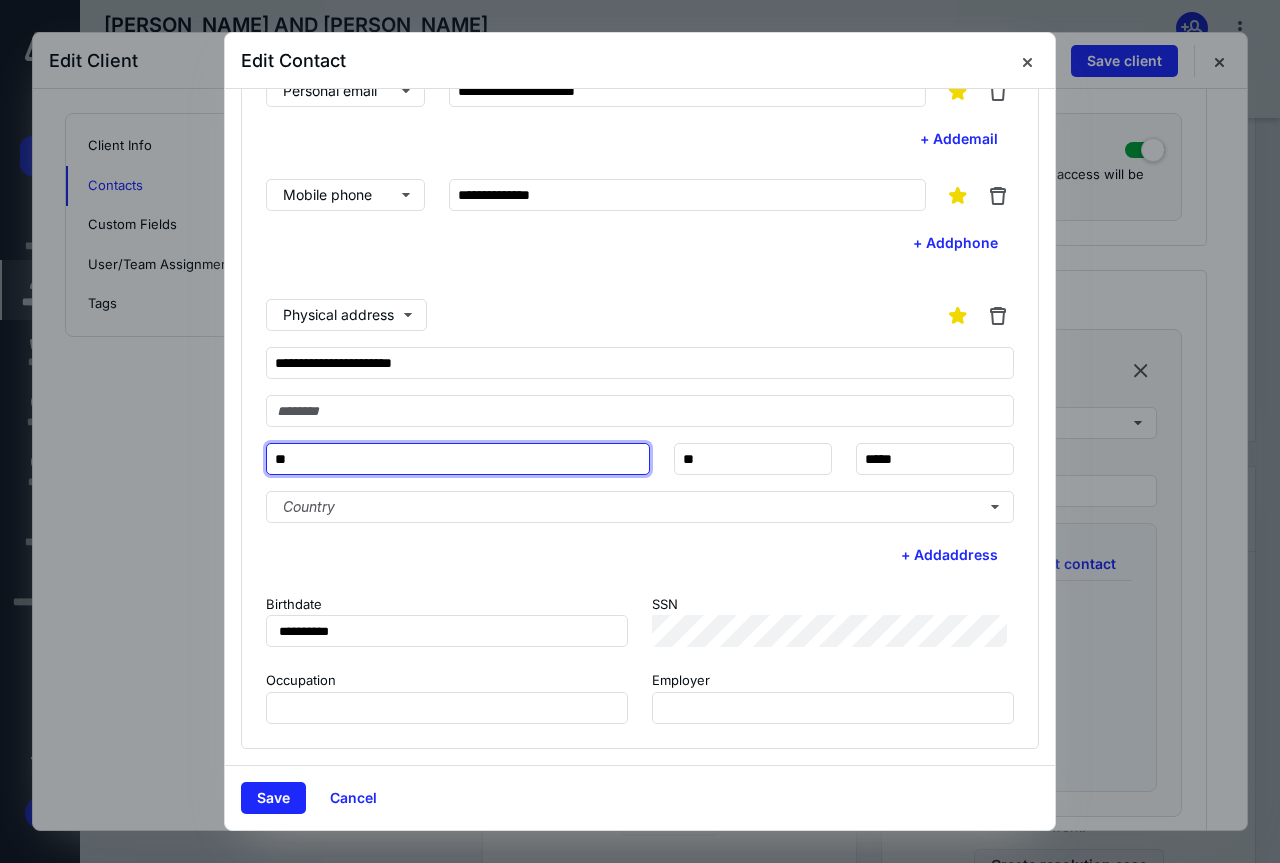 type on "*" 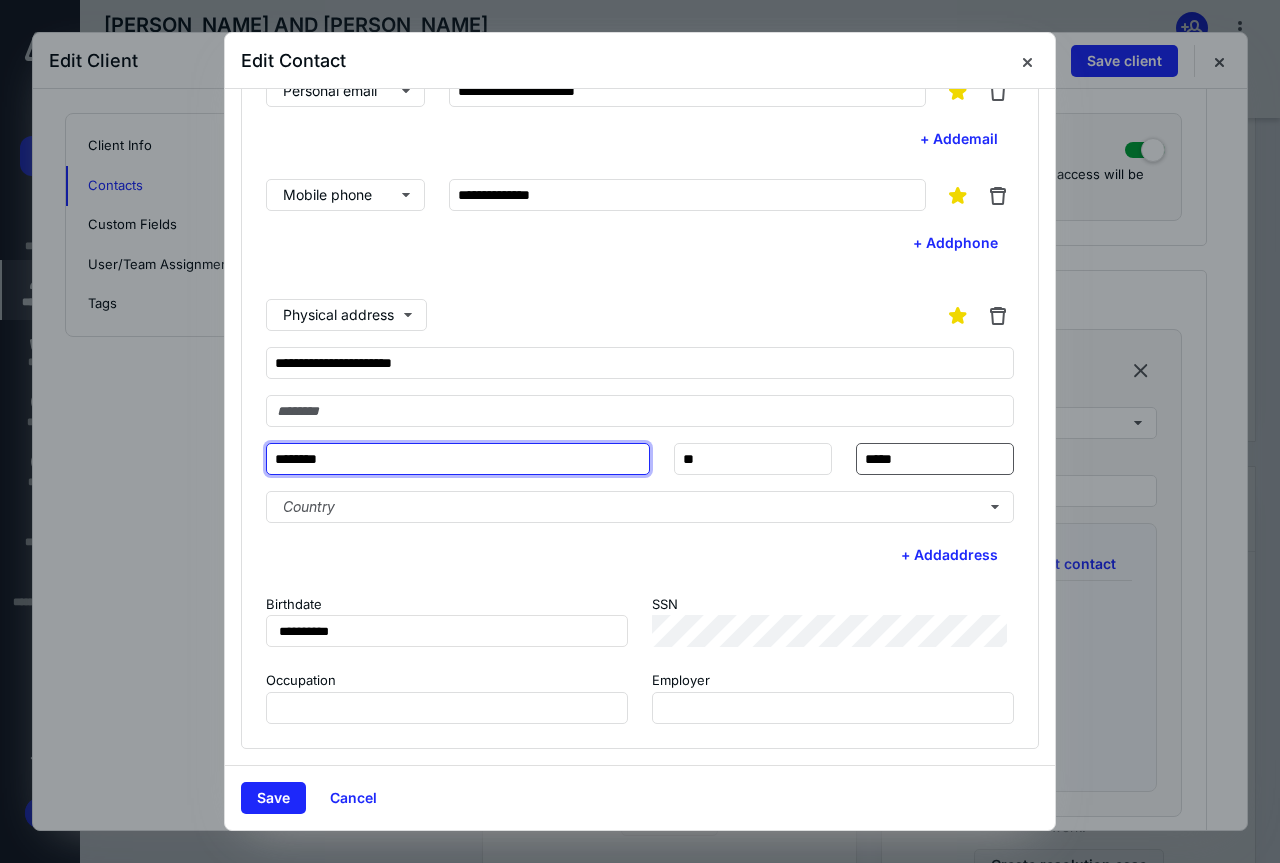 type on "********" 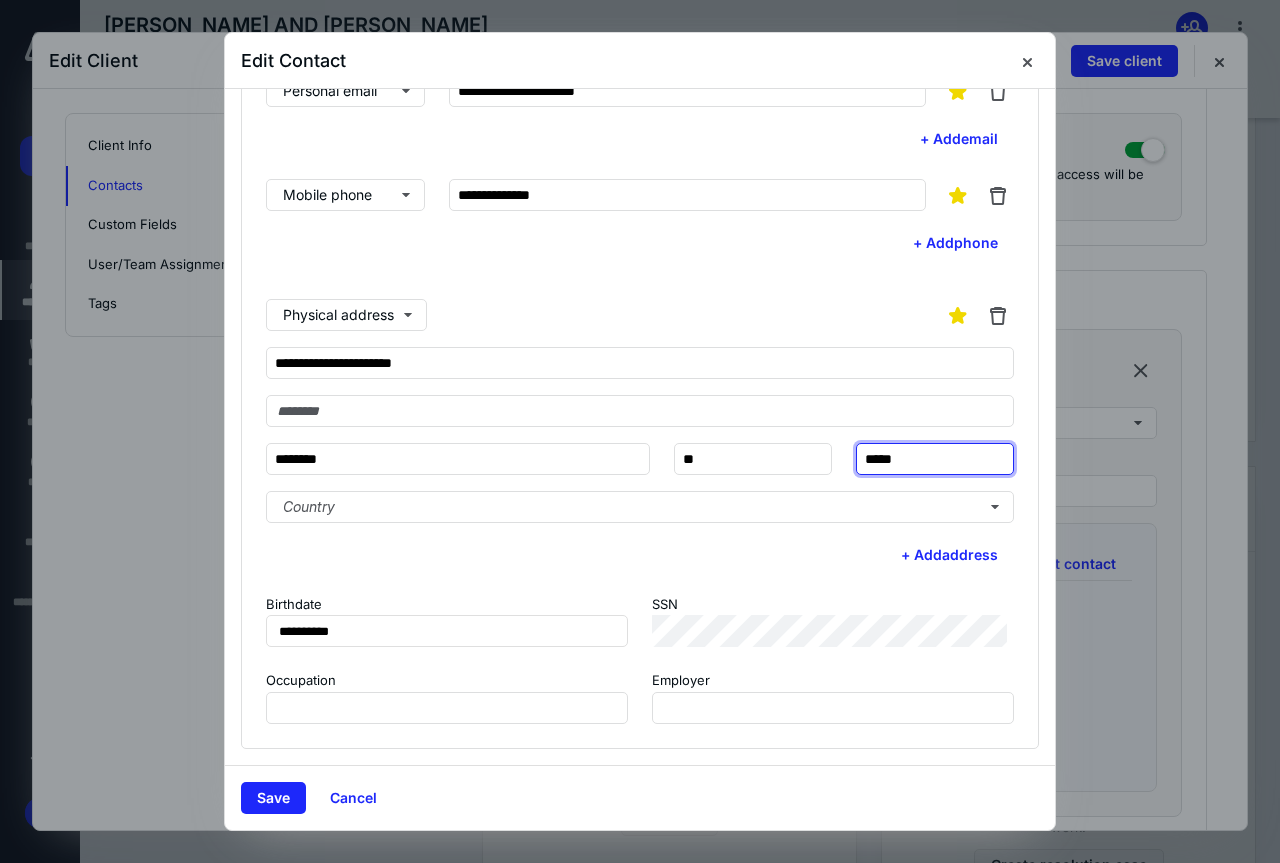 click on "*****" at bounding box center [935, 459] 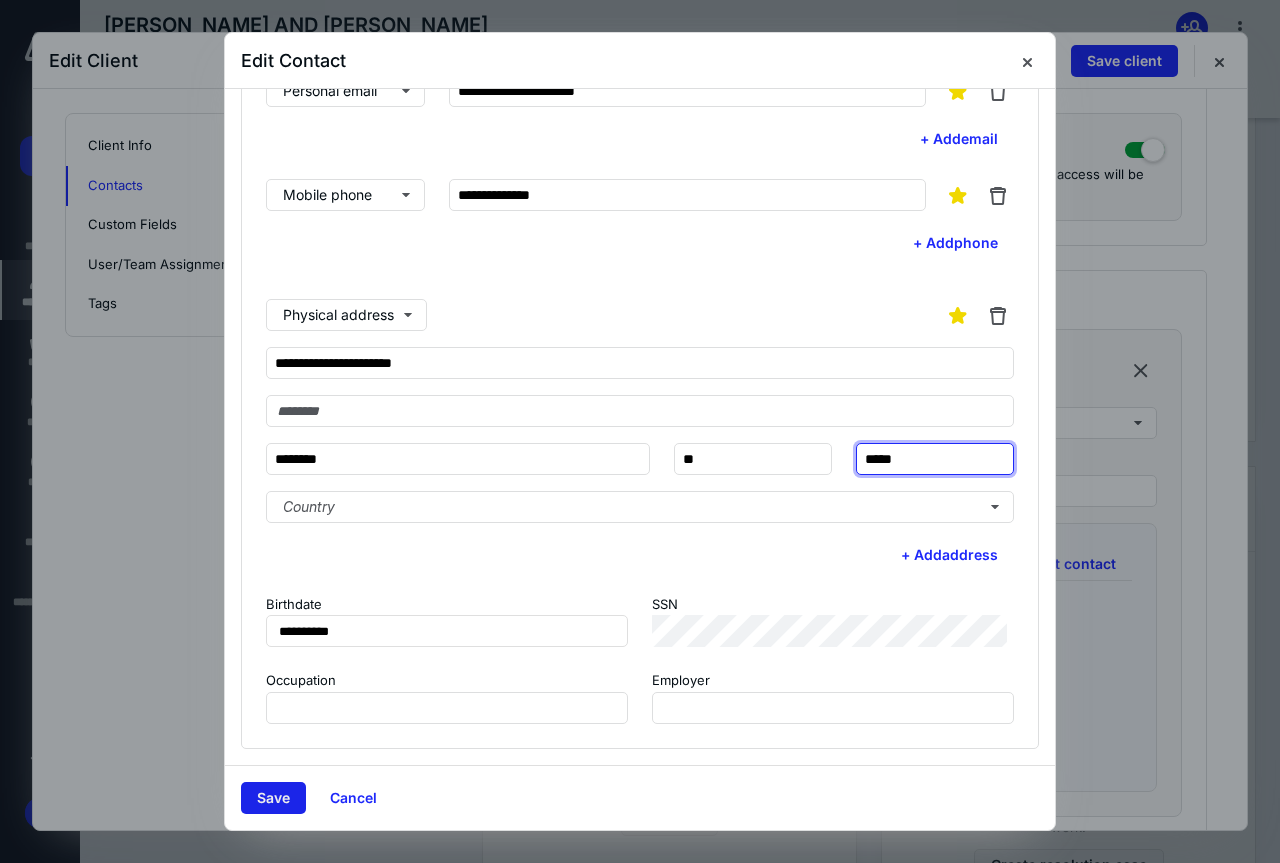 type on "*****" 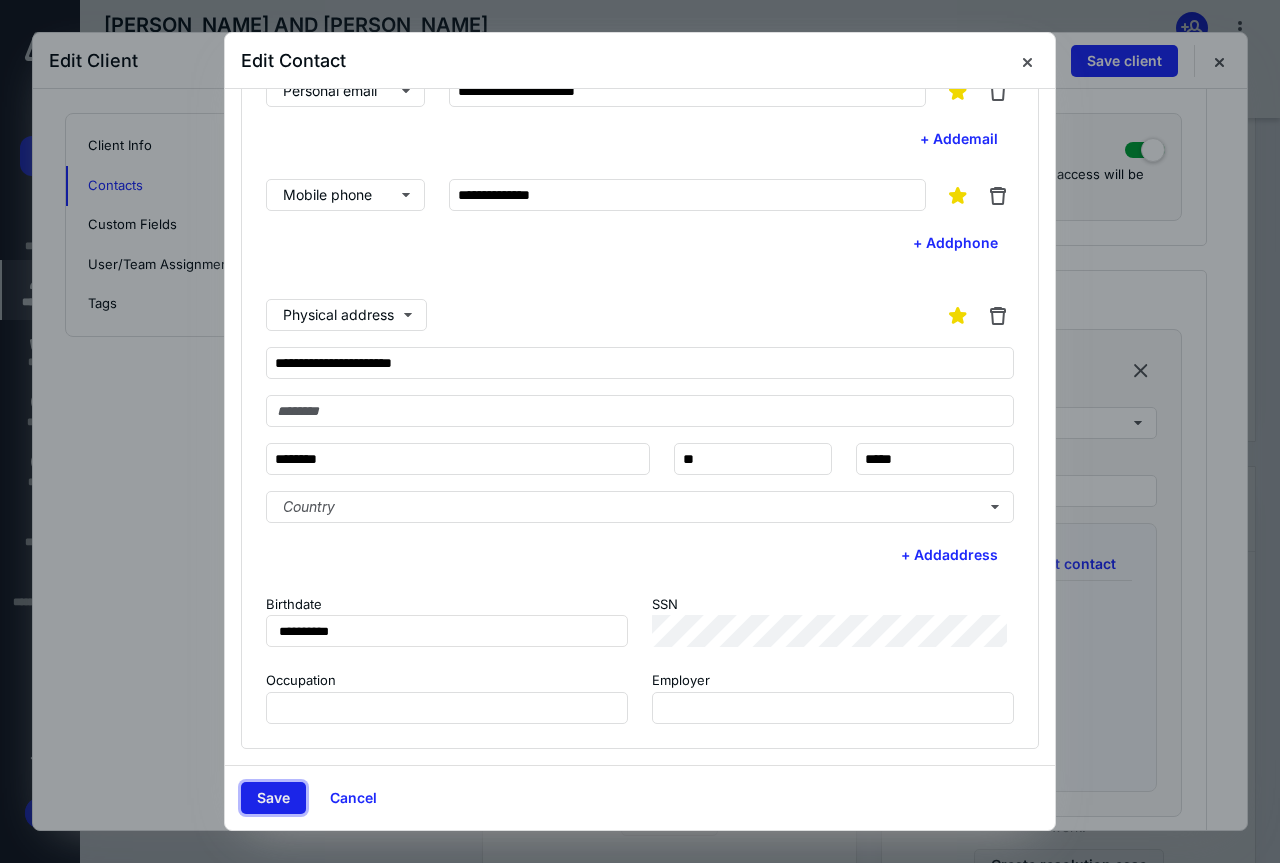 click on "Save" at bounding box center (273, 798) 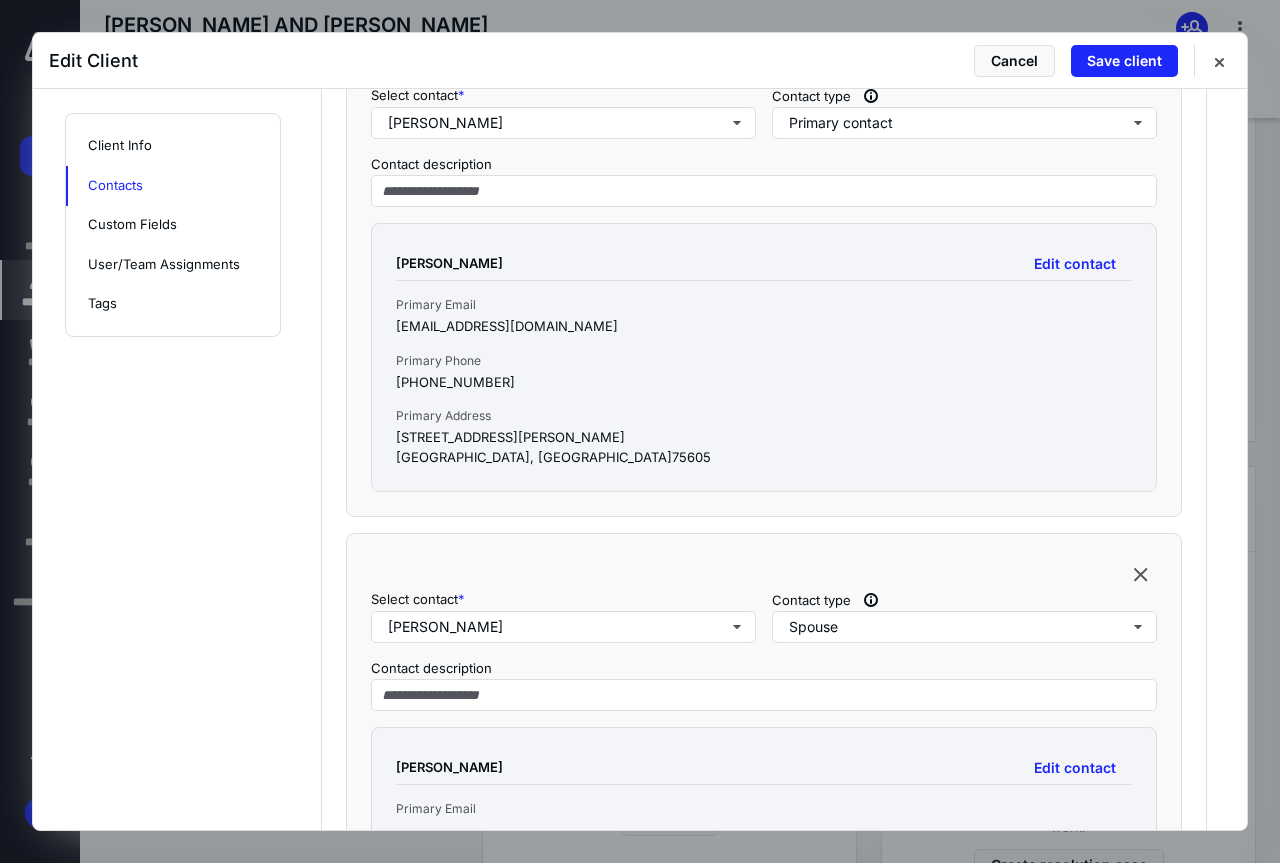 scroll, scrollTop: 1100, scrollLeft: 0, axis: vertical 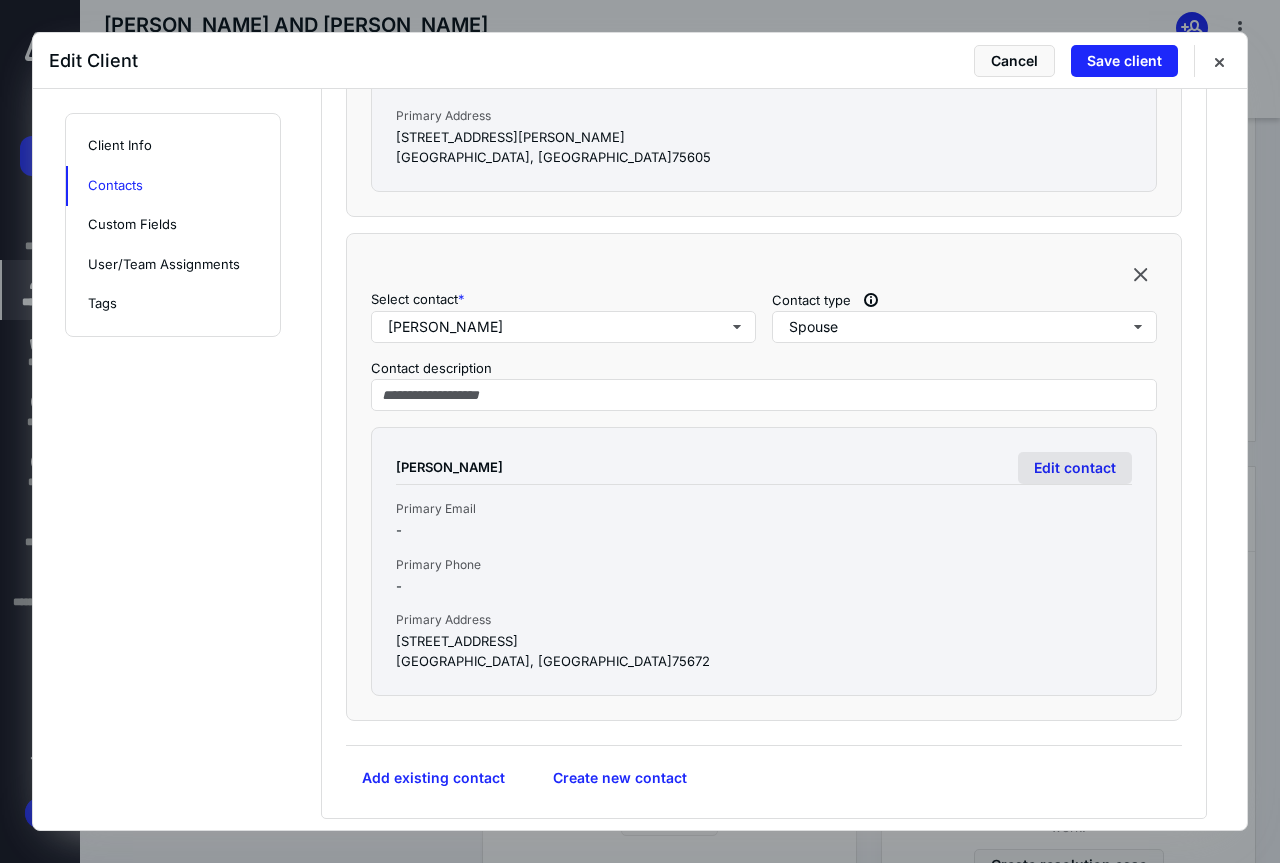 click on "Edit contact" at bounding box center [1075, 468] 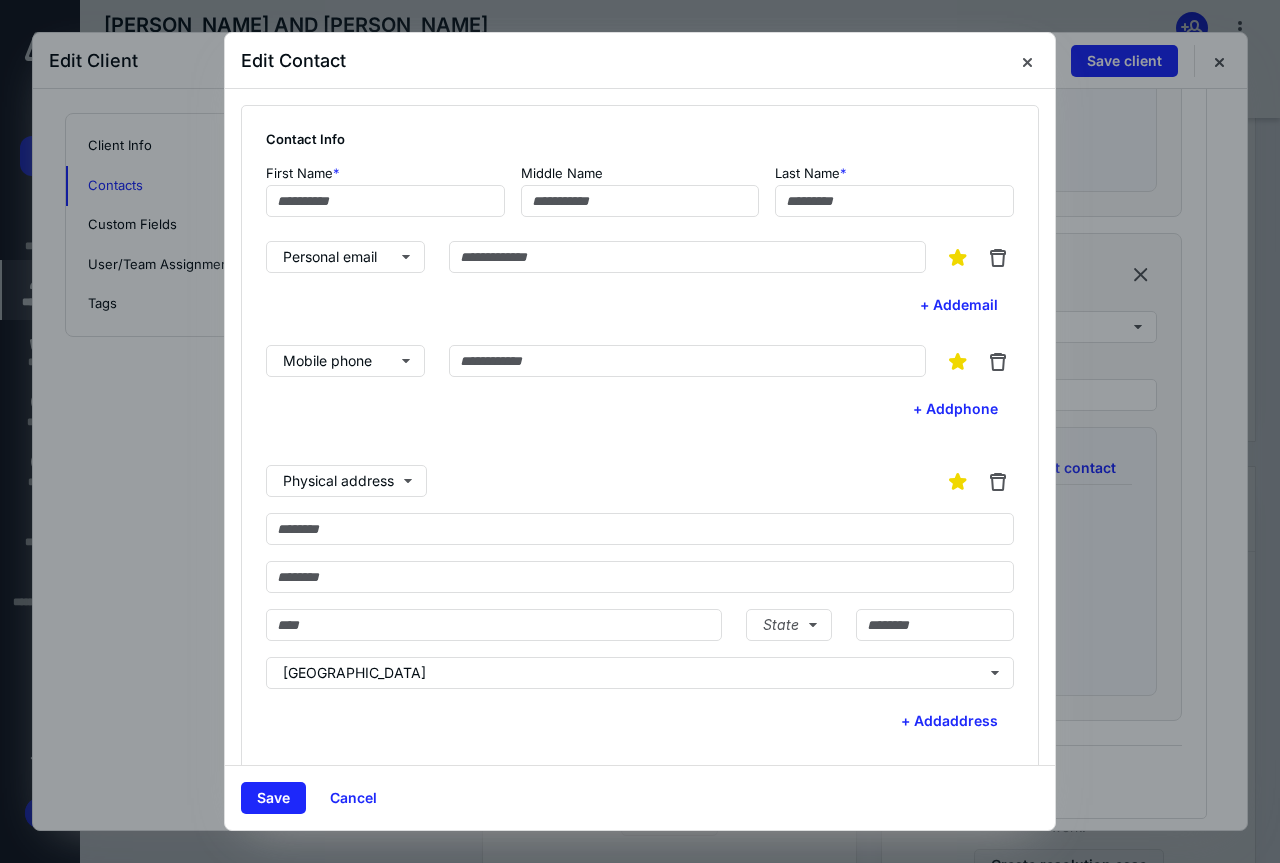 type on "*****" 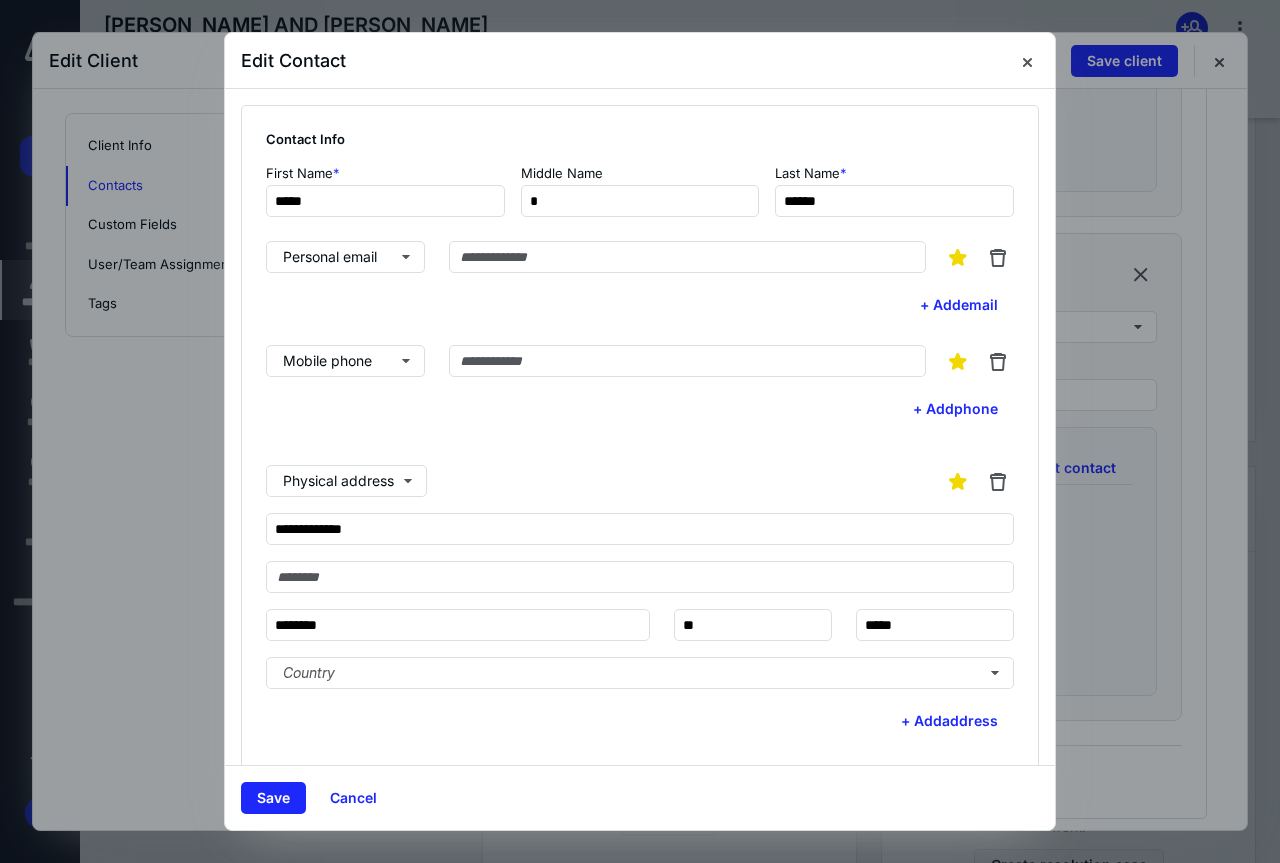 scroll, scrollTop: 166, scrollLeft: 0, axis: vertical 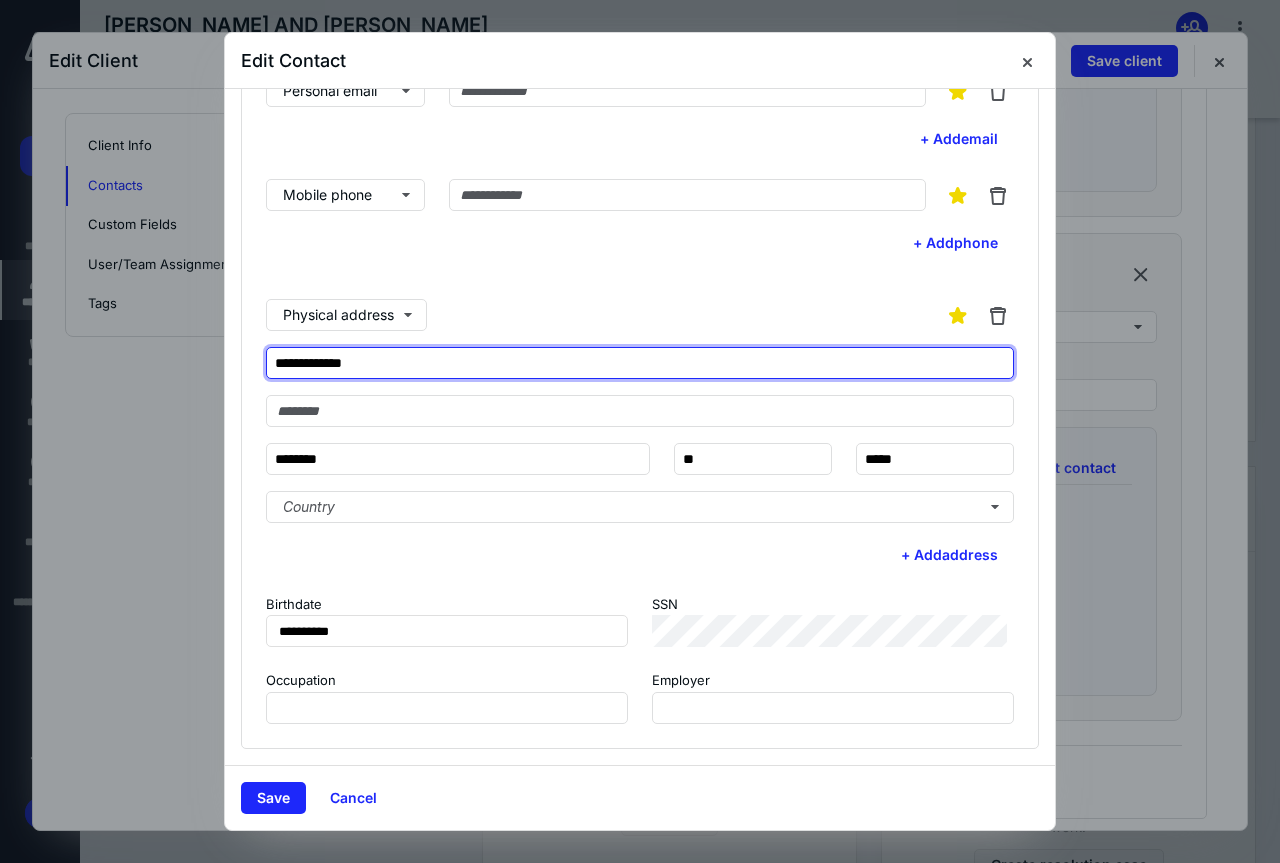 drag, startPoint x: 451, startPoint y: 353, endPoint x: 183, endPoint y: 357, distance: 268.02985 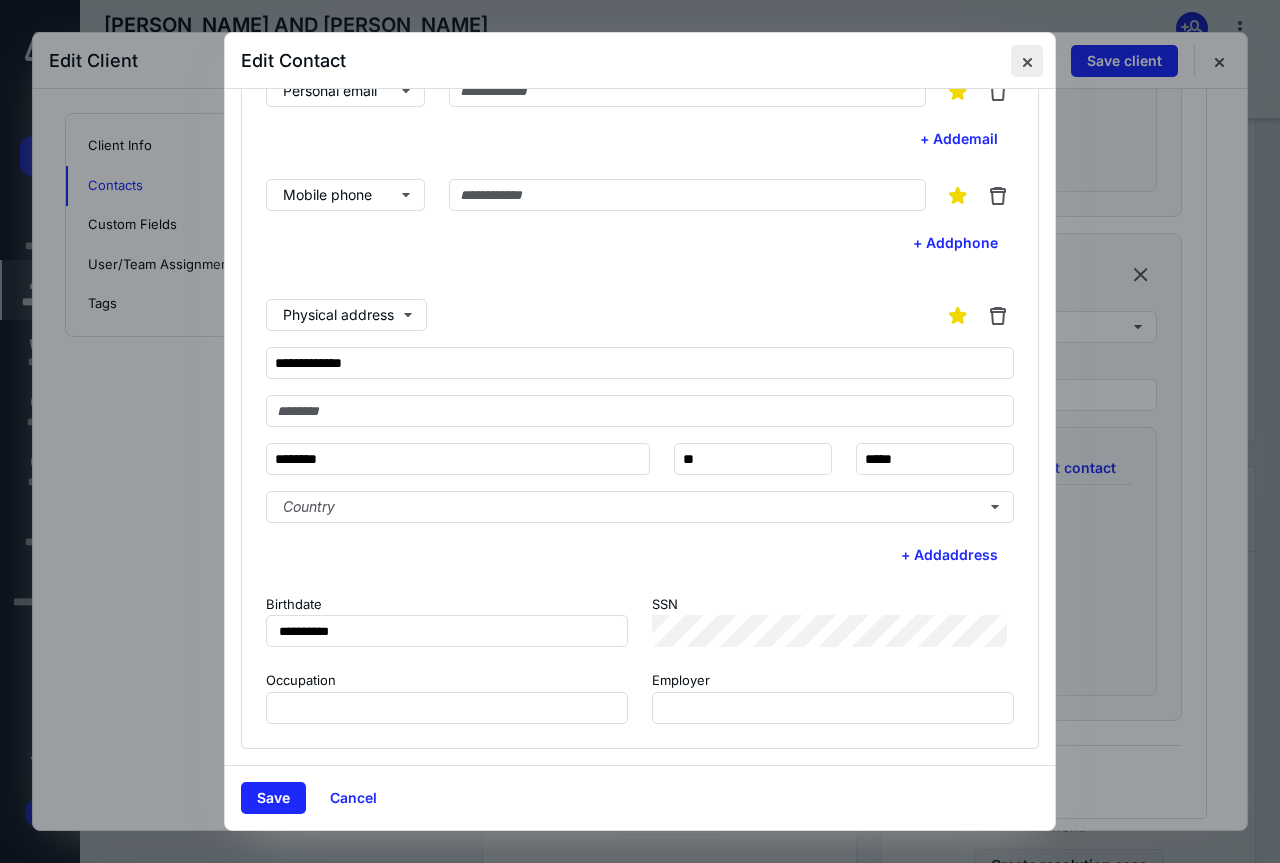 click at bounding box center [1027, 61] 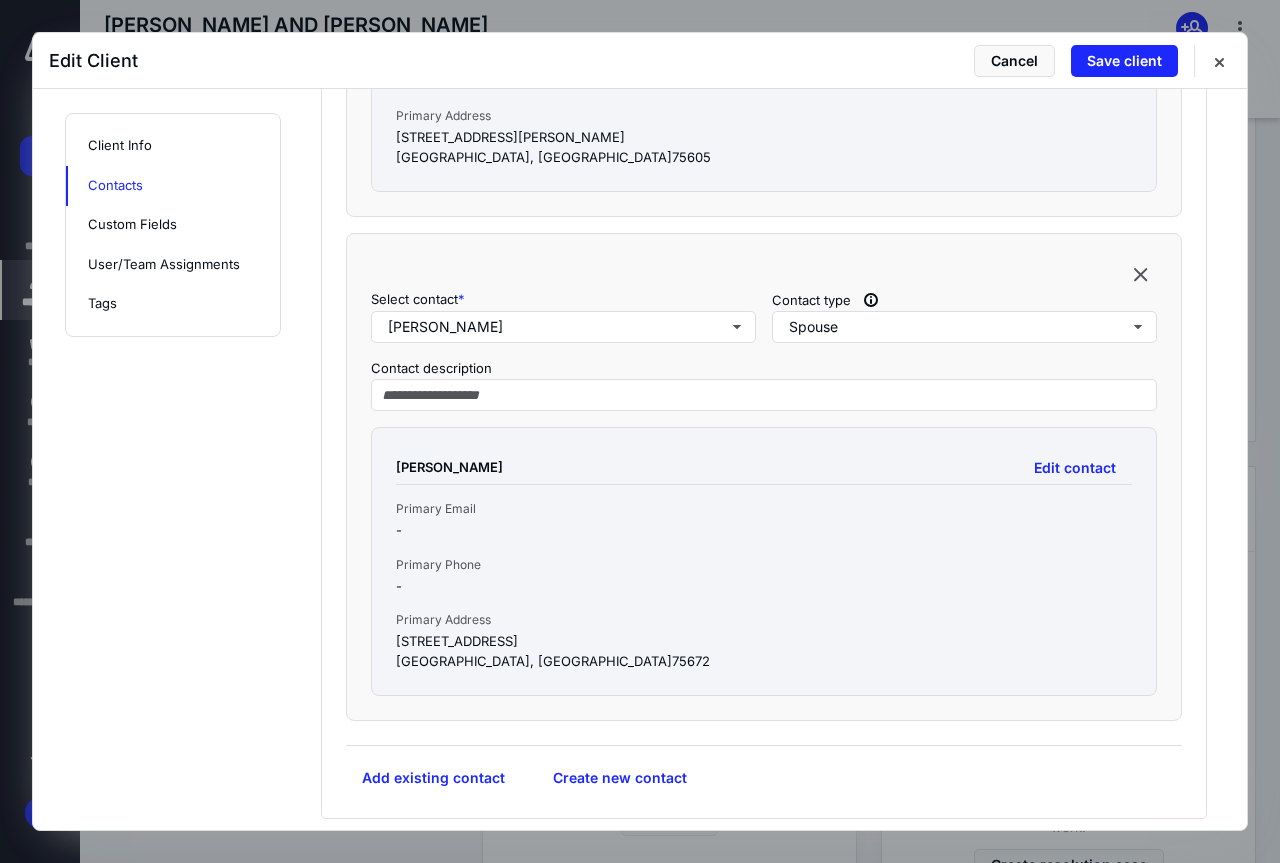 click at bounding box center (1141, 274) 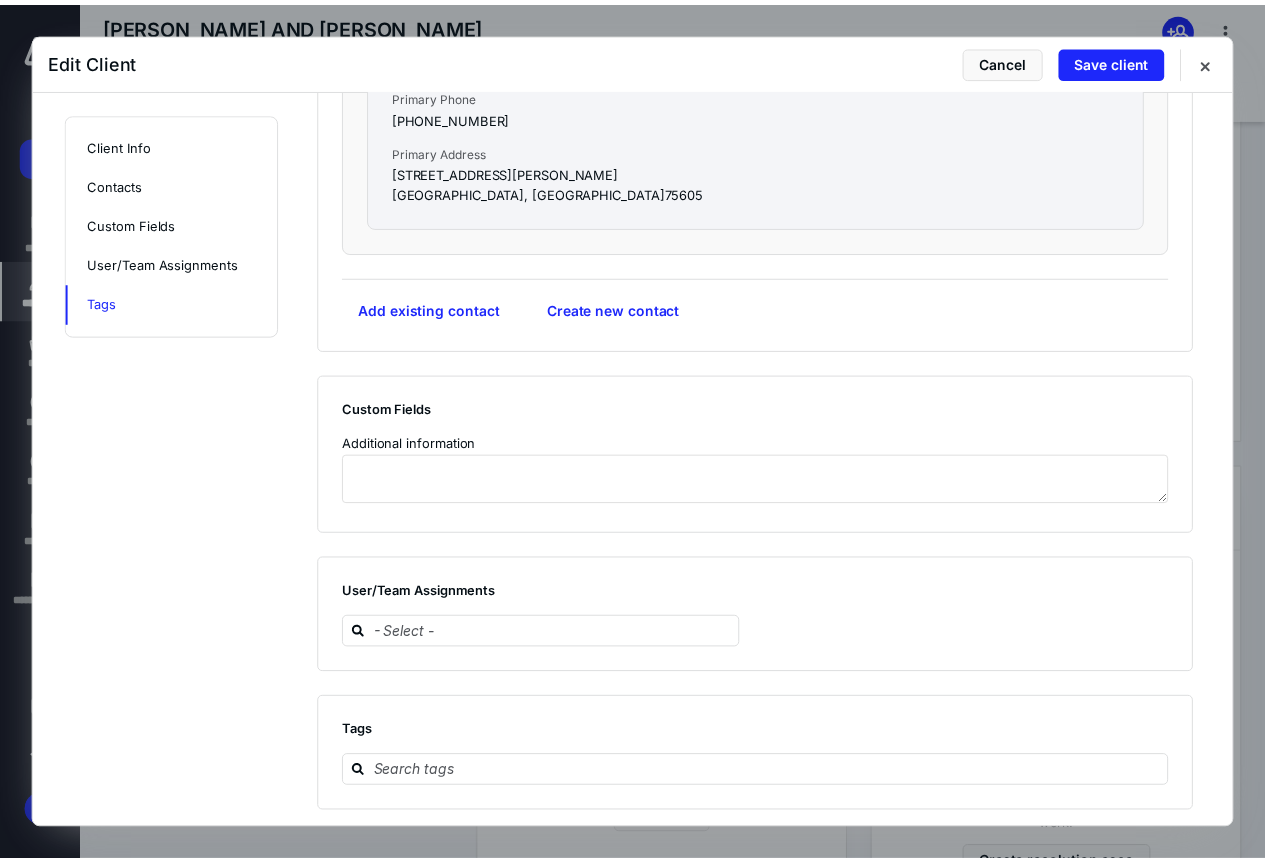 scroll, scrollTop: 564, scrollLeft: 0, axis: vertical 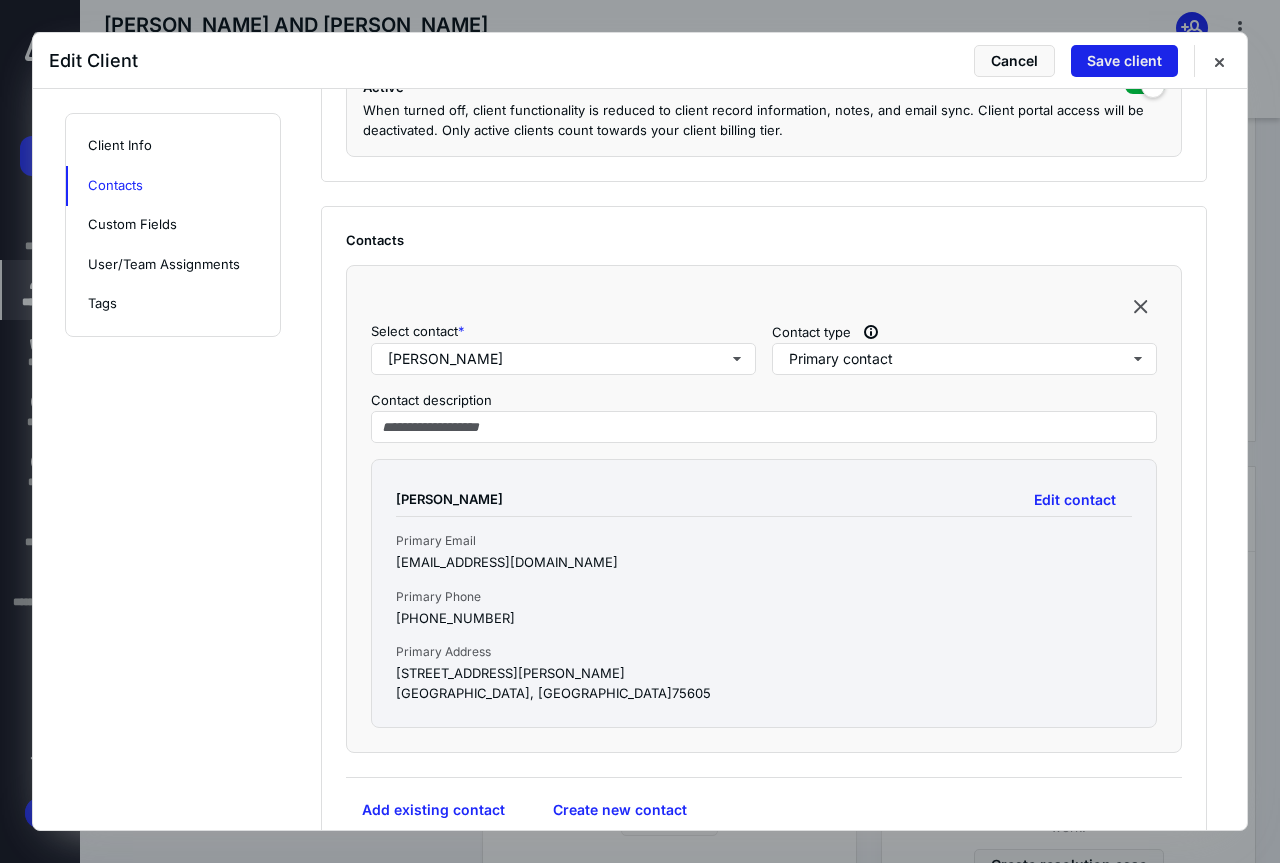 click on "Save client" at bounding box center (1124, 61) 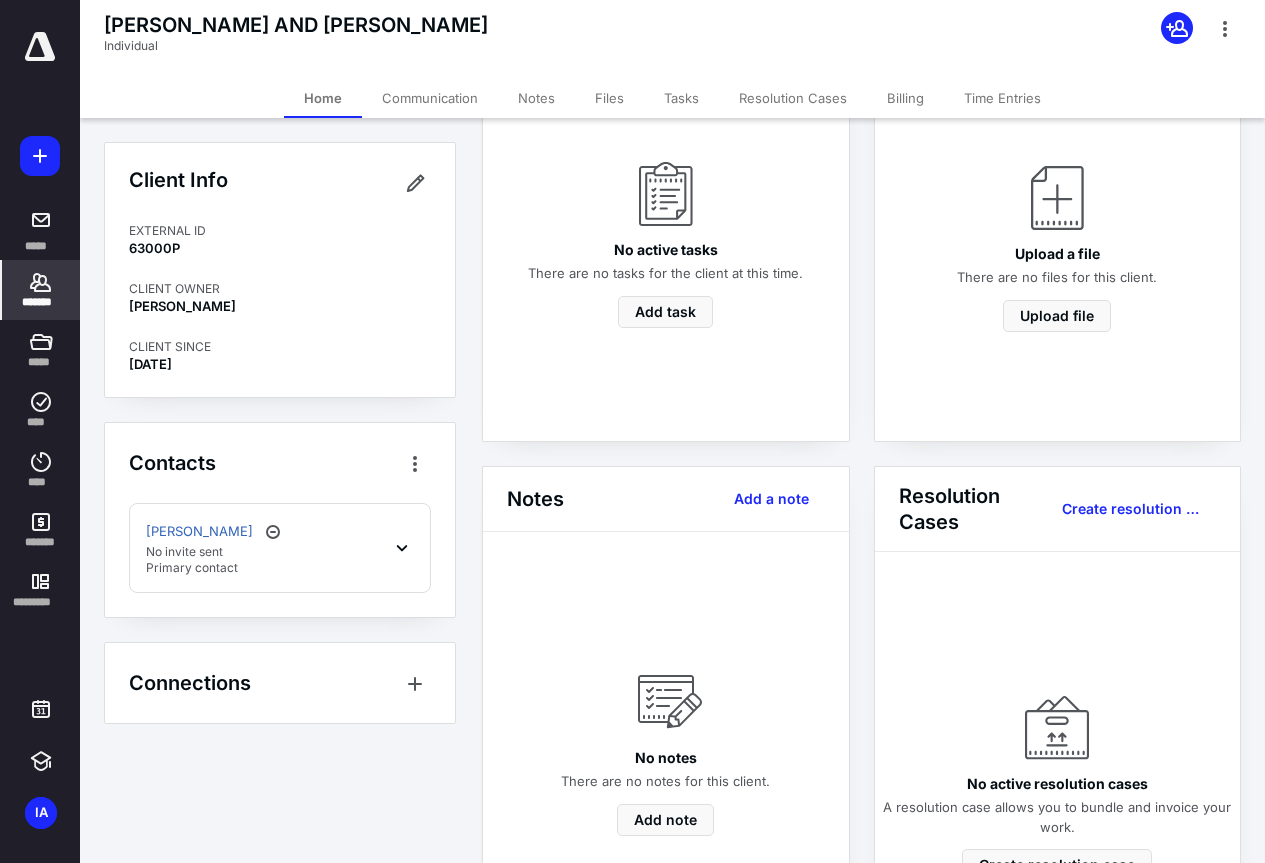 click 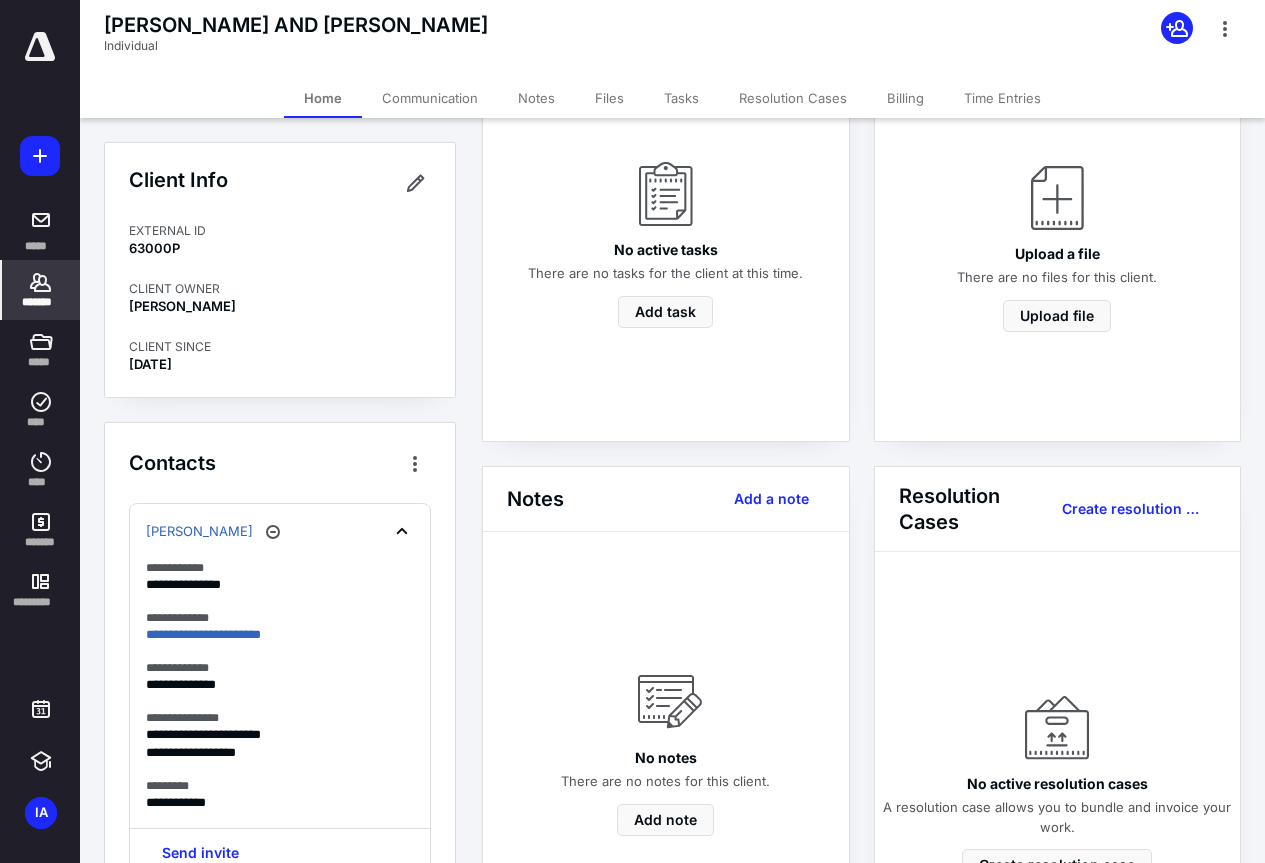 scroll, scrollTop: 170, scrollLeft: 0, axis: vertical 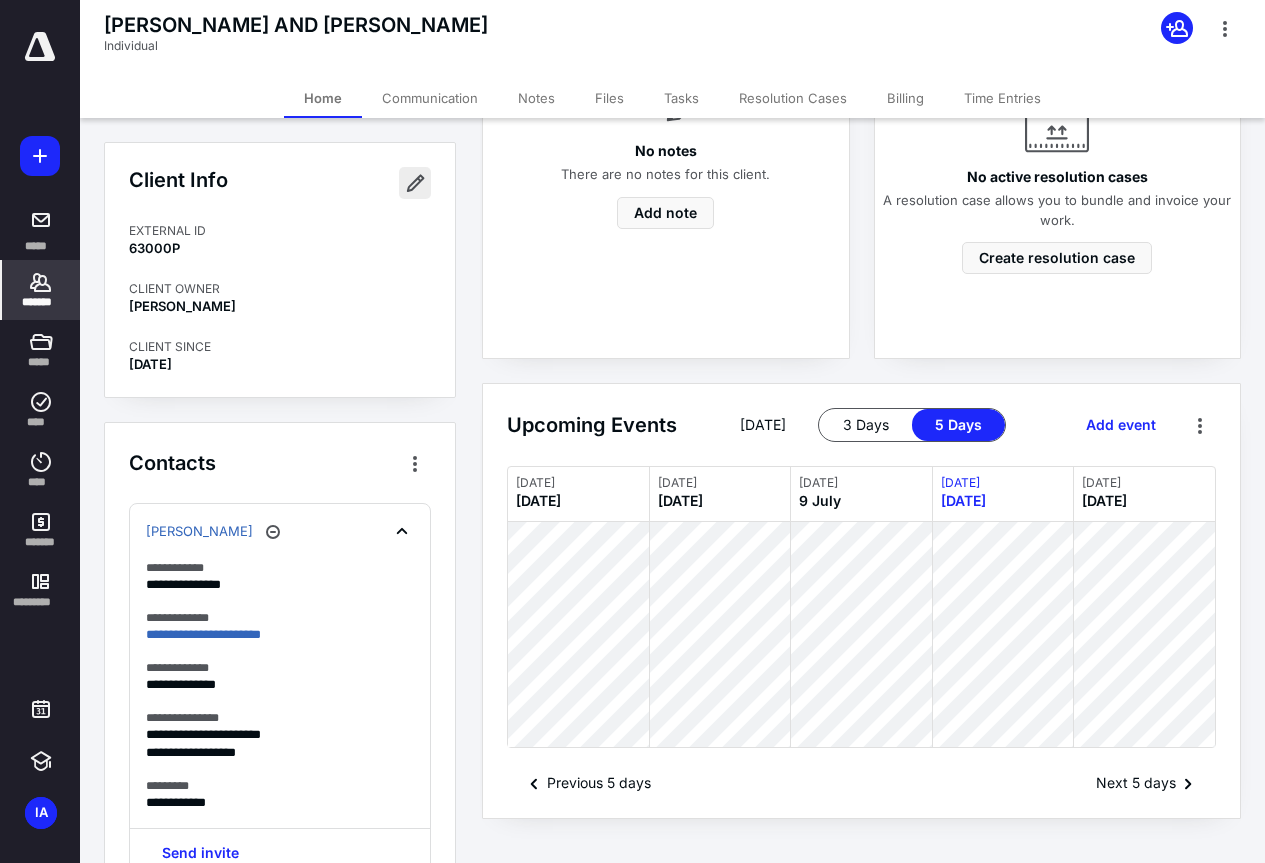 click at bounding box center (415, 183) 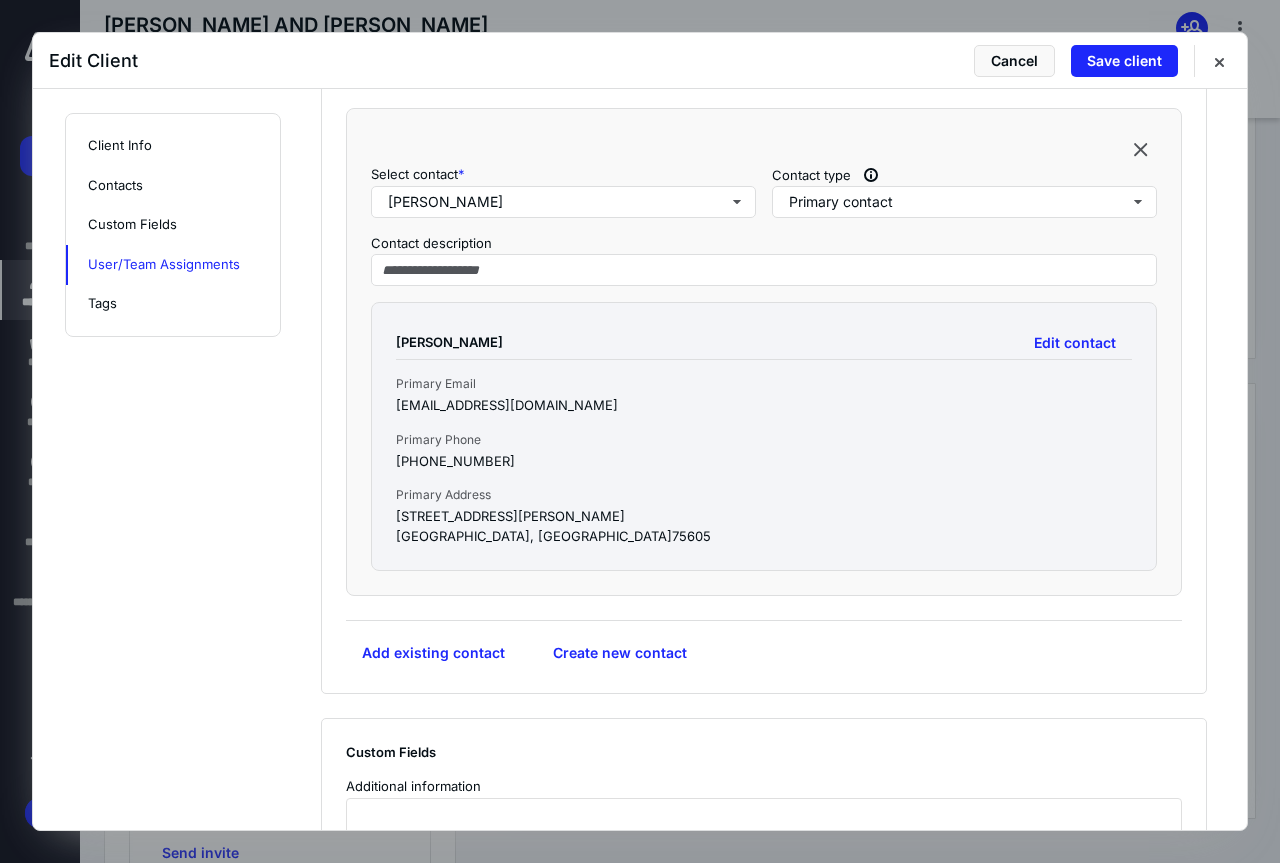 scroll, scrollTop: 900, scrollLeft: 0, axis: vertical 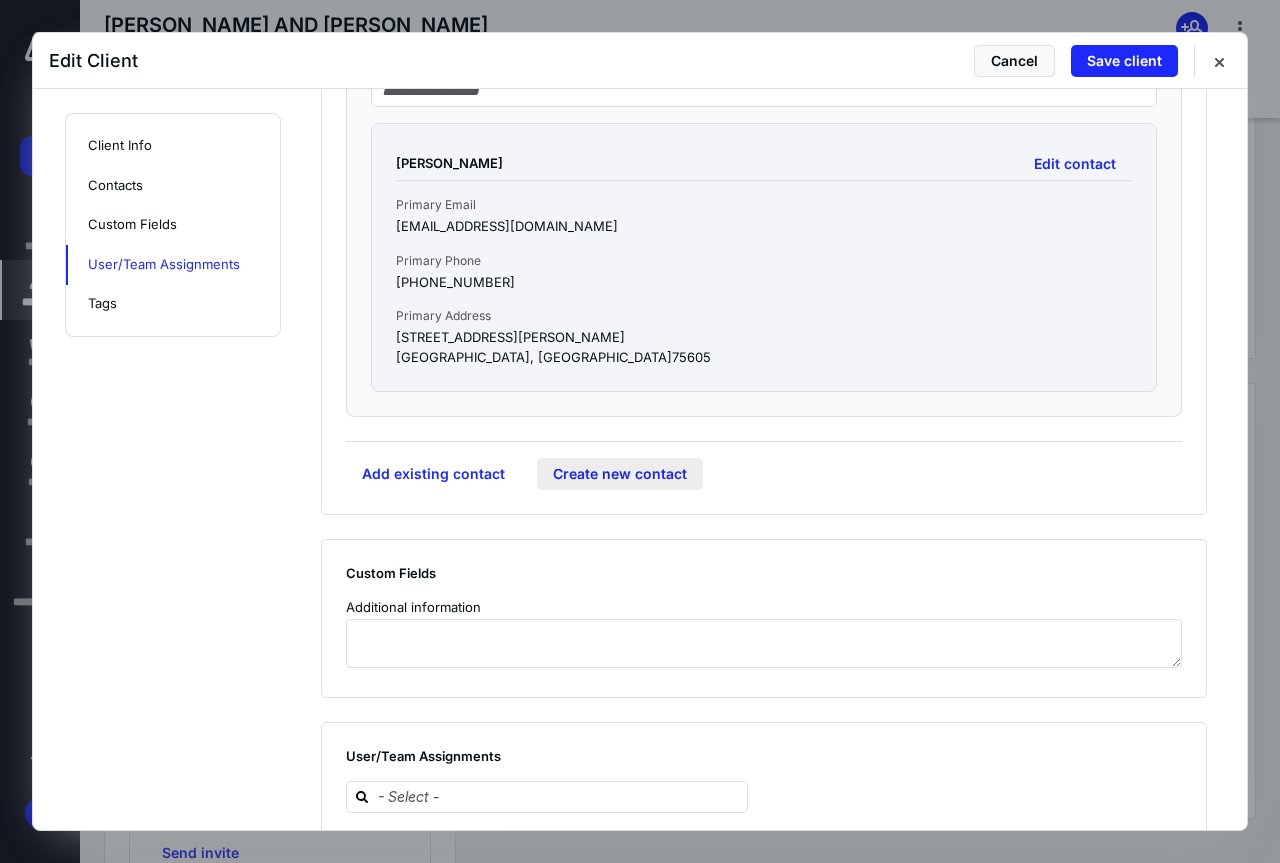 click on "Create new contact" at bounding box center [620, 474] 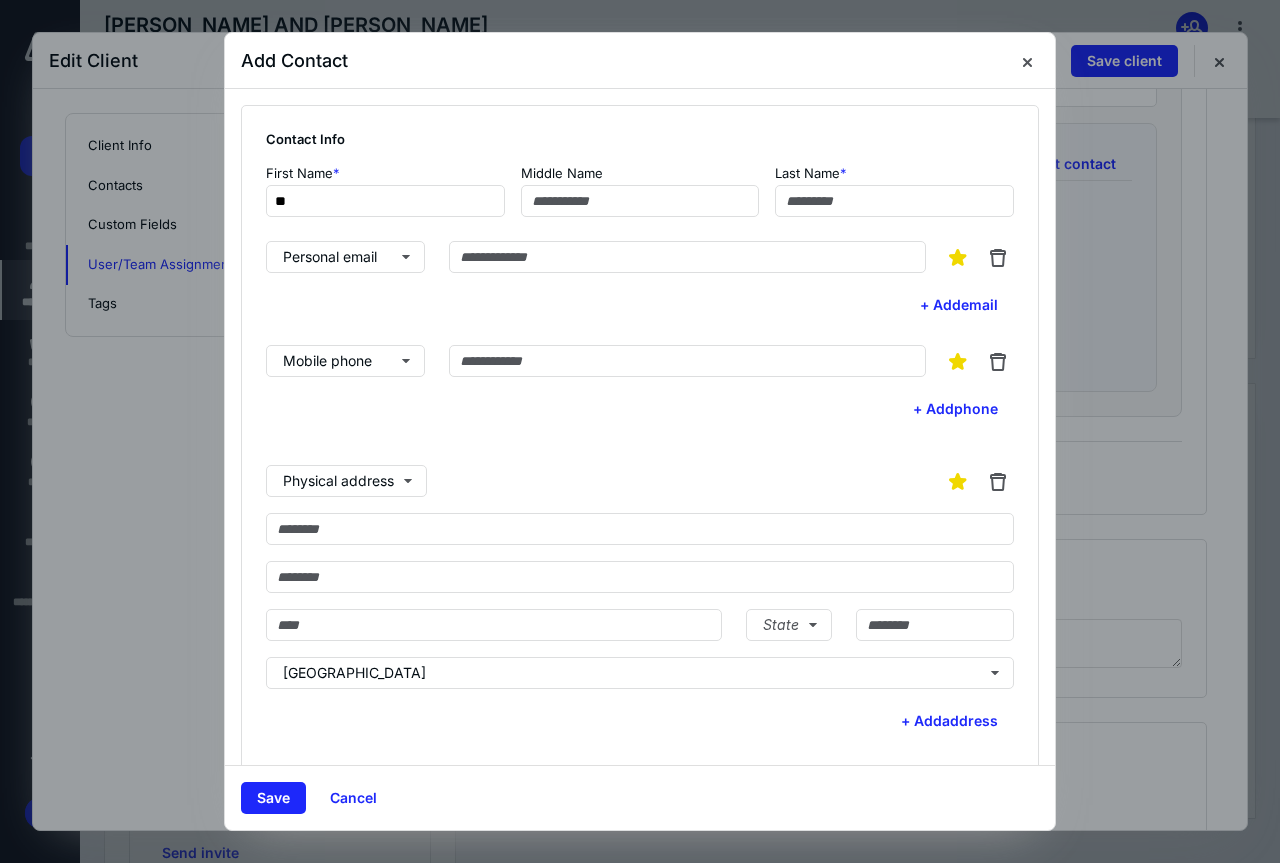 type on "*" 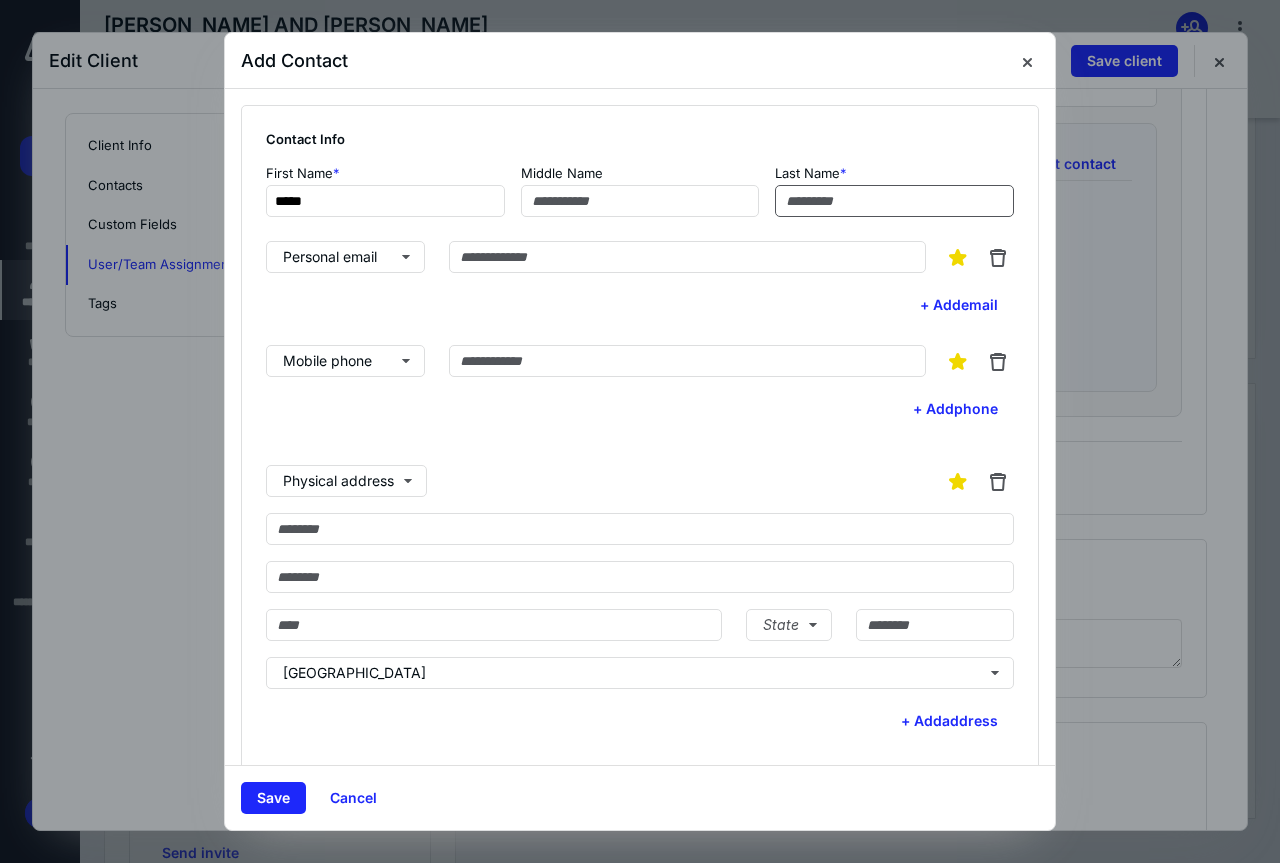 type on "*****" 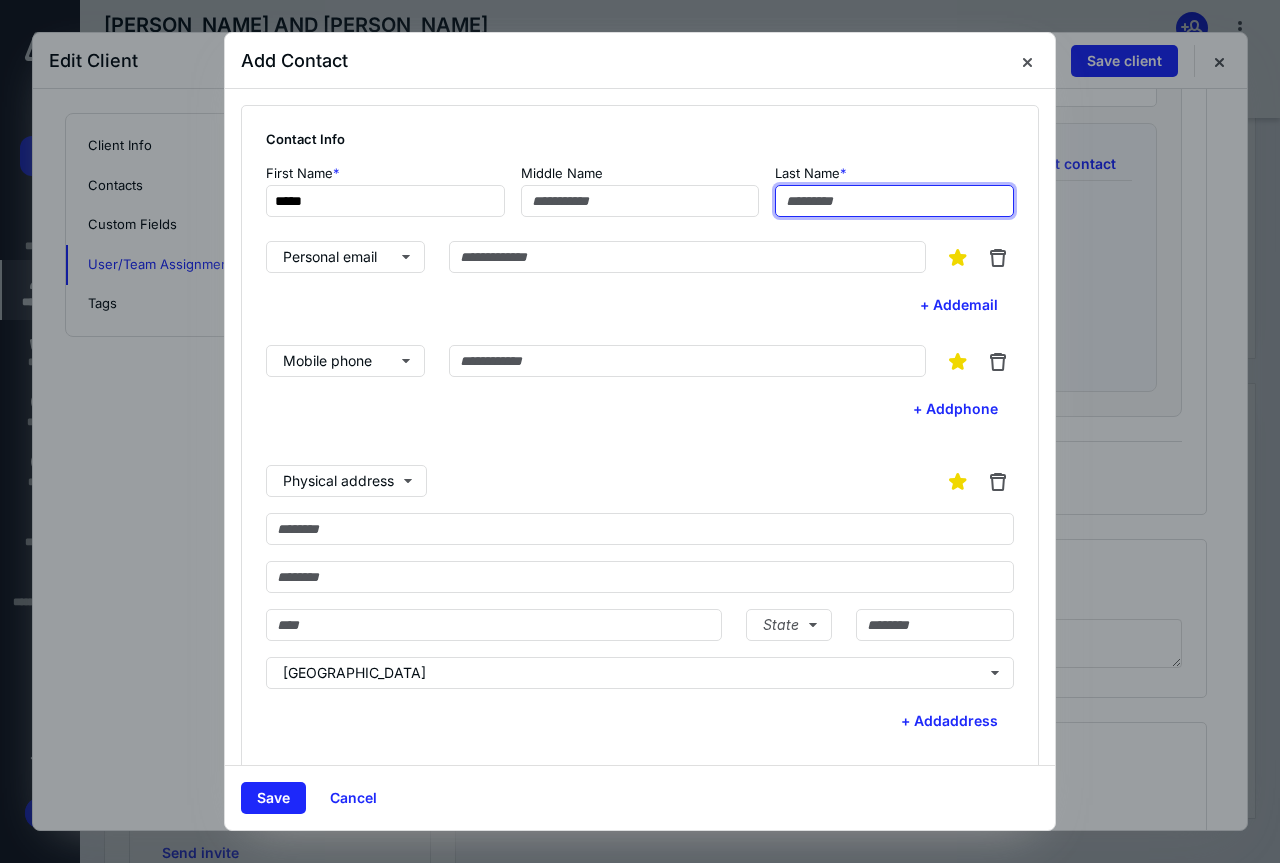 click at bounding box center [894, 201] 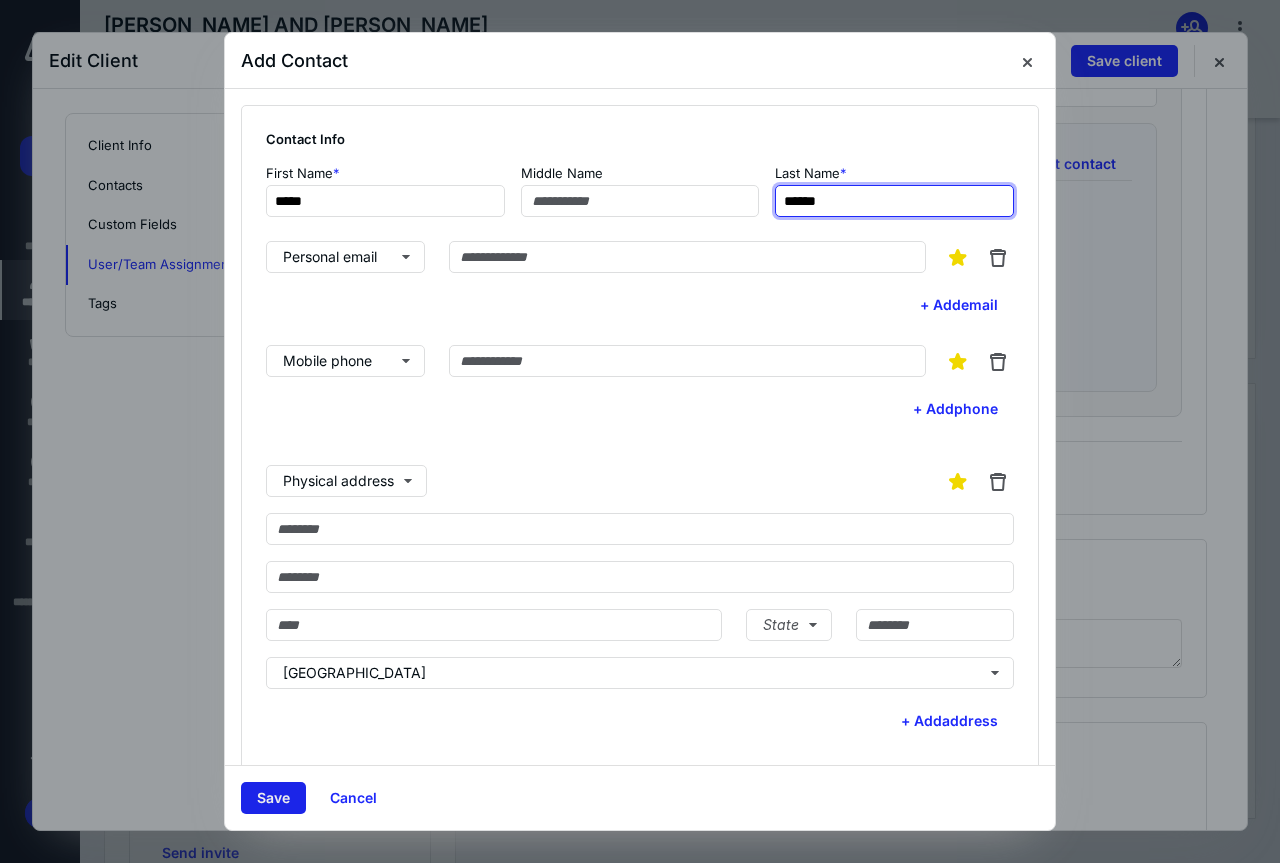 type on "******" 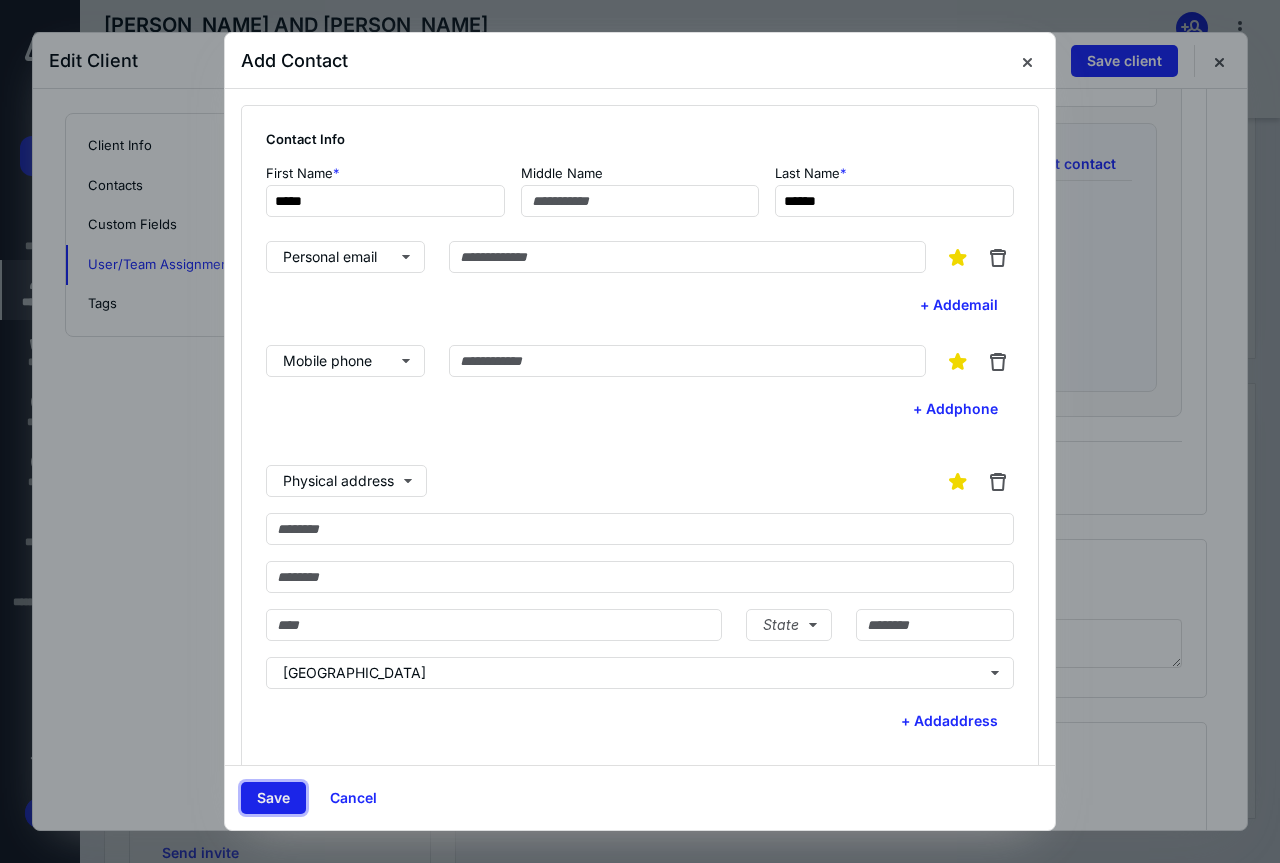 click on "Save" at bounding box center (273, 798) 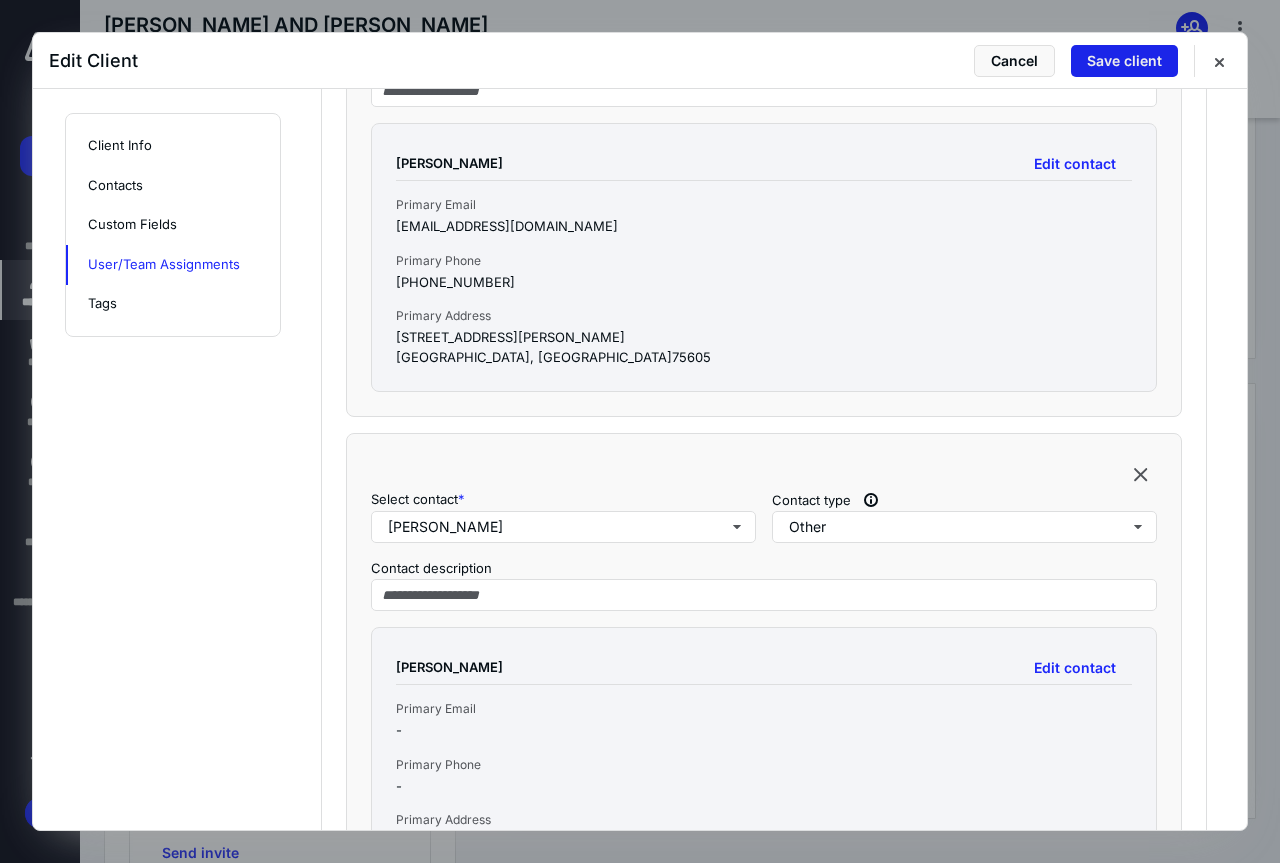 click on "Save client" at bounding box center [1124, 61] 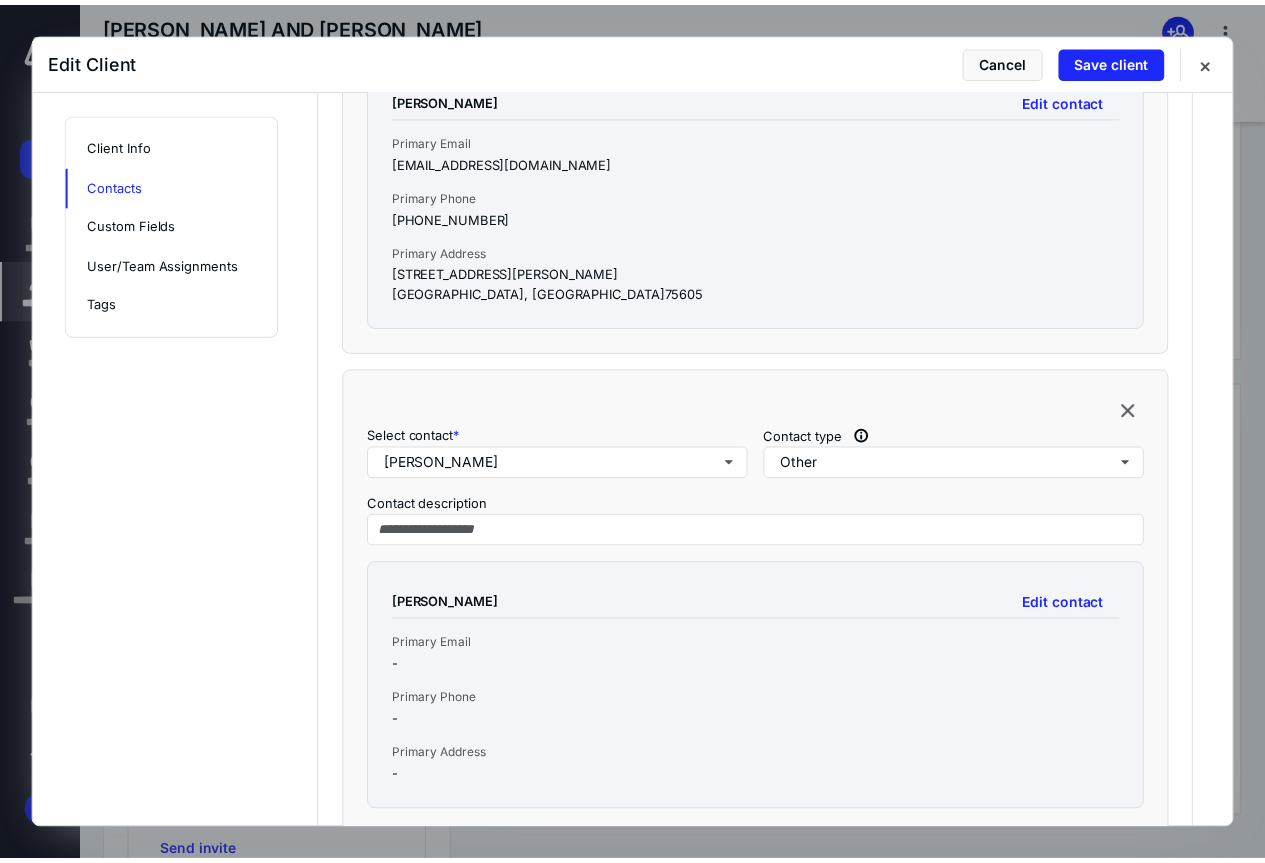 scroll, scrollTop: 1181, scrollLeft: 0, axis: vertical 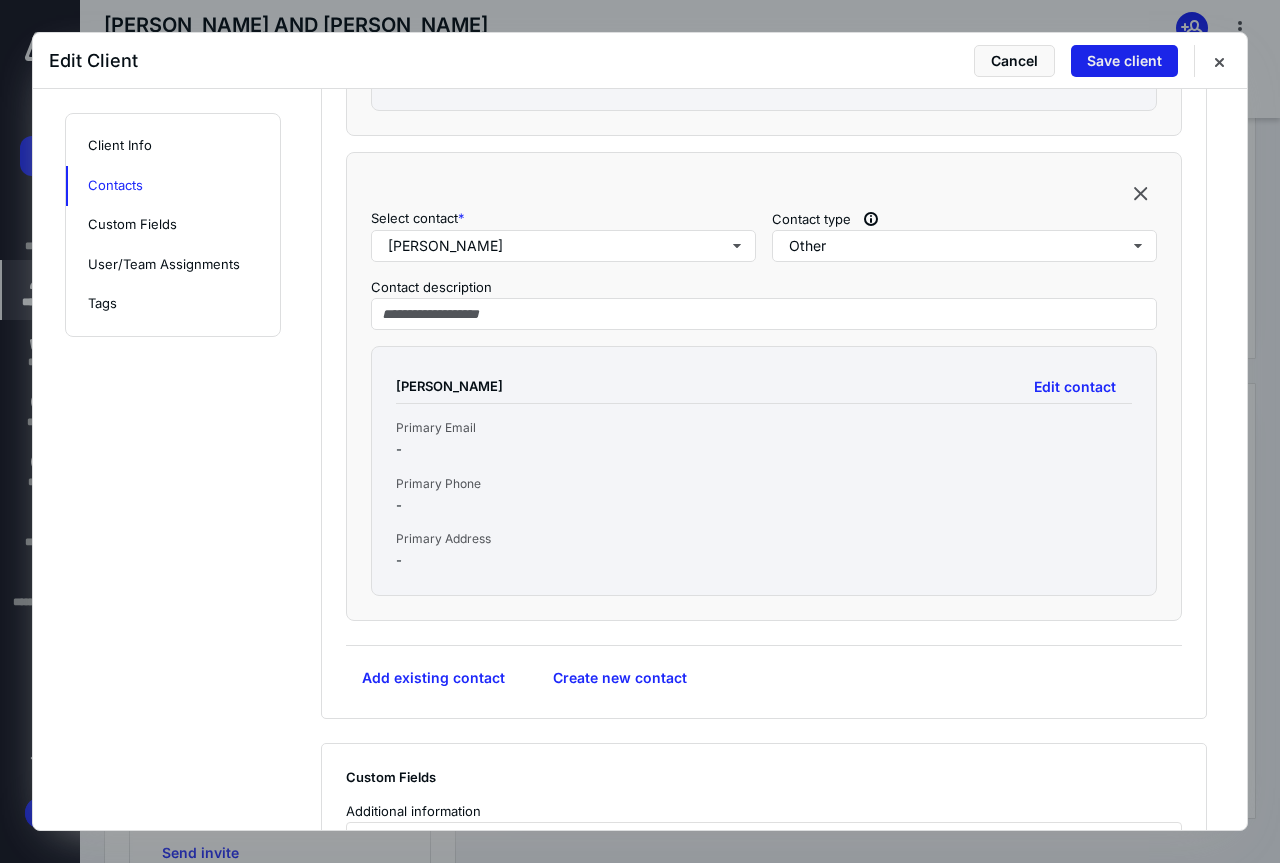click on "Save client" at bounding box center [1124, 61] 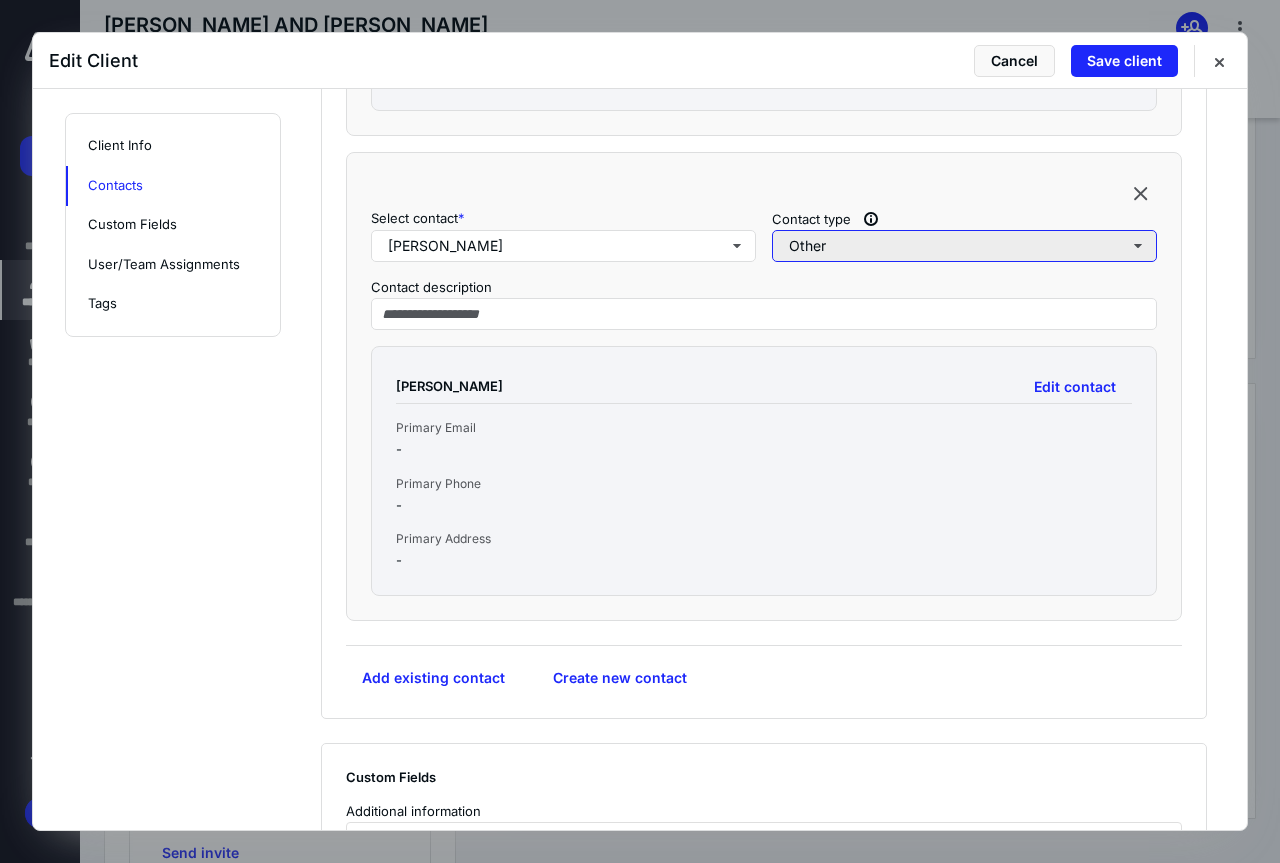 click on "Other" at bounding box center (964, 246) 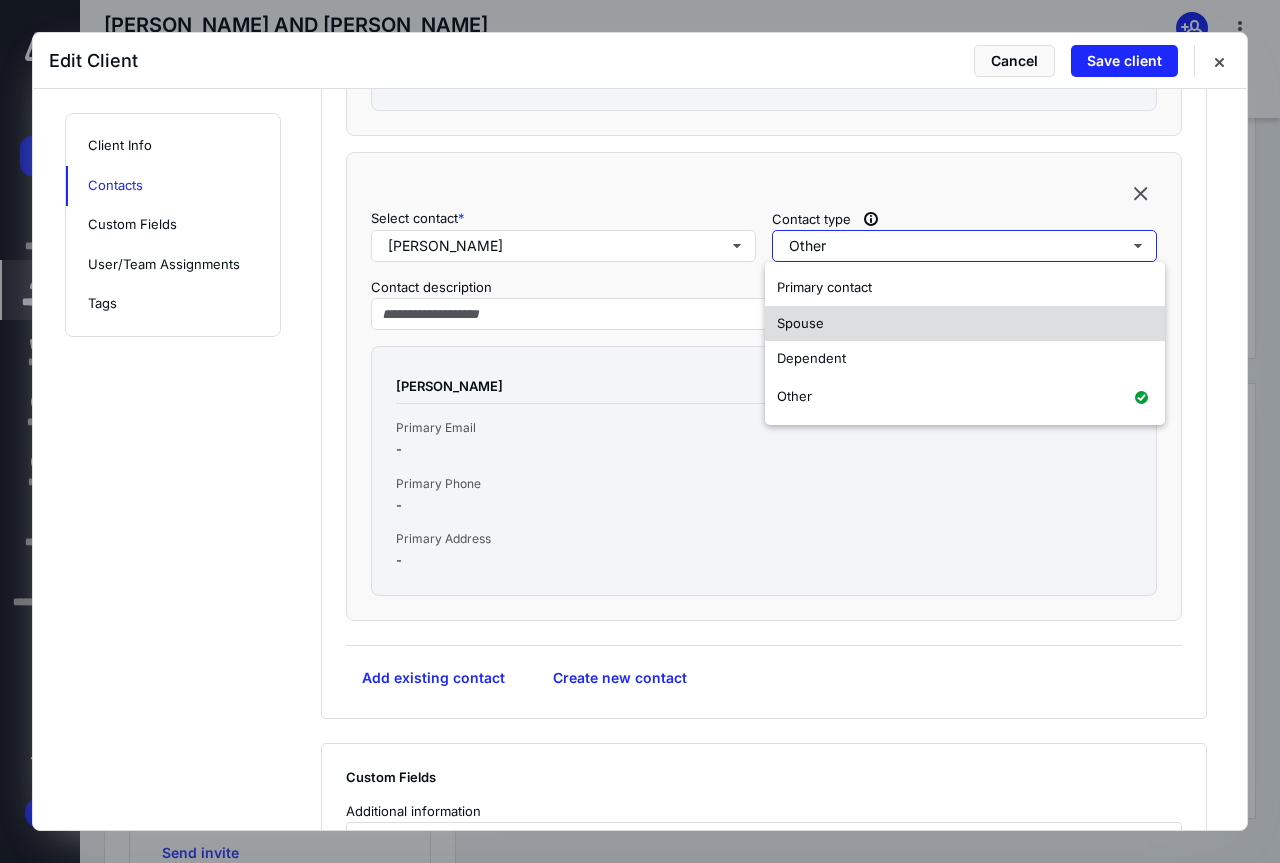 click on "Spouse" at bounding box center [965, 324] 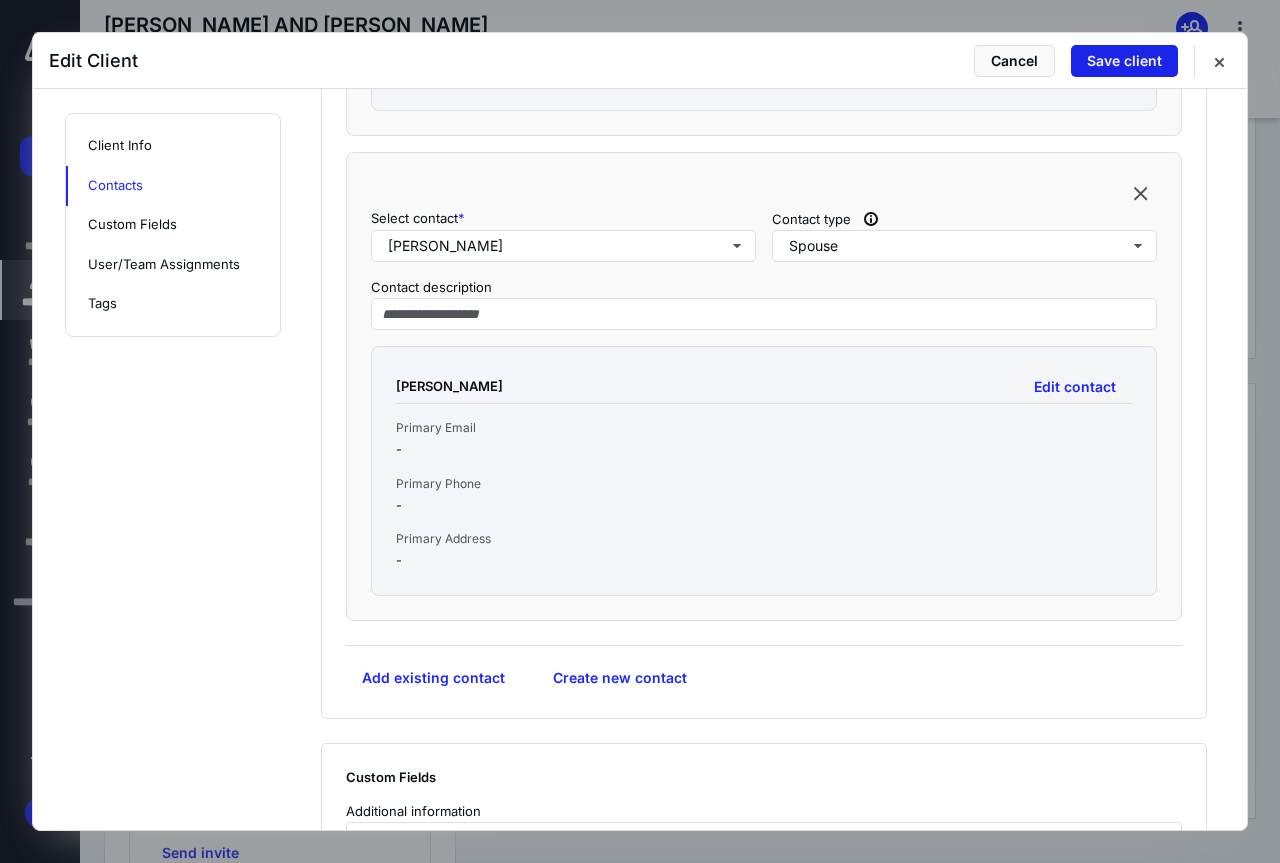 click on "Save client" at bounding box center (1124, 61) 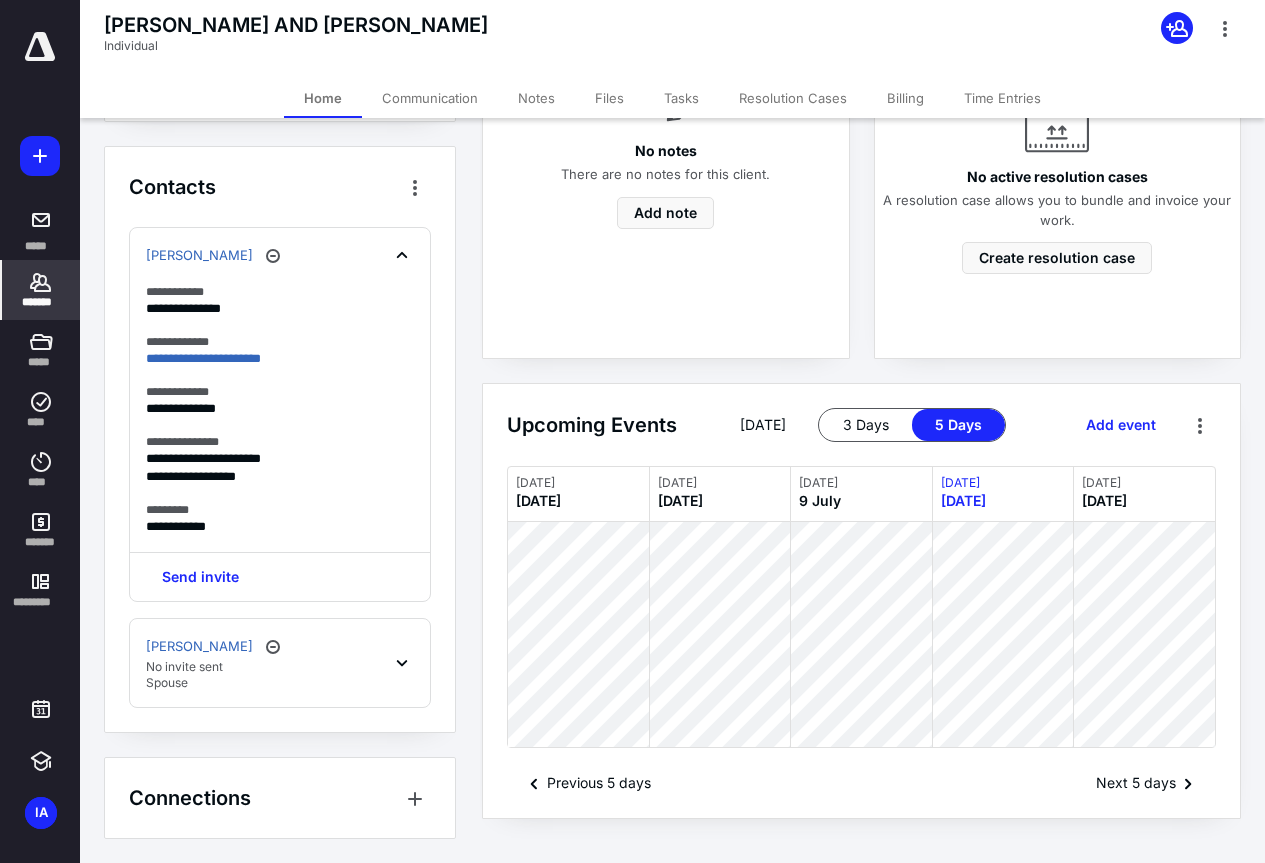 click on "[PERSON_NAME] No invite sent Spouse" at bounding box center (280, 663) 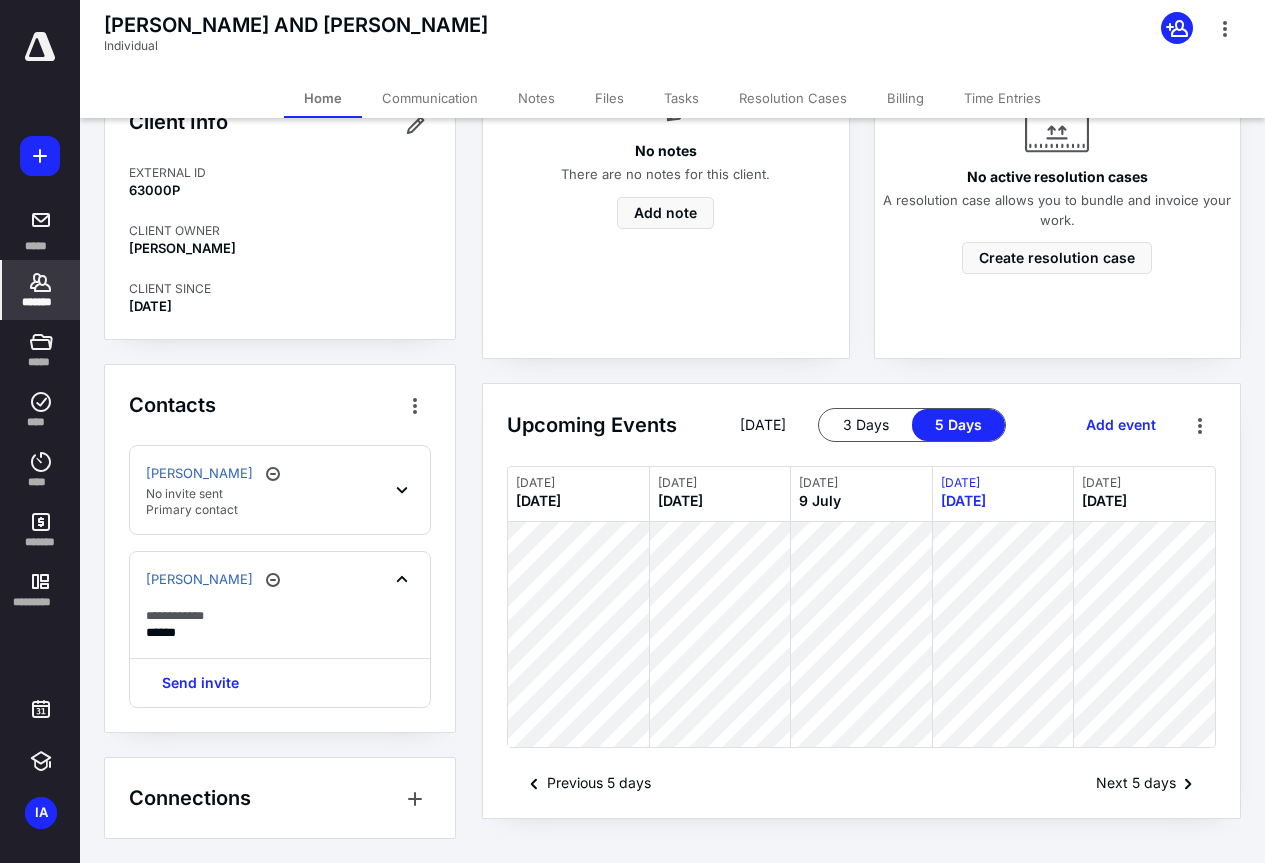 click 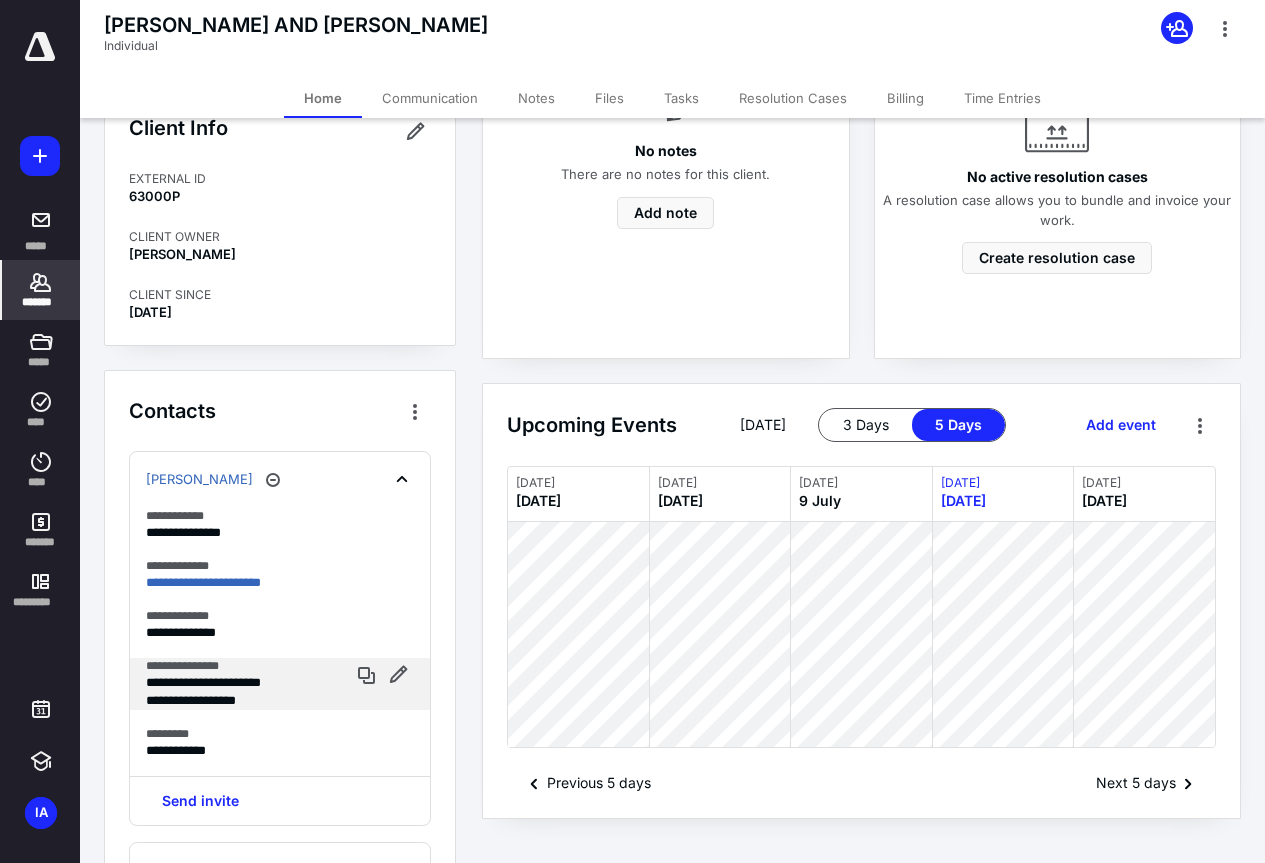 scroll, scrollTop: 100, scrollLeft: 0, axis: vertical 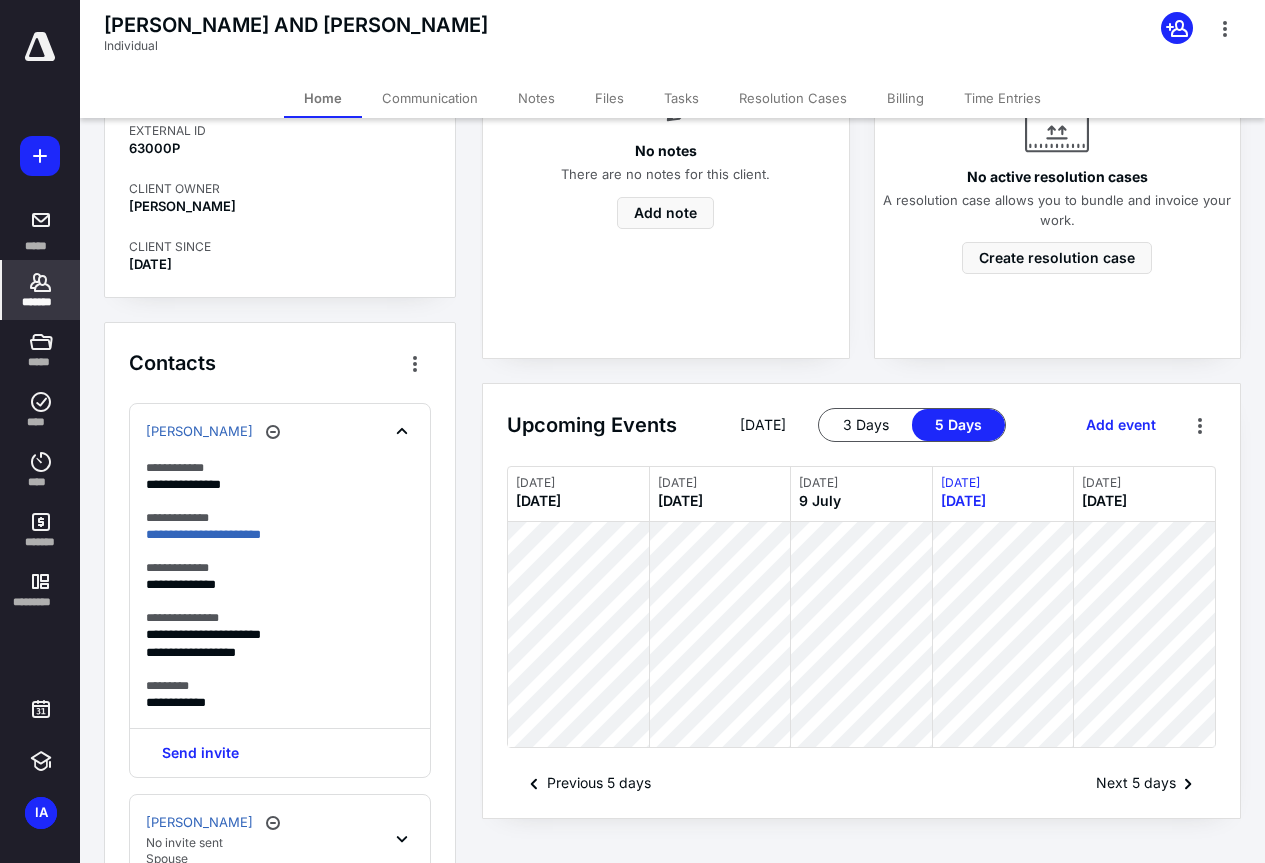 click on "Notes" at bounding box center (536, 98) 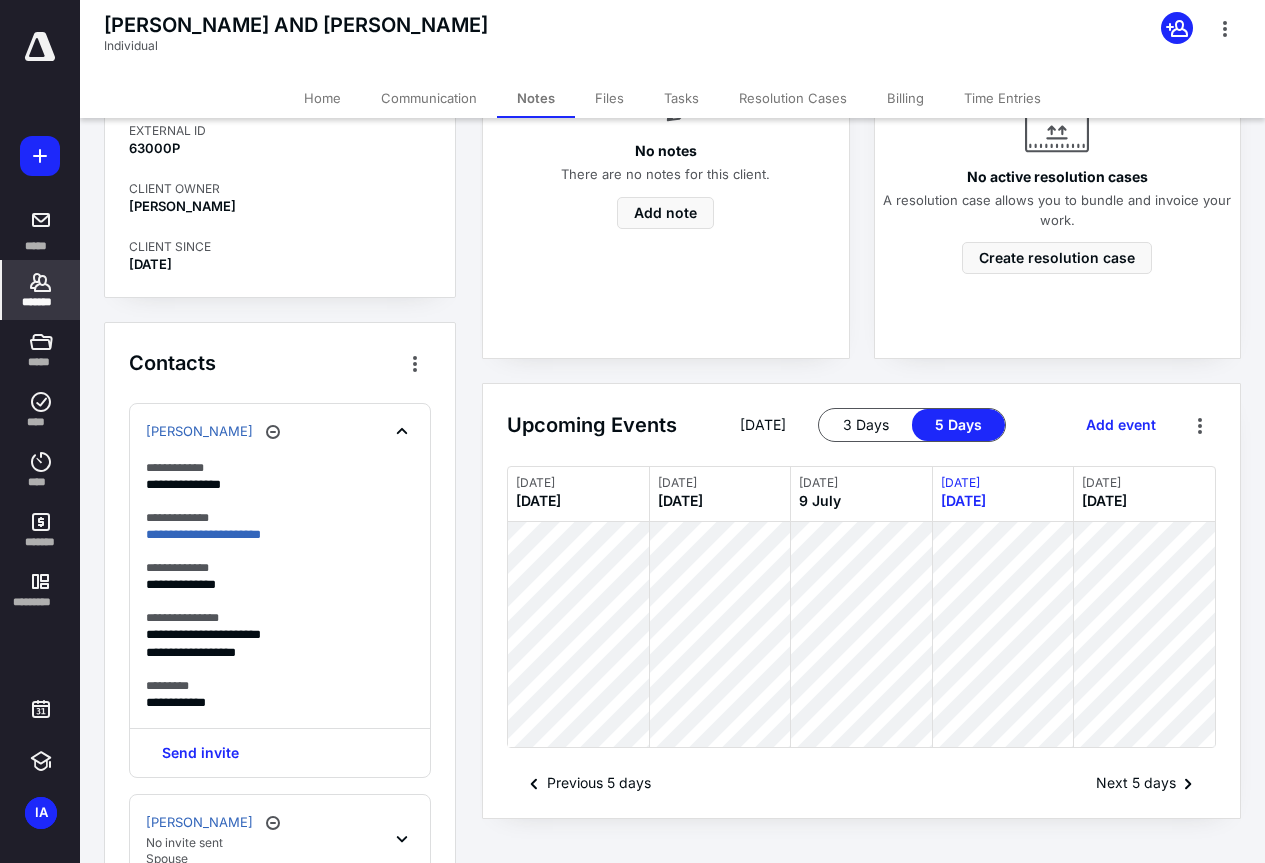scroll, scrollTop: 0, scrollLeft: 0, axis: both 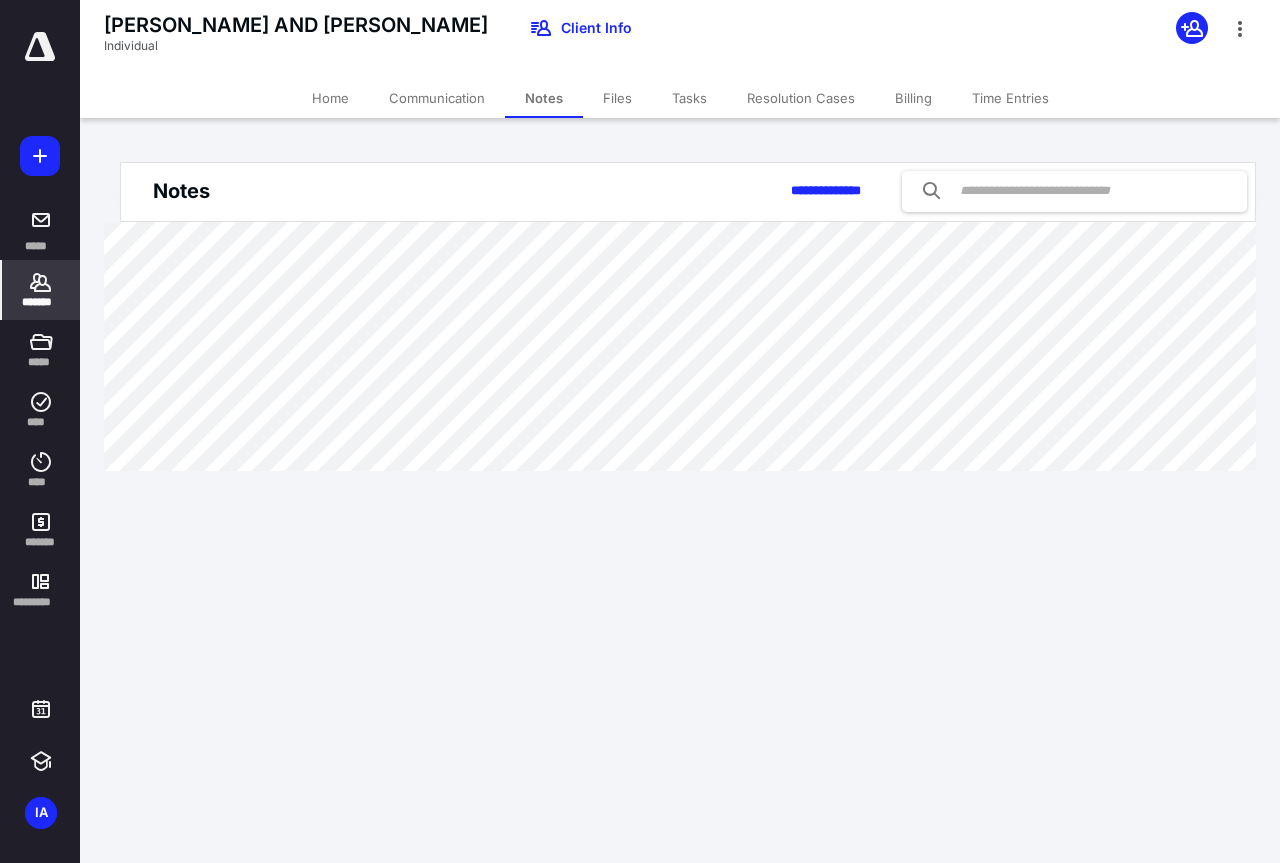 click on "Communication" at bounding box center [437, 98] 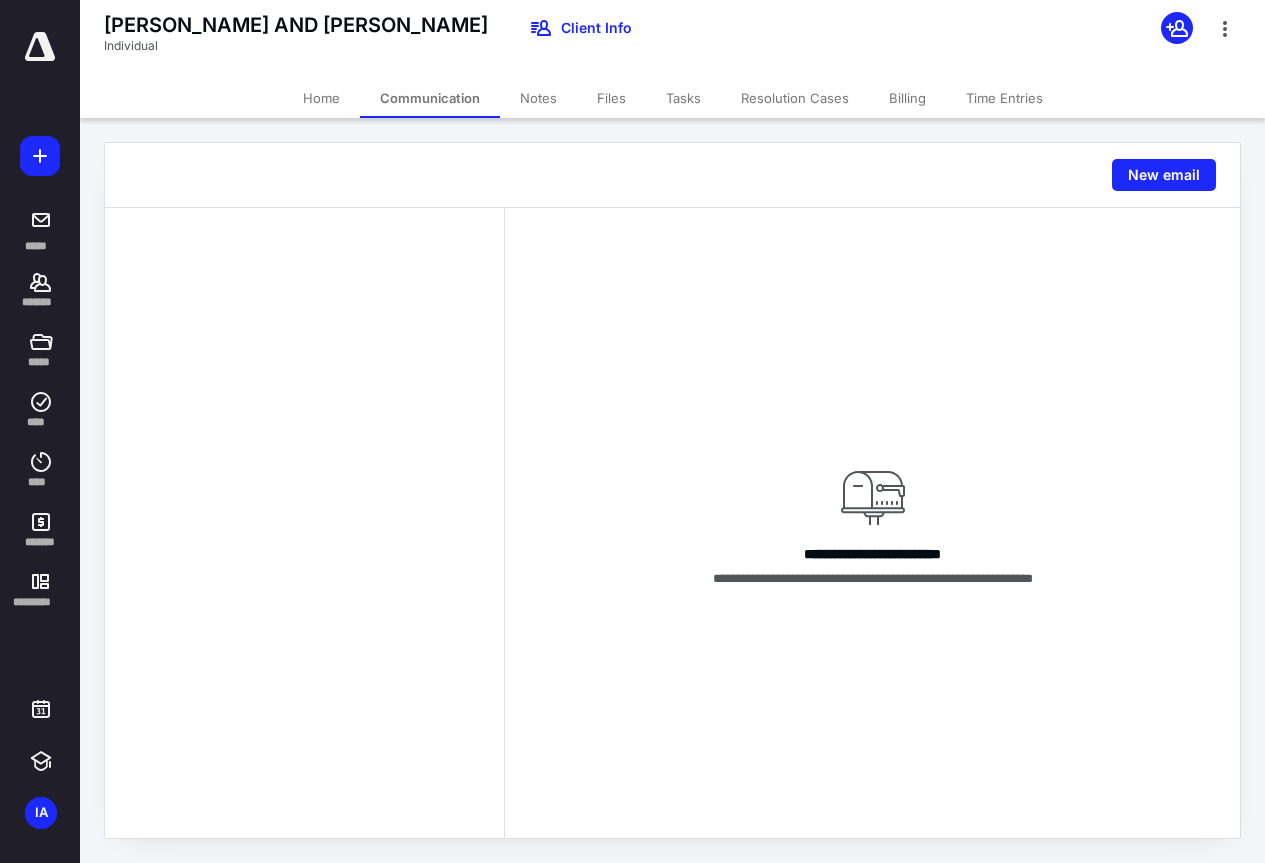 click on "Notes" at bounding box center [538, 98] 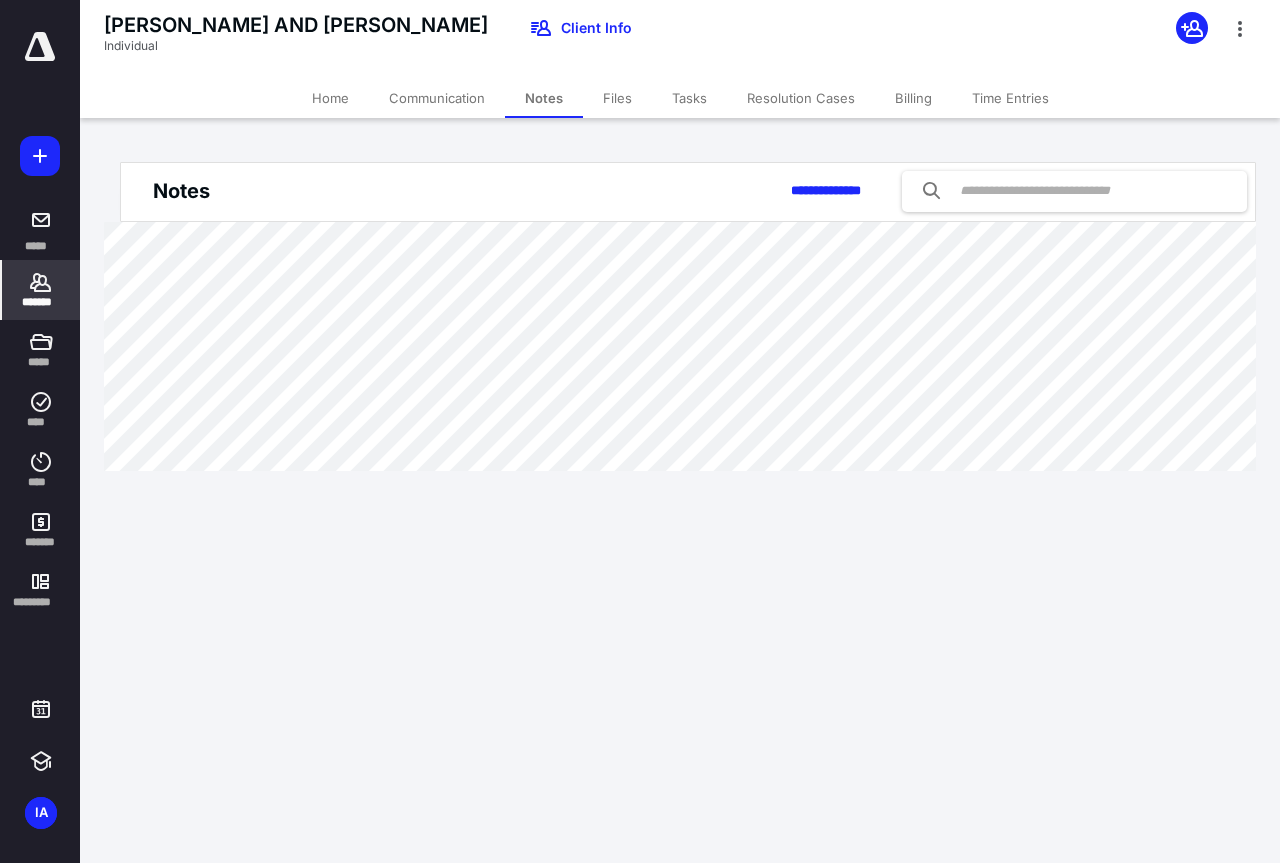 click on "Files" at bounding box center [617, 98] 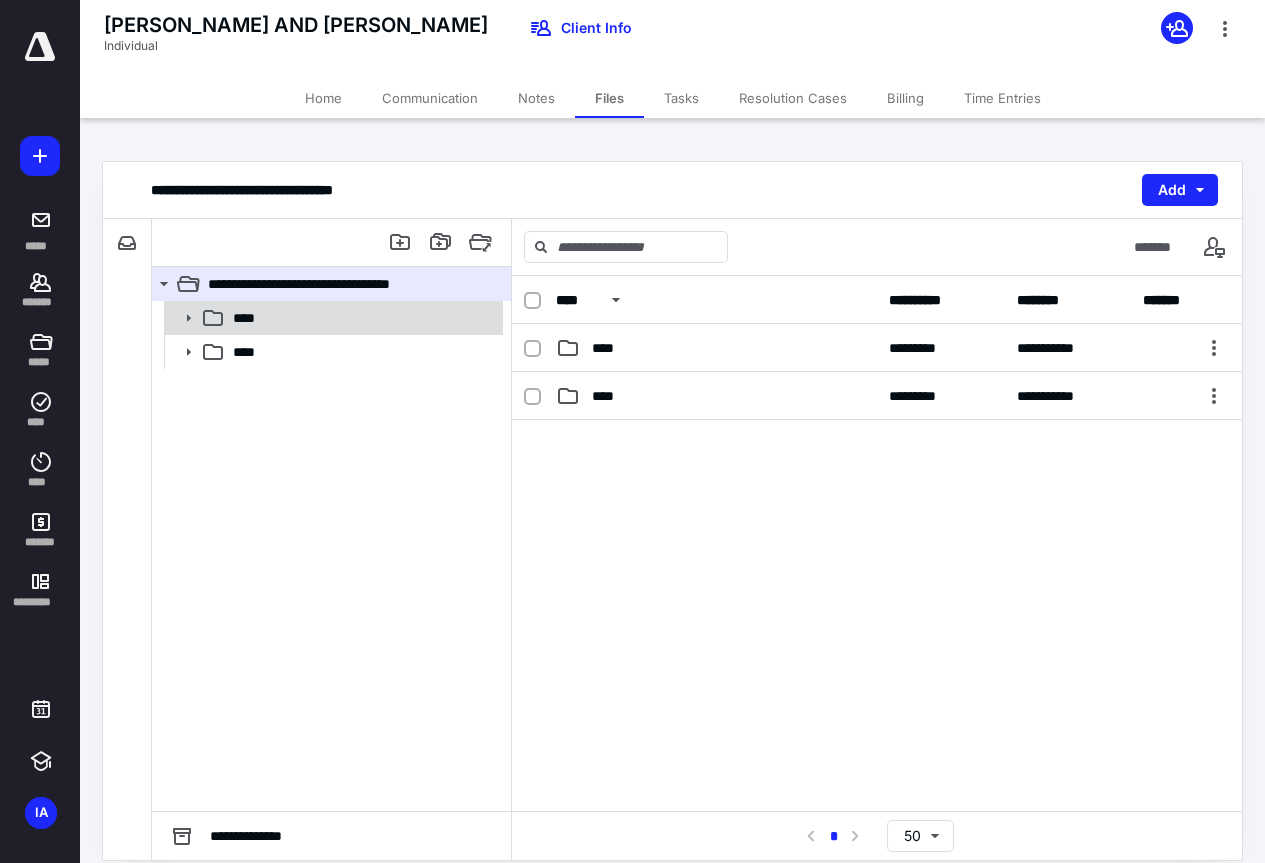click on "****" at bounding box center [362, 318] 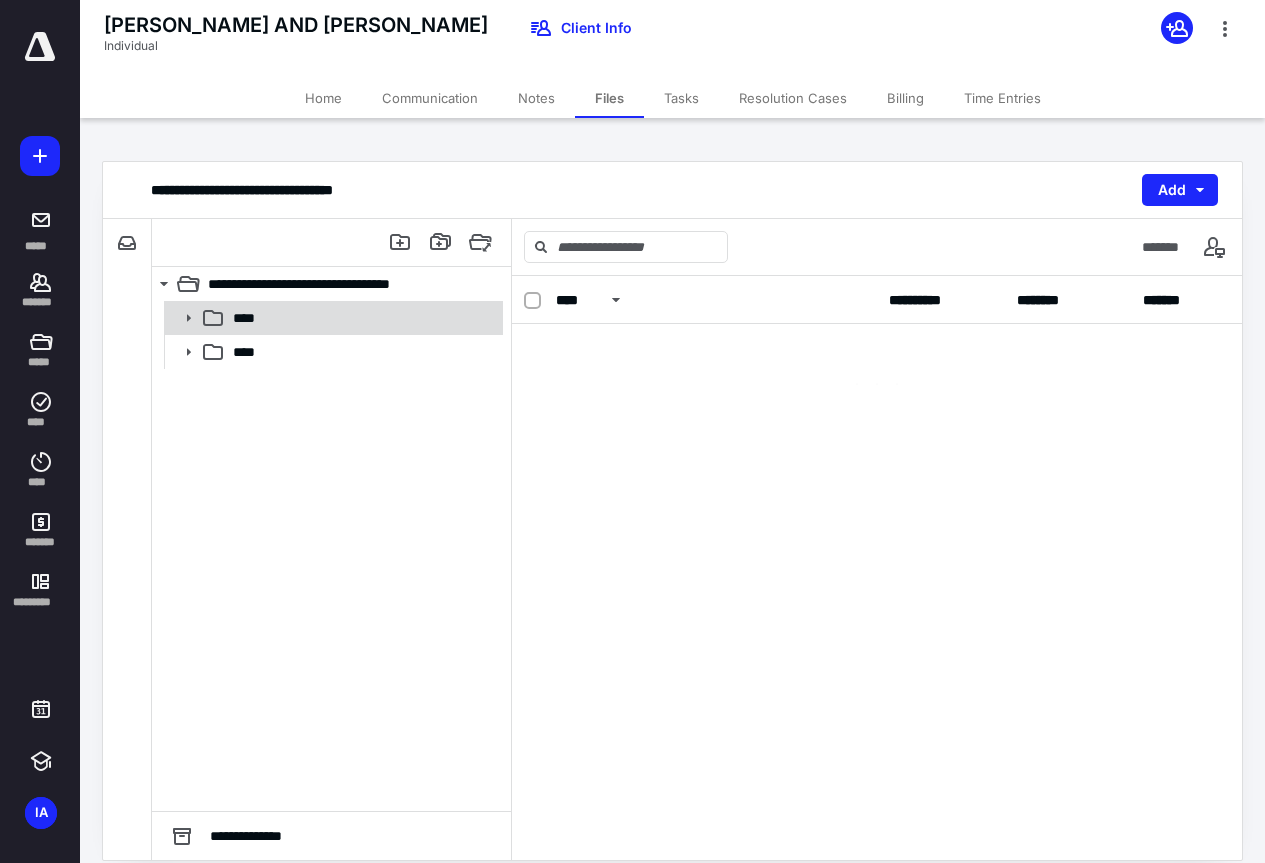 click on "****" at bounding box center (362, 318) 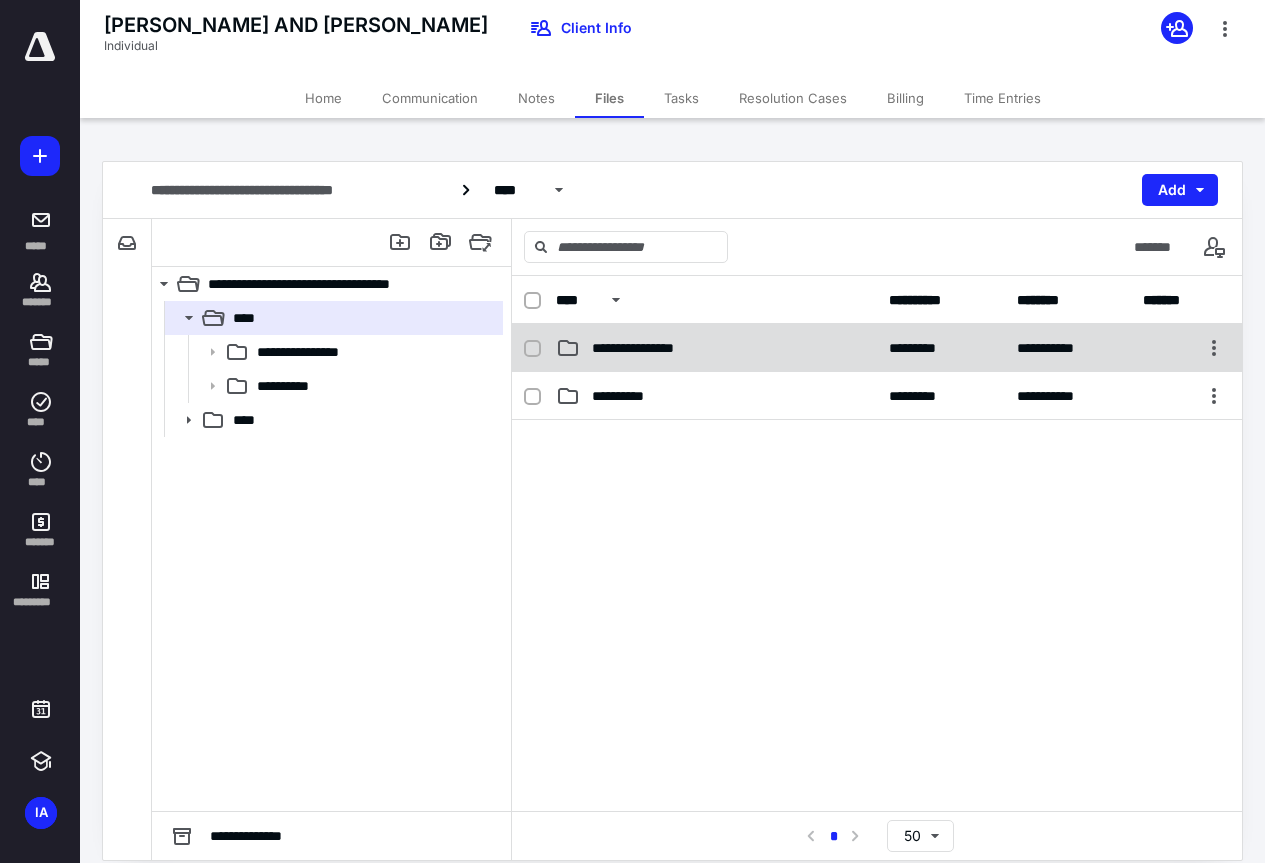 click on "**********" at bounding box center (716, 348) 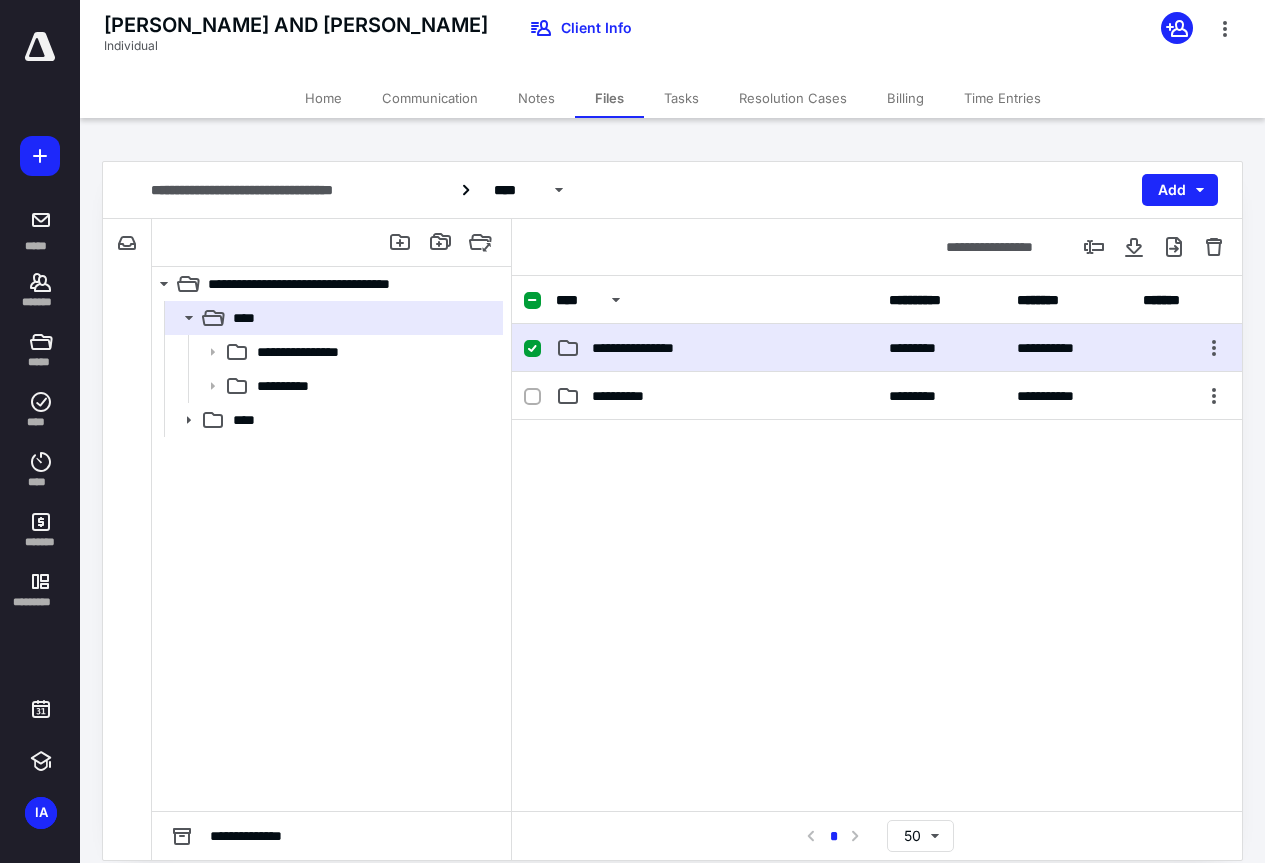 click on "**********" at bounding box center [716, 348] 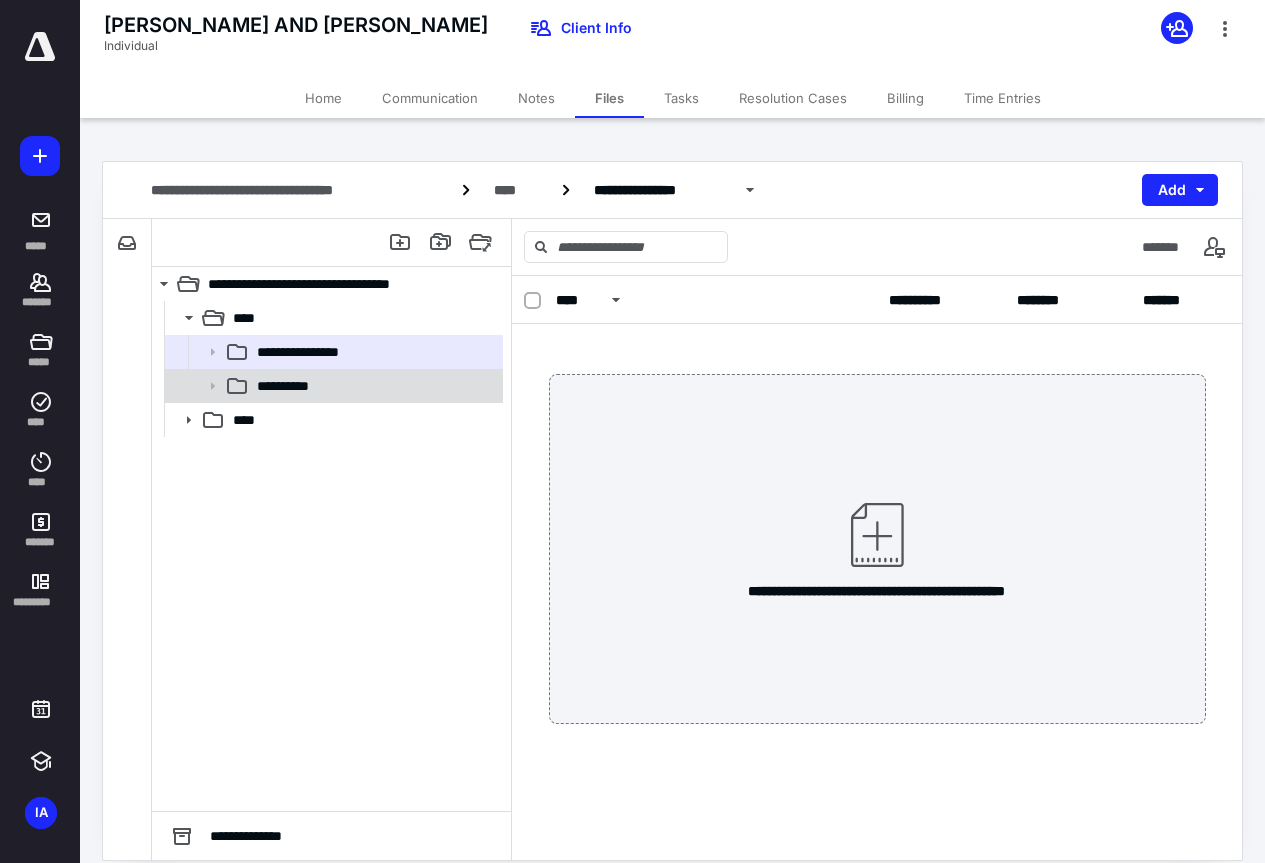 click on "**********" at bounding box center (292, 386) 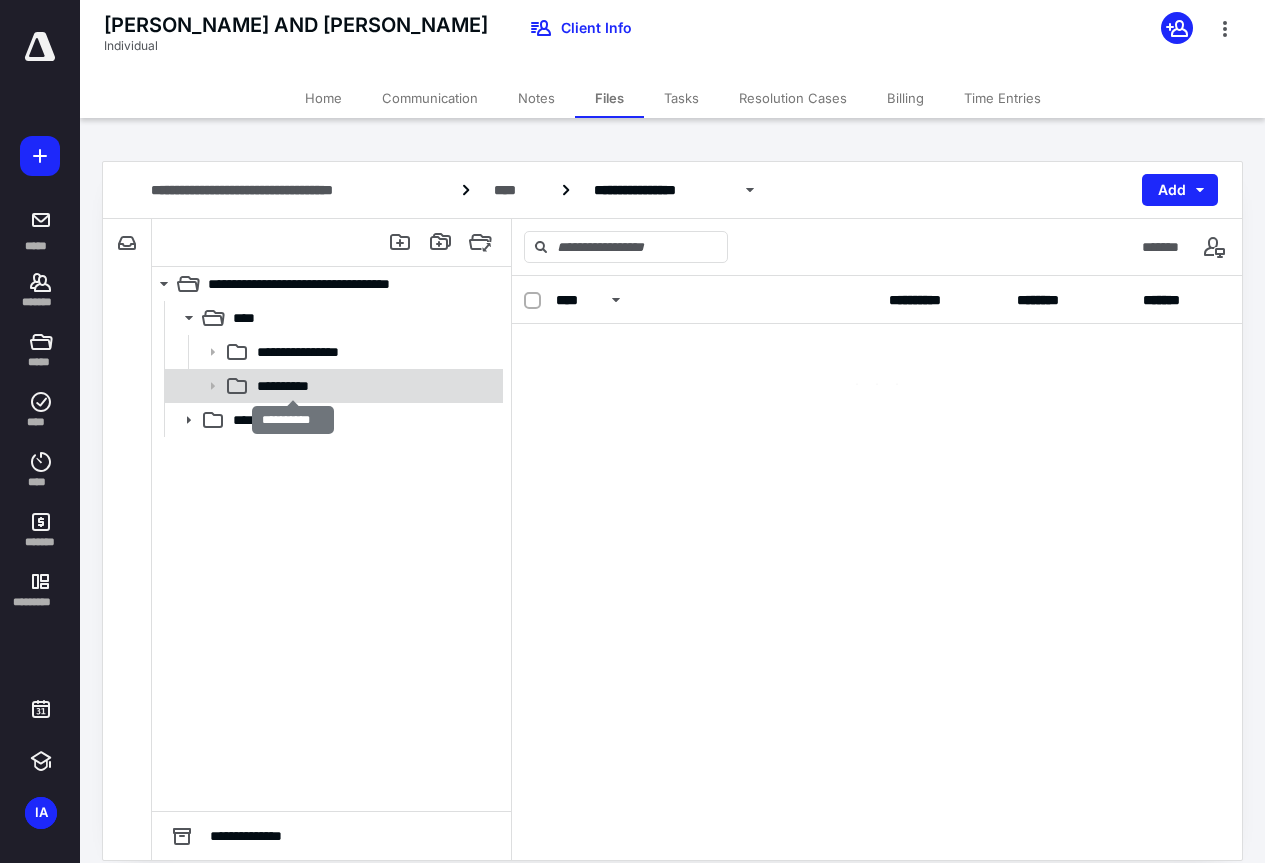 click on "**********" at bounding box center (292, 386) 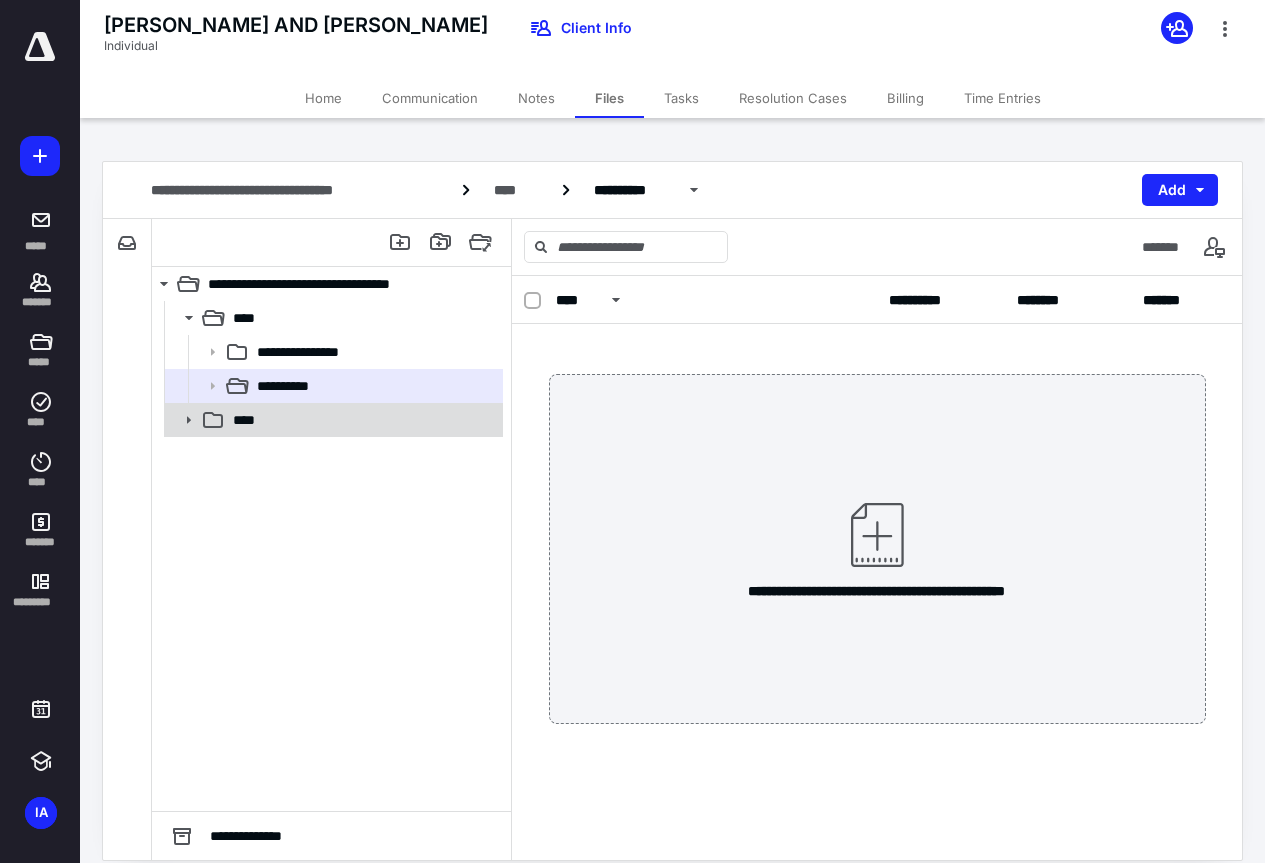 click on "****" at bounding box center [251, 420] 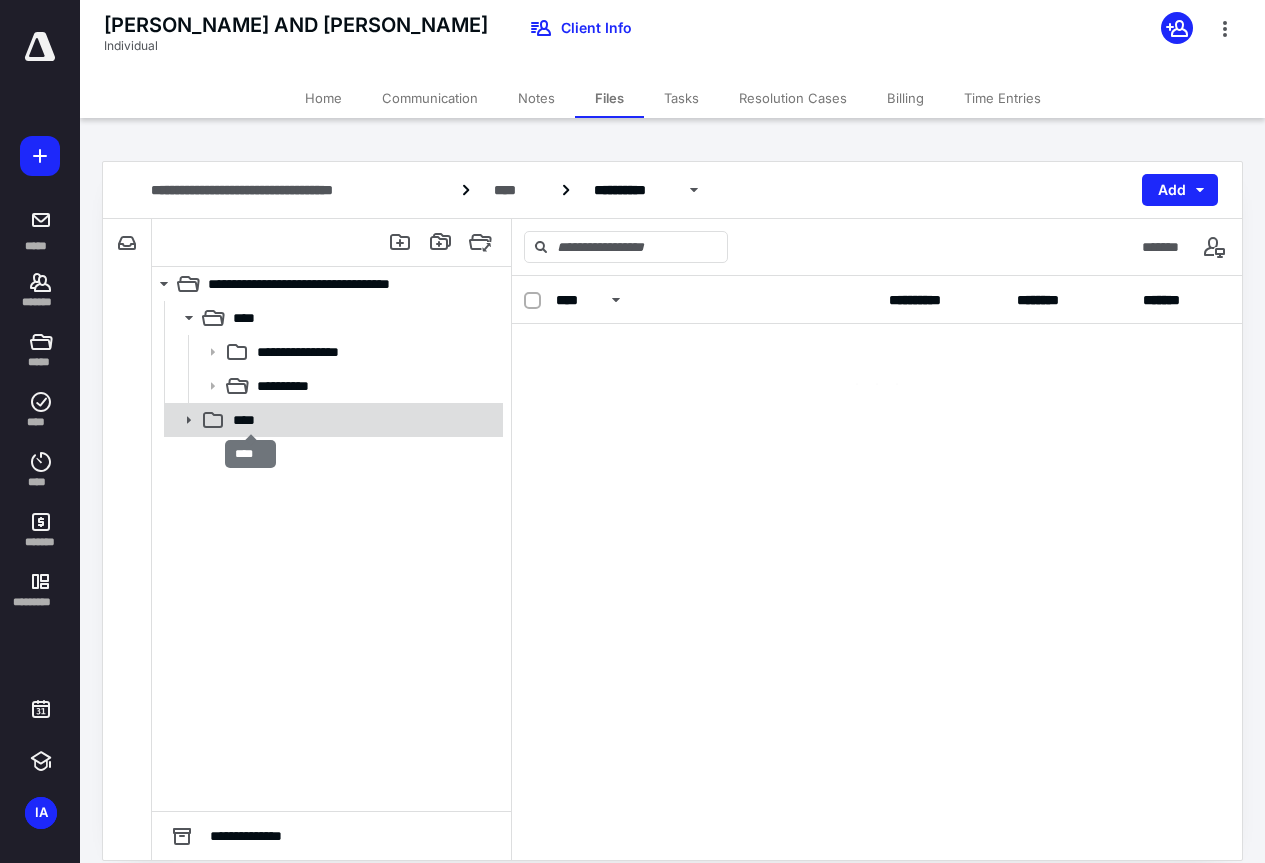click on "****" at bounding box center (251, 420) 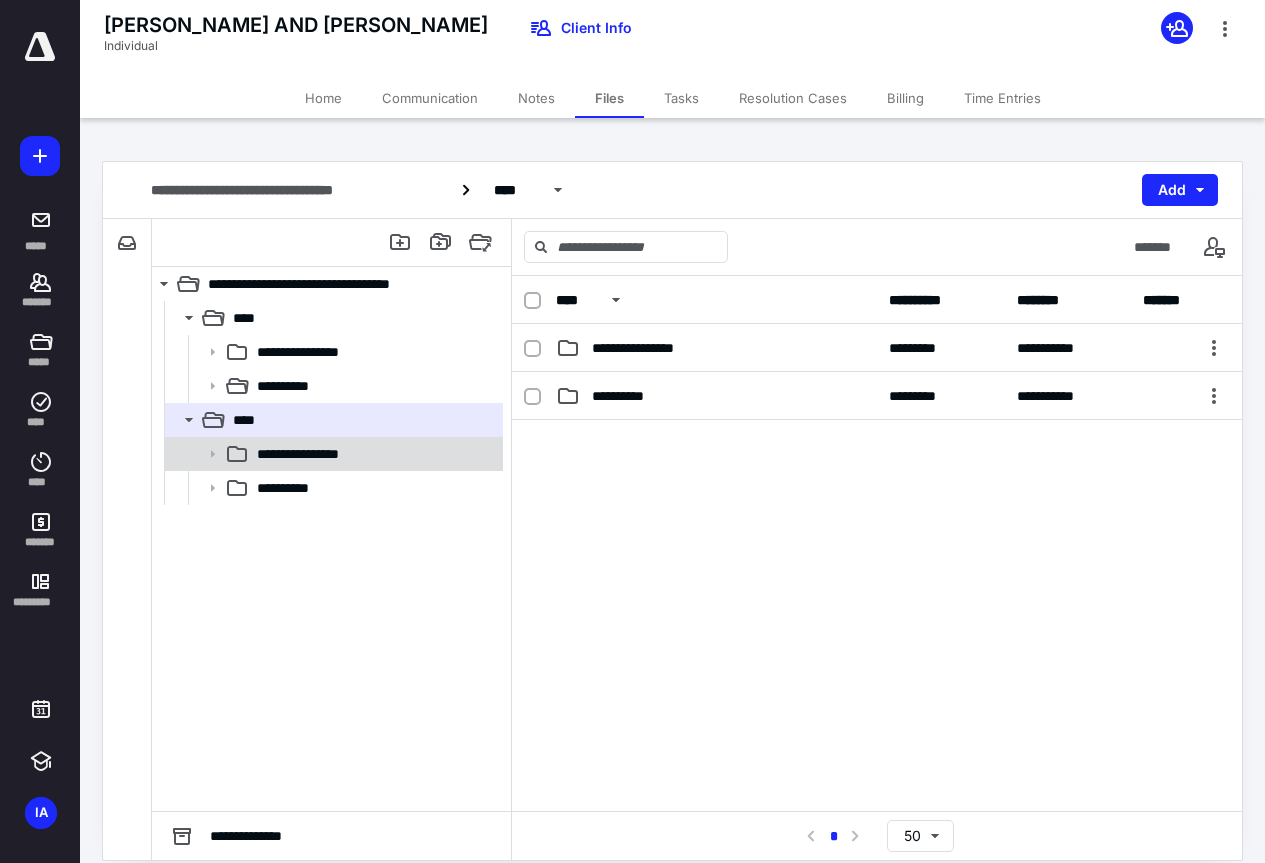 click on "**********" at bounding box center (320, 454) 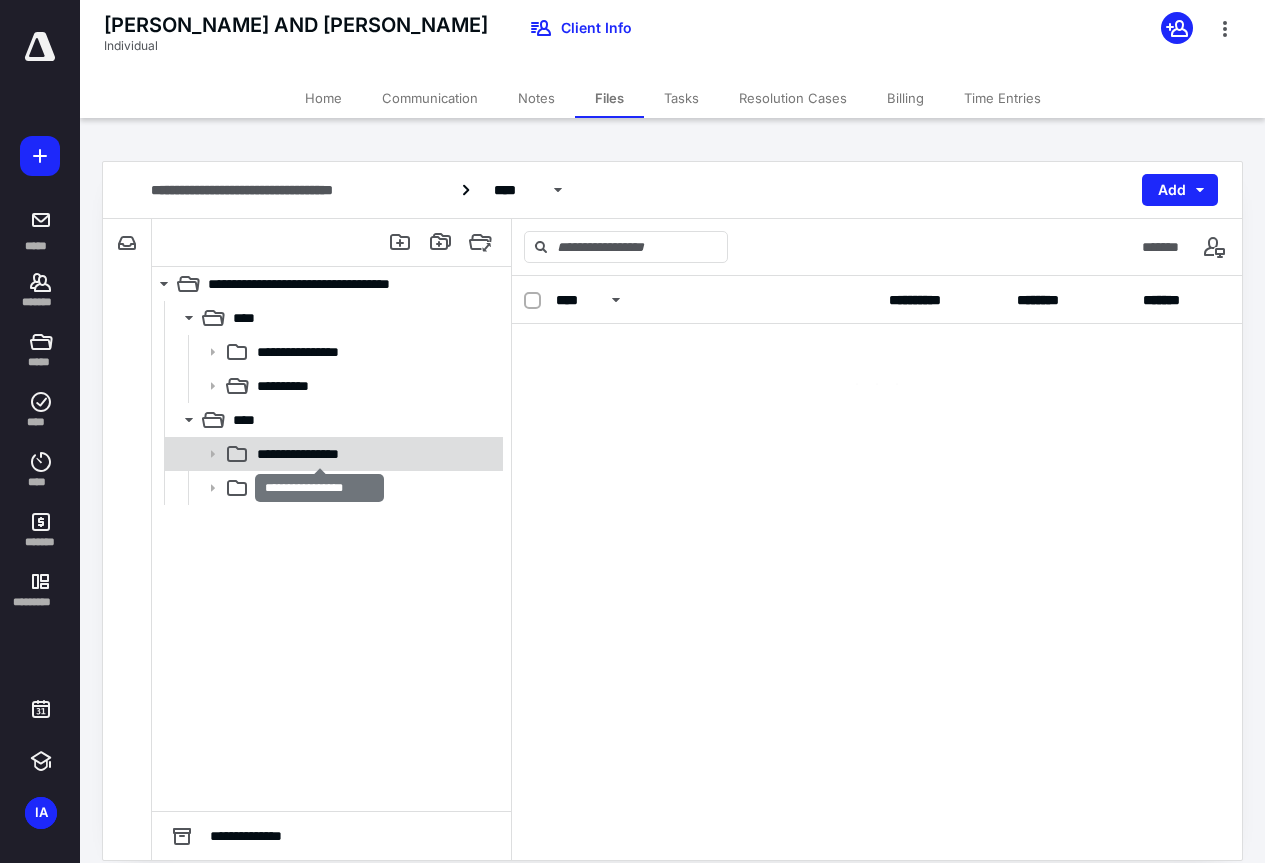 click on "**********" at bounding box center [320, 454] 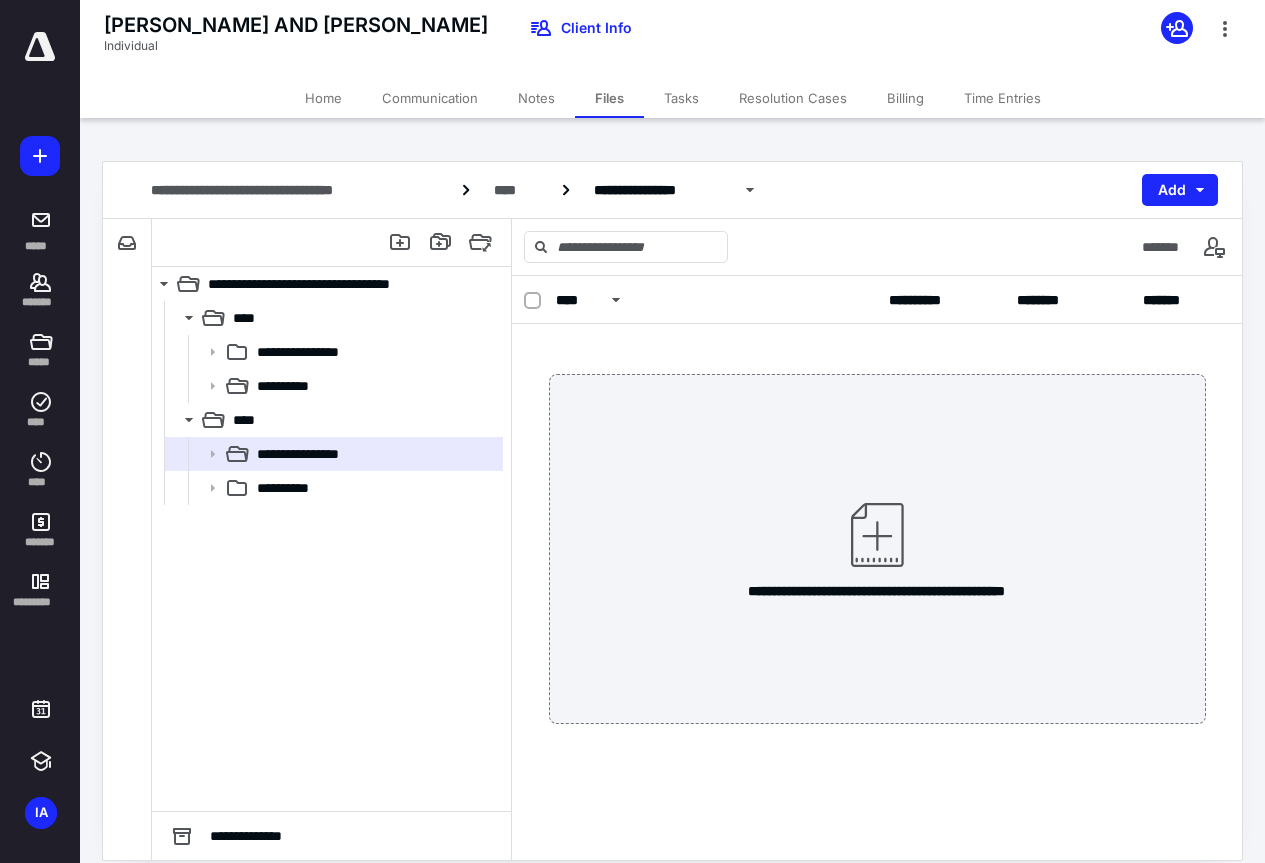 click on "Tasks" at bounding box center (681, 98) 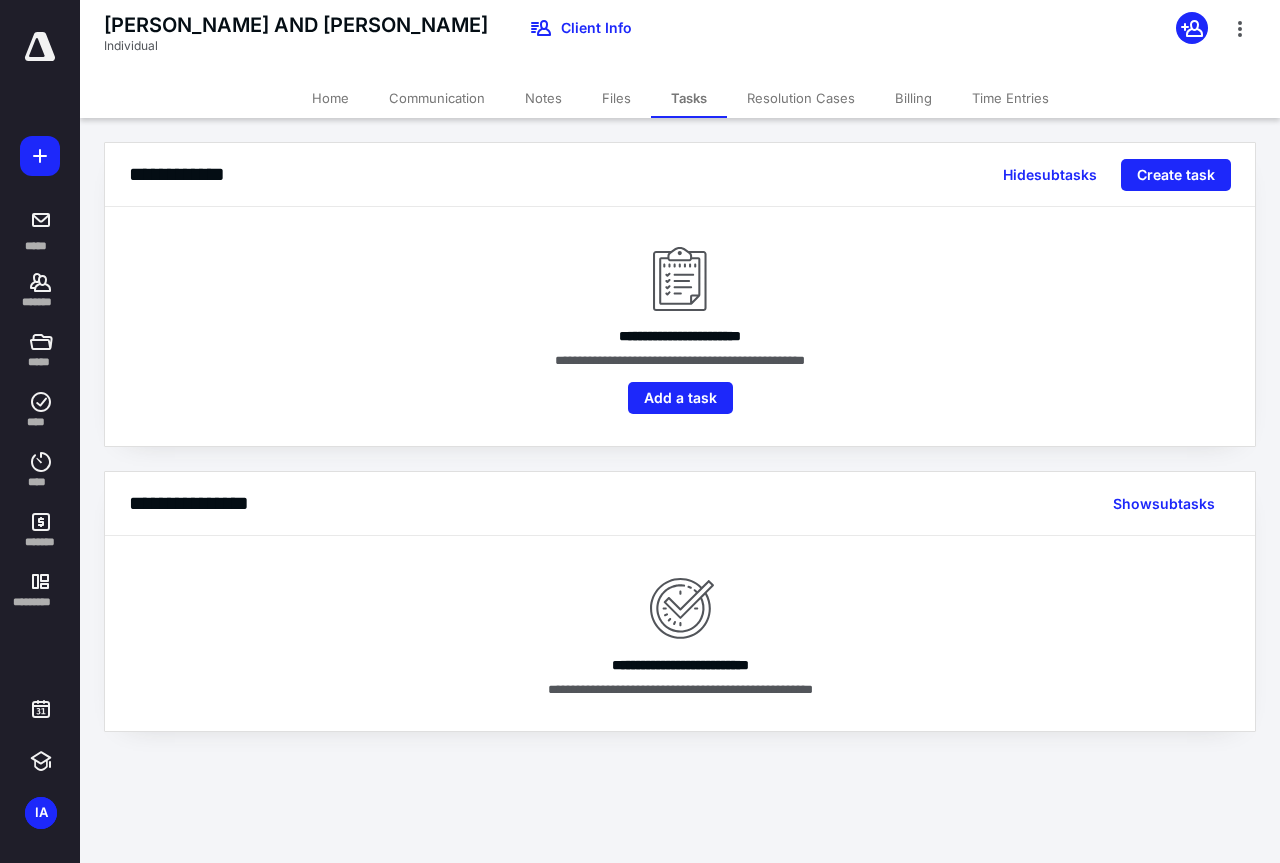 click on "Resolution Cases" at bounding box center [801, 98] 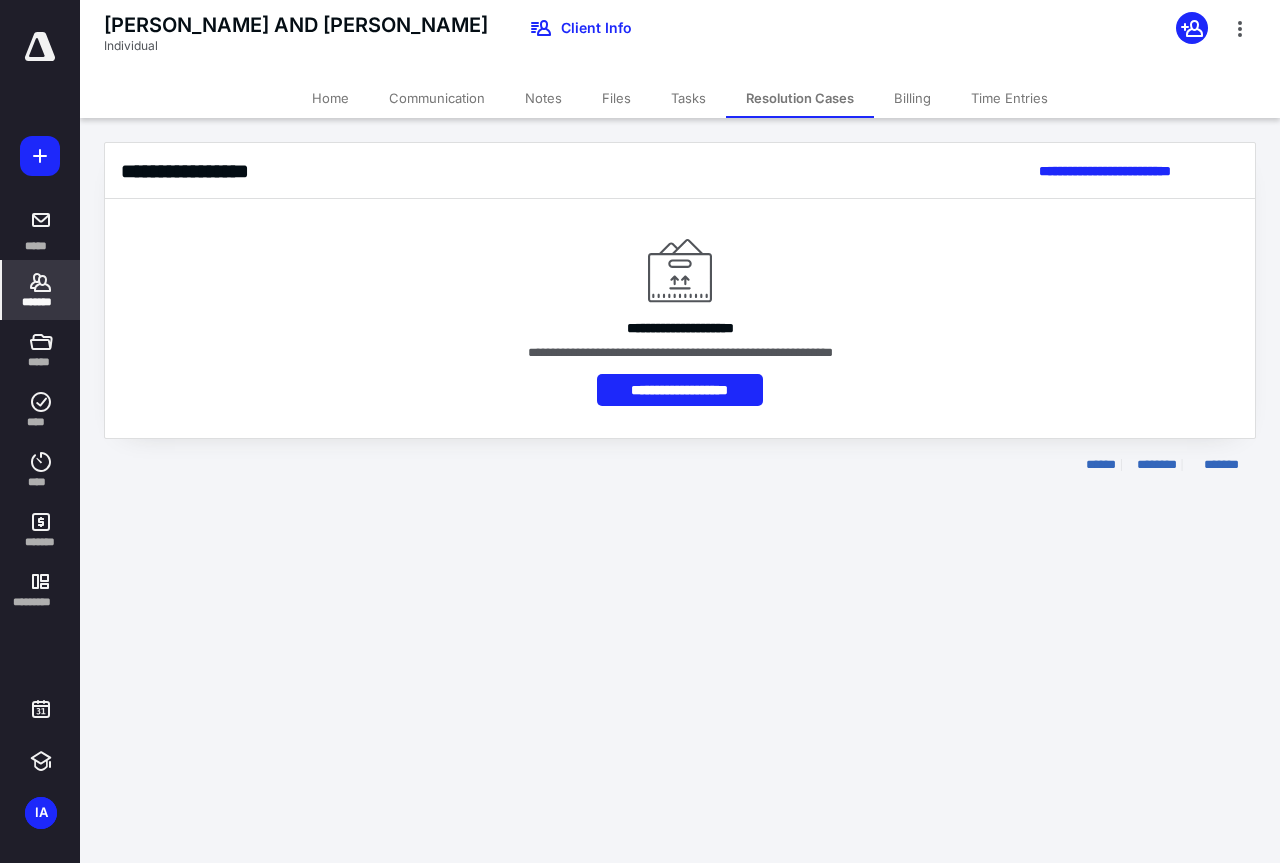 click on "Billing" at bounding box center (912, 98) 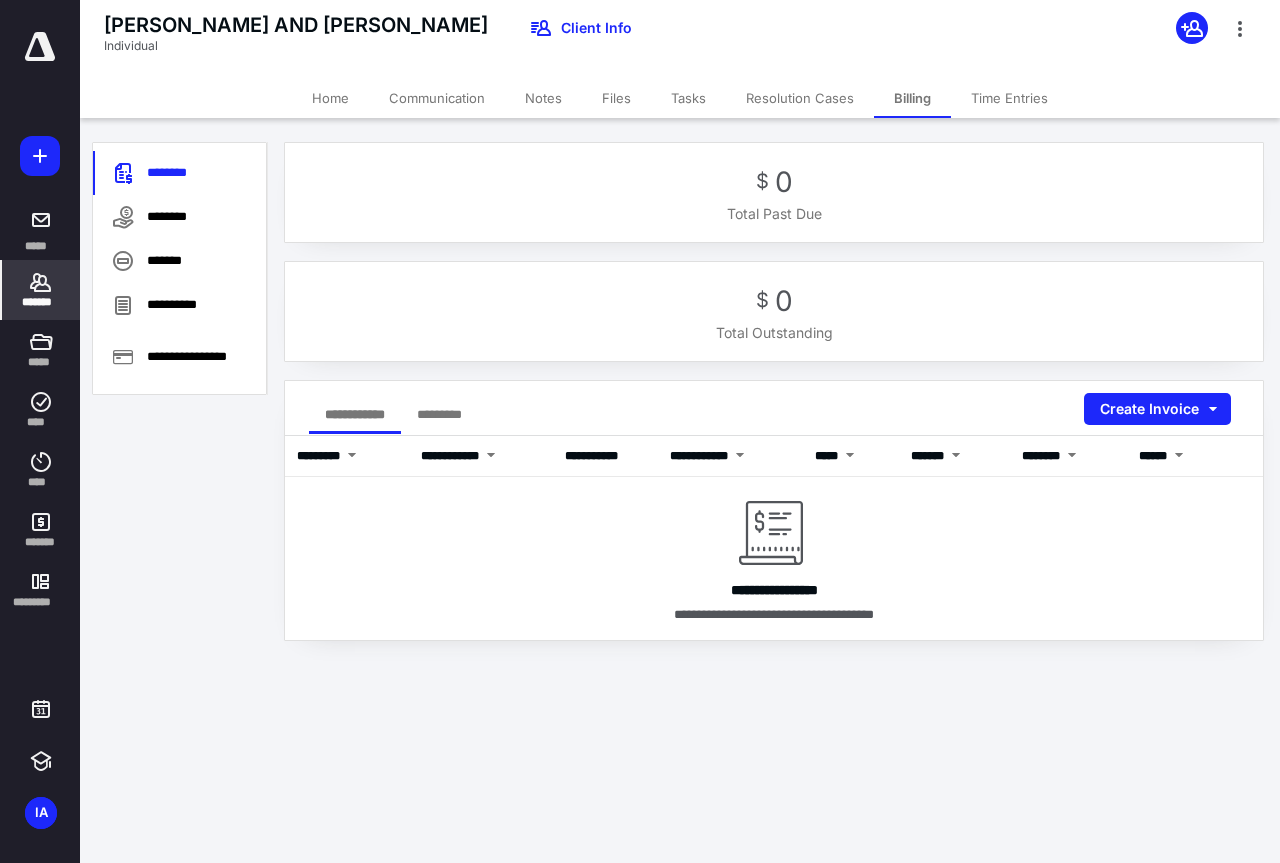 click on "Time Entries" at bounding box center [1009, 98] 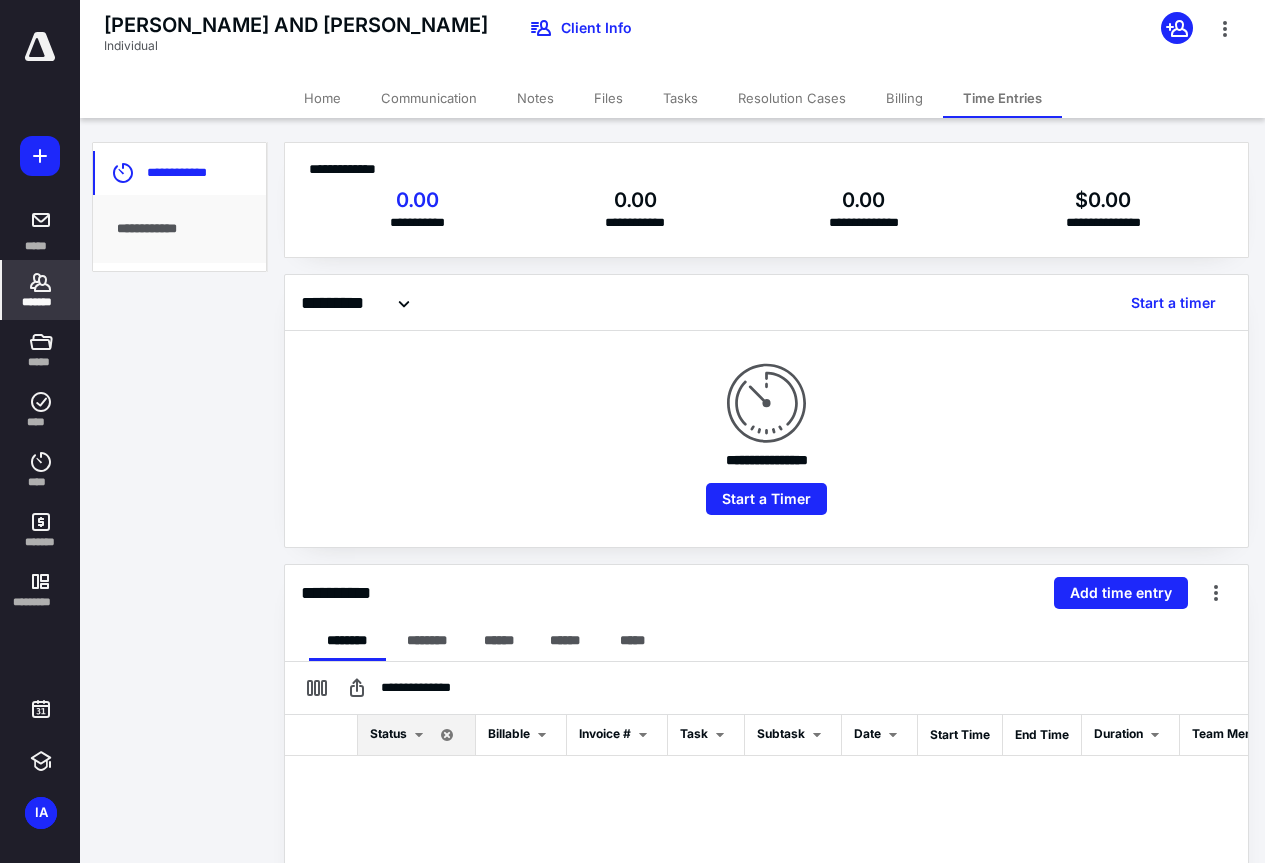 click on "Home" at bounding box center (322, 98) 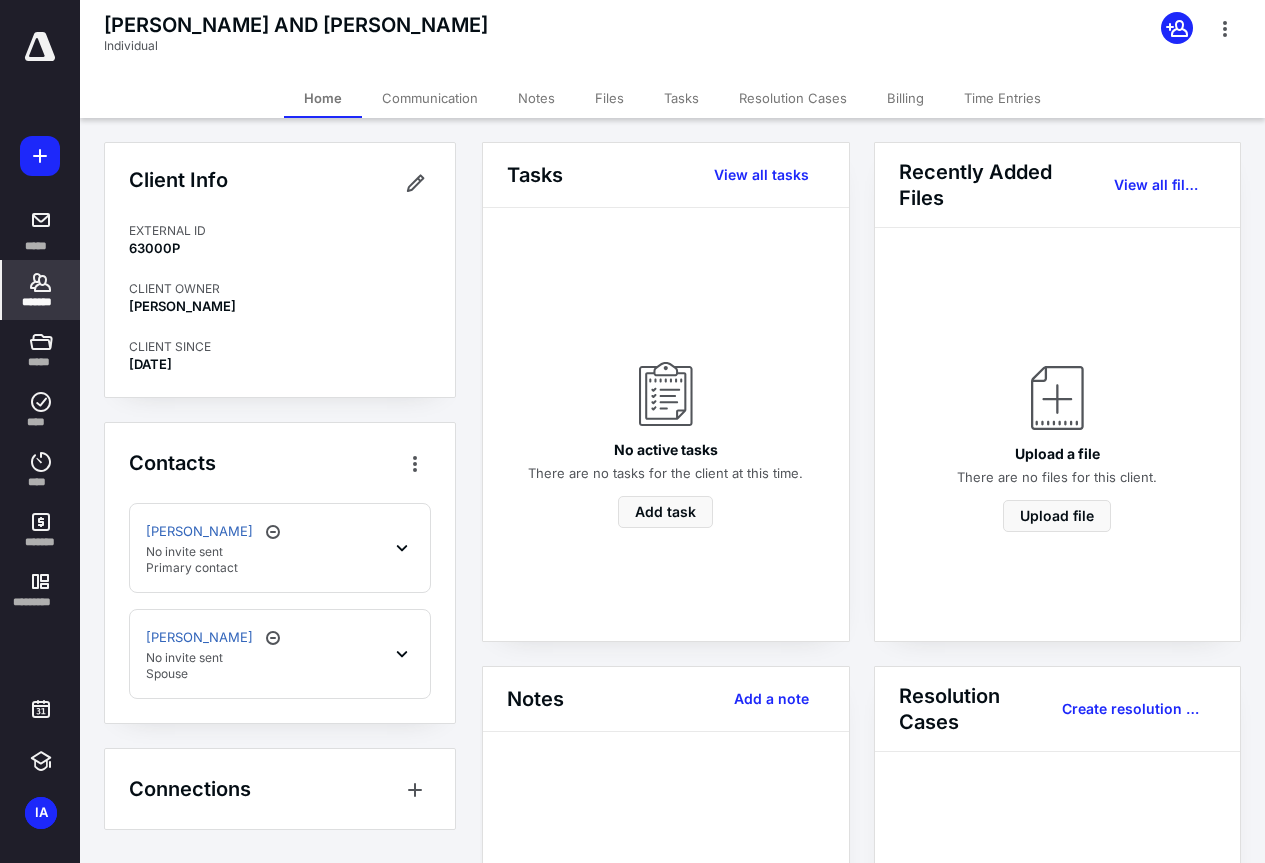click on "[PERSON_NAME] invite sent Primary contact" at bounding box center [280, 548] 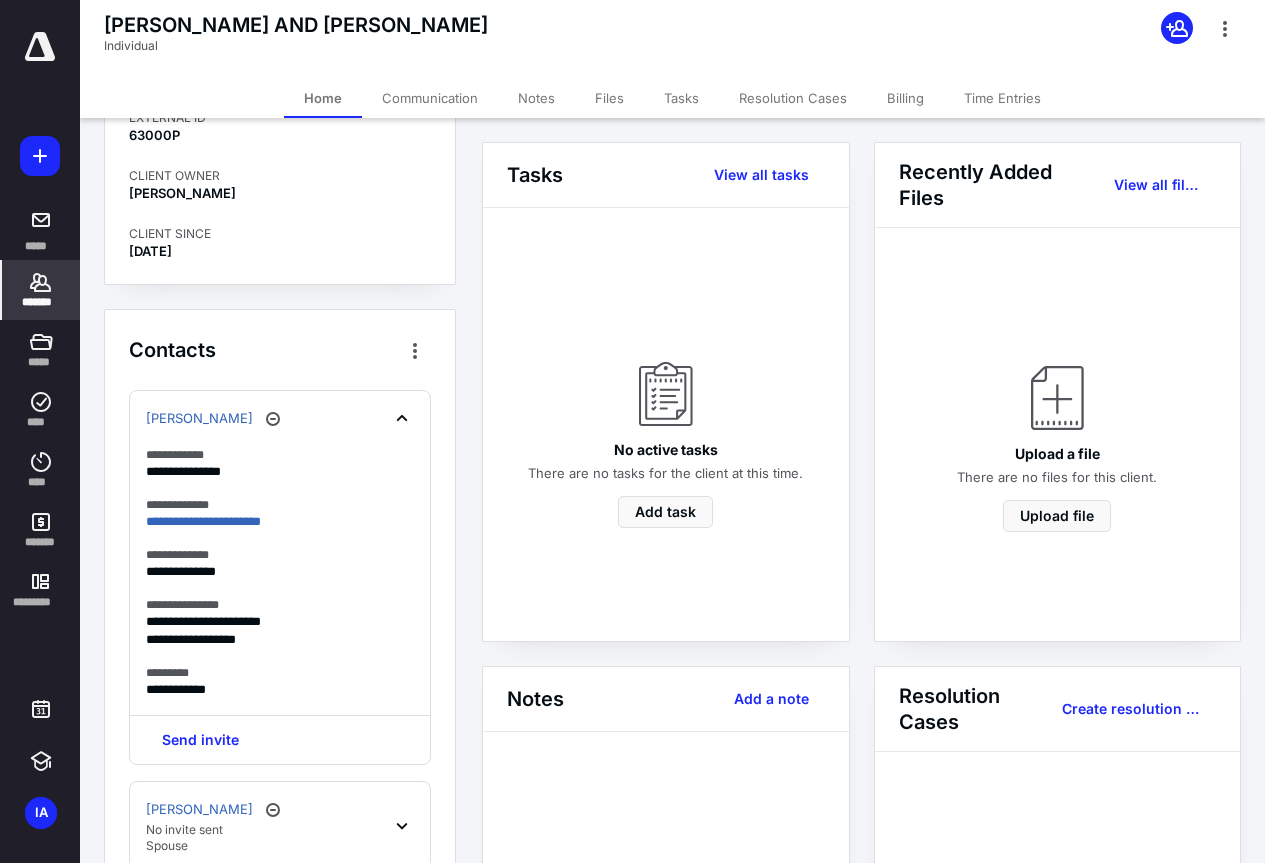 scroll, scrollTop: 276, scrollLeft: 0, axis: vertical 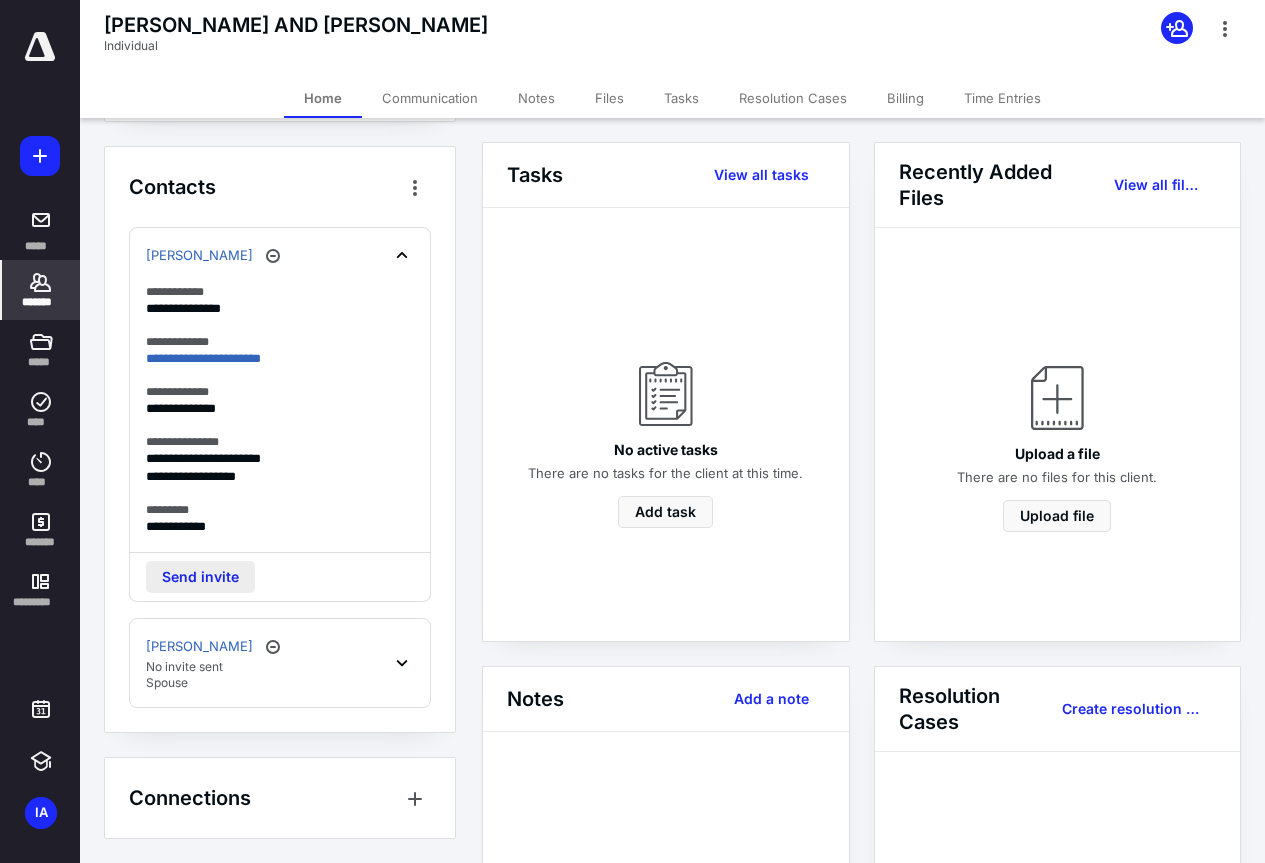 click on "Send invite" at bounding box center (200, 577) 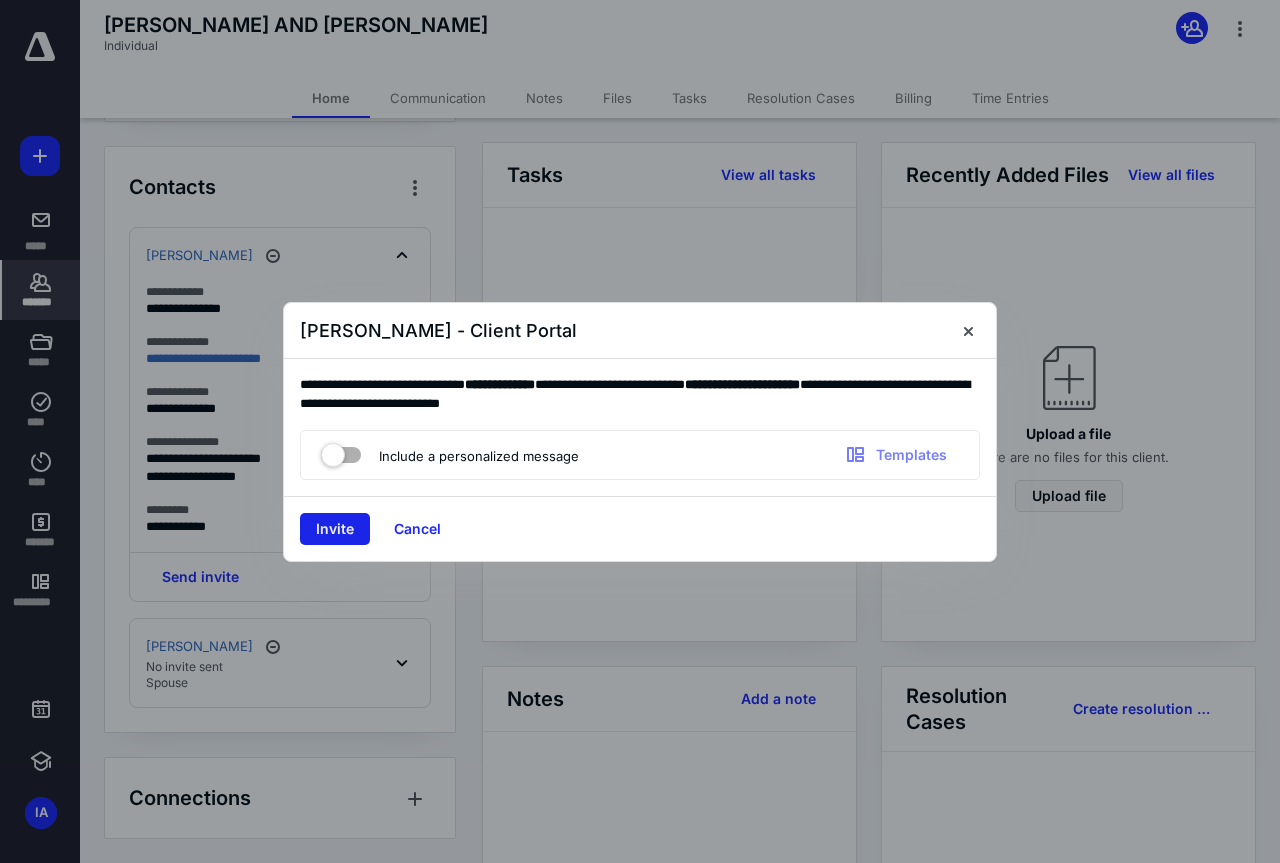 click on "Invite" at bounding box center (335, 529) 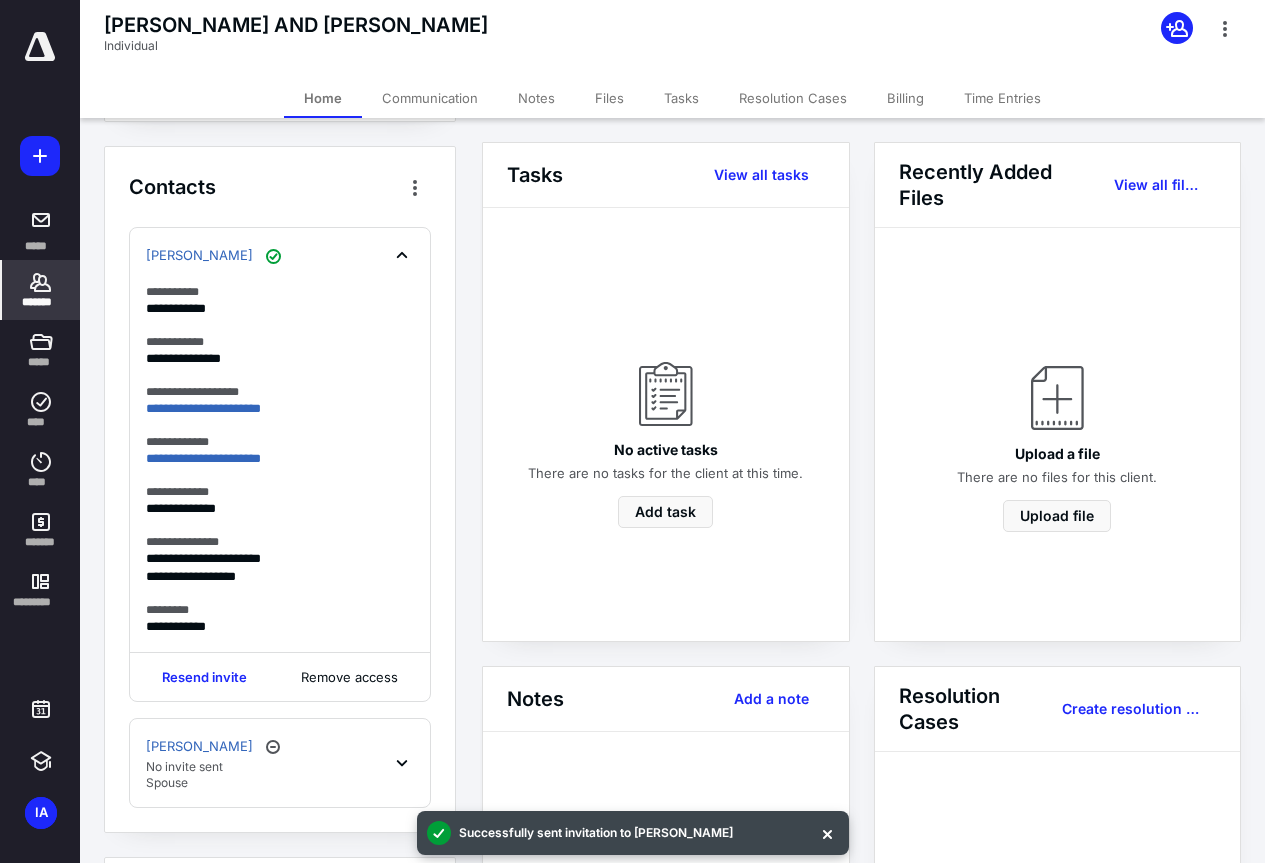 click 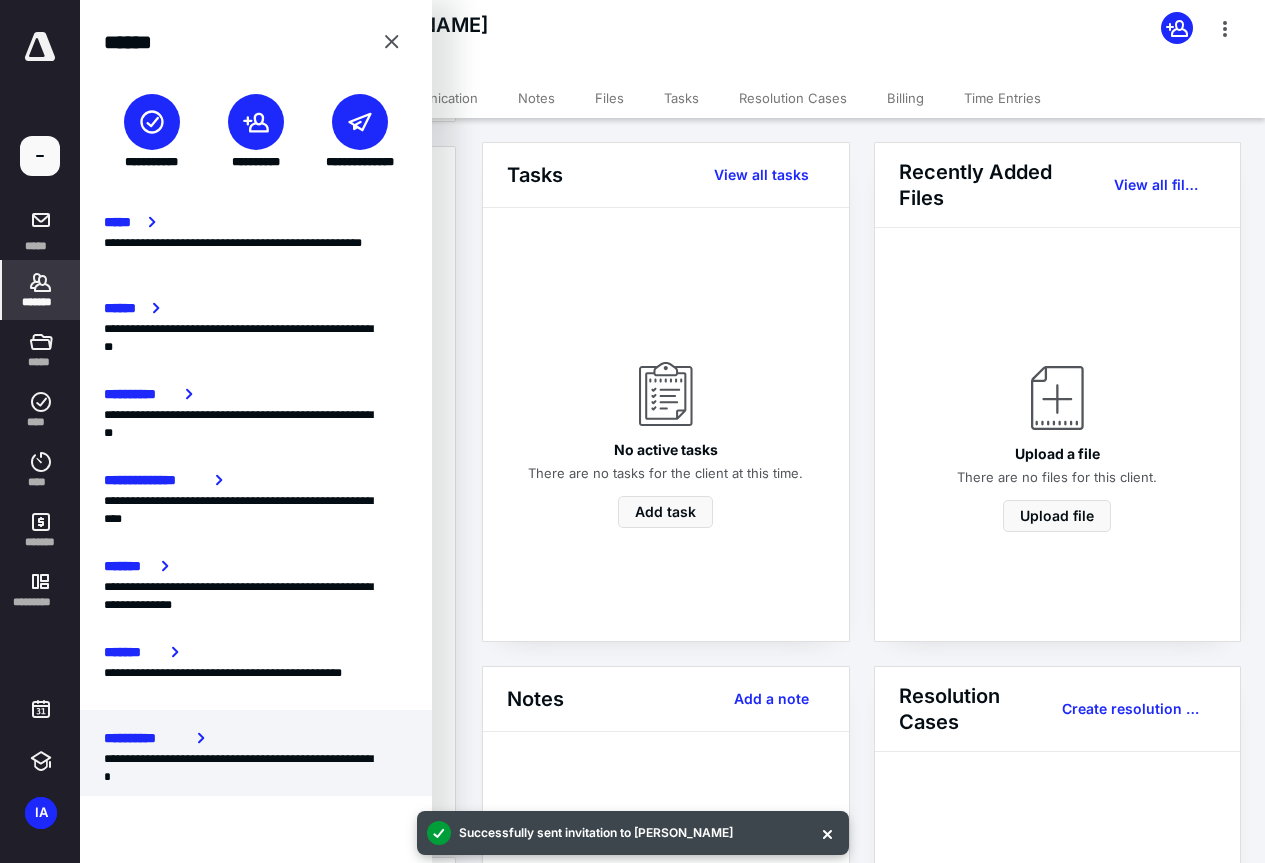 click on "**********" at bounding box center [256, 738] 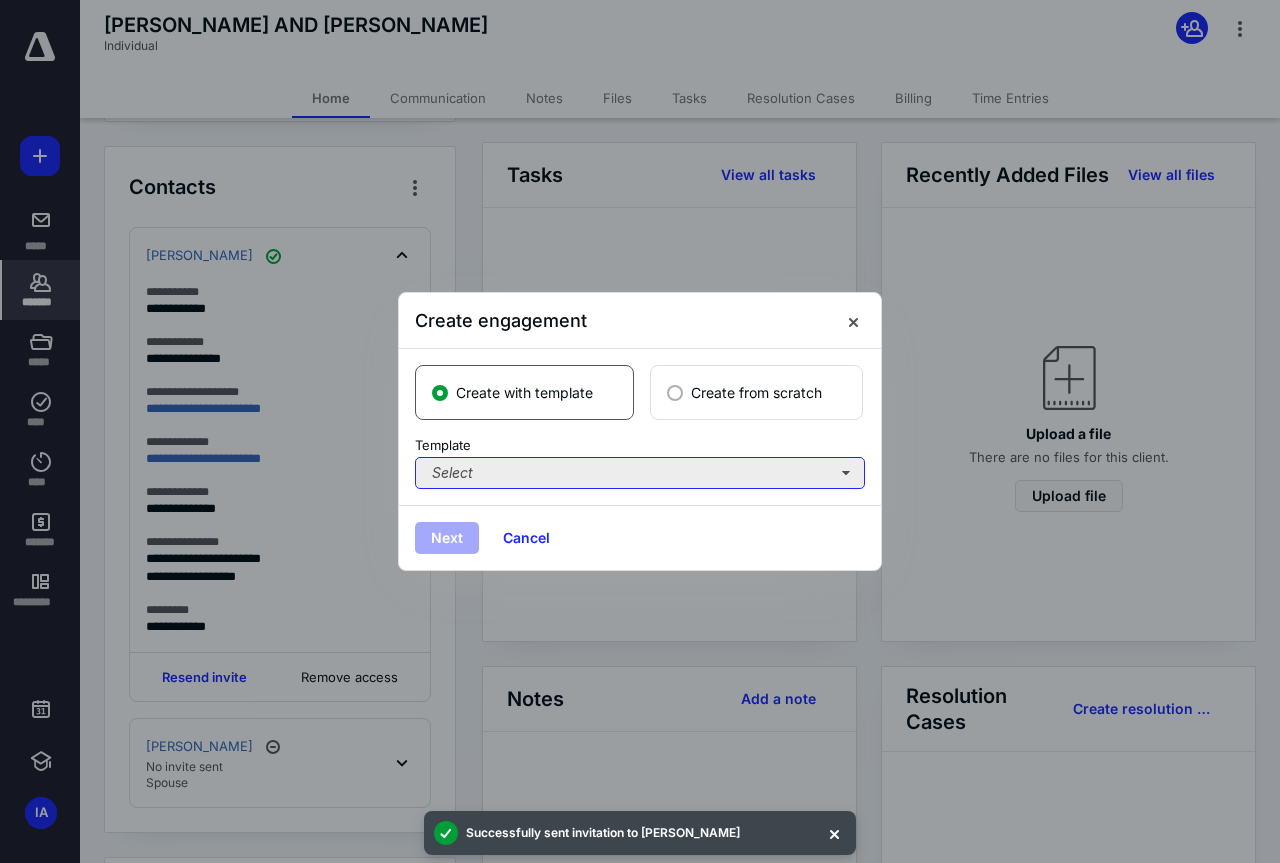 click on "Select" at bounding box center [640, 473] 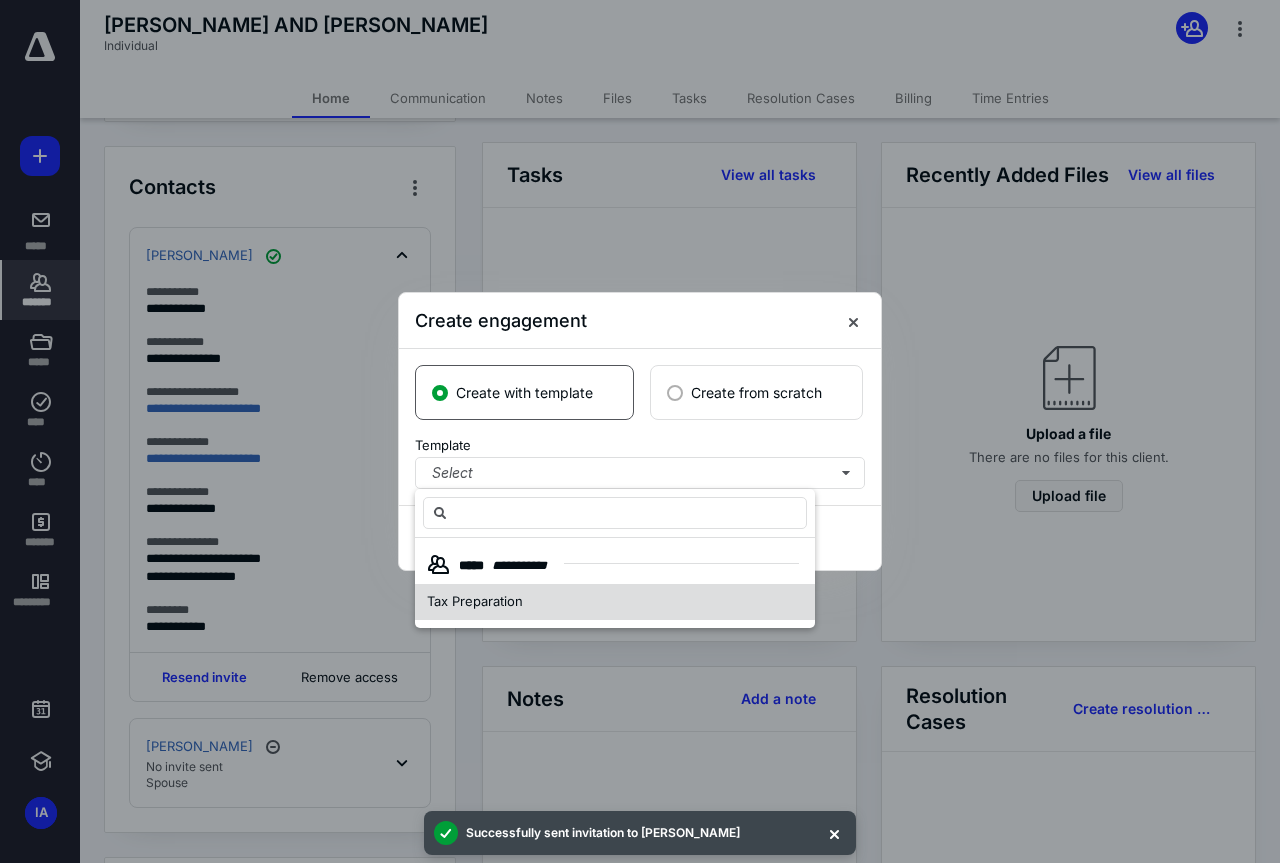 click on "Tax Preparation" at bounding box center (475, 602) 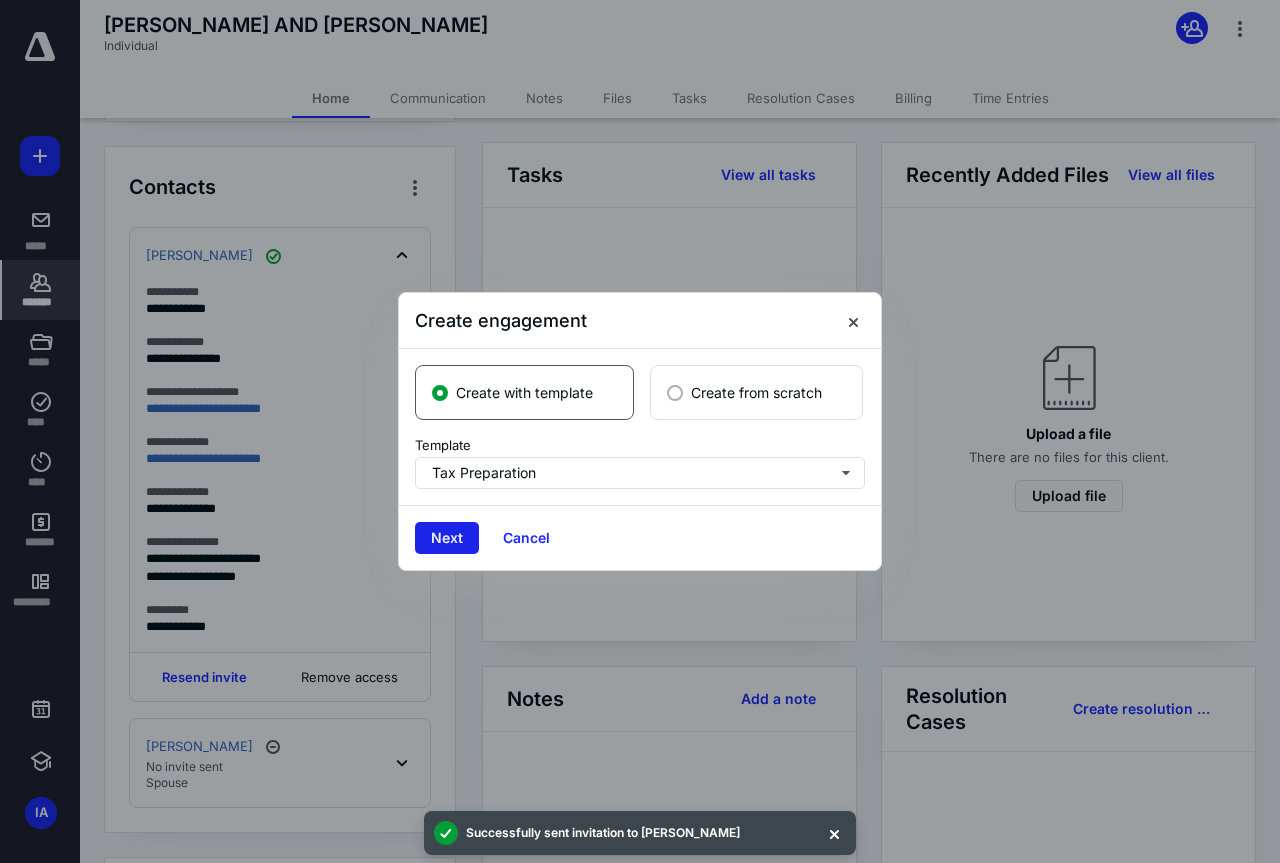 click on "Next" at bounding box center [447, 538] 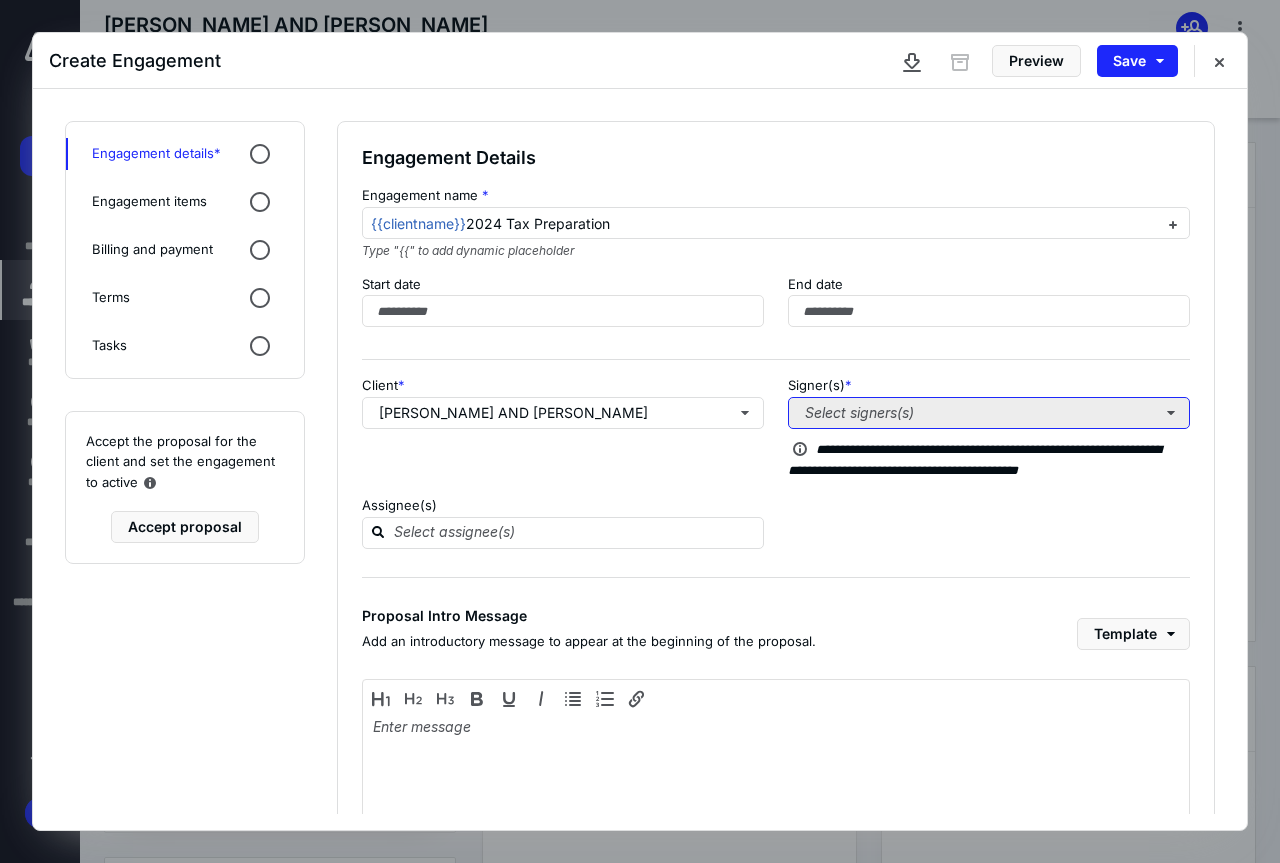 click on "Select signers(s)" at bounding box center (989, 413) 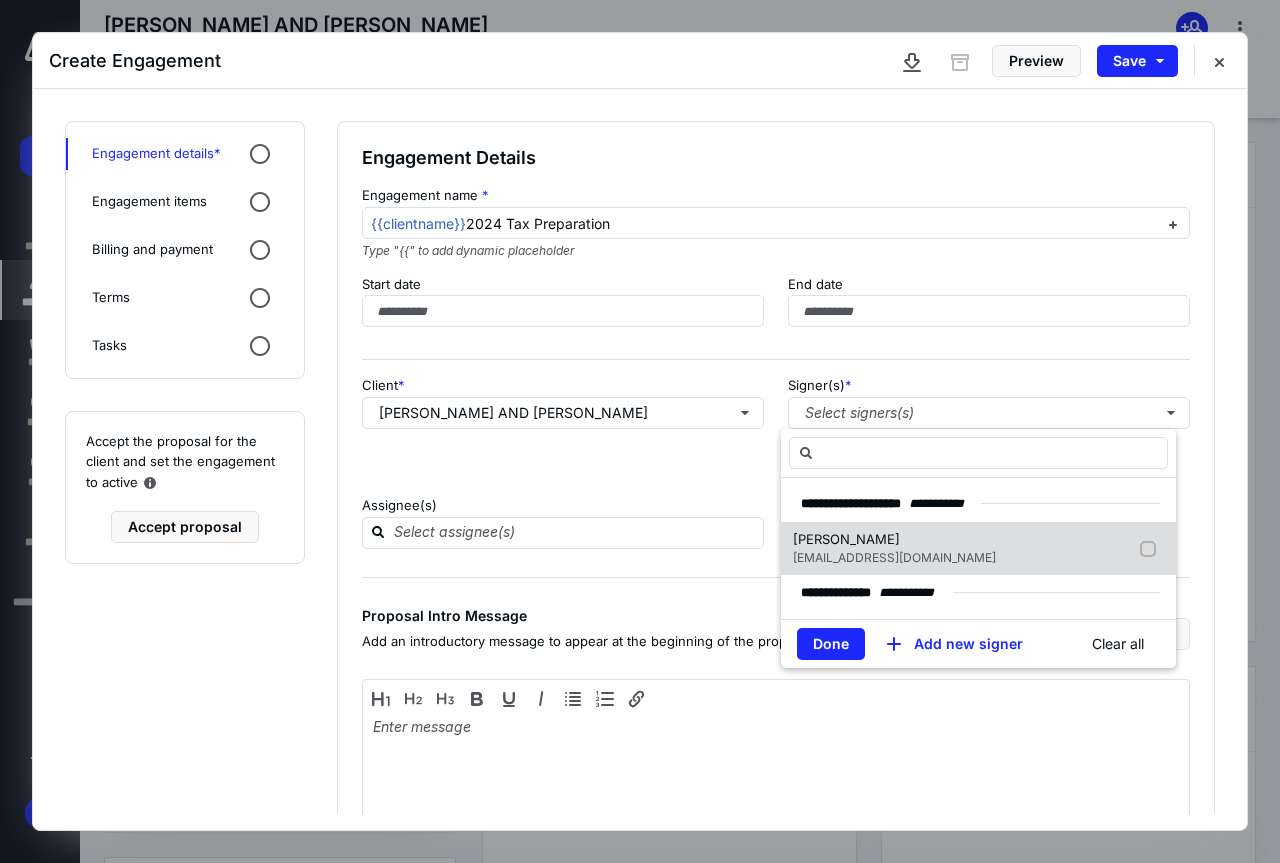 click on "[PERSON_NAME]" at bounding box center [846, 539] 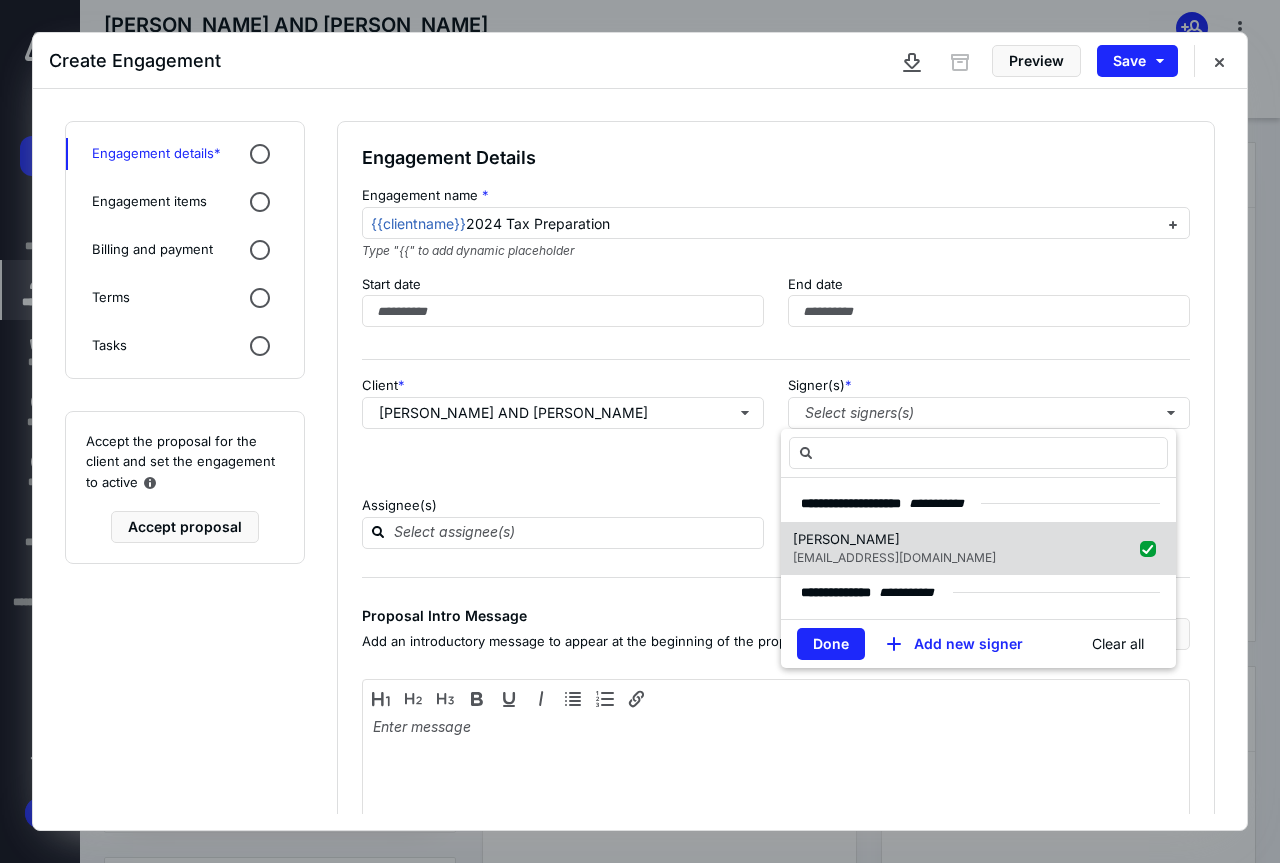 checkbox on "true" 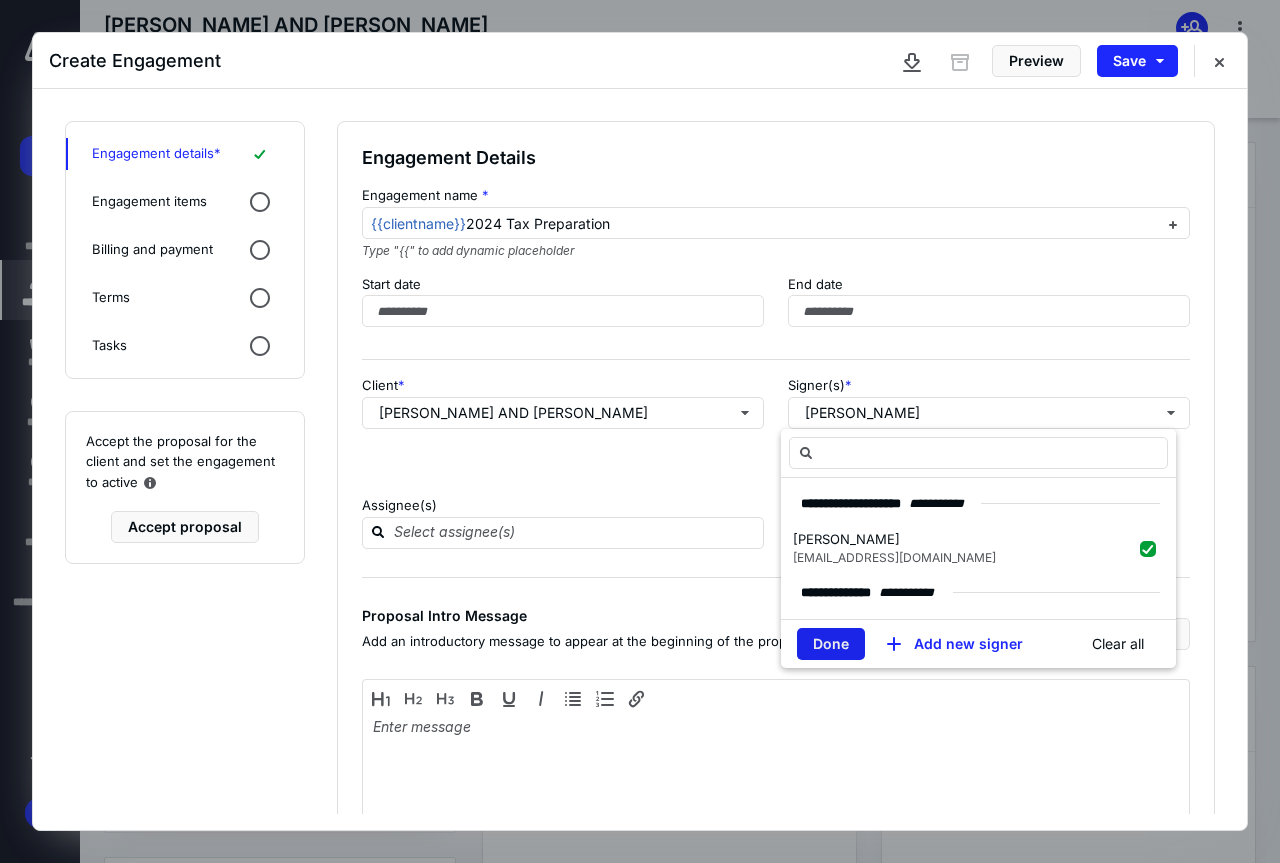 click on "Done" at bounding box center (831, 644) 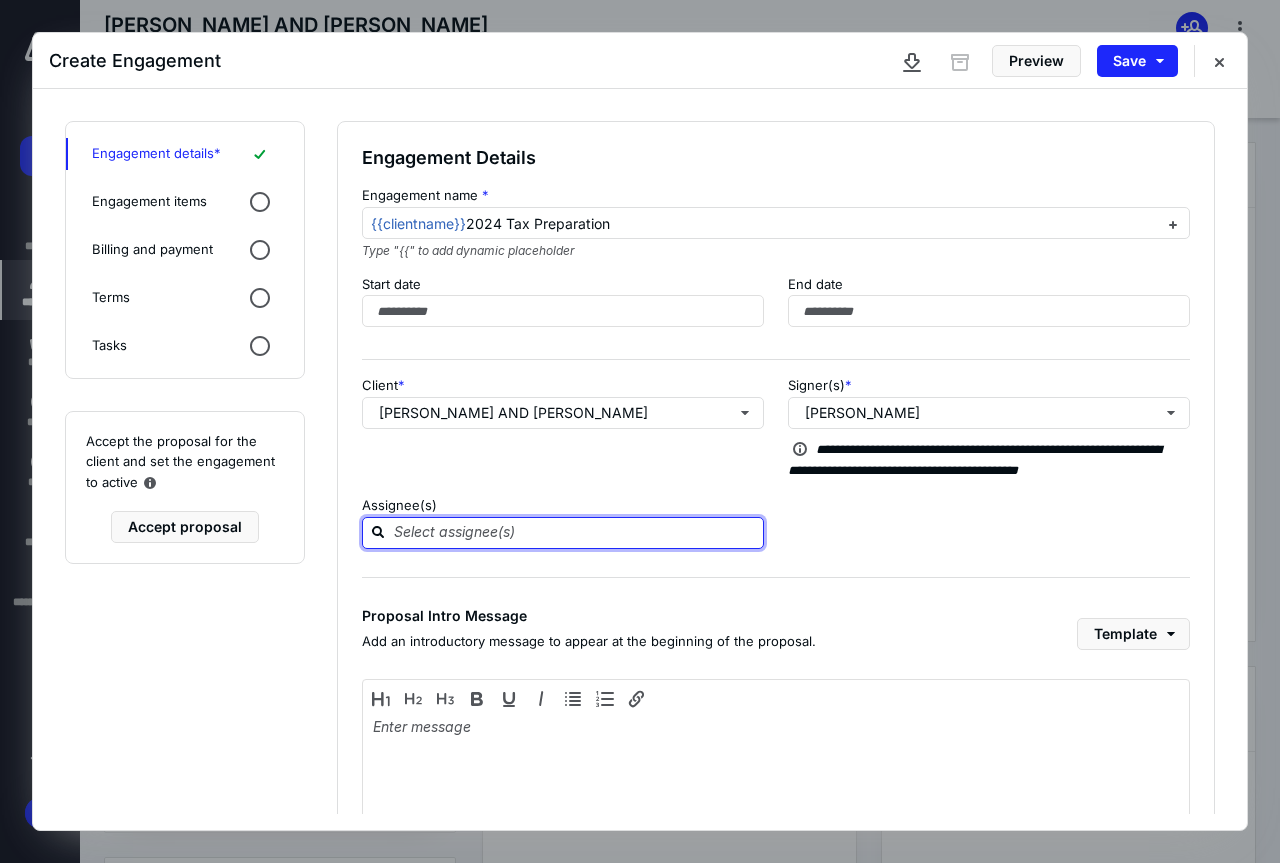 click at bounding box center [575, 532] 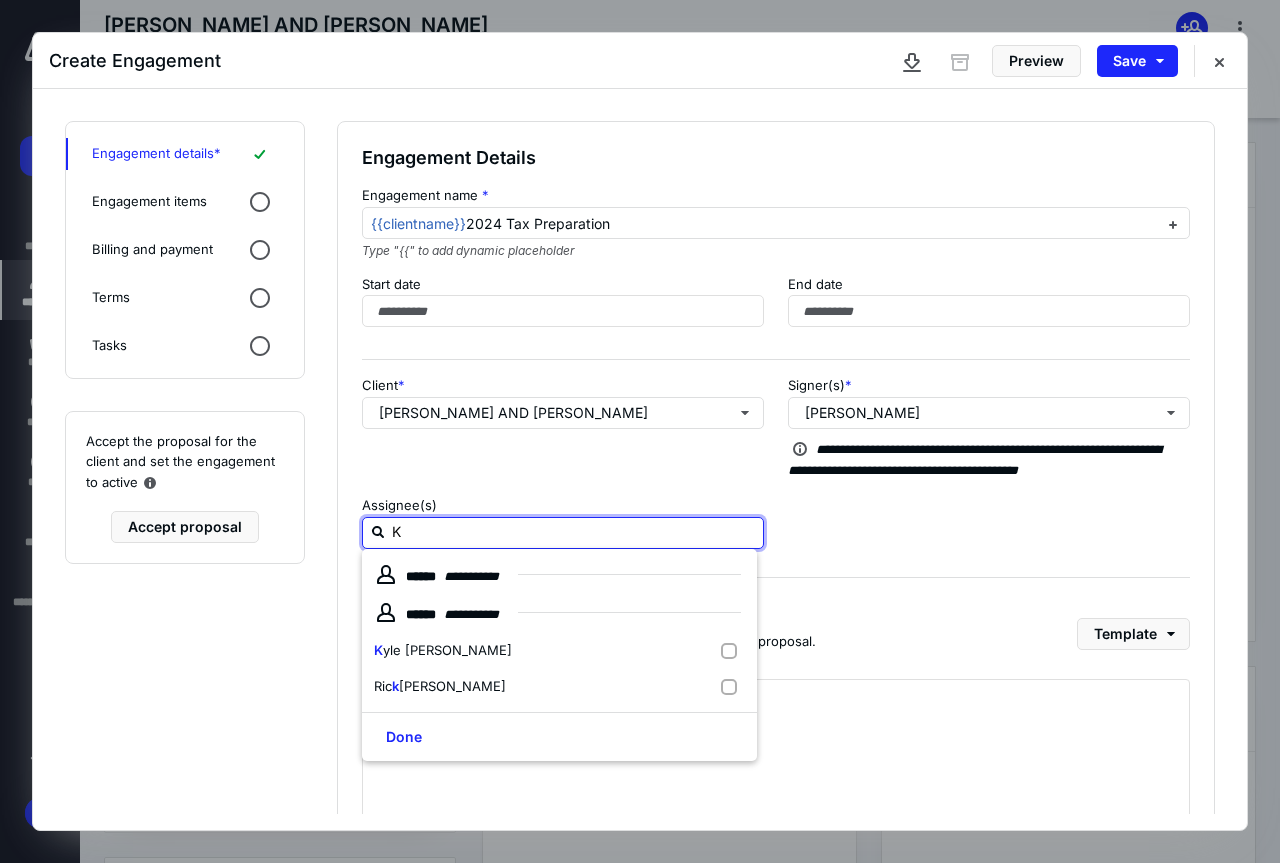 type on "KY" 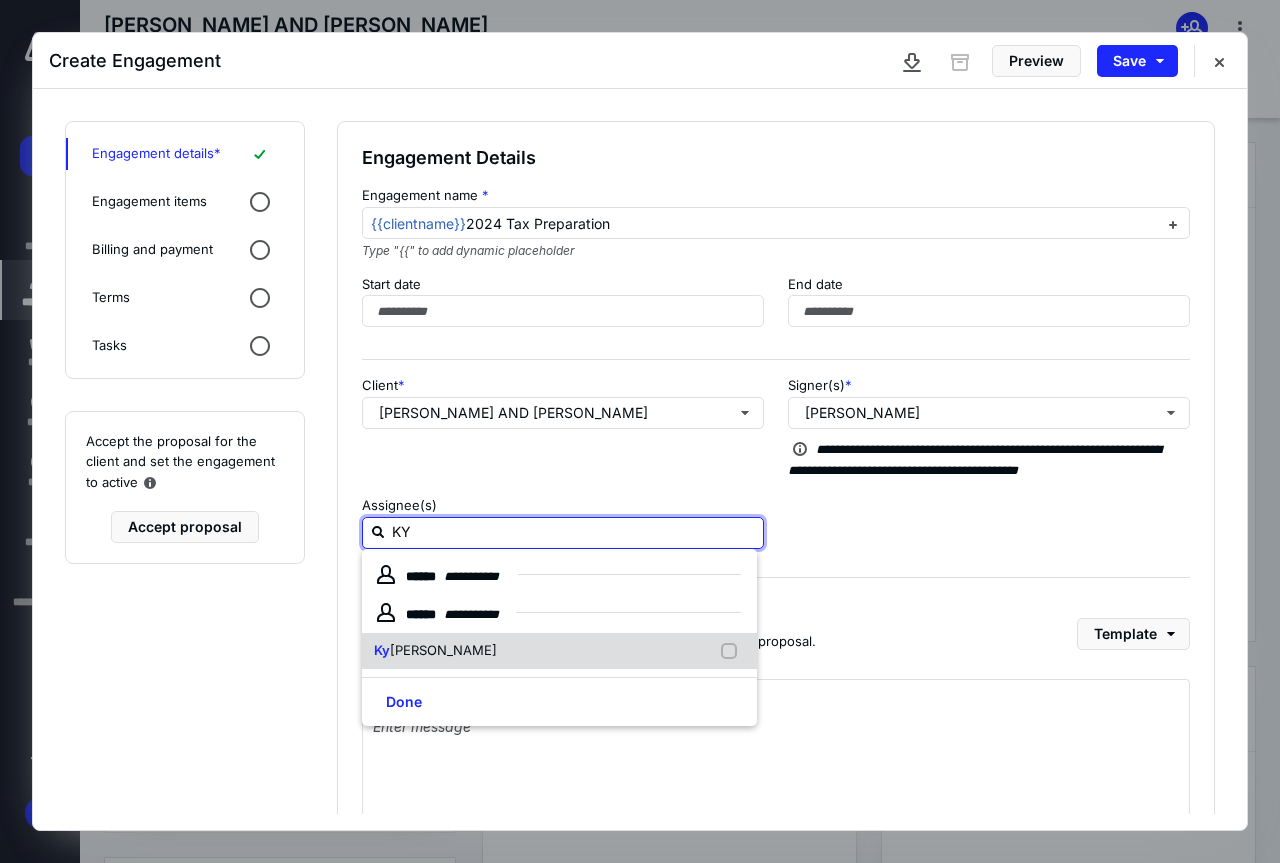click on "[PERSON_NAME]" at bounding box center (443, 650) 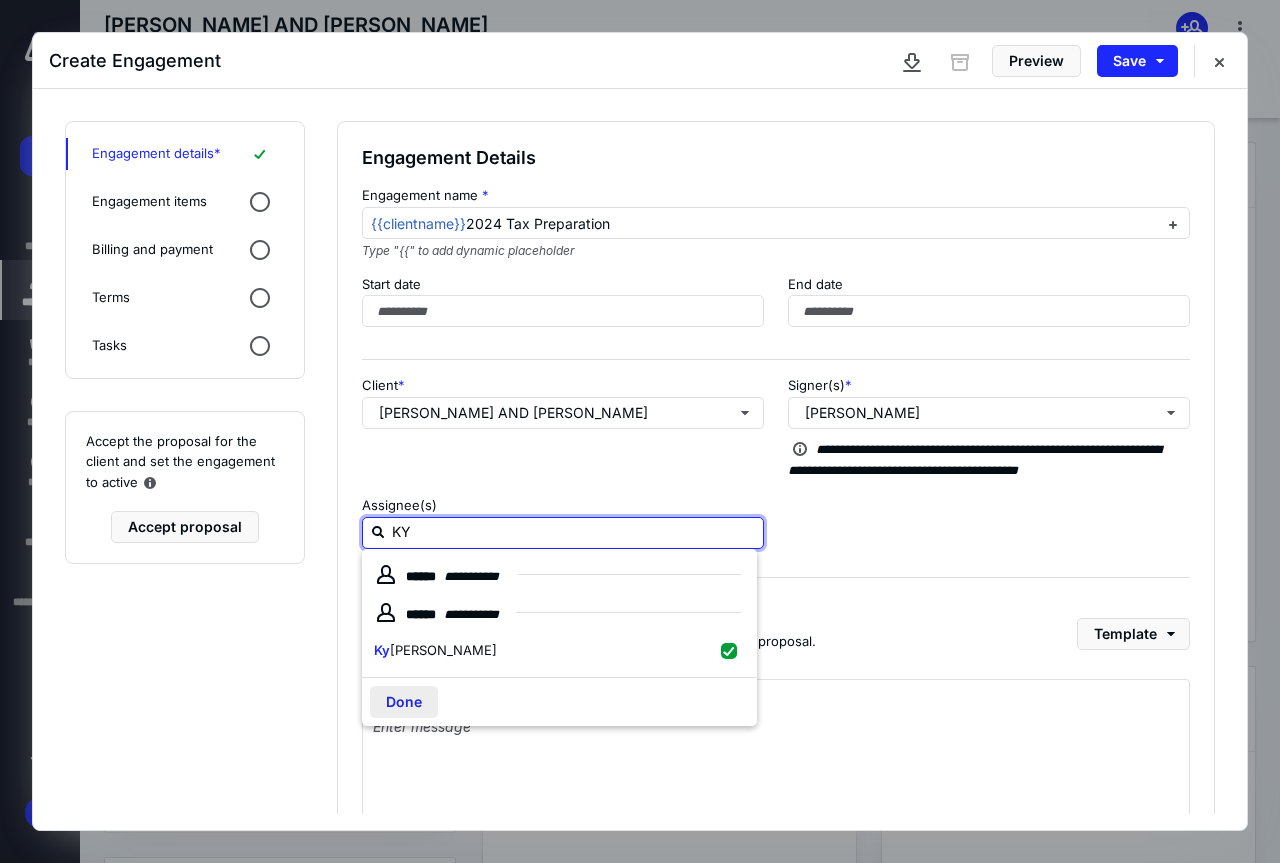 checkbox on "true" 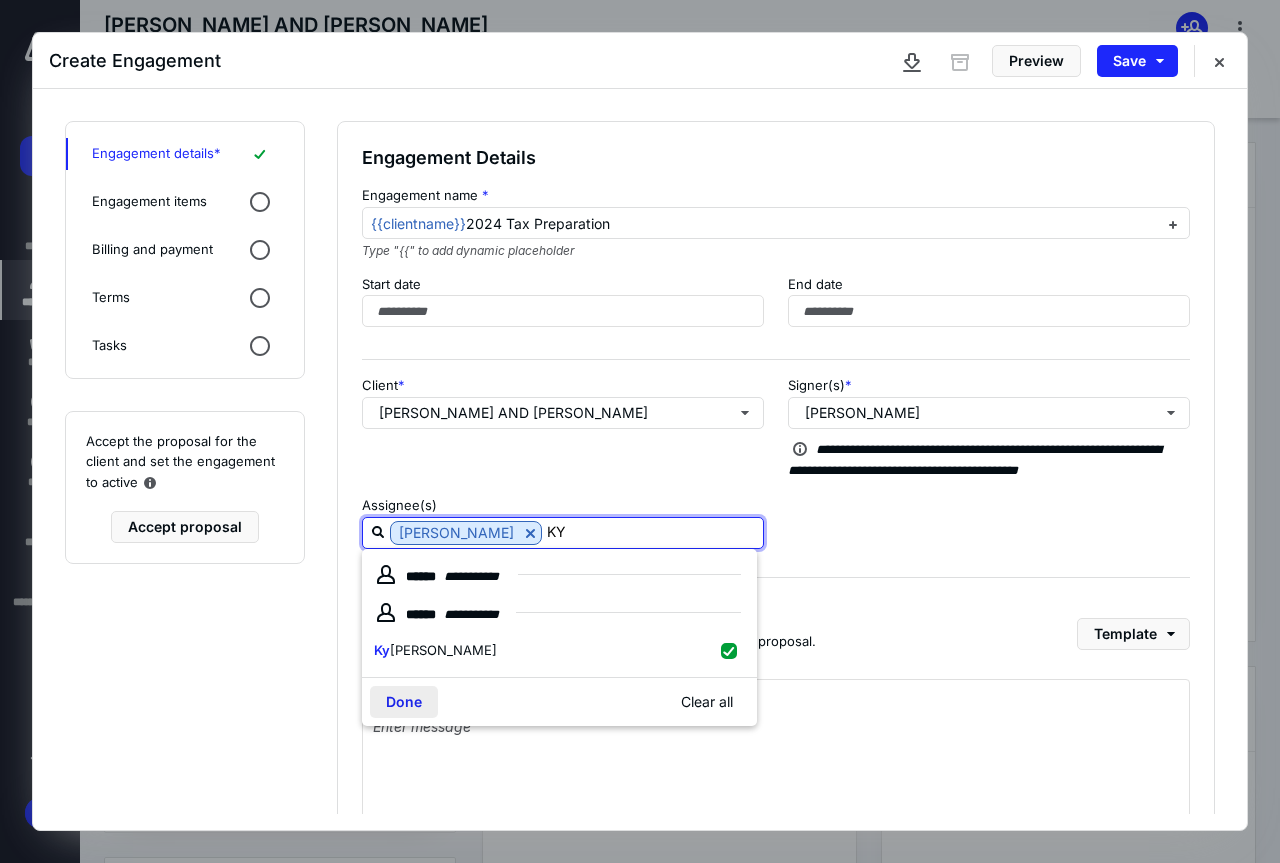 type on "KY" 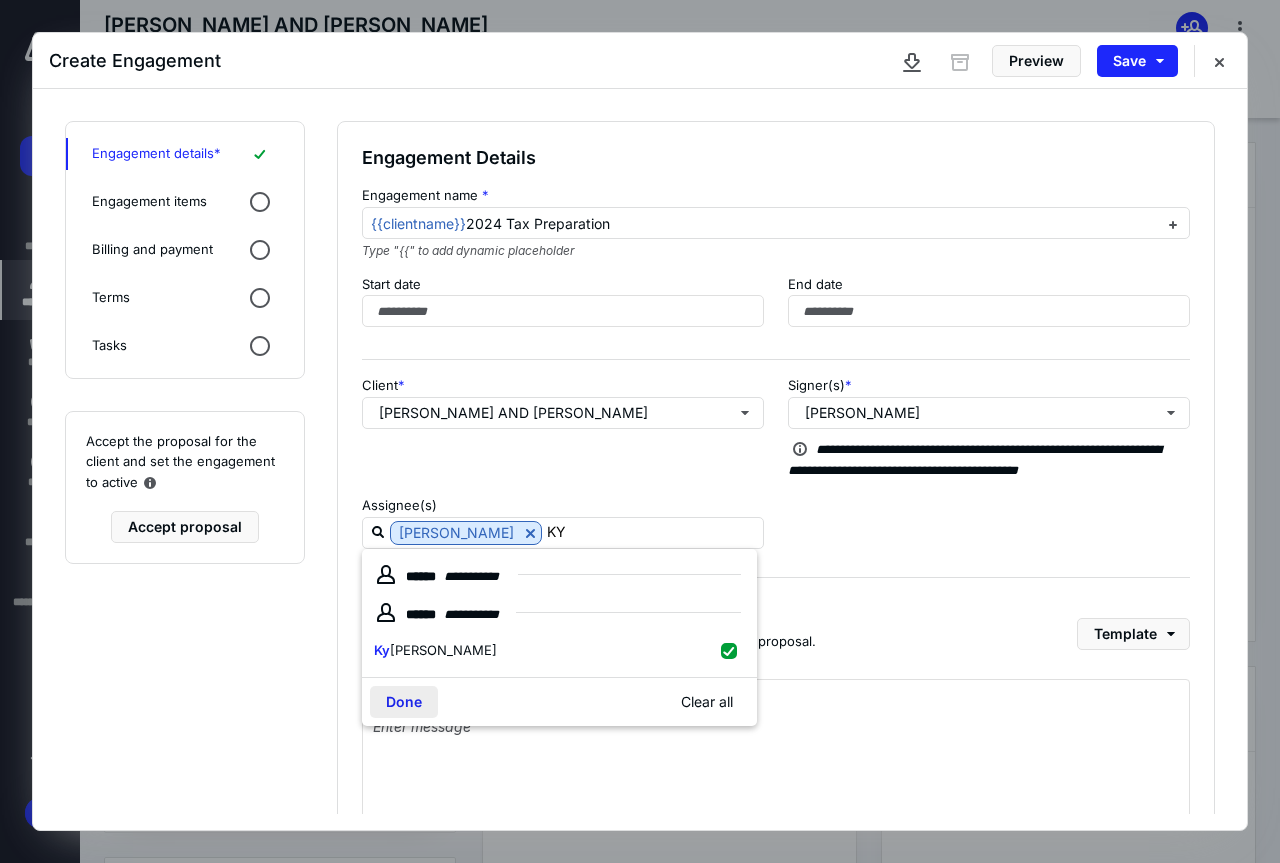 click on "Done" at bounding box center (404, 702) 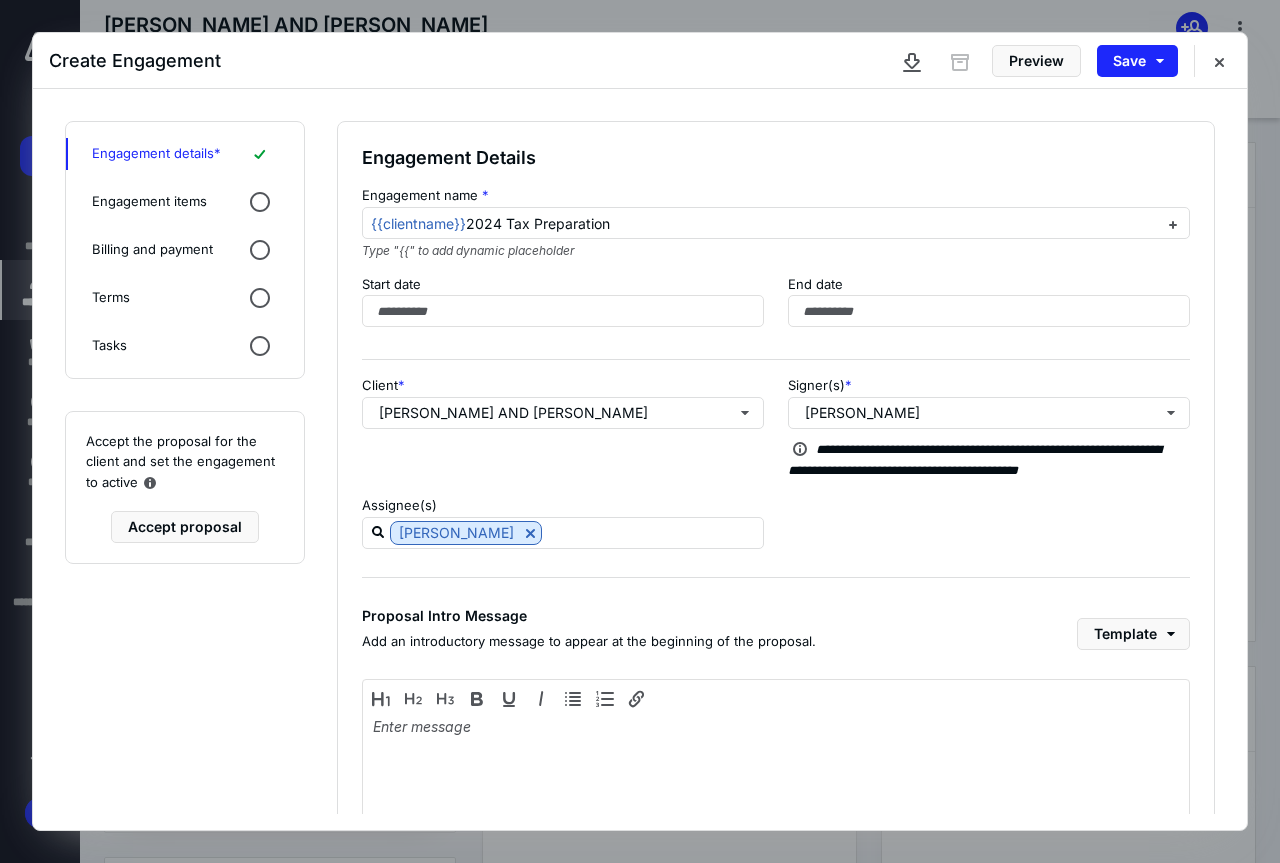 click on "Engagement items" at bounding box center (185, 202) 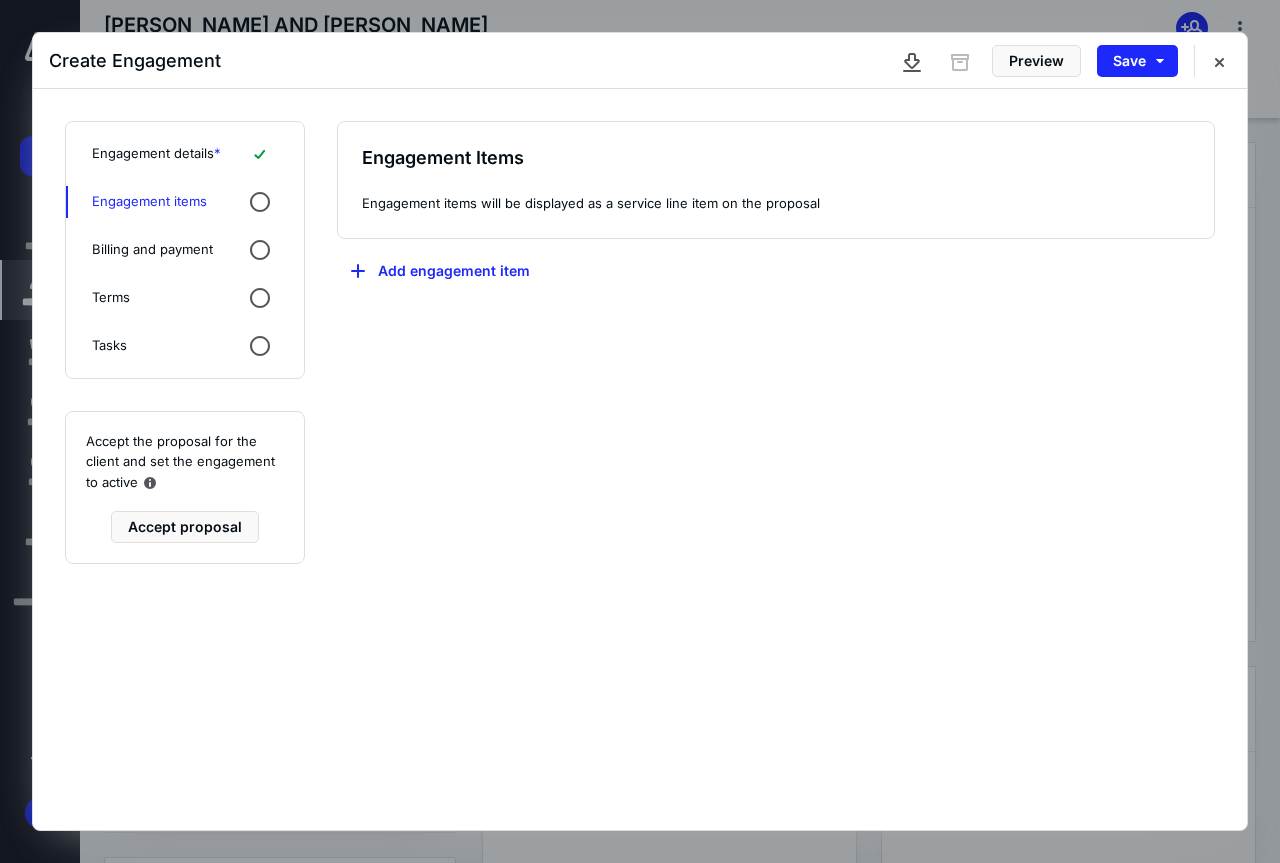 click on "**********" at bounding box center [776, 459] 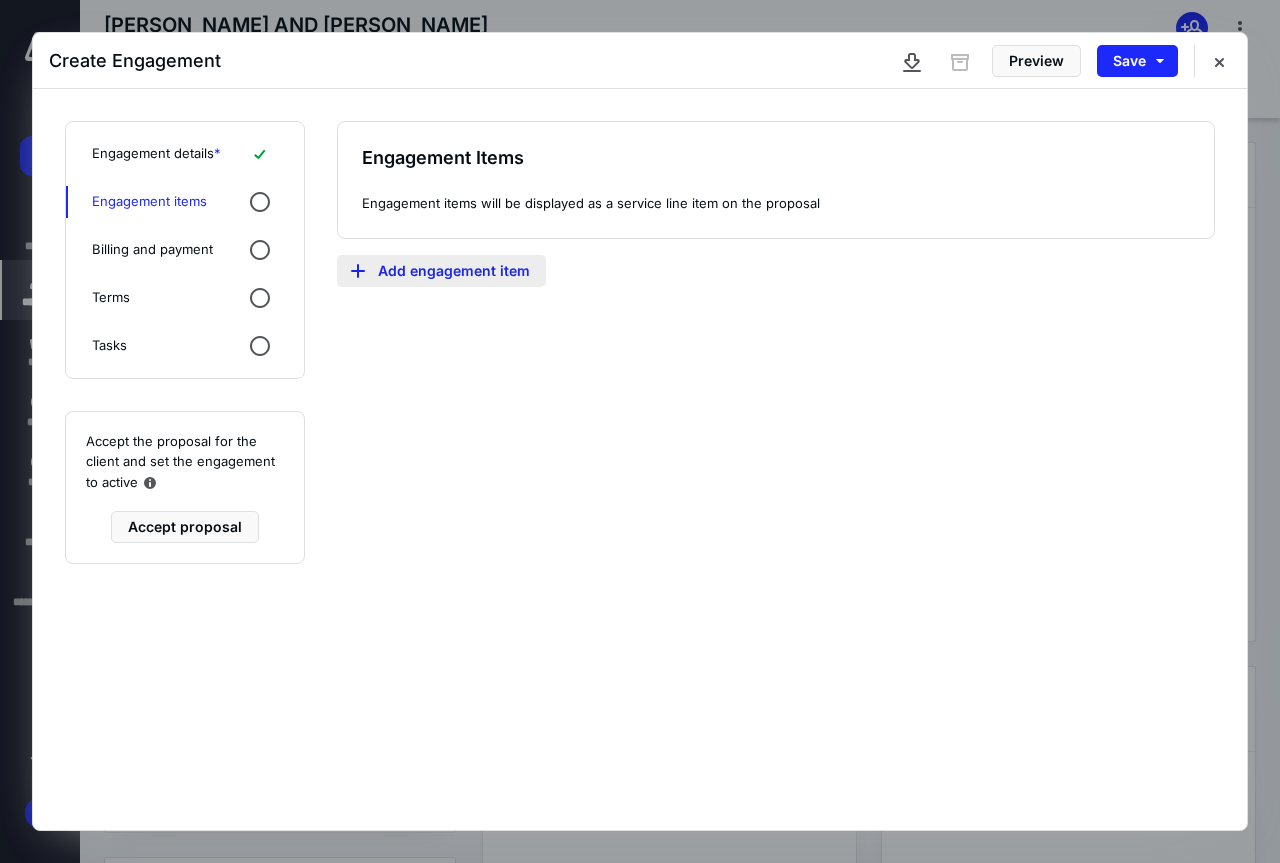 click on "Add engagement item" at bounding box center (441, 271) 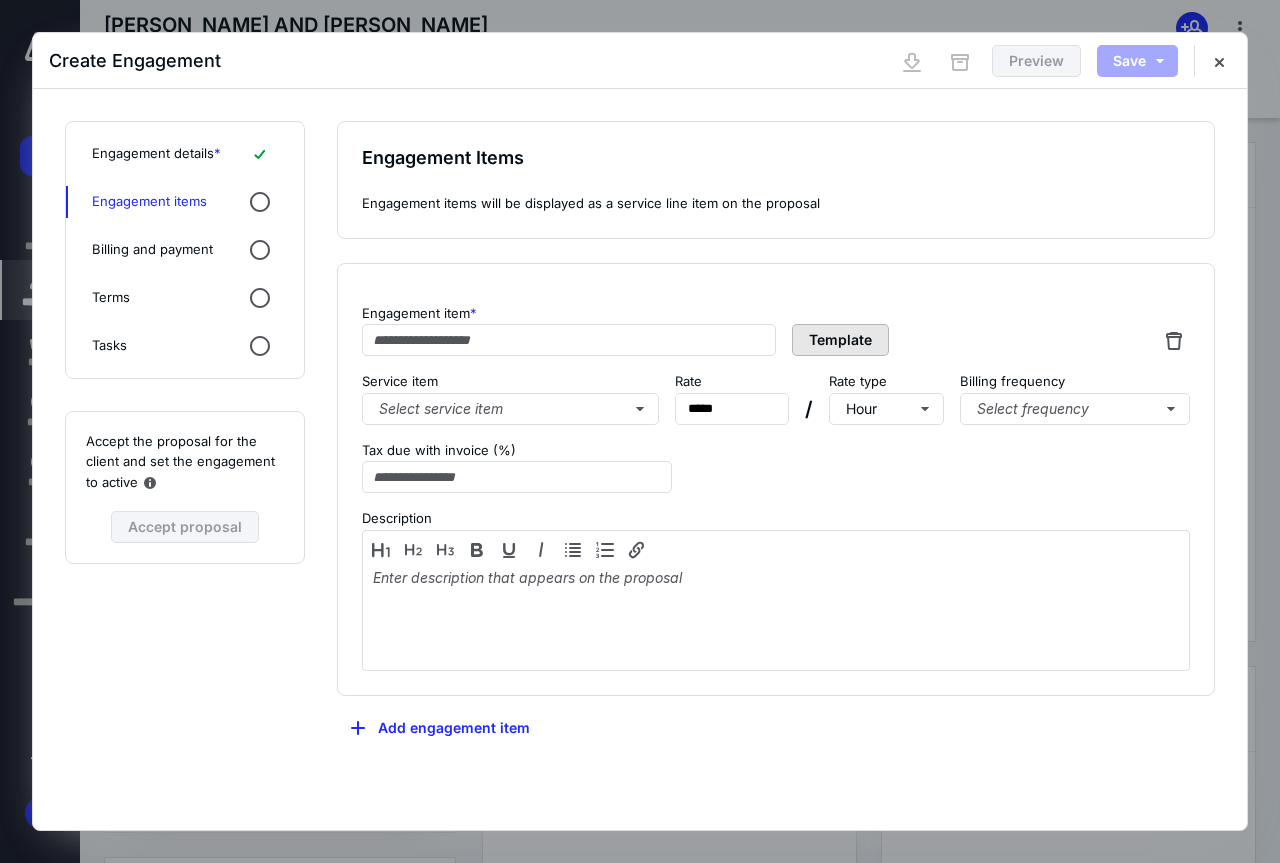 click on "Template" at bounding box center [840, 340] 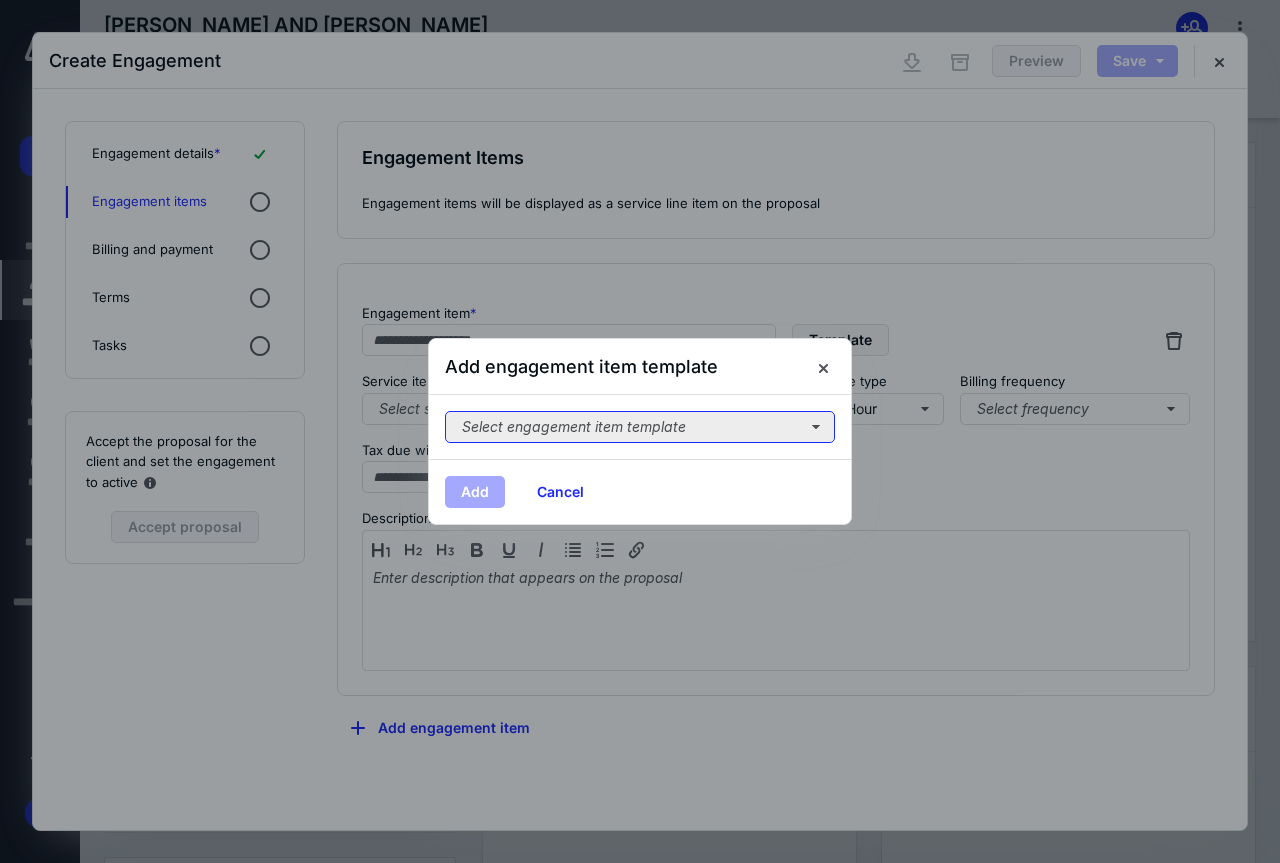 click on "Select engagement item template" at bounding box center (640, 427) 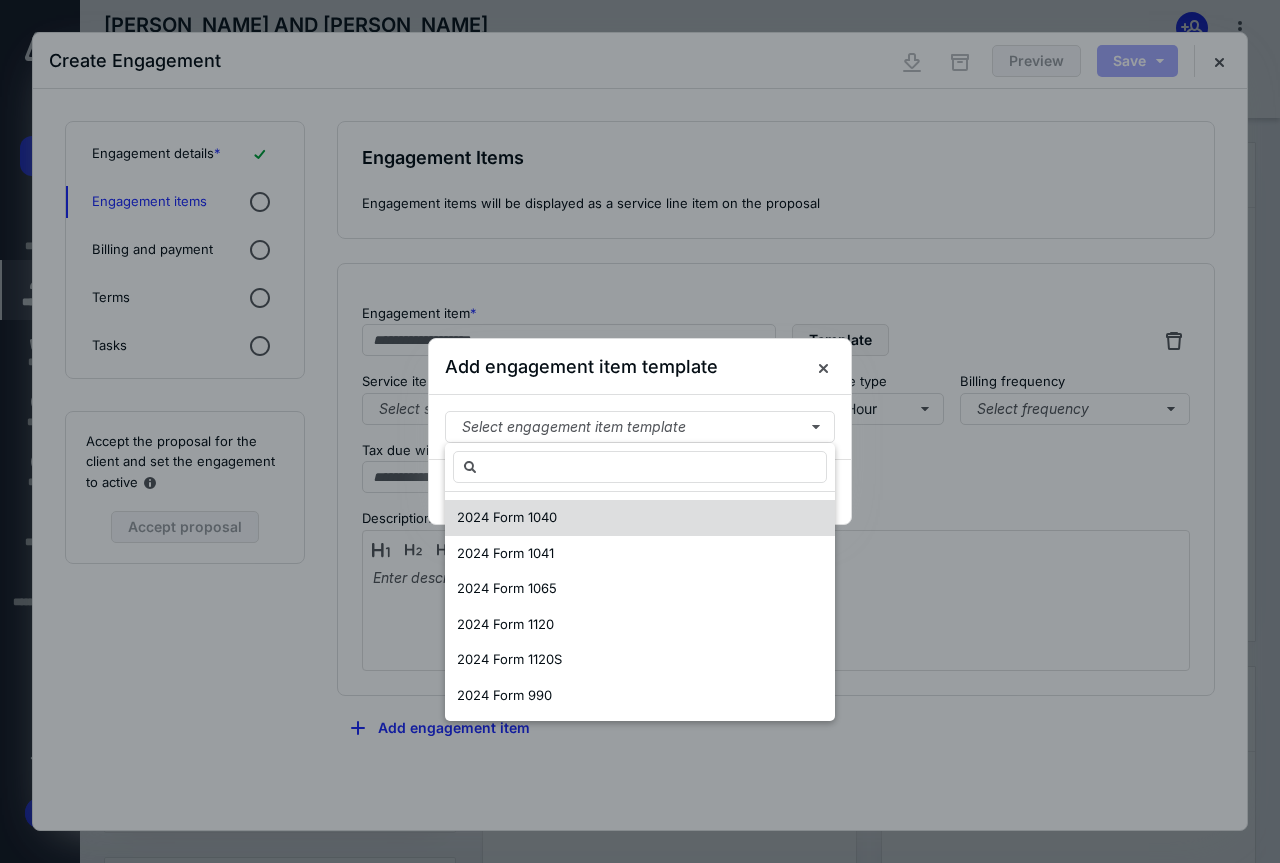 click on "2024 Form 1040" at bounding box center (640, 518) 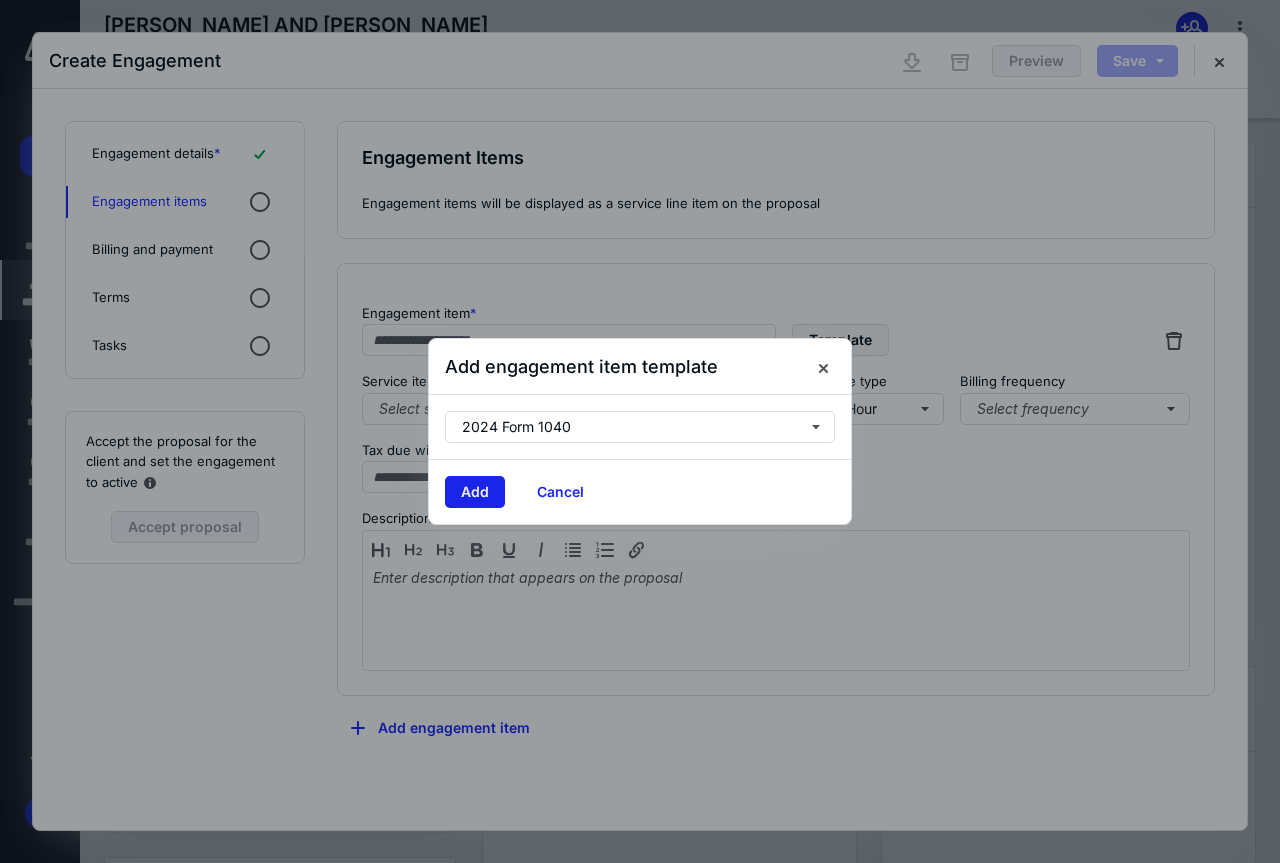 click on "Add" at bounding box center (475, 492) 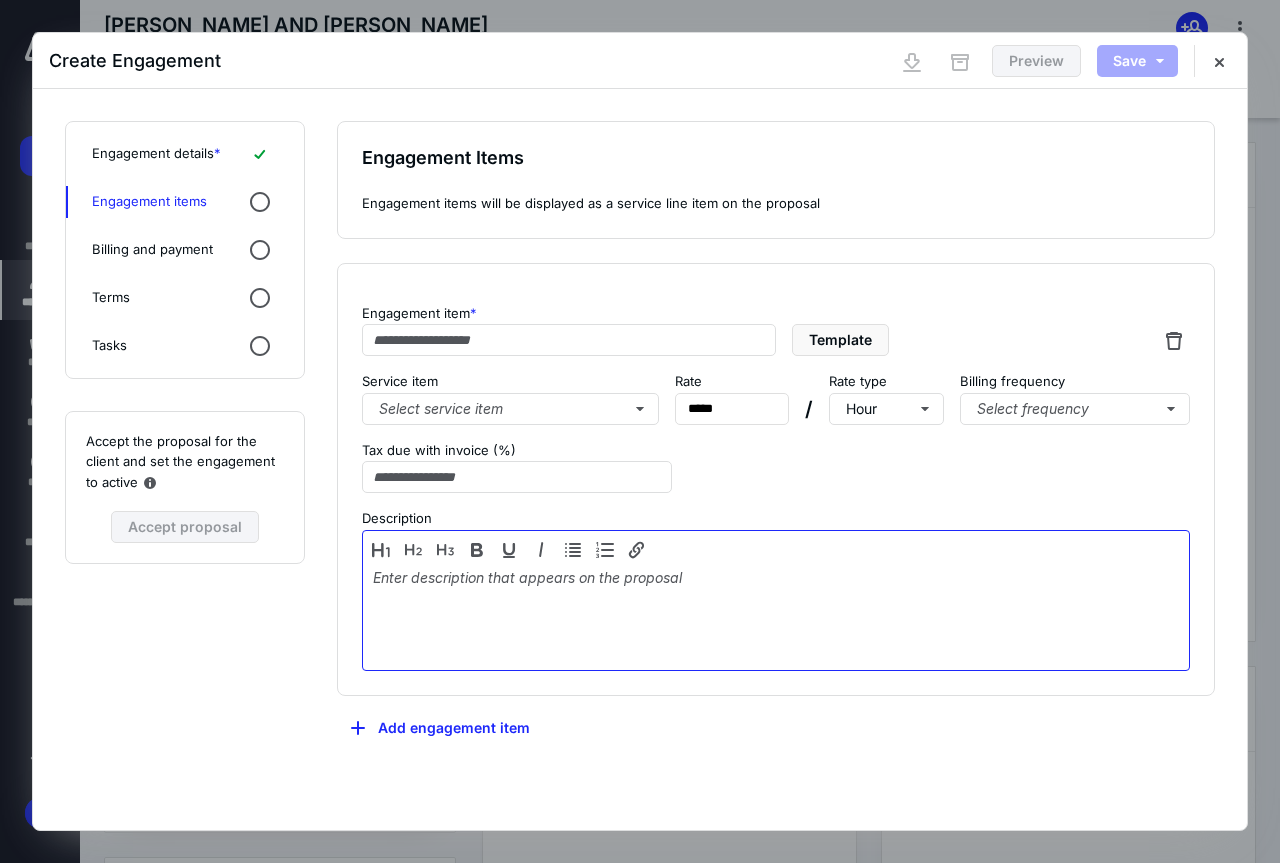 type on "**********" 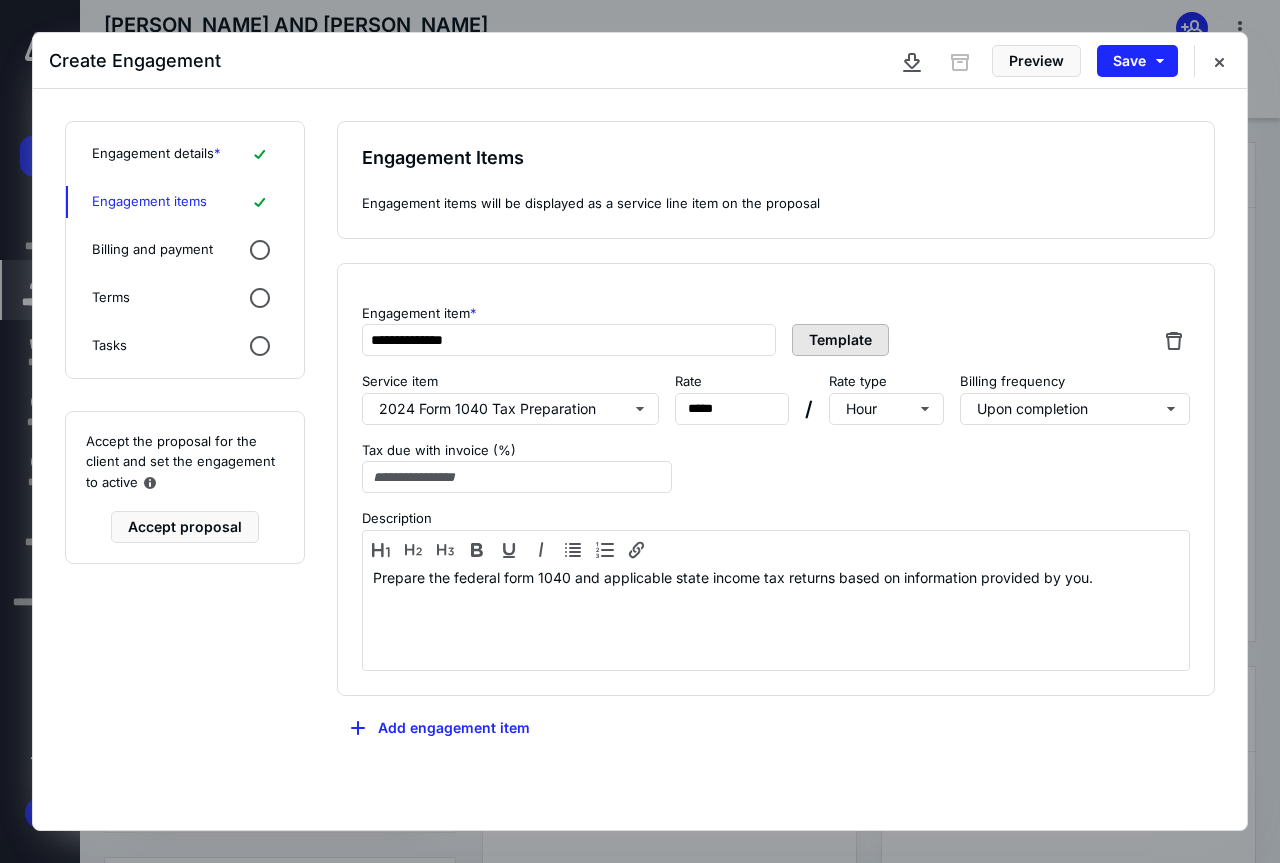 click on "Template" at bounding box center [840, 340] 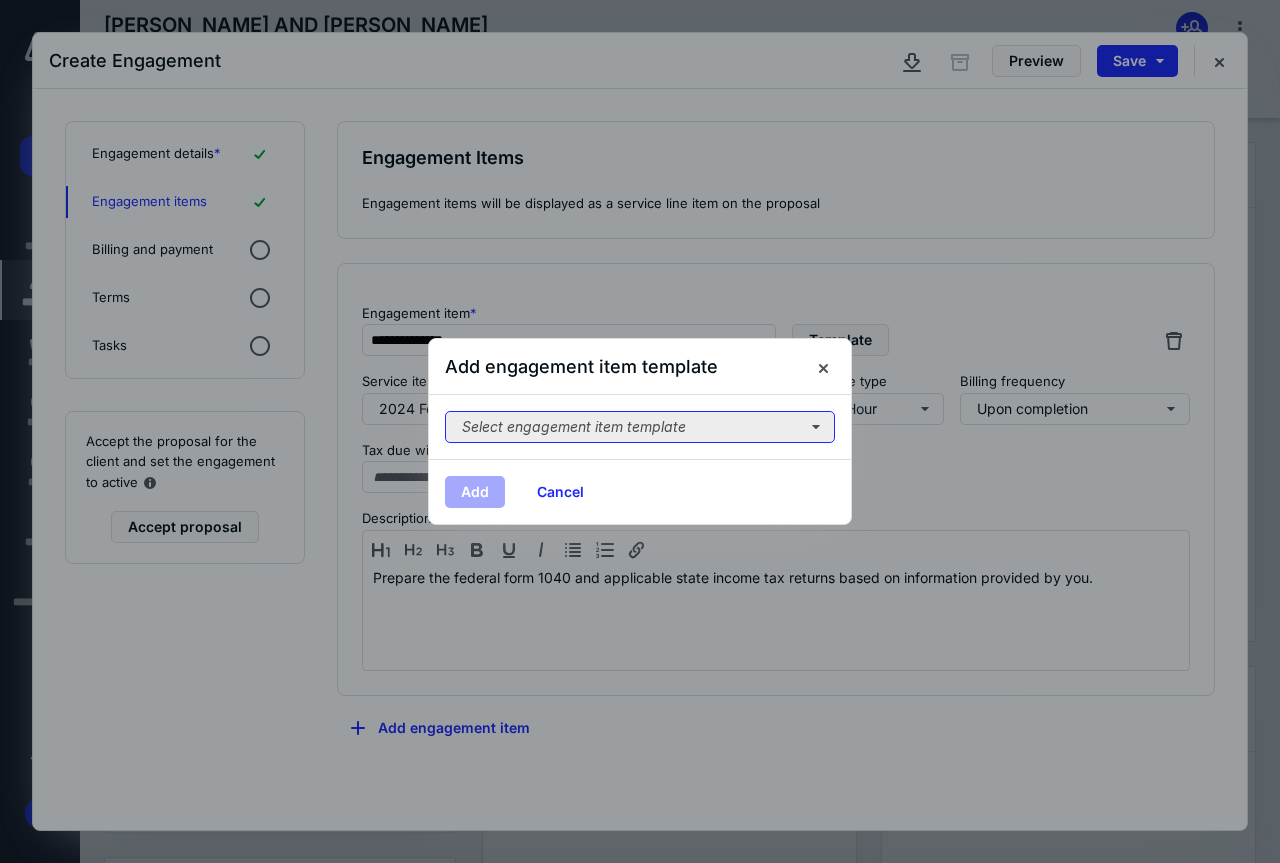 click on "Select engagement item template" at bounding box center (640, 427) 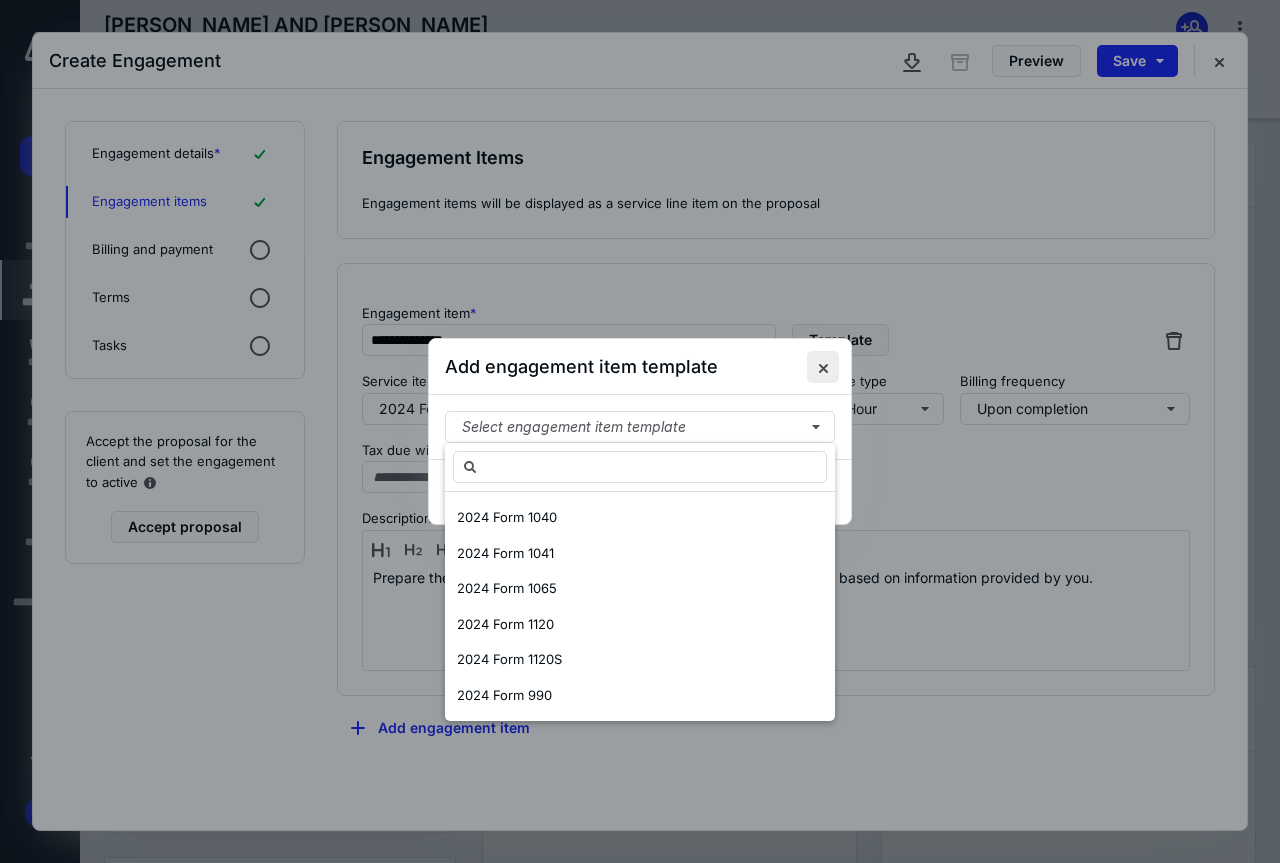 click at bounding box center (823, 367) 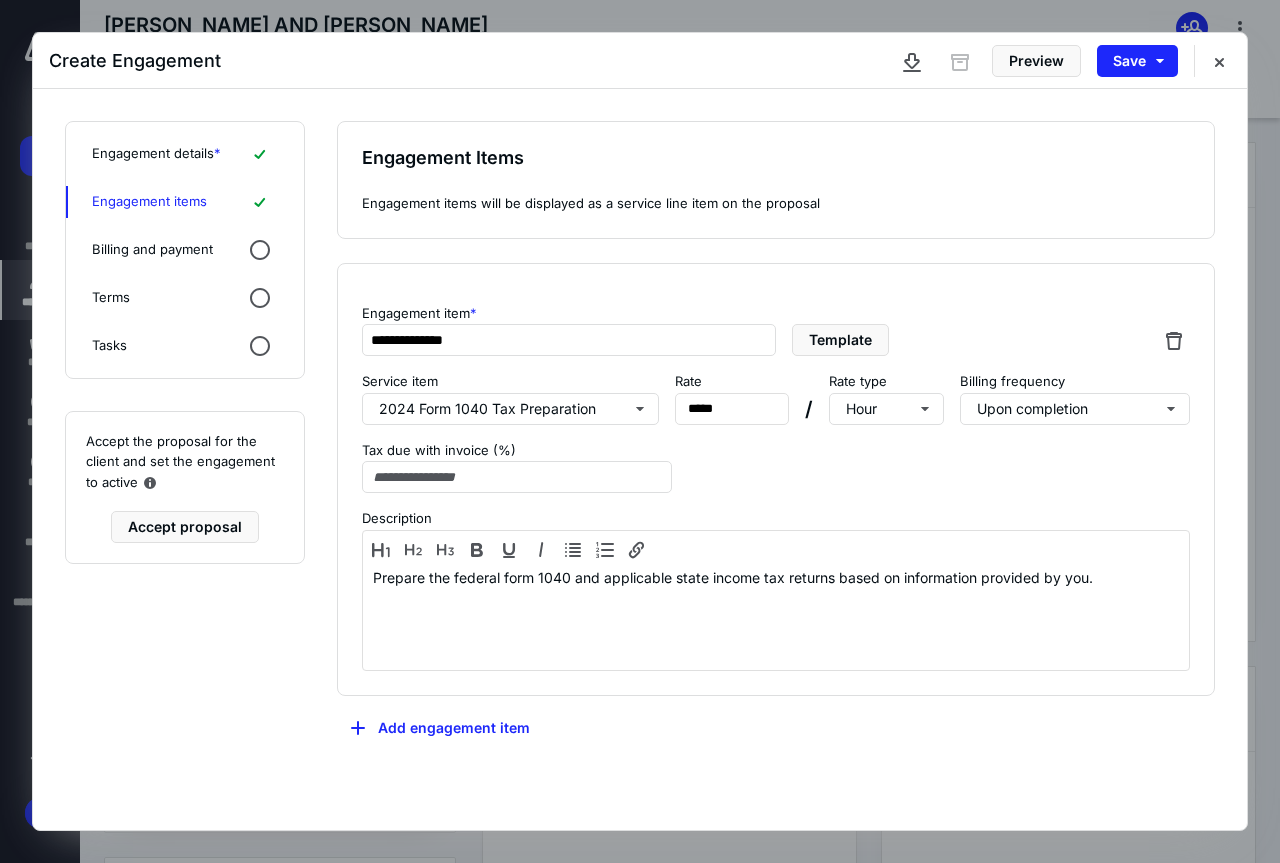 click on "Tasks" at bounding box center [185, 346] 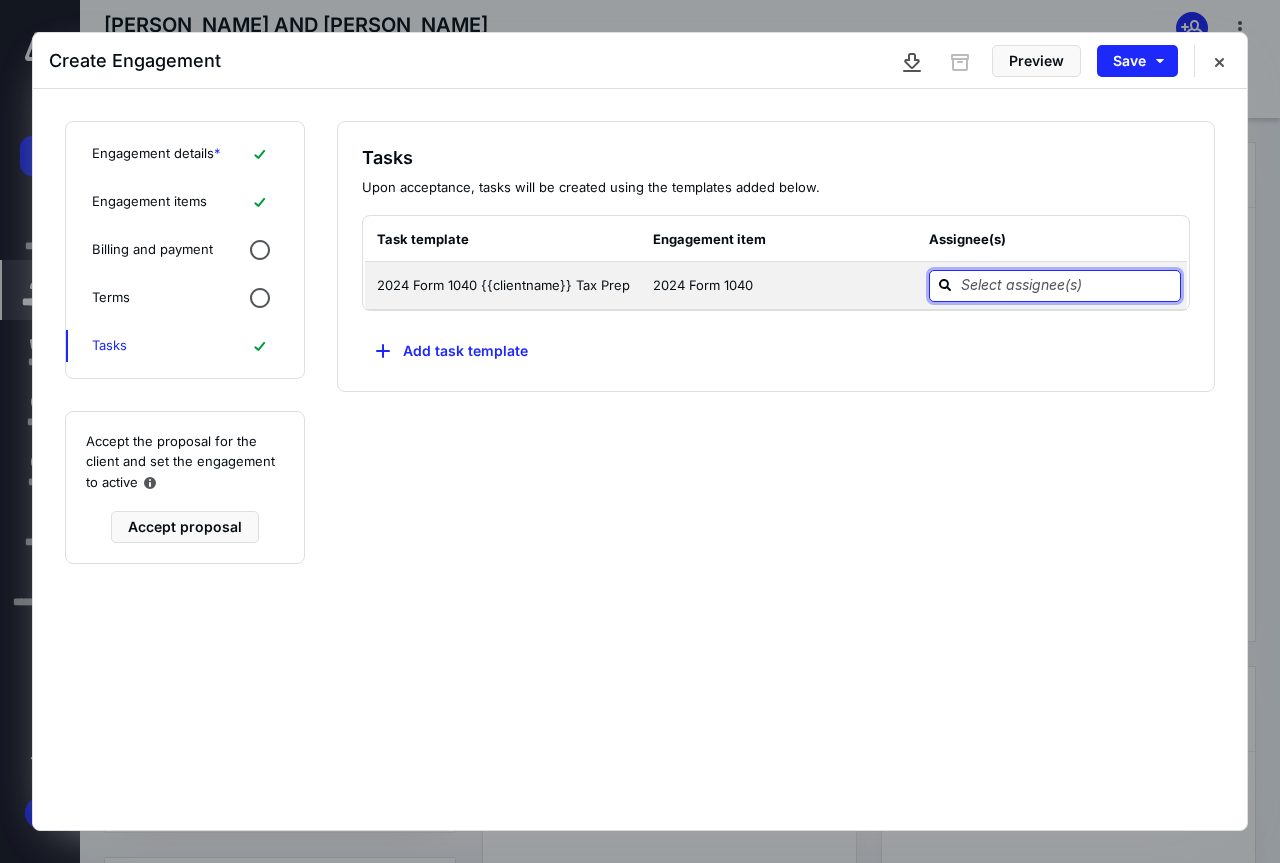 click at bounding box center (1067, 285) 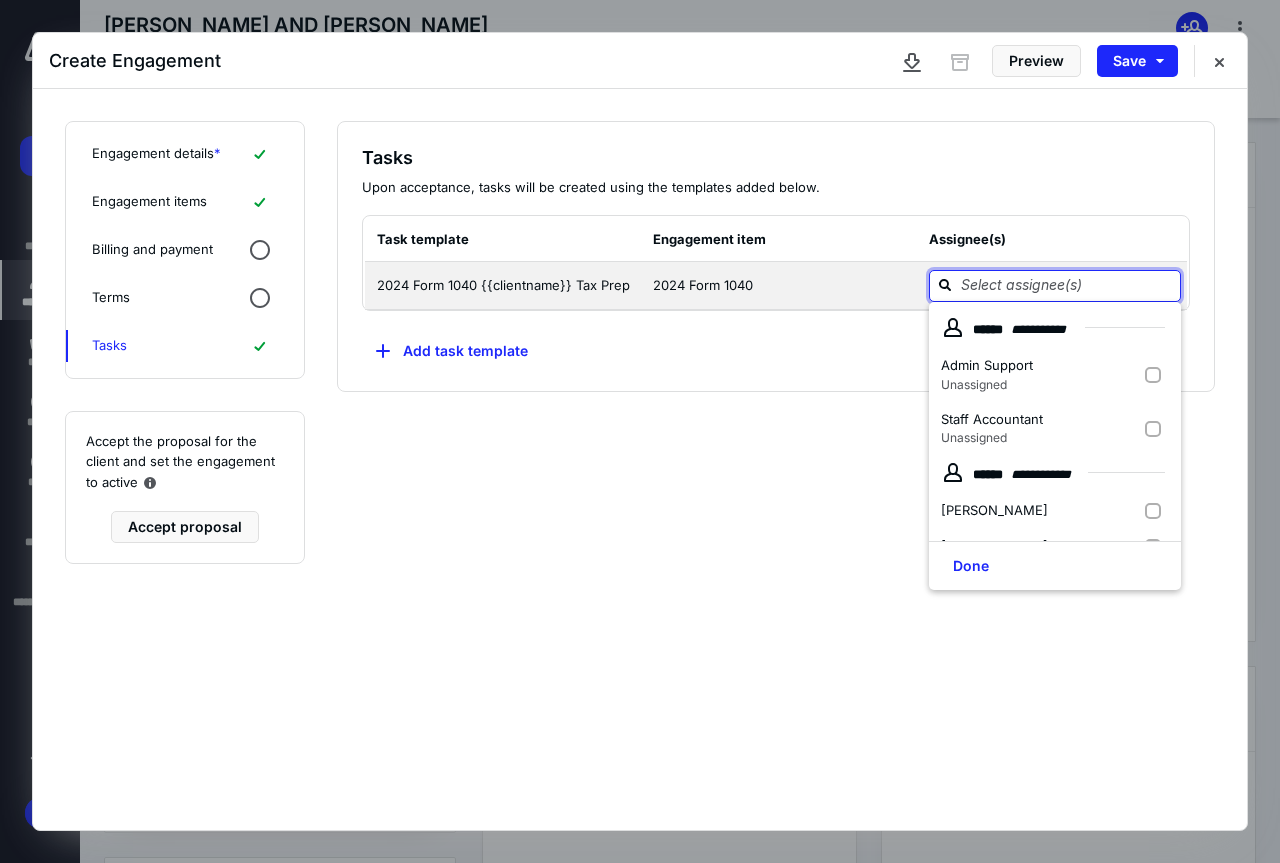 type on "K" 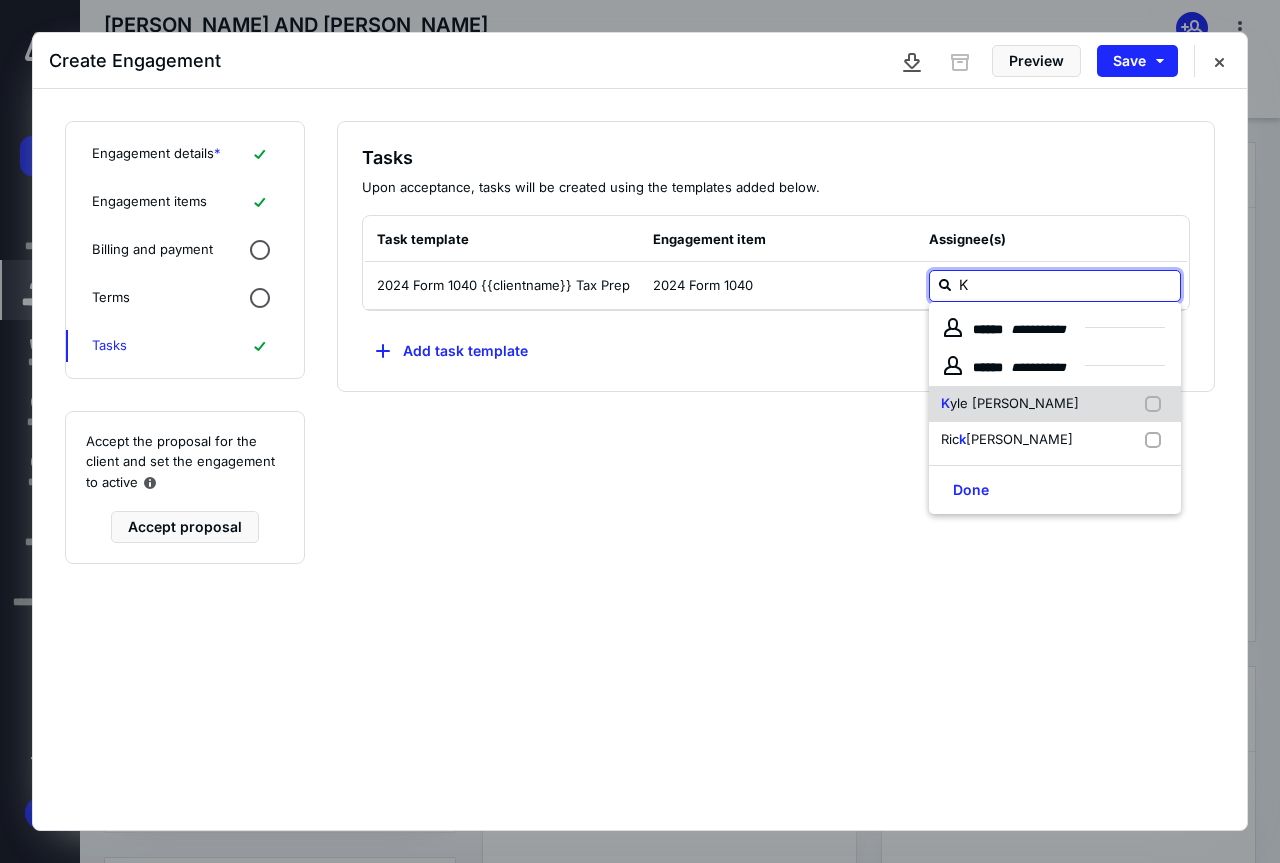 click on "K yle [PERSON_NAME]" at bounding box center [1014, 404] 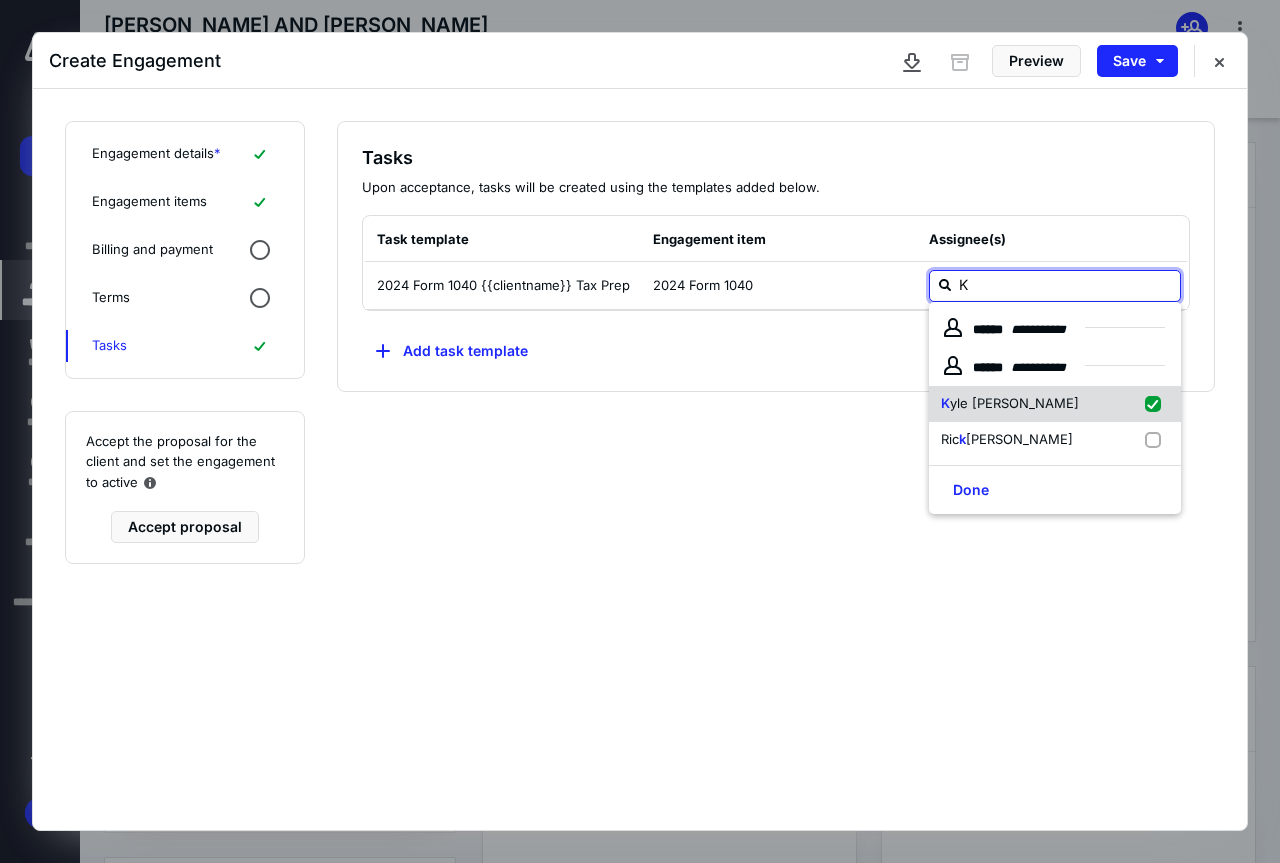 checkbox on "true" 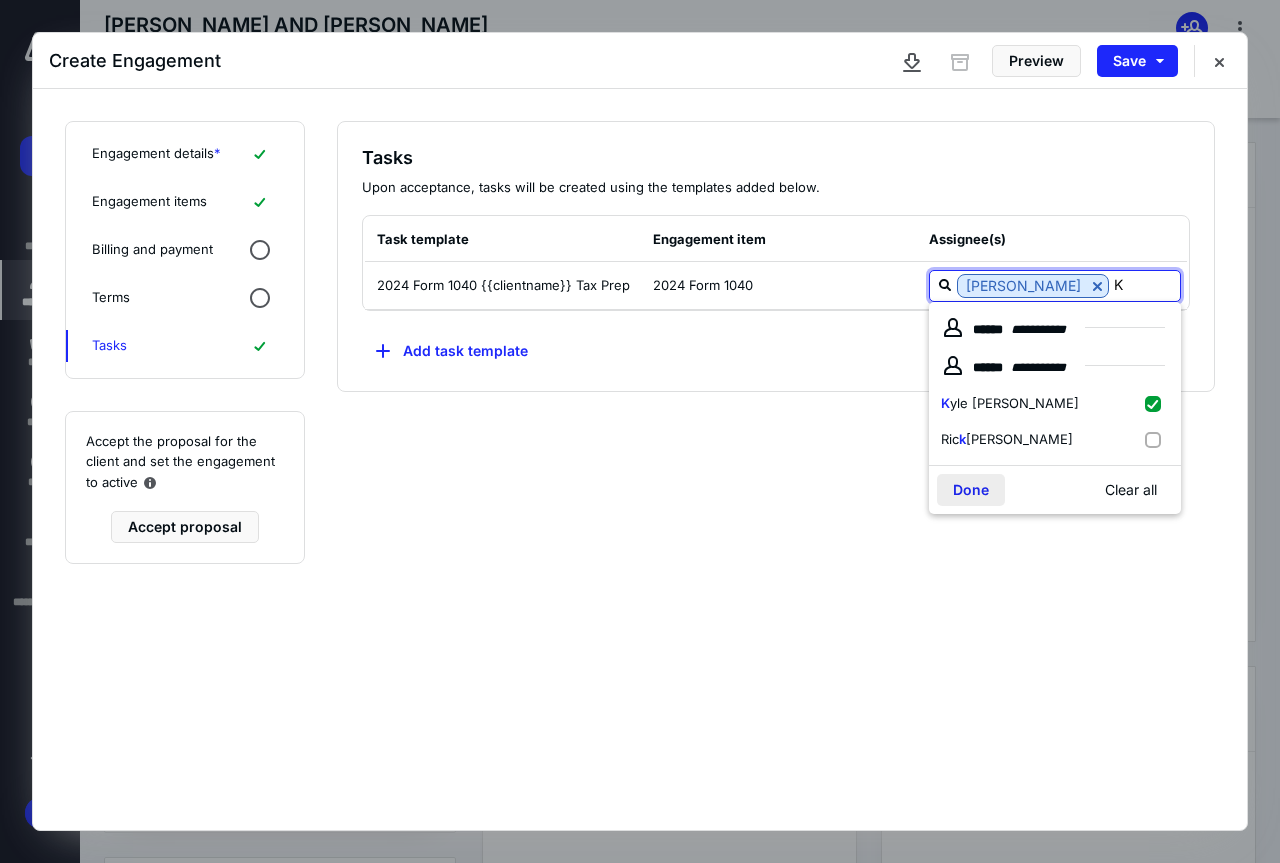 type on "K" 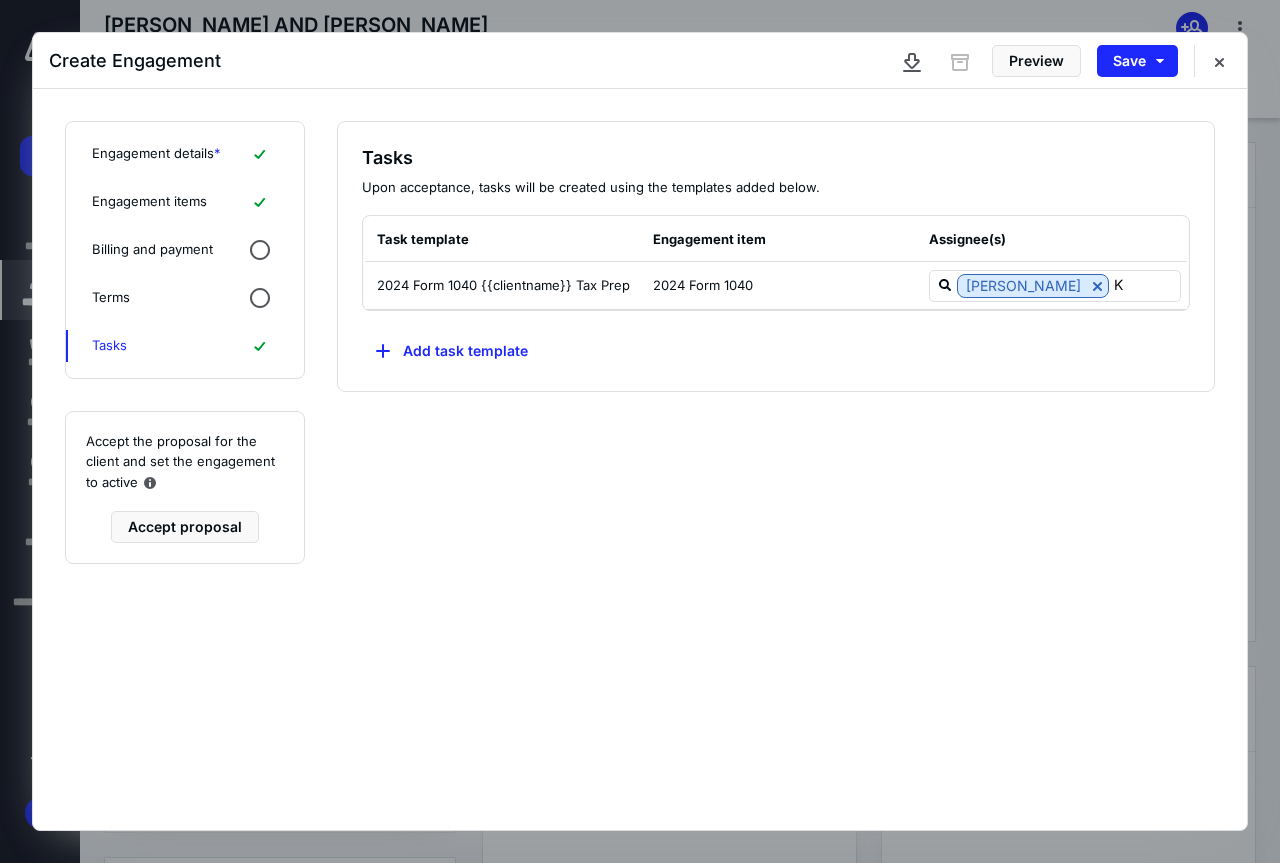 type 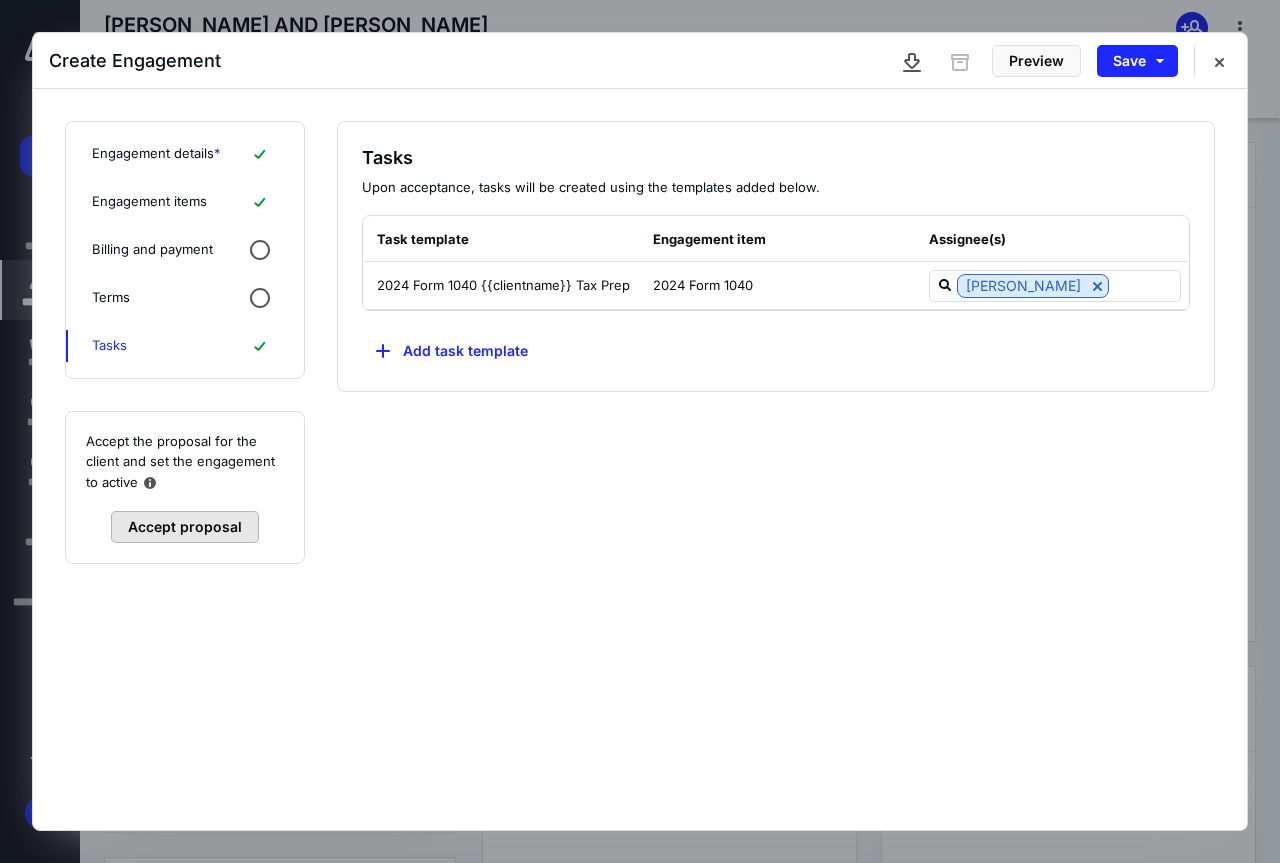 click on "Accept proposal" at bounding box center [185, 527] 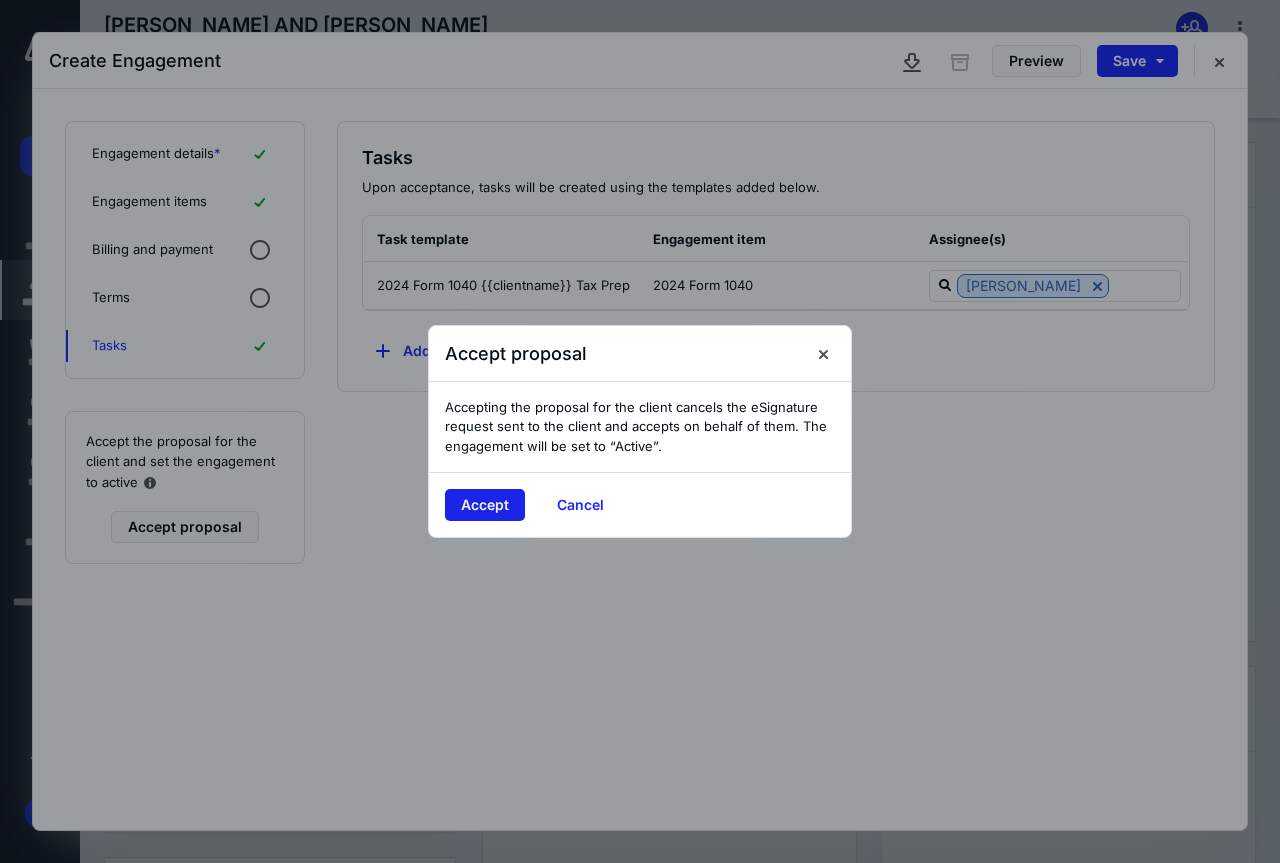 click on "Accept" at bounding box center [485, 505] 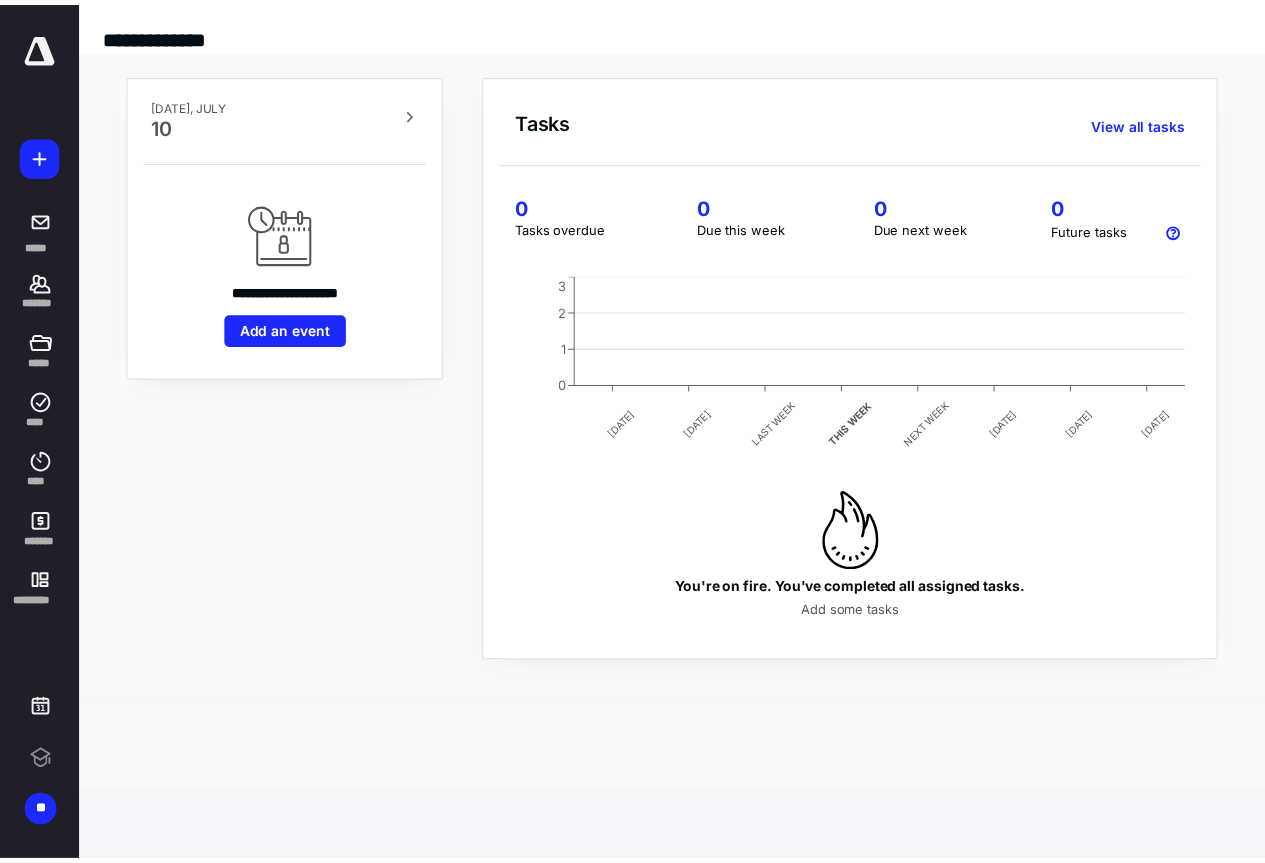 scroll, scrollTop: 0, scrollLeft: 0, axis: both 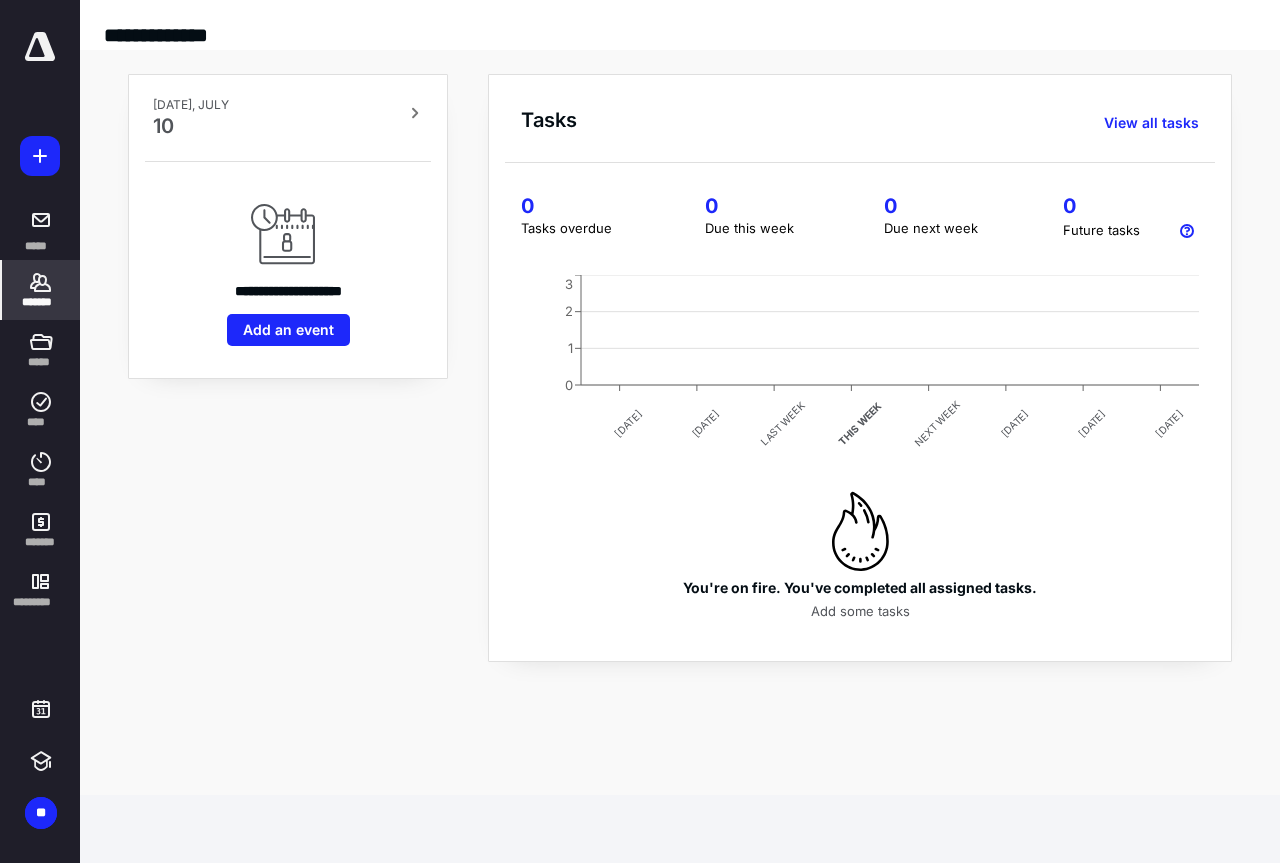 click on "*******" at bounding box center (41, 290) 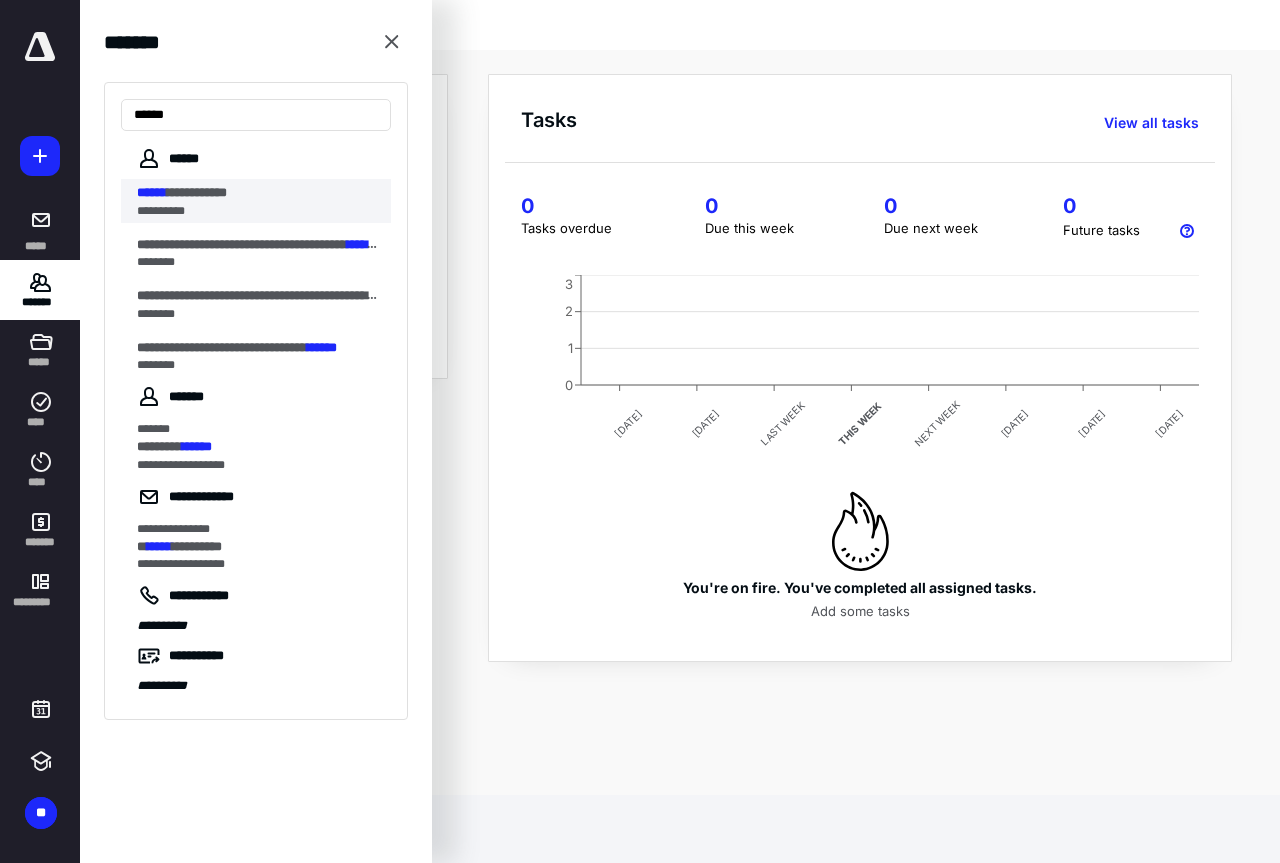 type on "******" 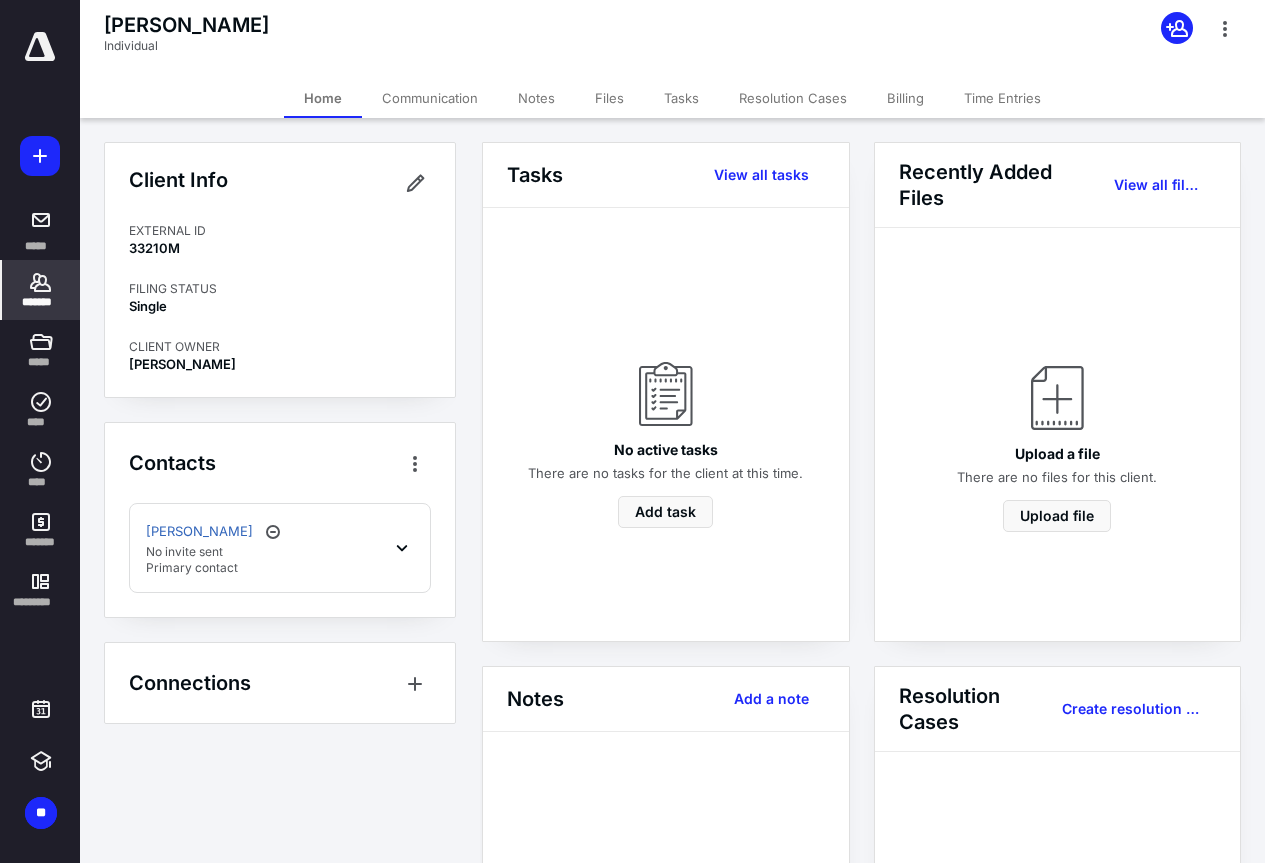 click on "Billing" at bounding box center [905, 98] 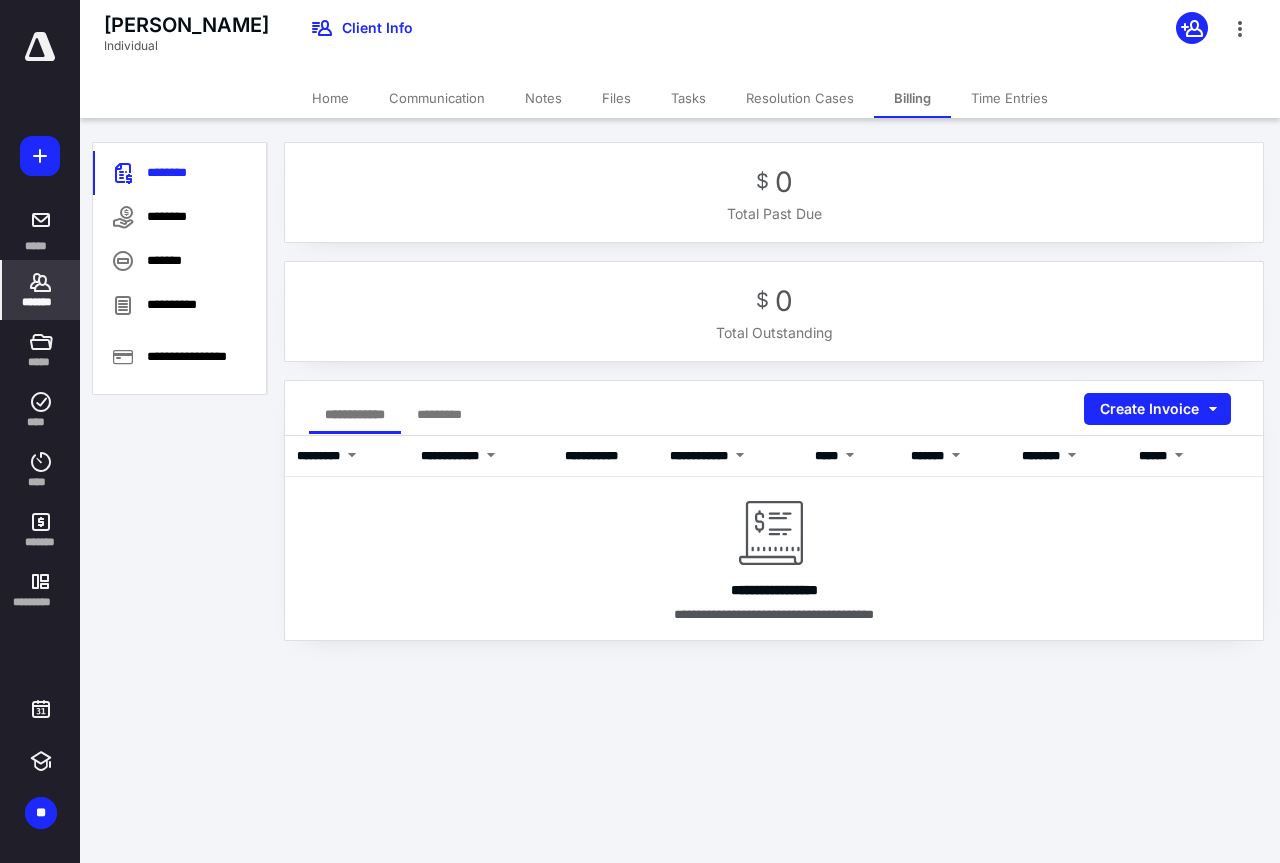click on "Resolution Cases" at bounding box center [800, 98] 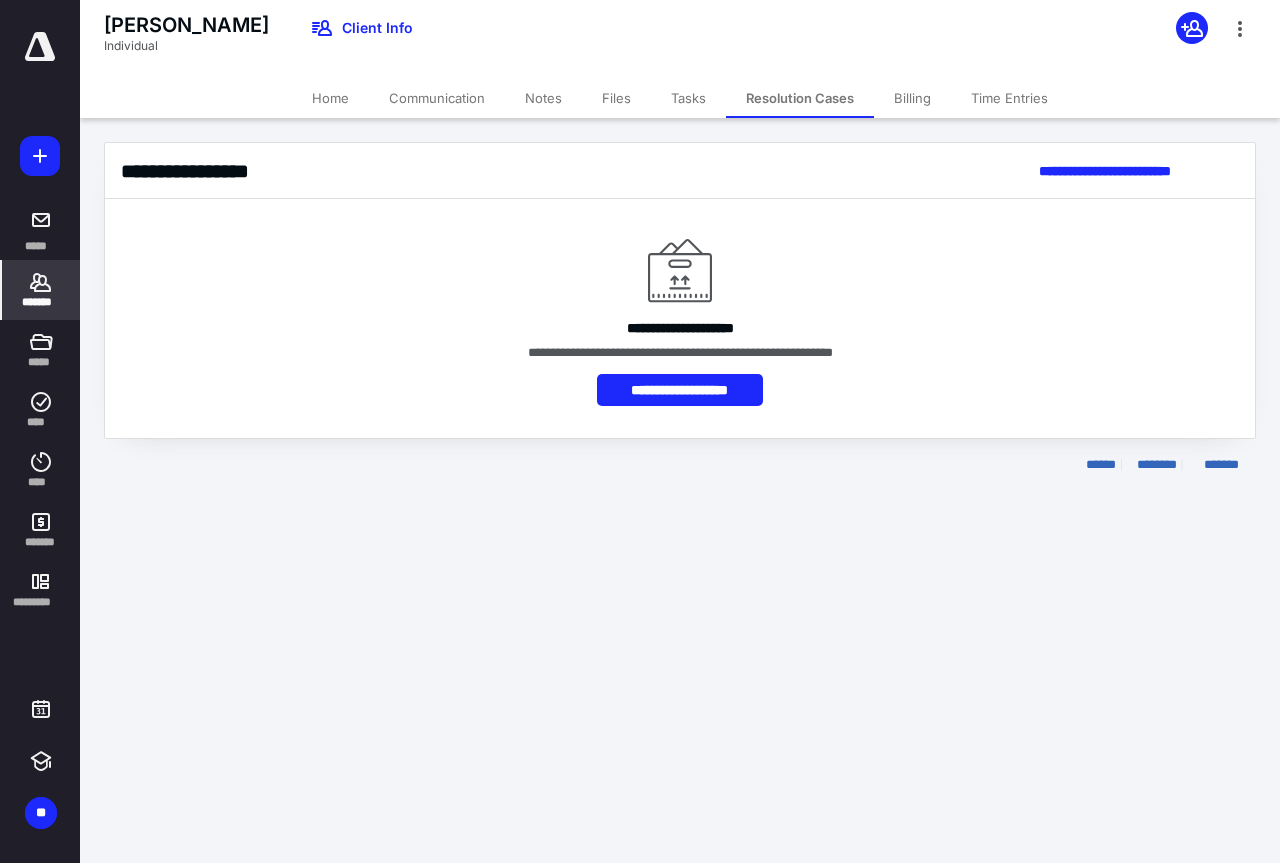 click on "Tasks" at bounding box center [688, 98] 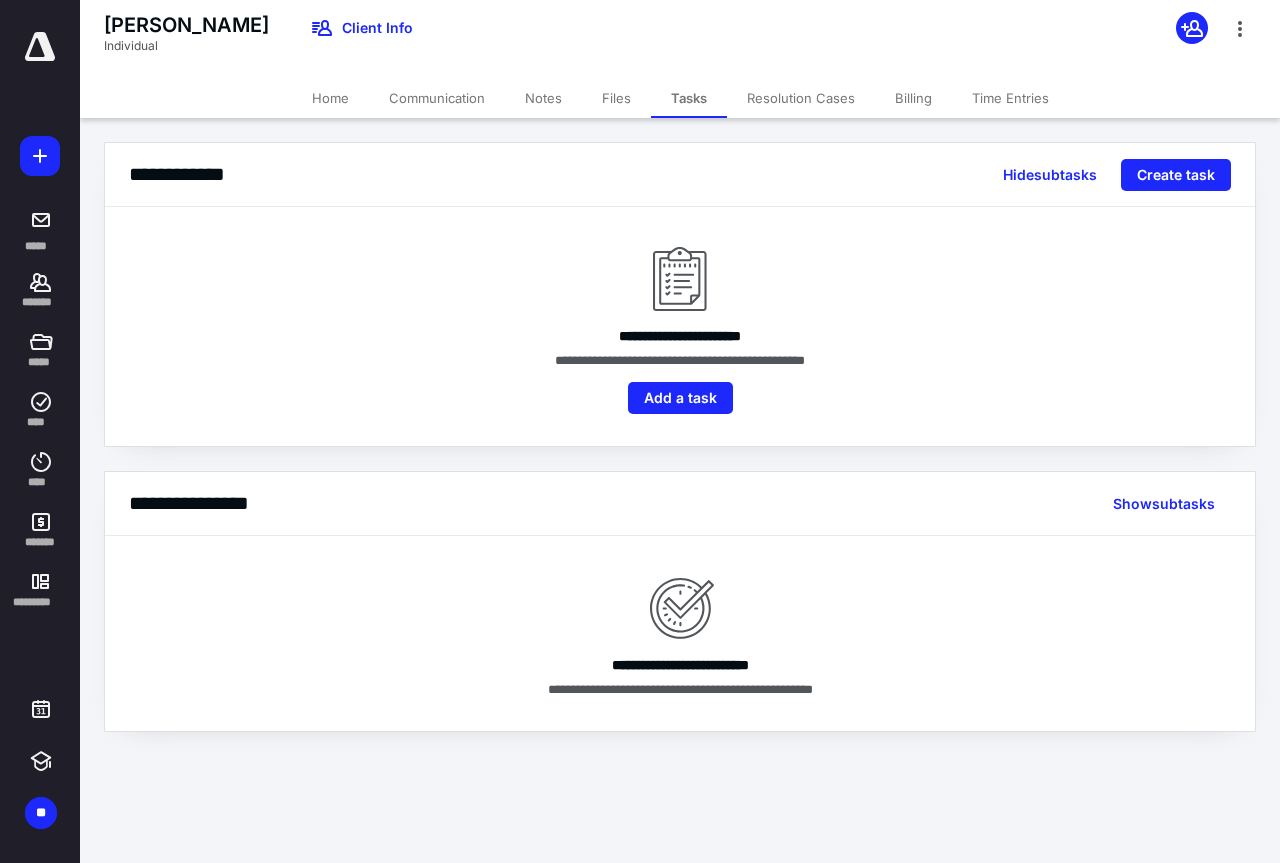 click on "Files" at bounding box center [616, 98] 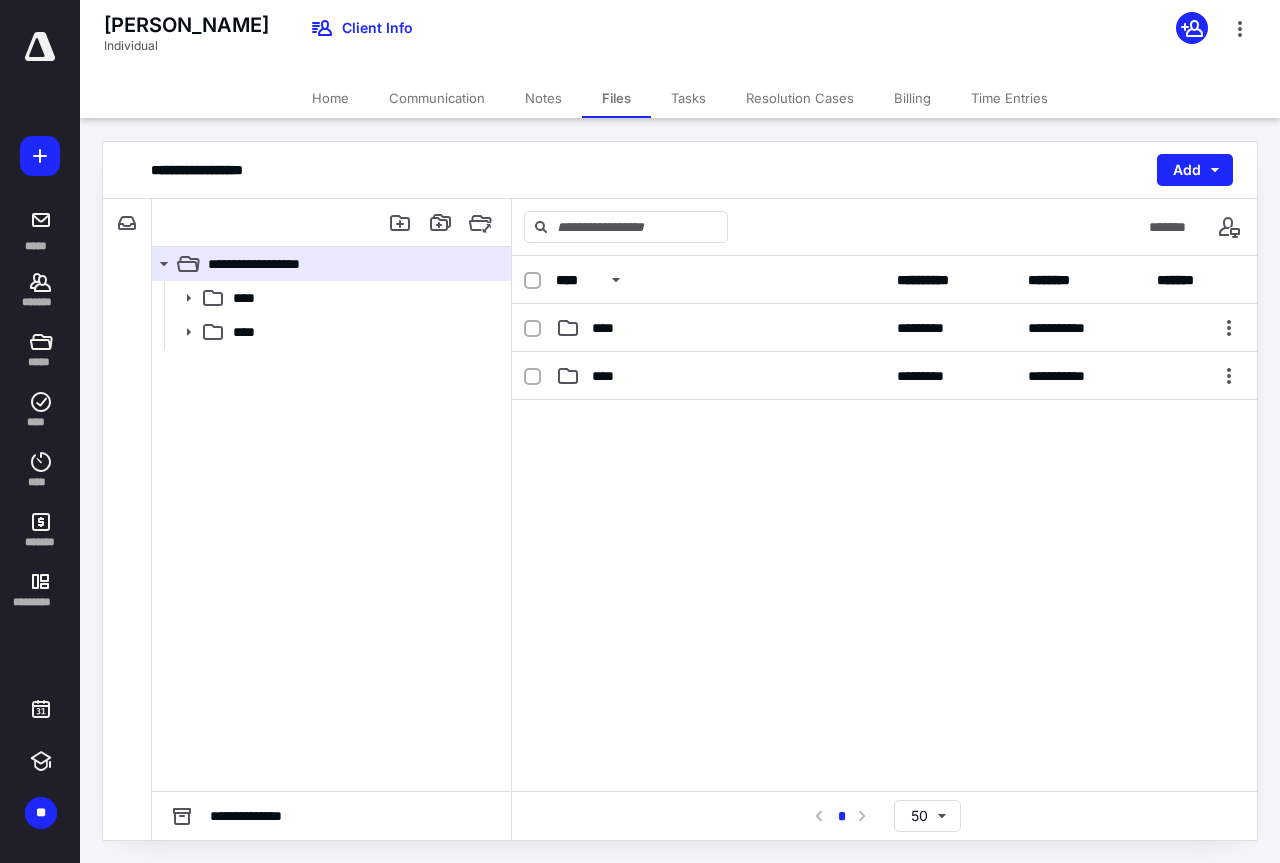 click on "Home" at bounding box center (330, 98) 